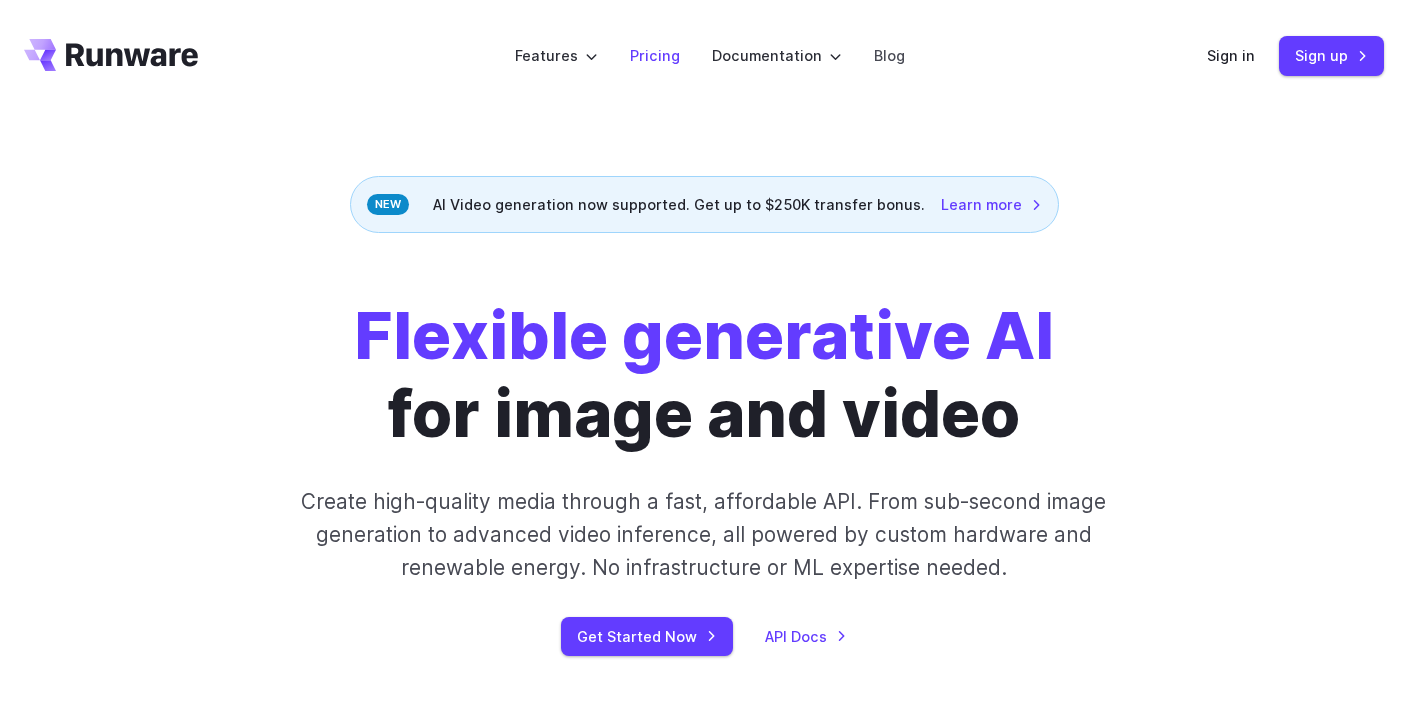 scroll, scrollTop: 0, scrollLeft: 0, axis: both 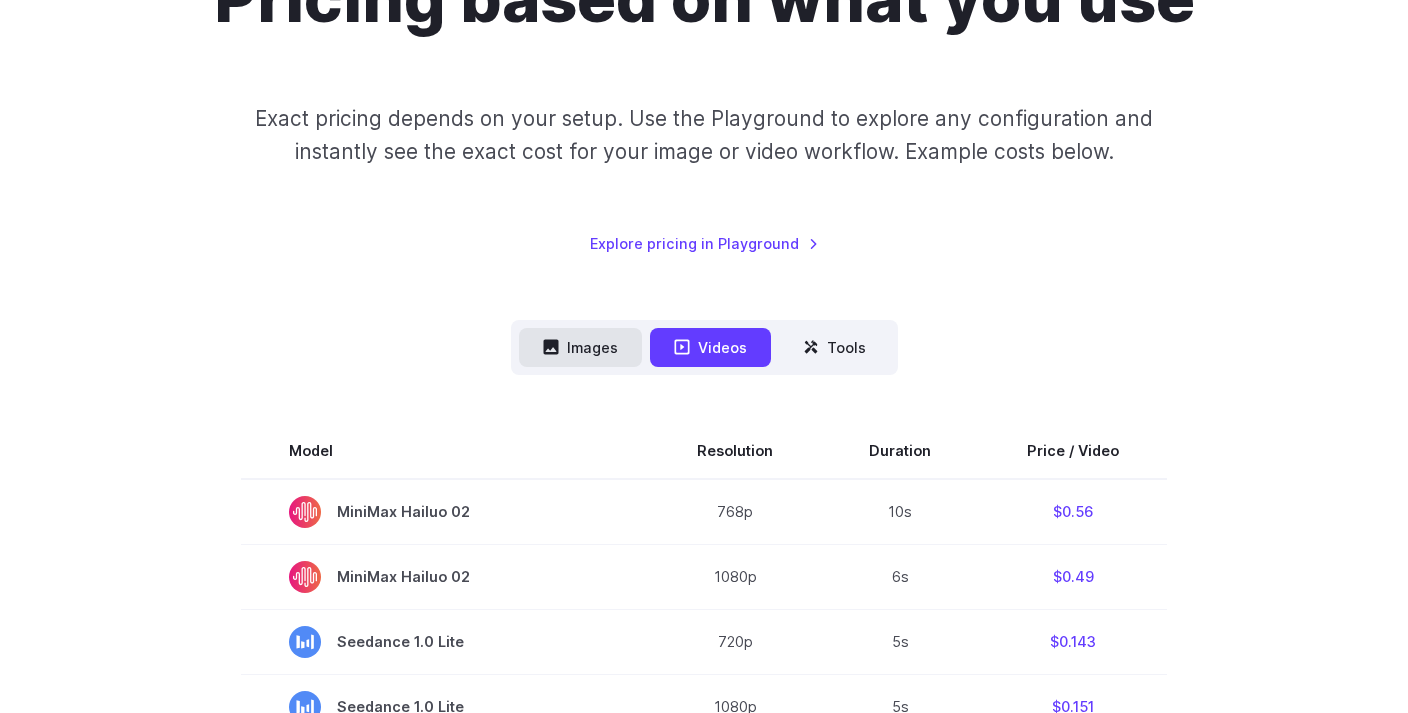 click on "Images" at bounding box center (580, 347) 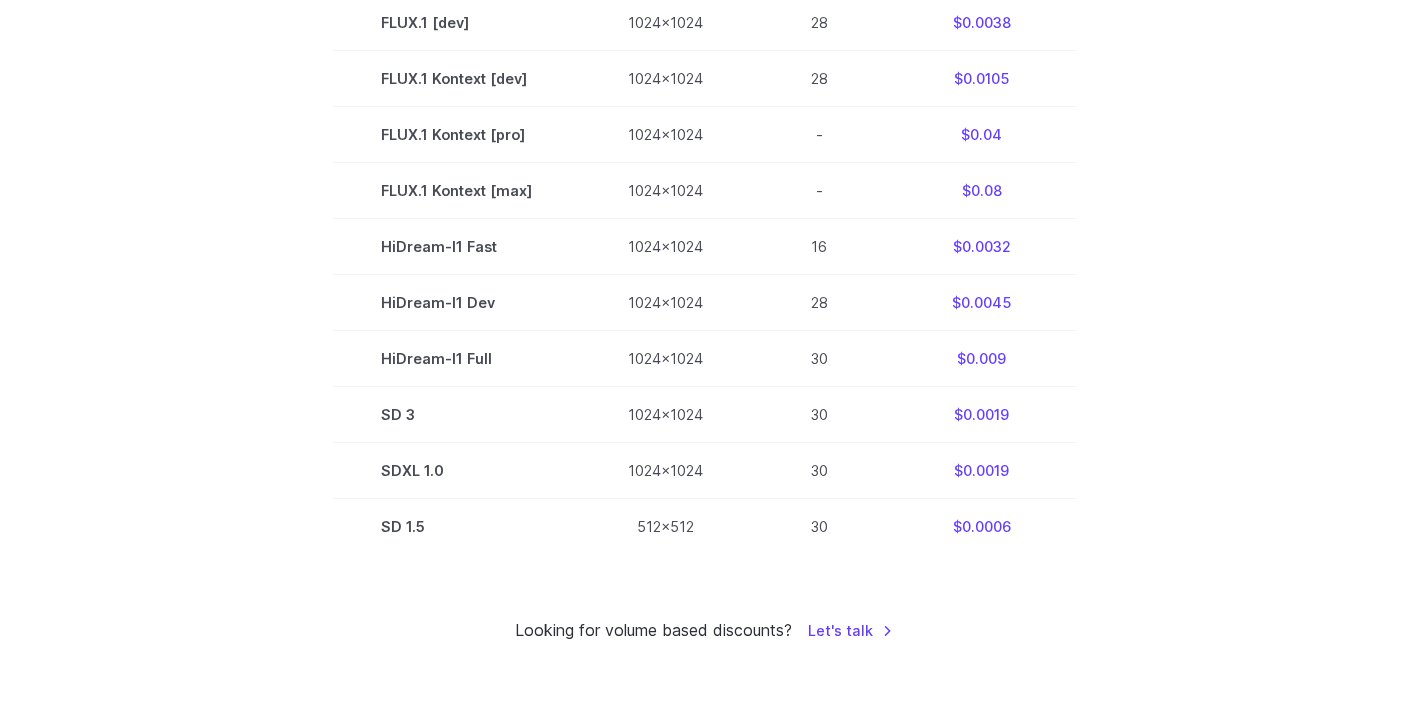scroll, scrollTop: 785, scrollLeft: 0, axis: vertical 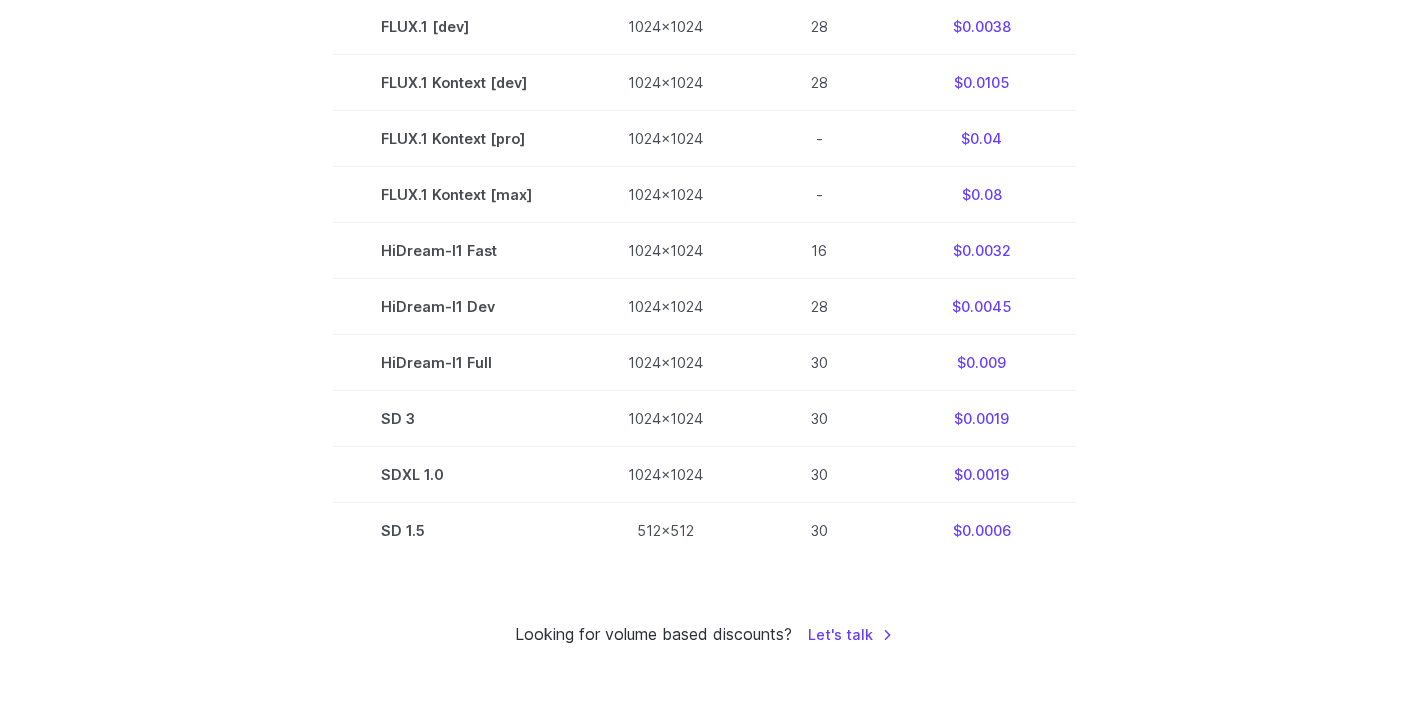 click on "$0.0032" at bounding box center [982, 250] 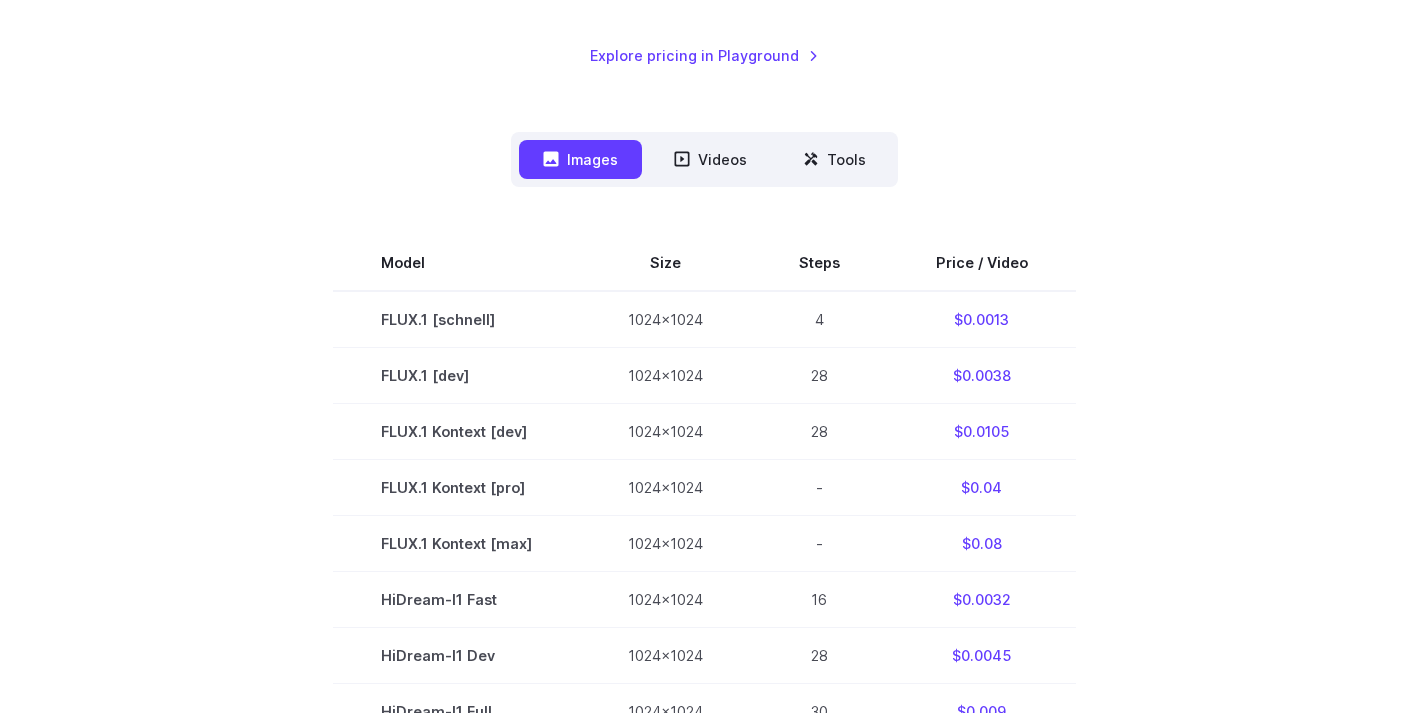 scroll, scrollTop: 384, scrollLeft: 0, axis: vertical 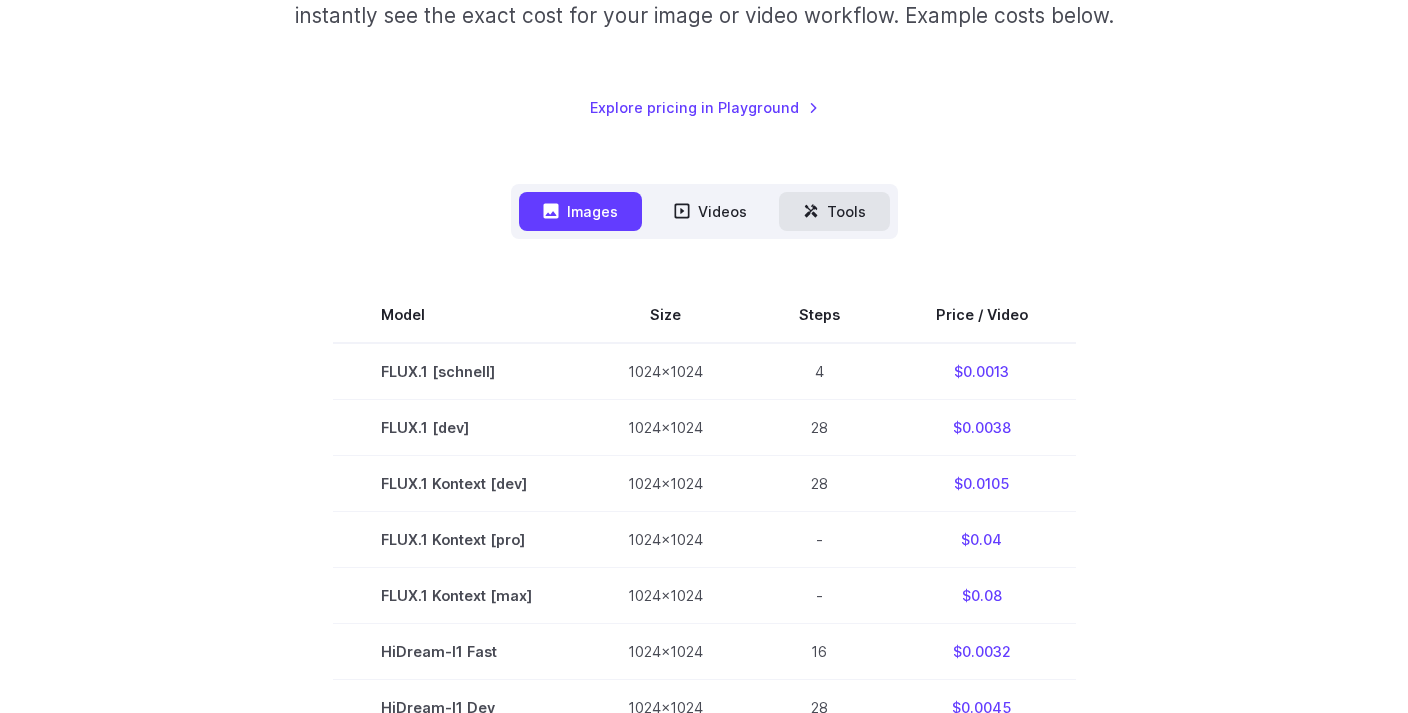 click on "Tools" at bounding box center [834, 211] 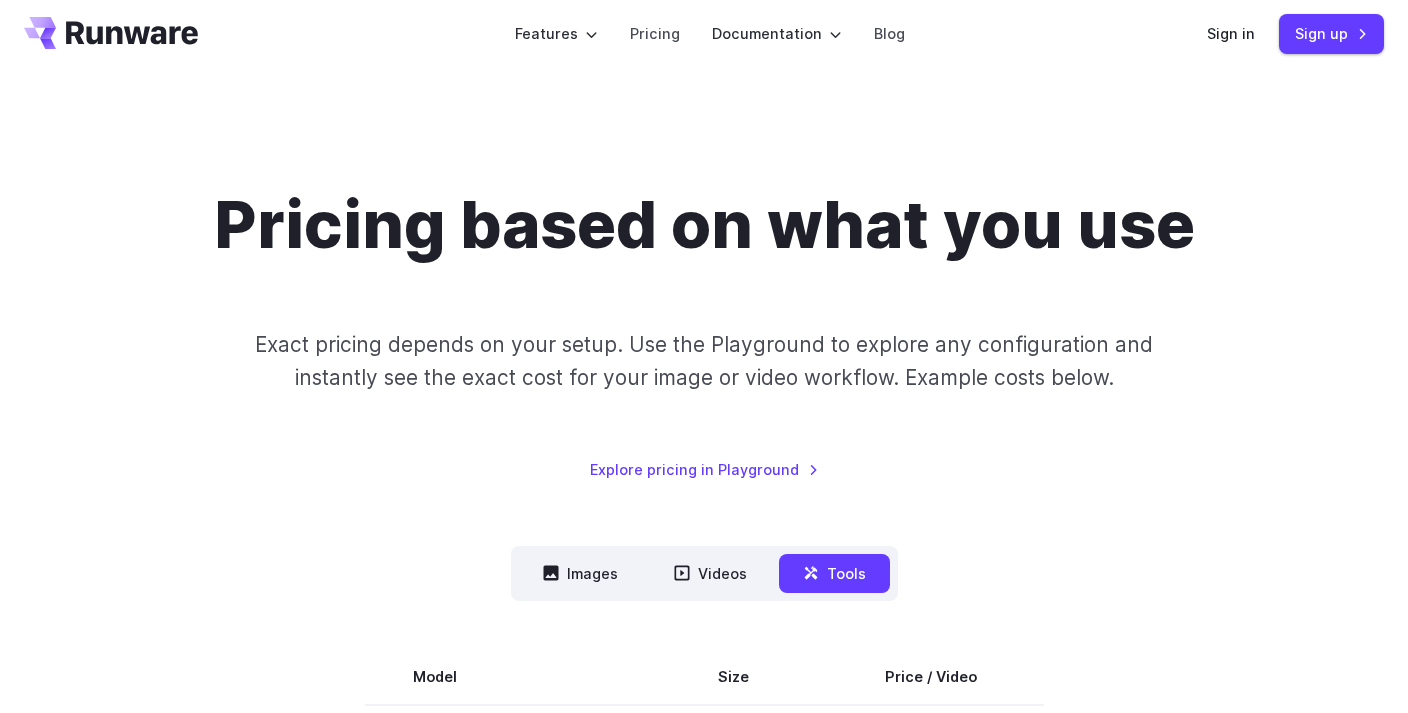 scroll, scrollTop: 0, scrollLeft: 0, axis: both 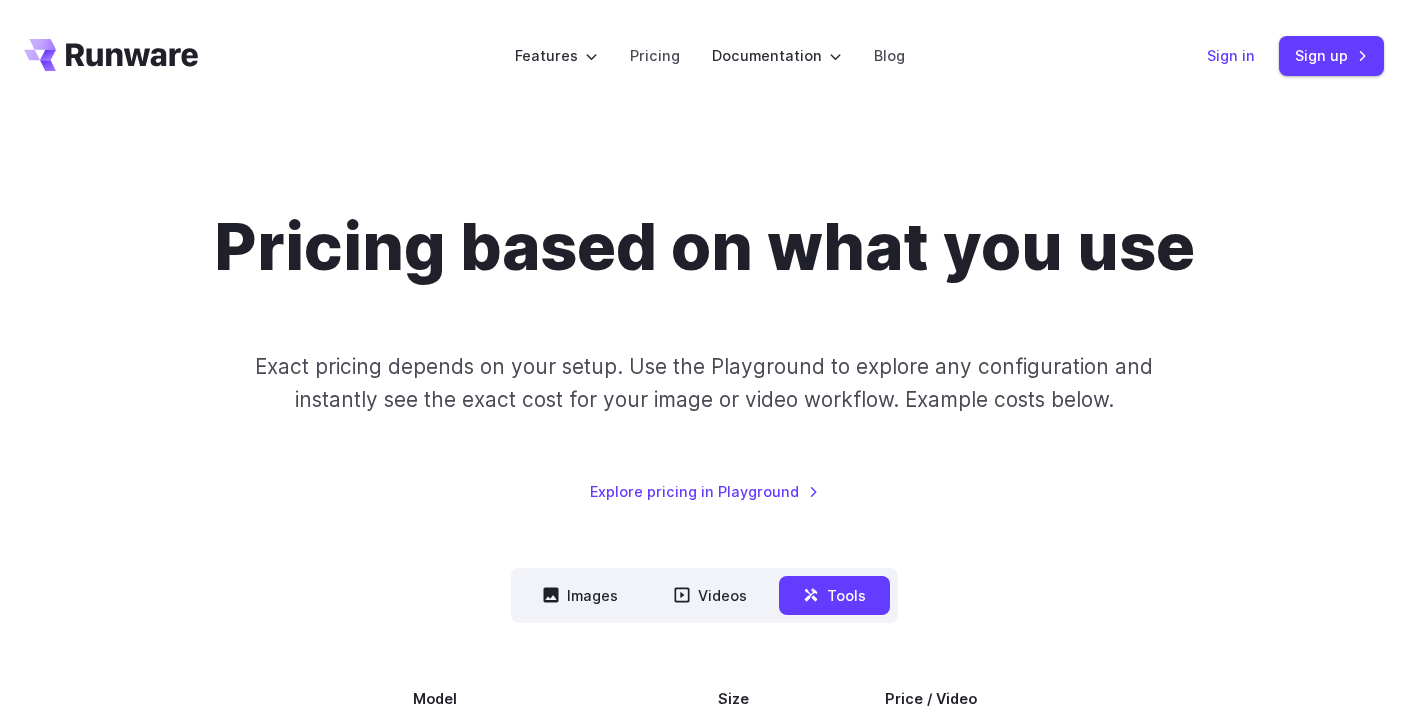 click on "Sign in" at bounding box center (1231, 55) 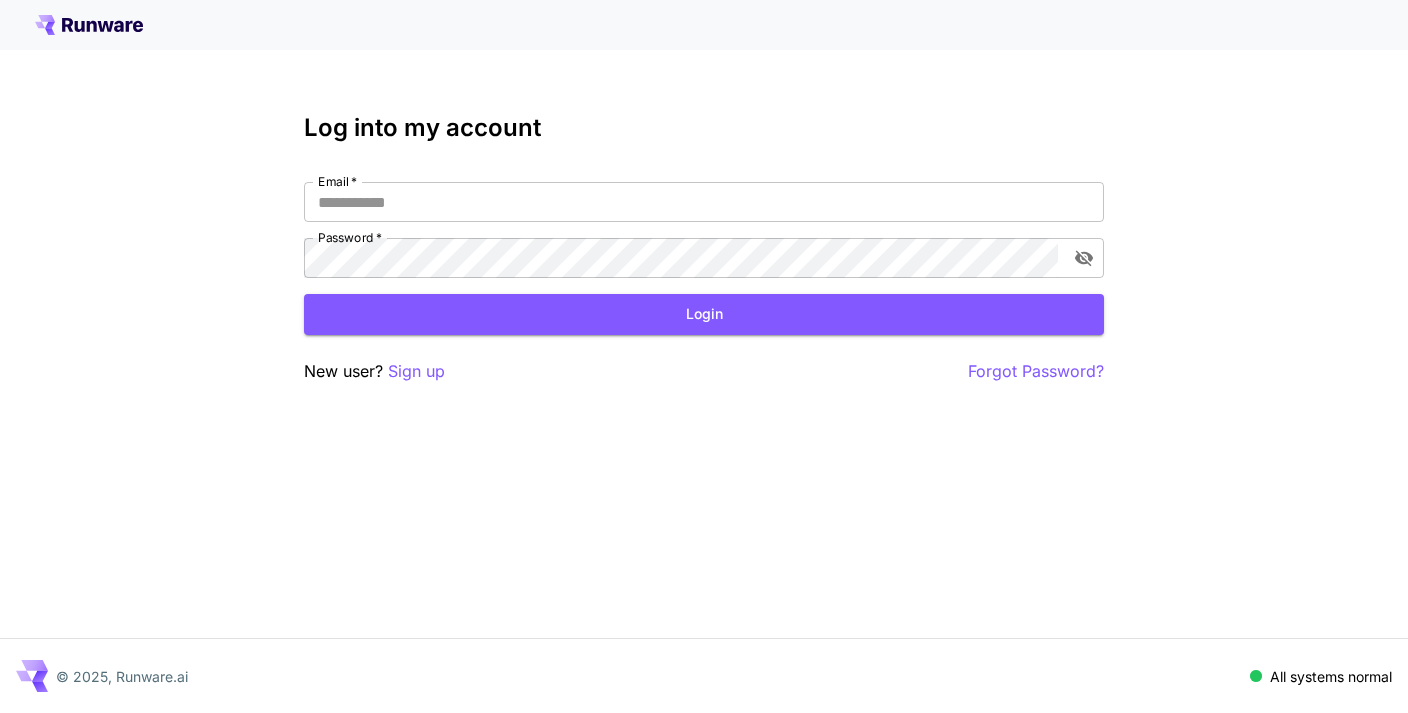 scroll, scrollTop: 0, scrollLeft: 0, axis: both 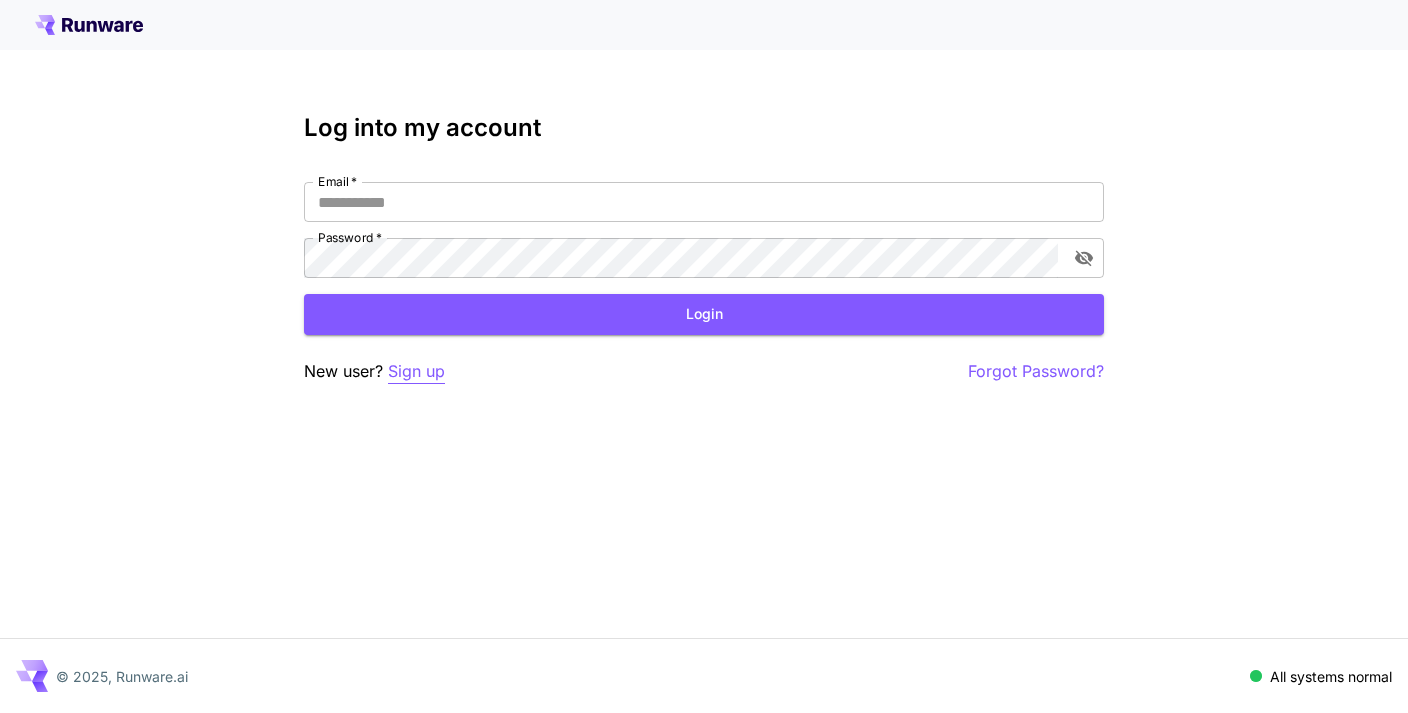 click on "Sign up" at bounding box center [416, 371] 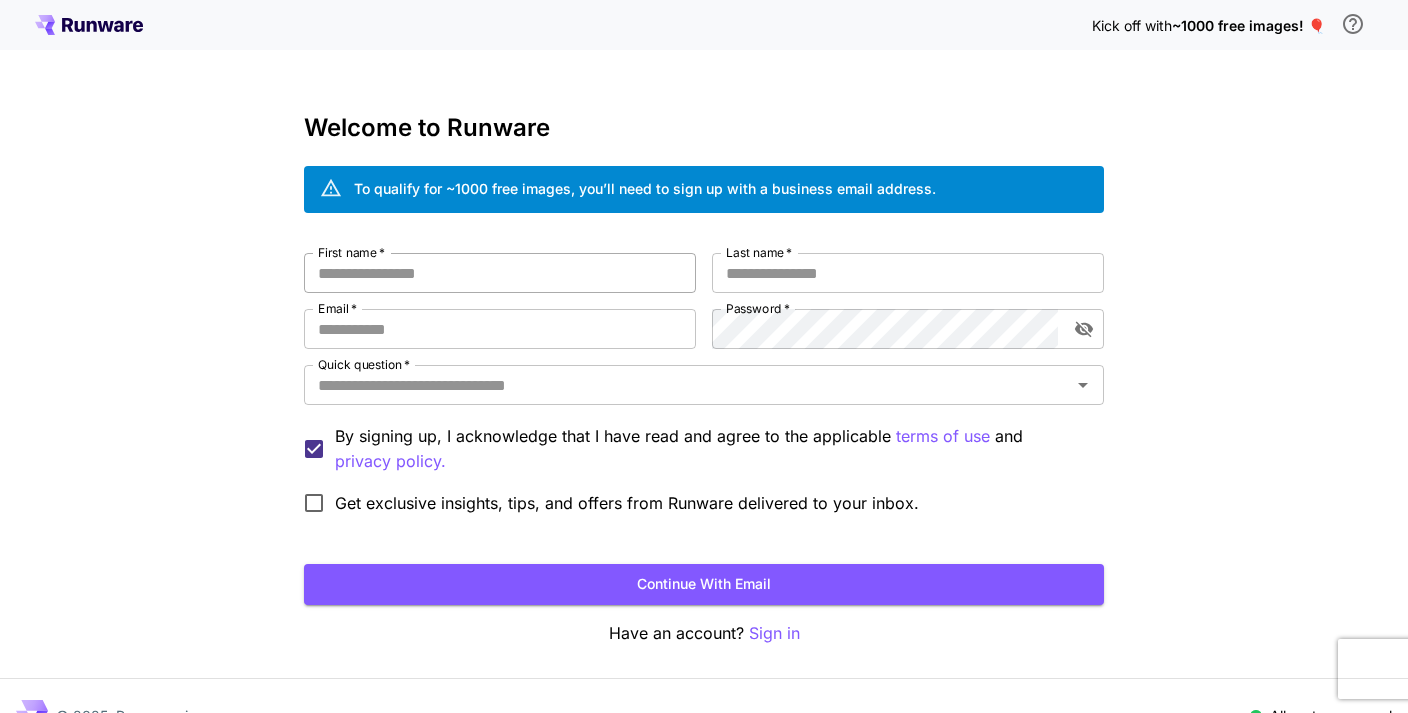 click on "First name   *" at bounding box center [500, 273] 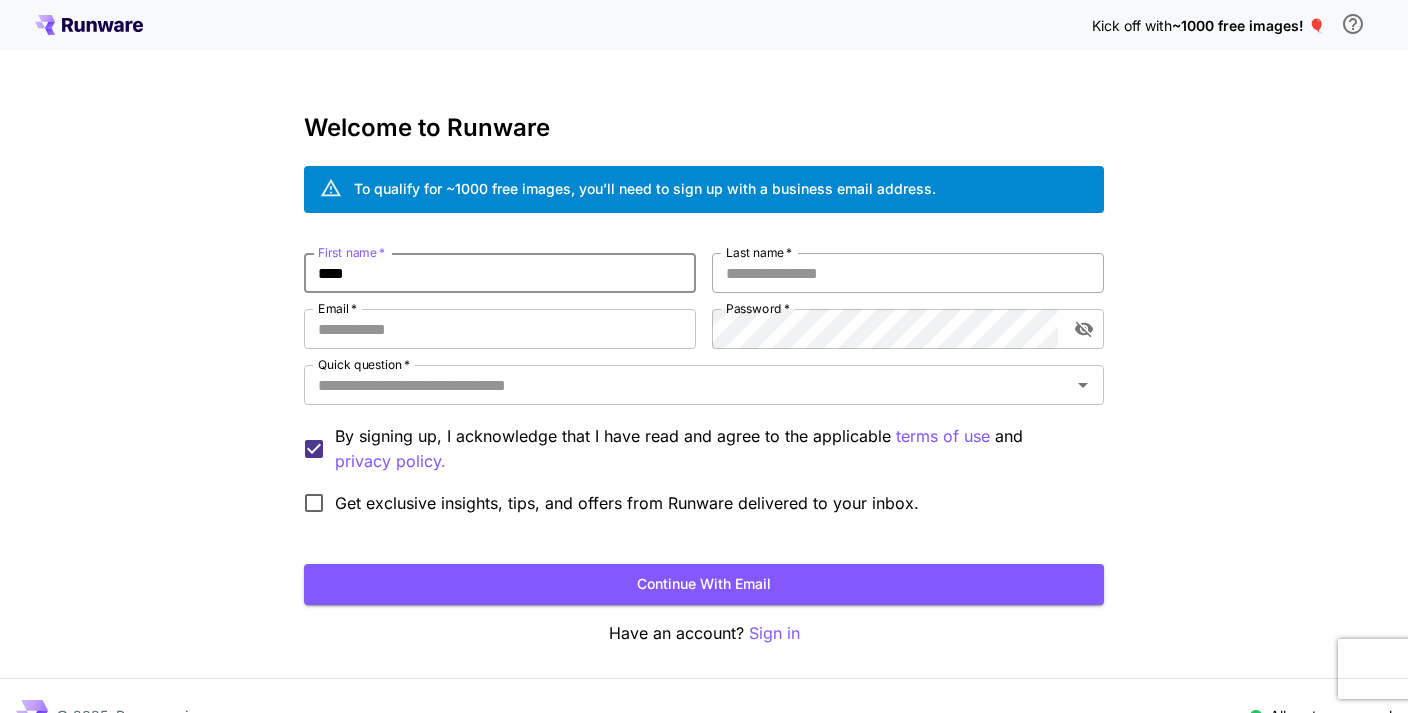 type on "****" 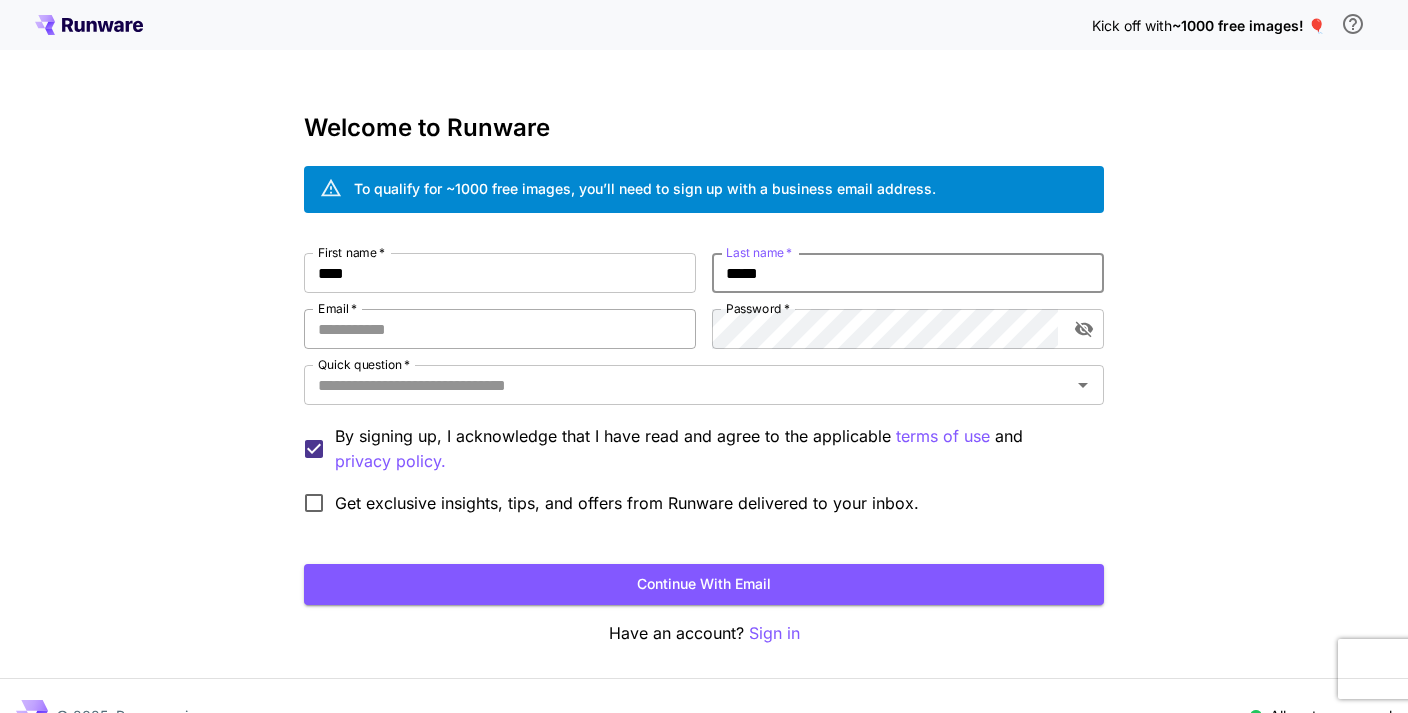 type on "*****" 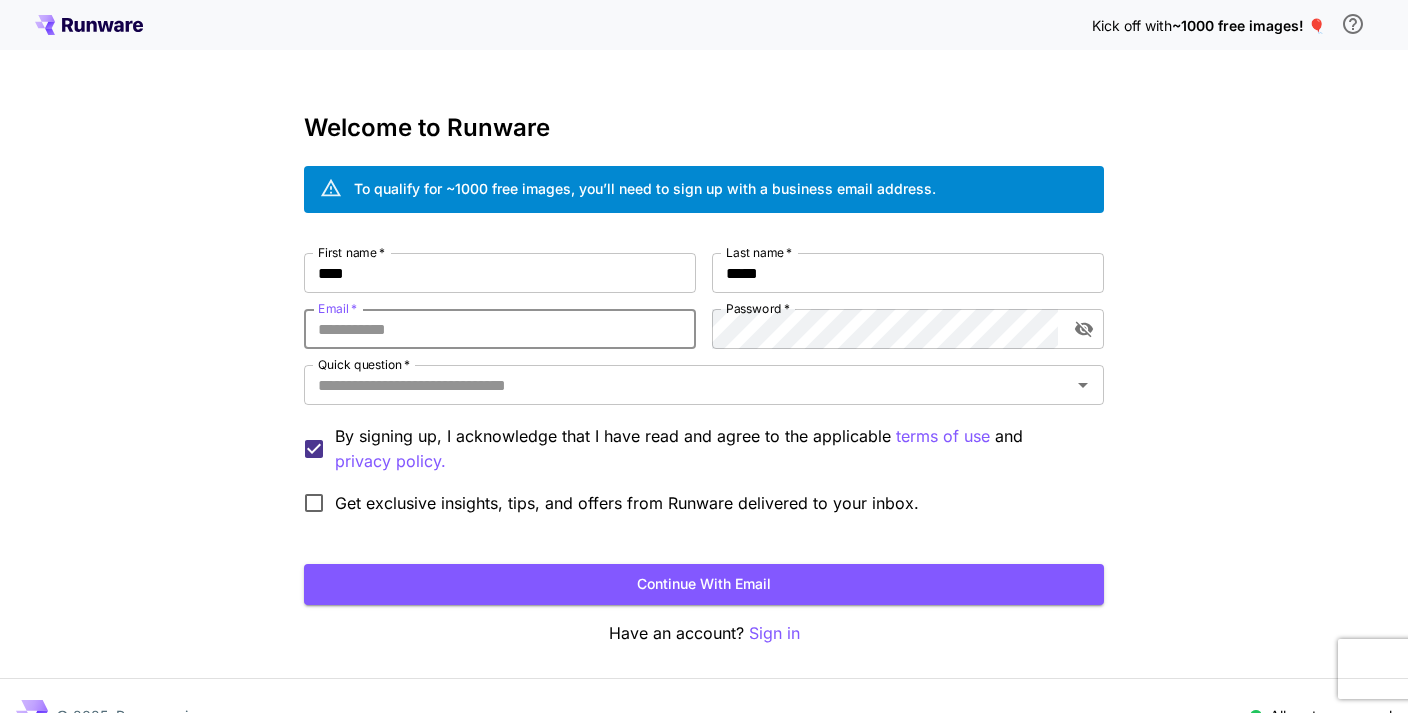 type on "**********" 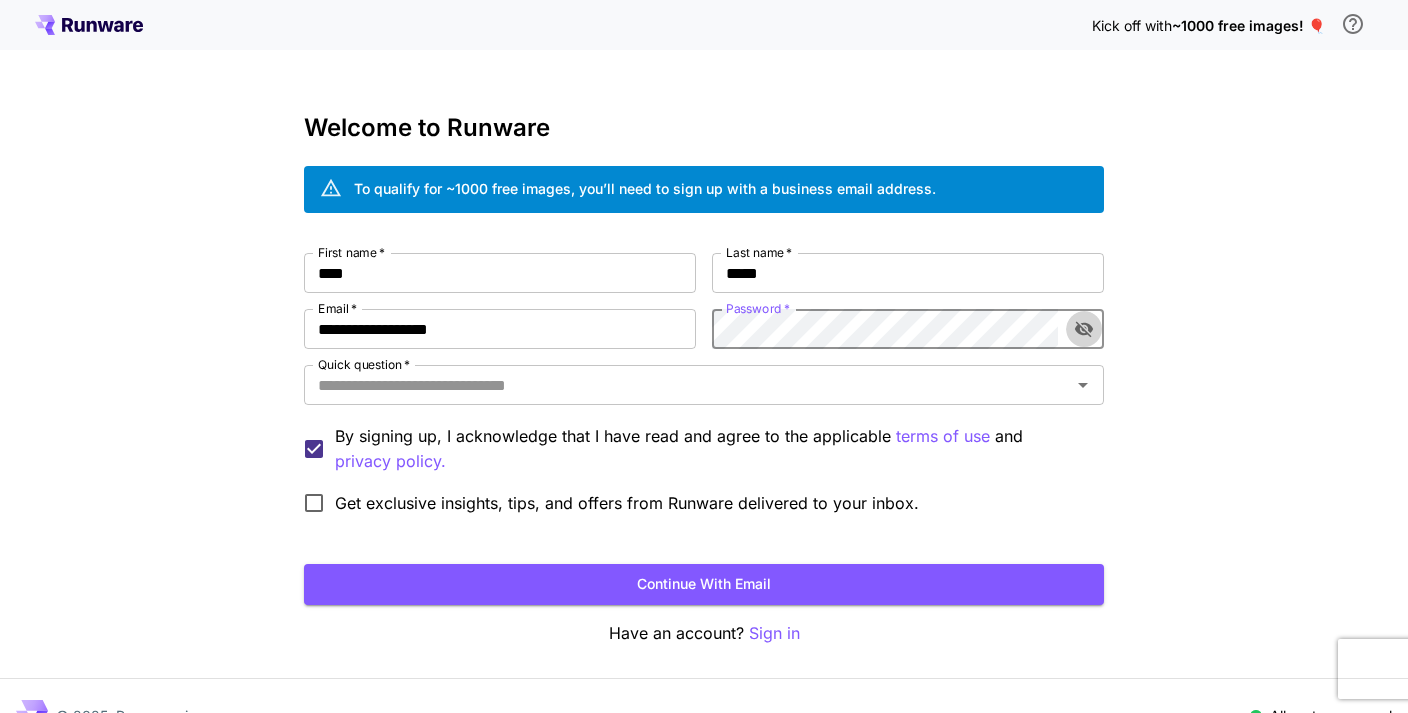 click 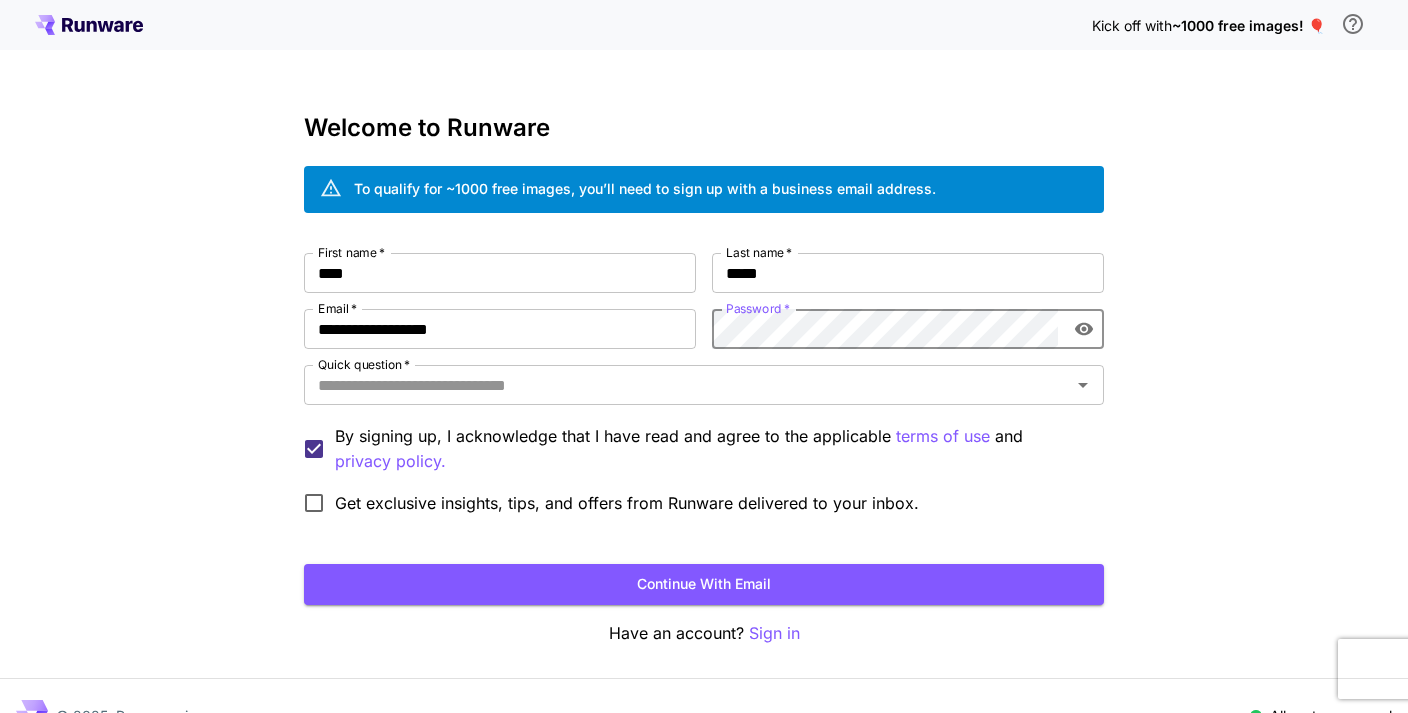 click 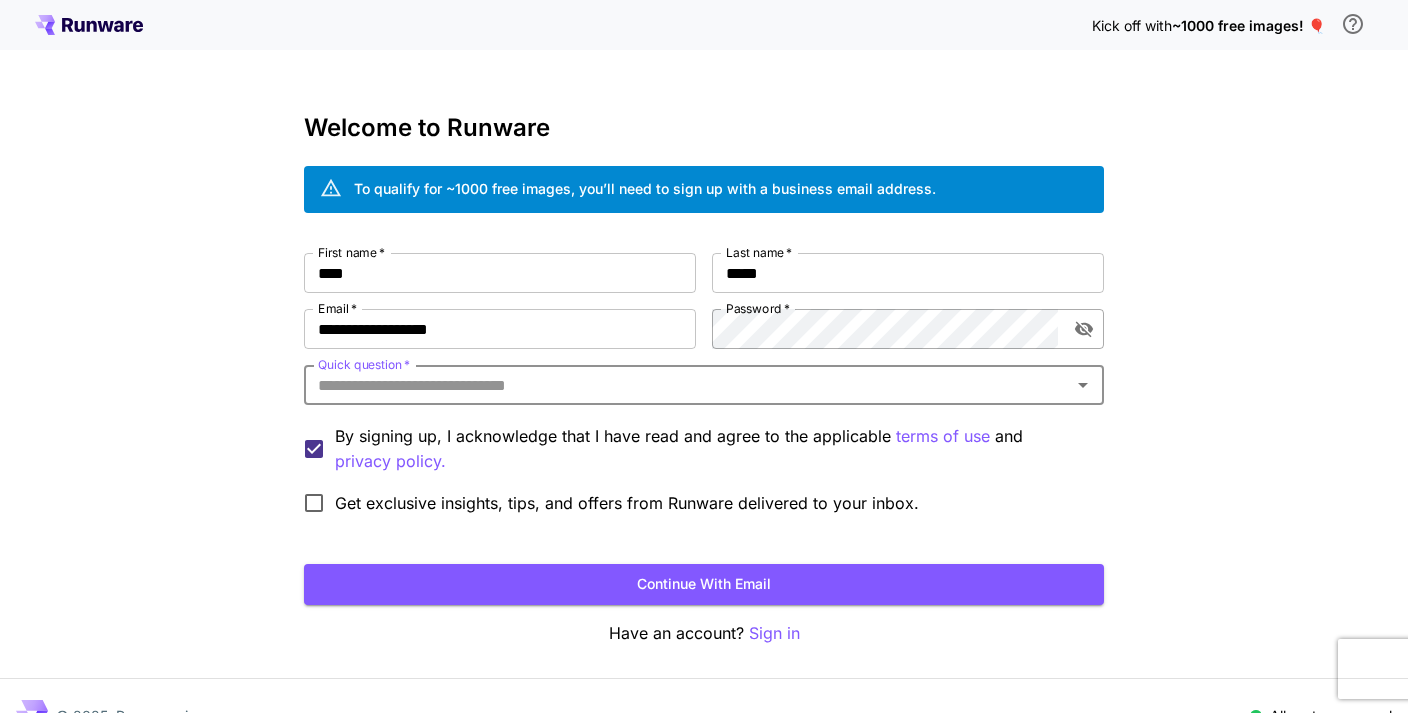 click 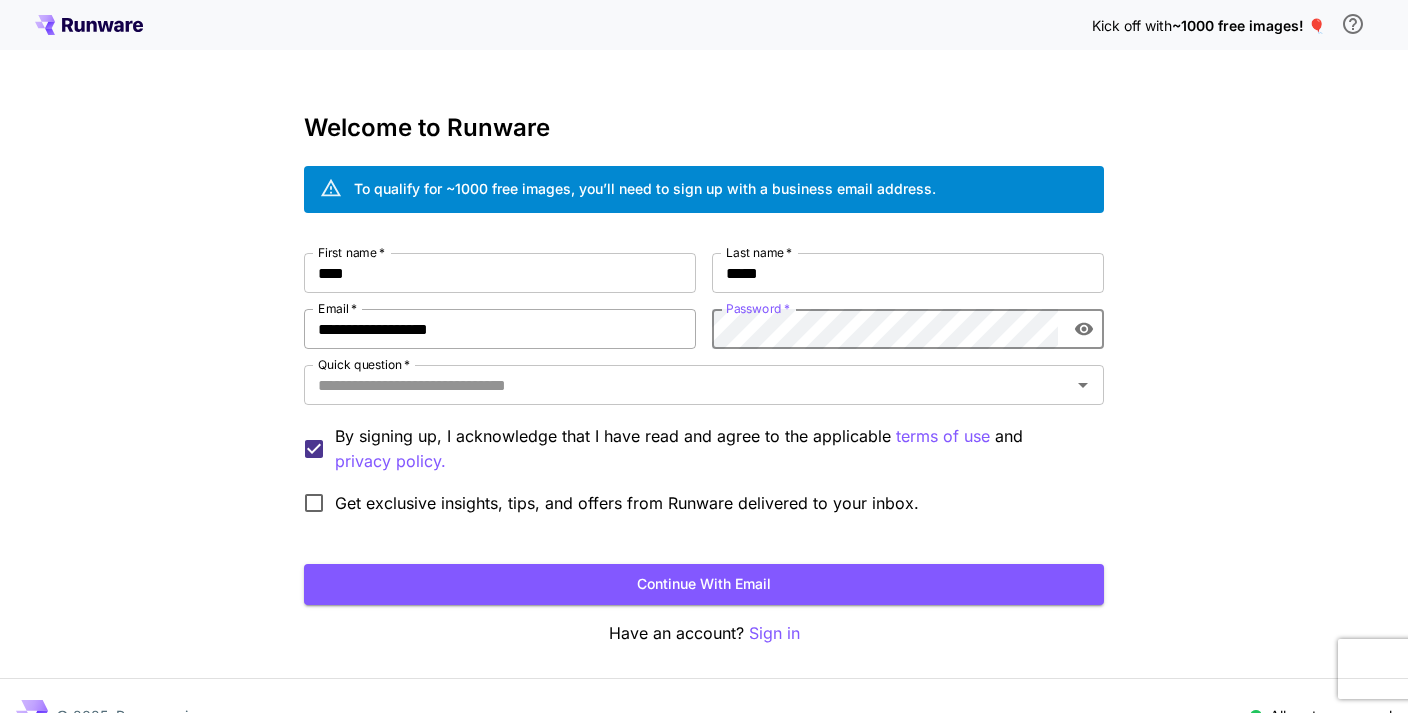 click on "**********" at bounding box center (704, 388) 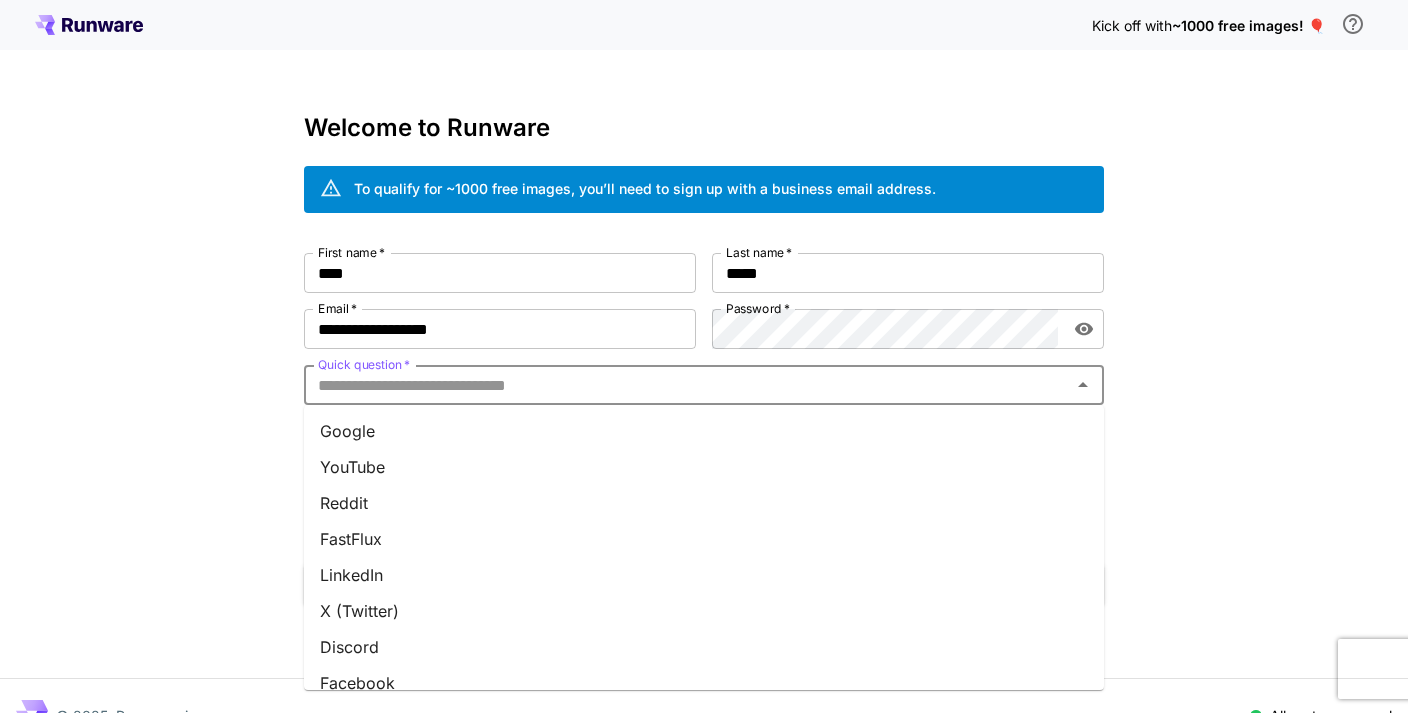 click on "Quick question   *" at bounding box center (687, 385) 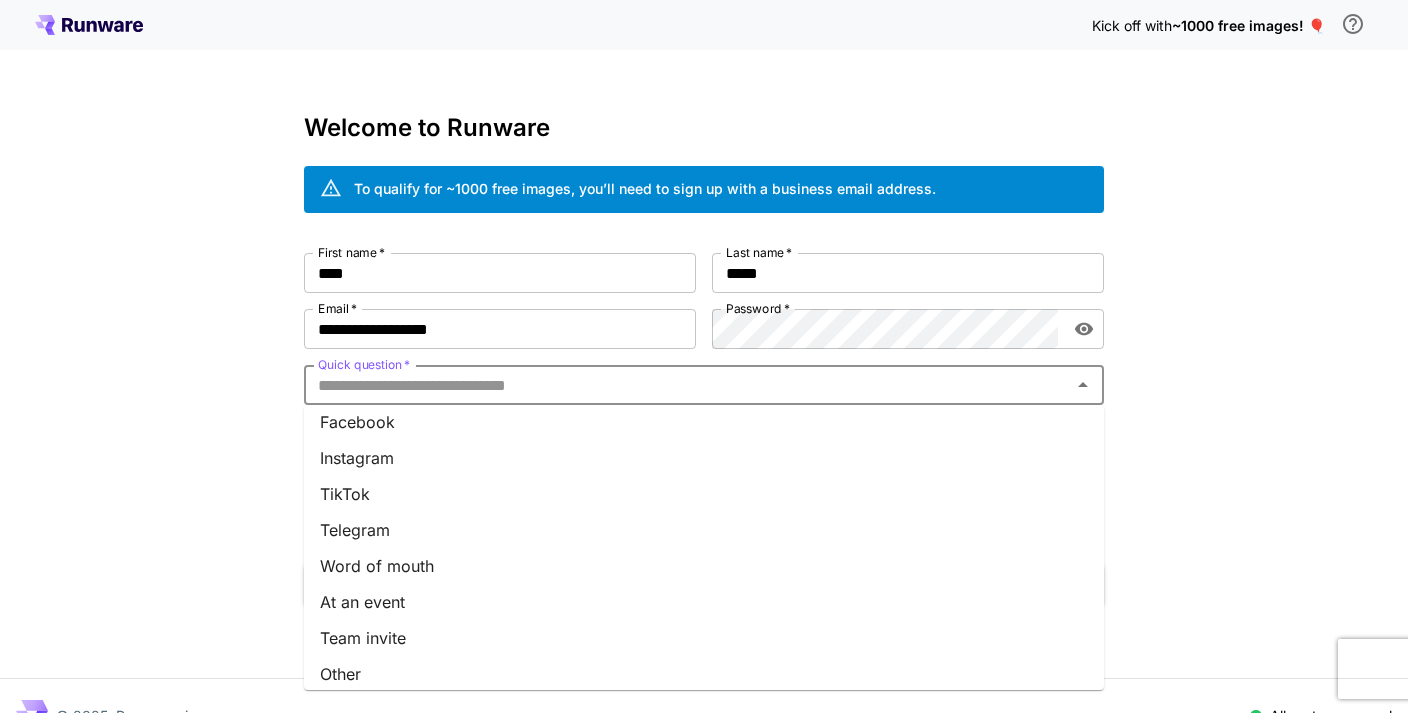 scroll, scrollTop: 271, scrollLeft: 0, axis: vertical 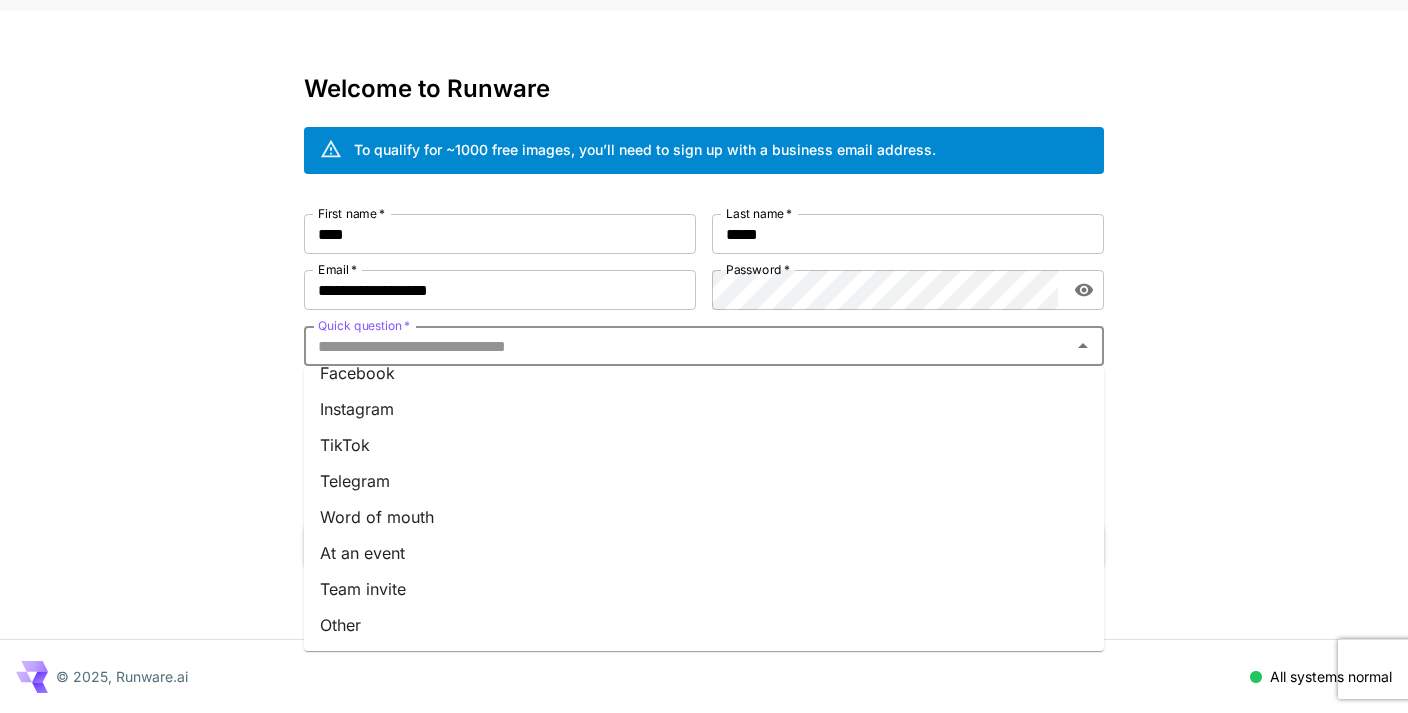 click on "Other" at bounding box center [704, 625] 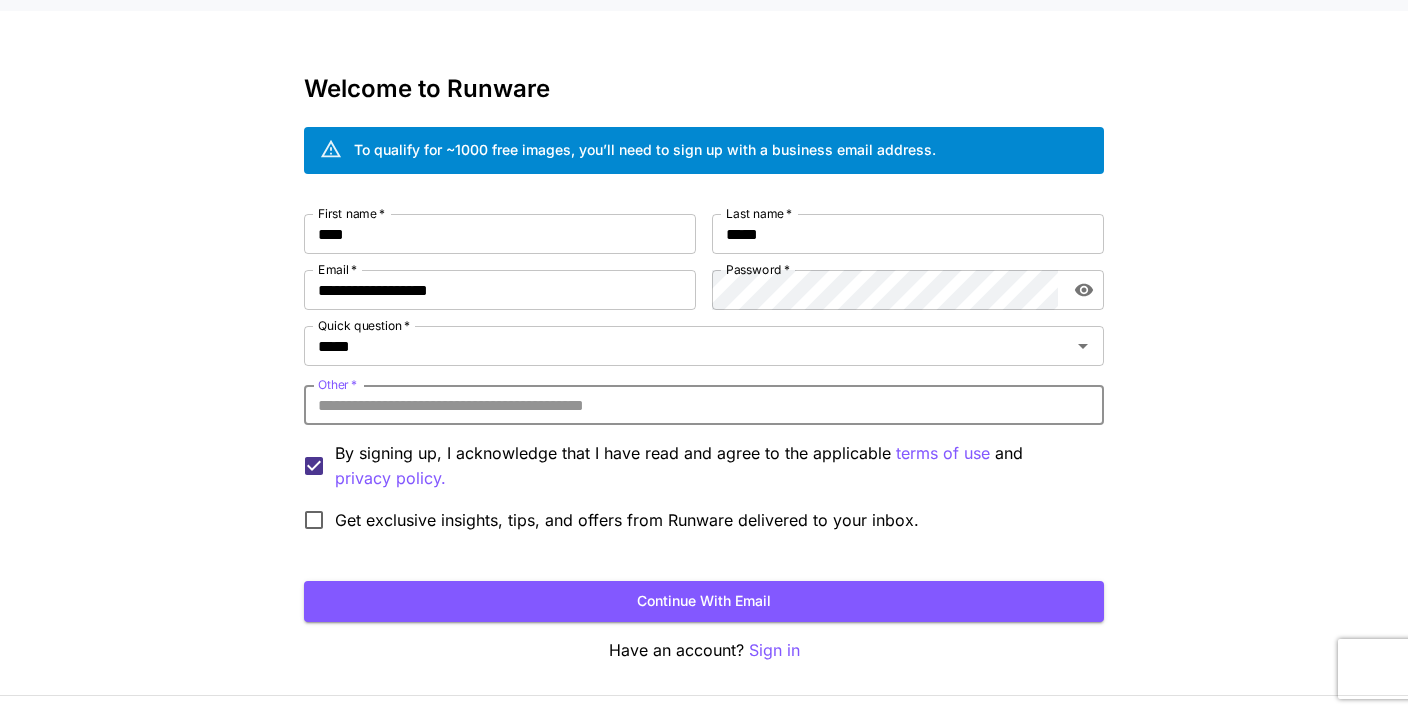 click on "Other   *" at bounding box center [704, 405] 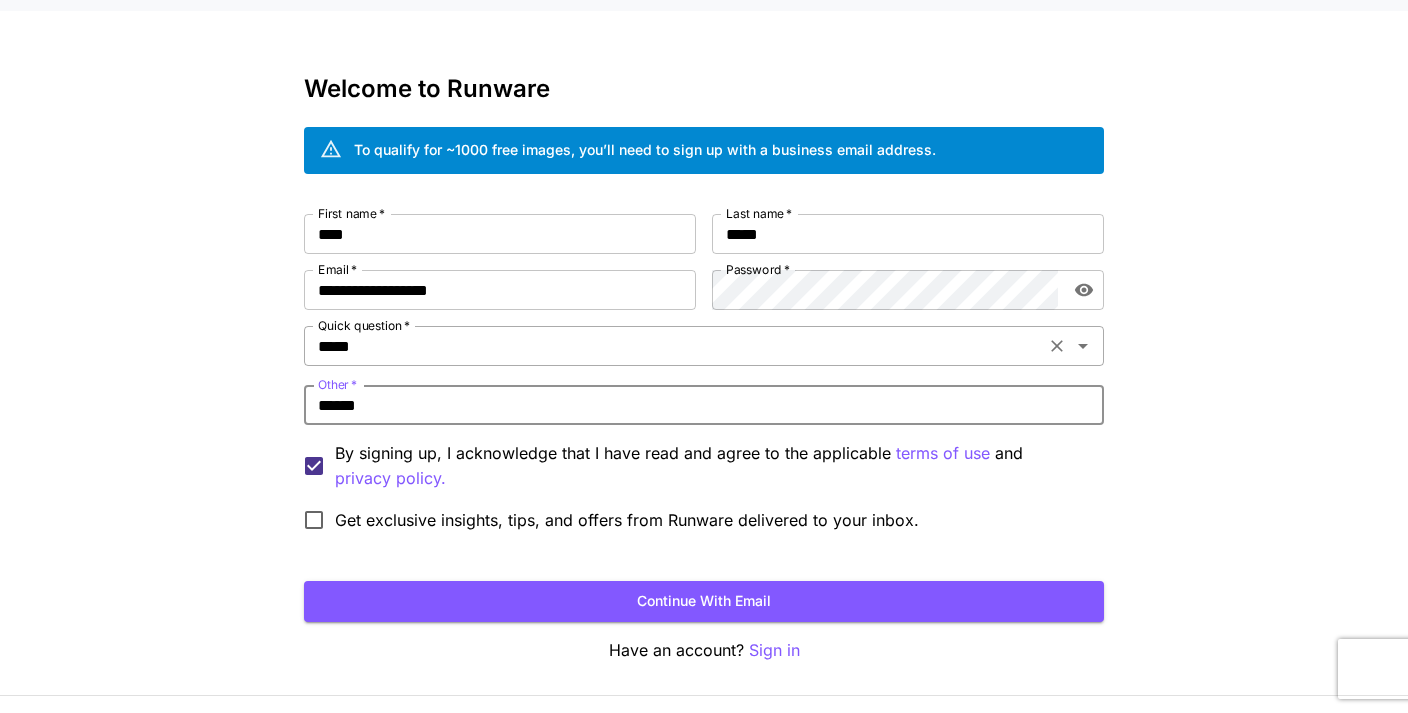 type on "******" 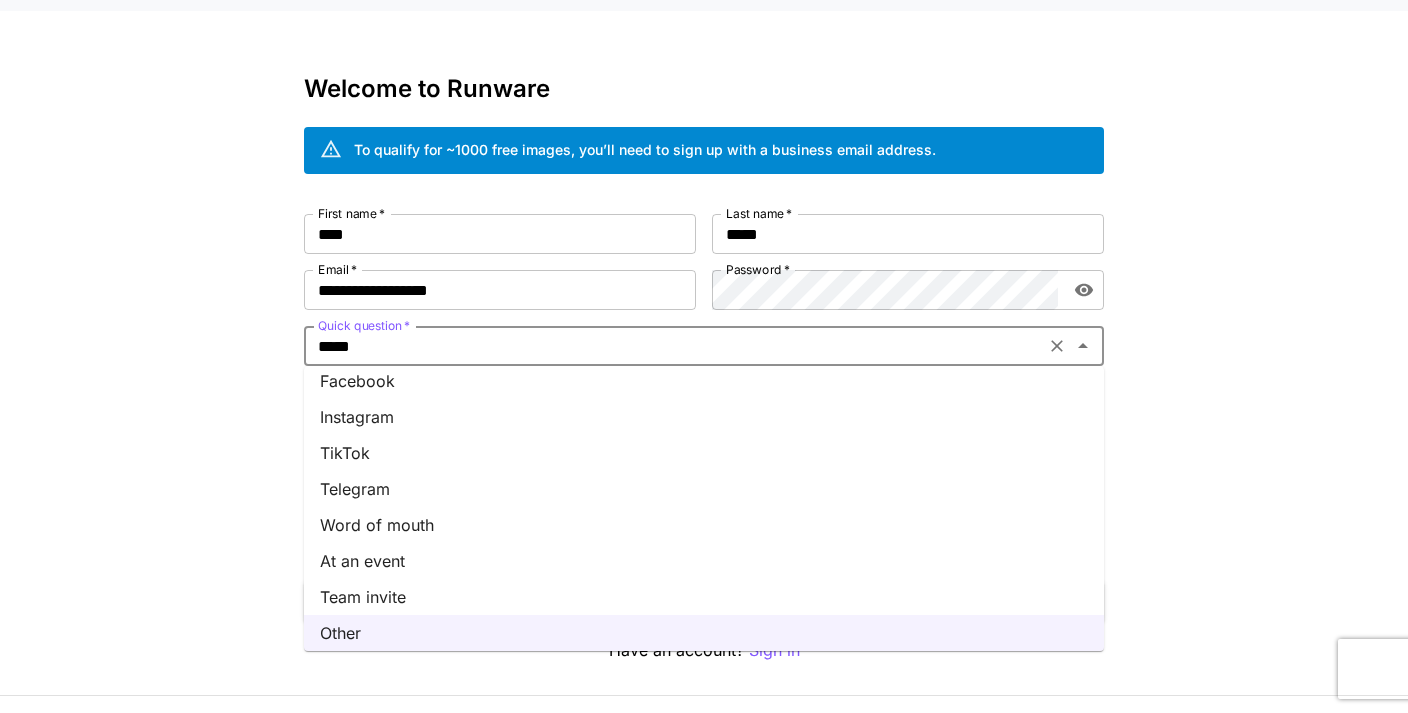 scroll, scrollTop: 271, scrollLeft: 0, axis: vertical 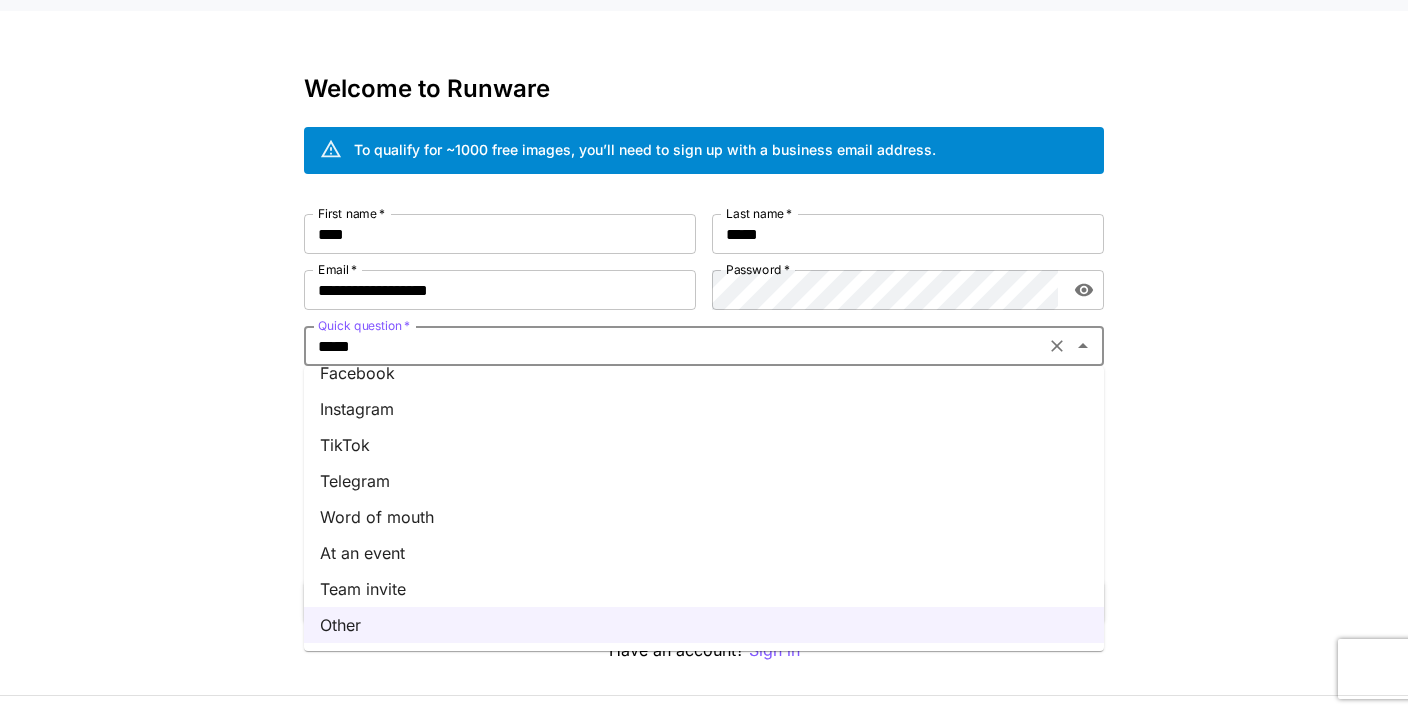 click on "Word of mouth" at bounding box center (704, 517) 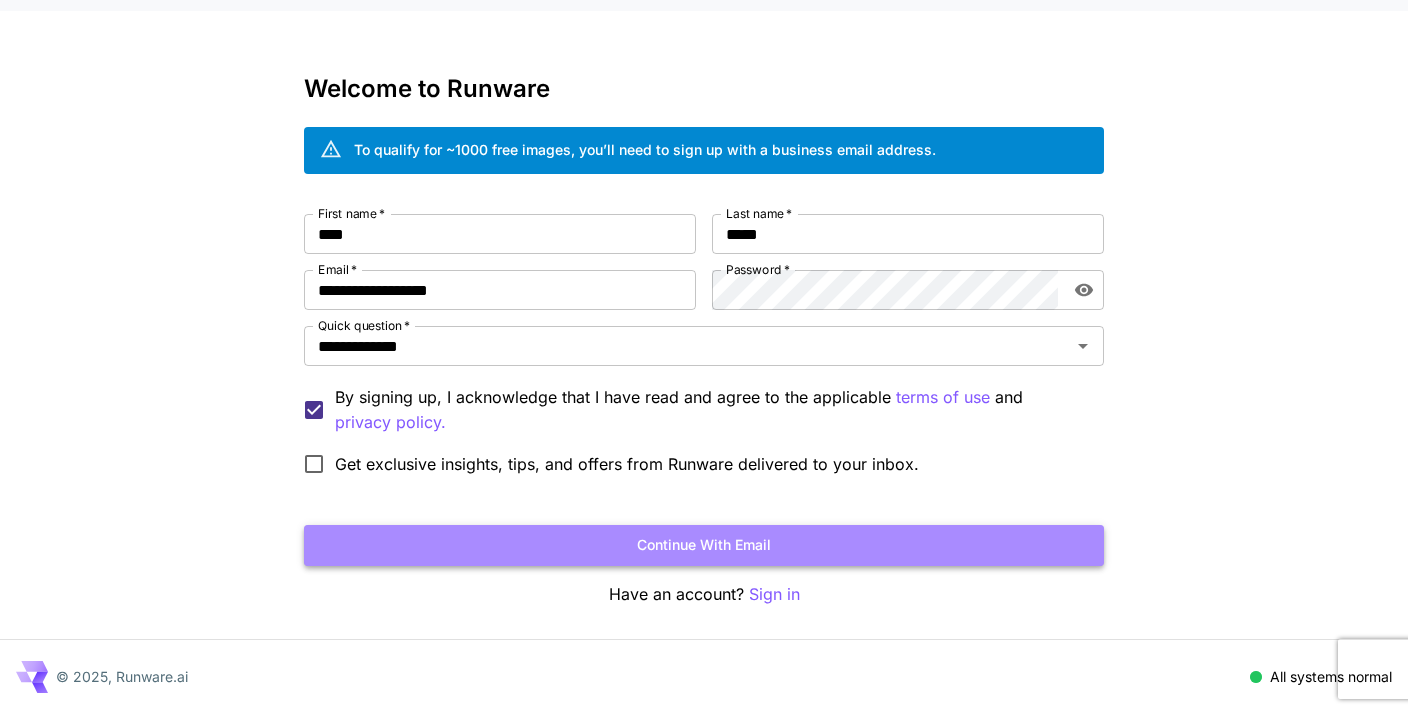 click on "Continue with email" at bounding box center [704, 545] 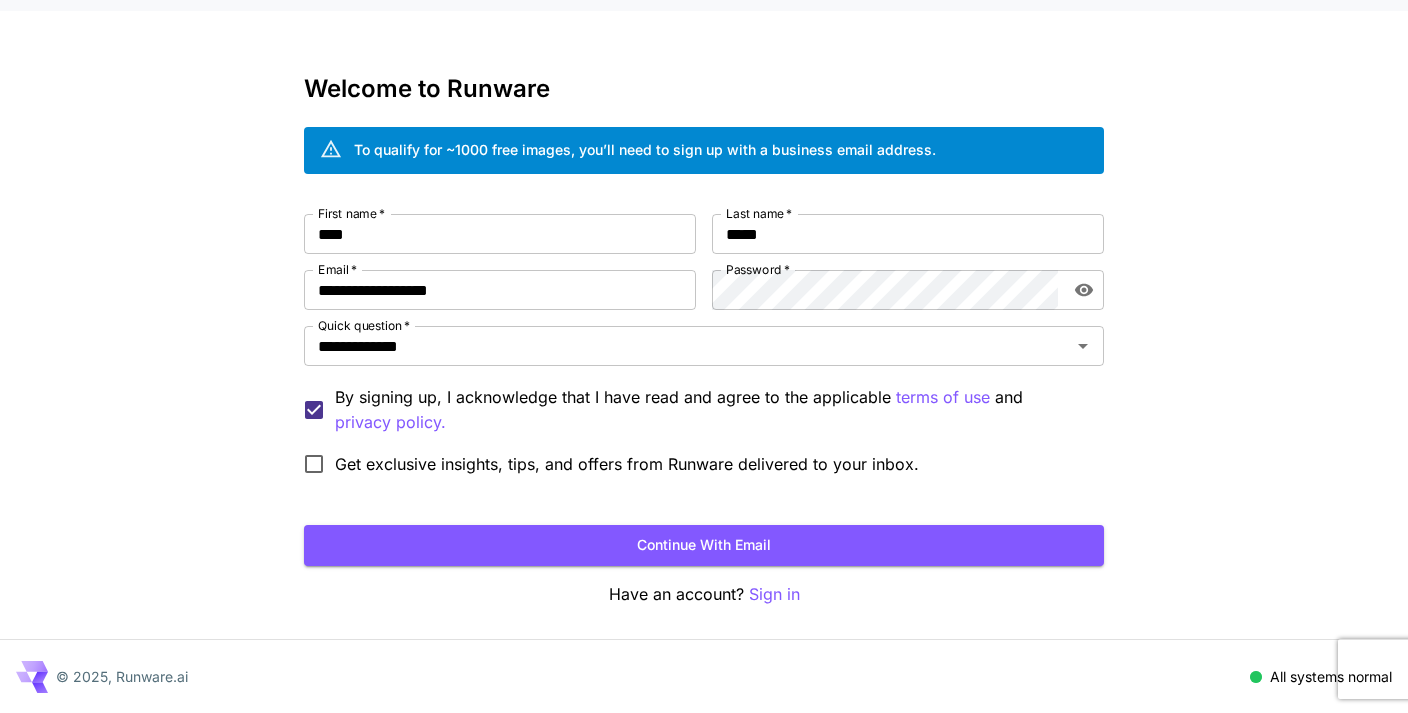 scroll, scrollTop: 0, scrollLeft: 0, axis: both 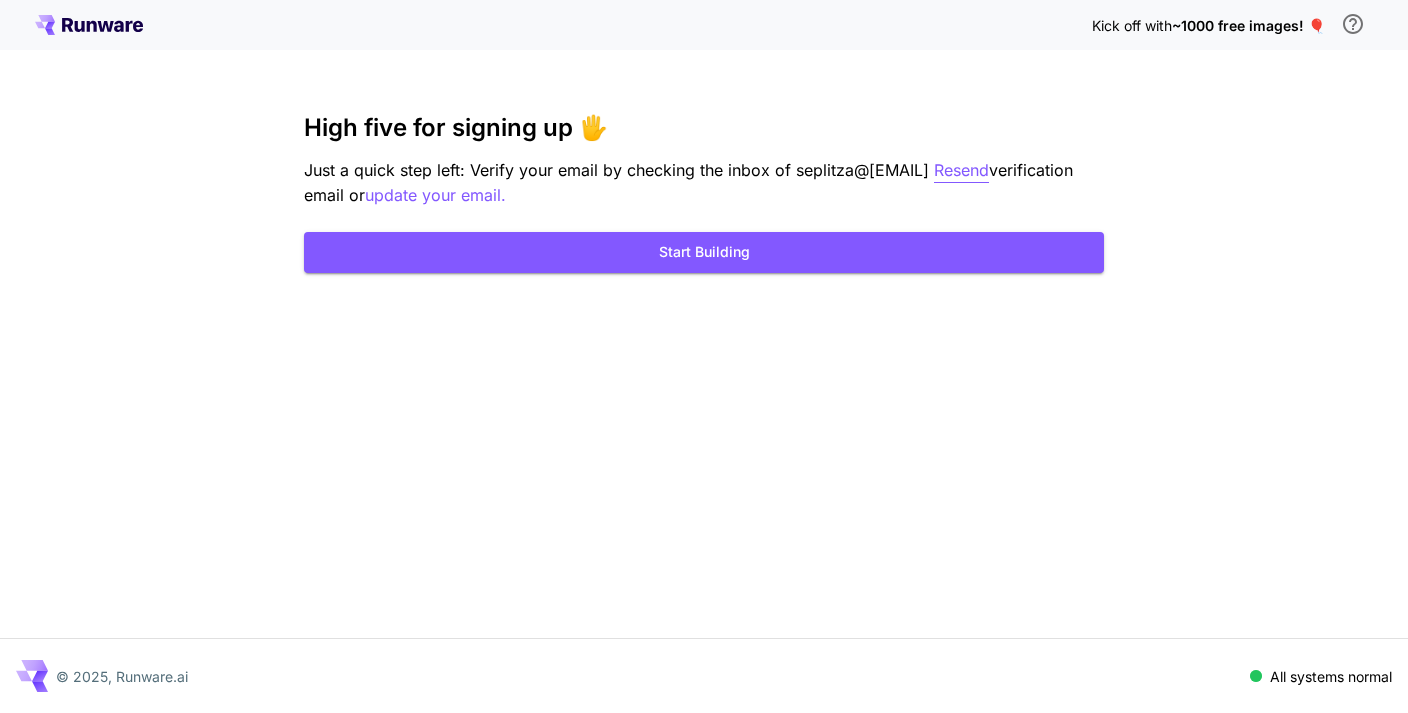 click on "Resend" at bounding box center [961, 170] 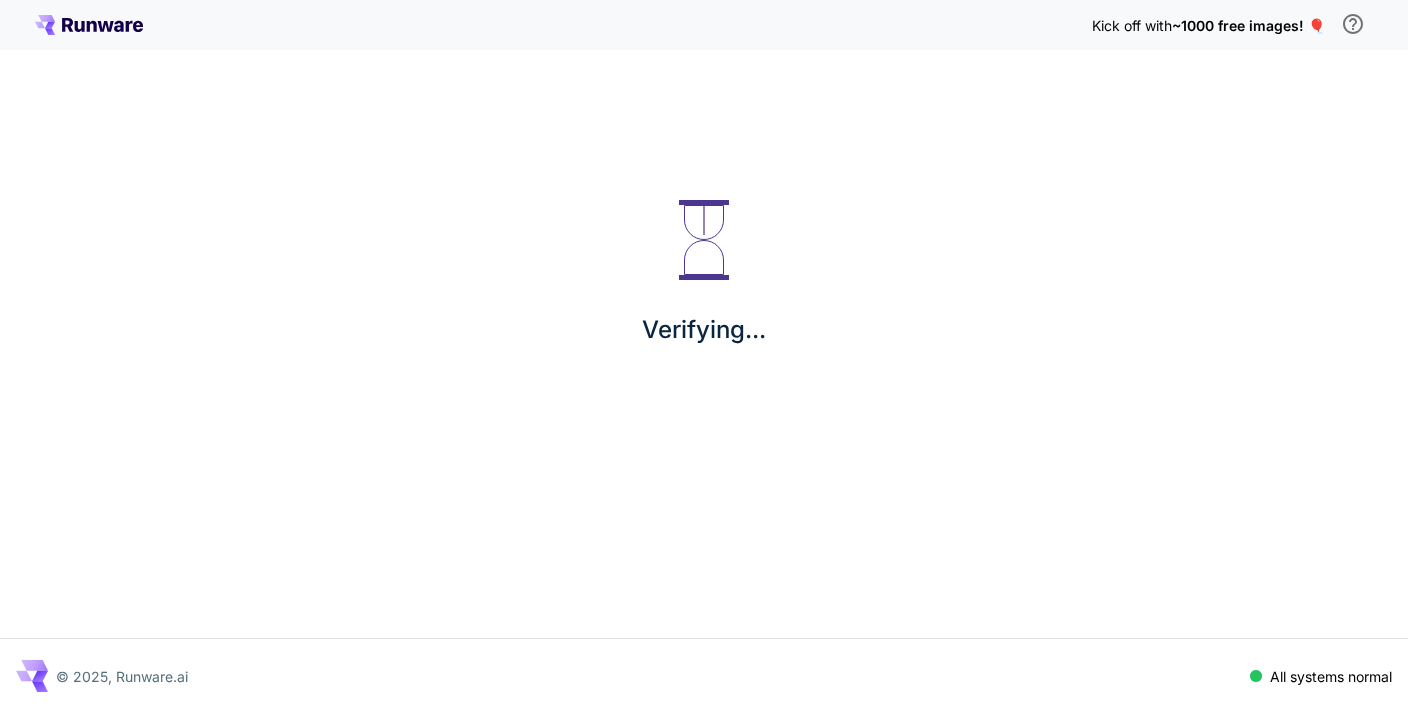 scroll, scrollTop: 0, scrollLeft: 0, axis: both 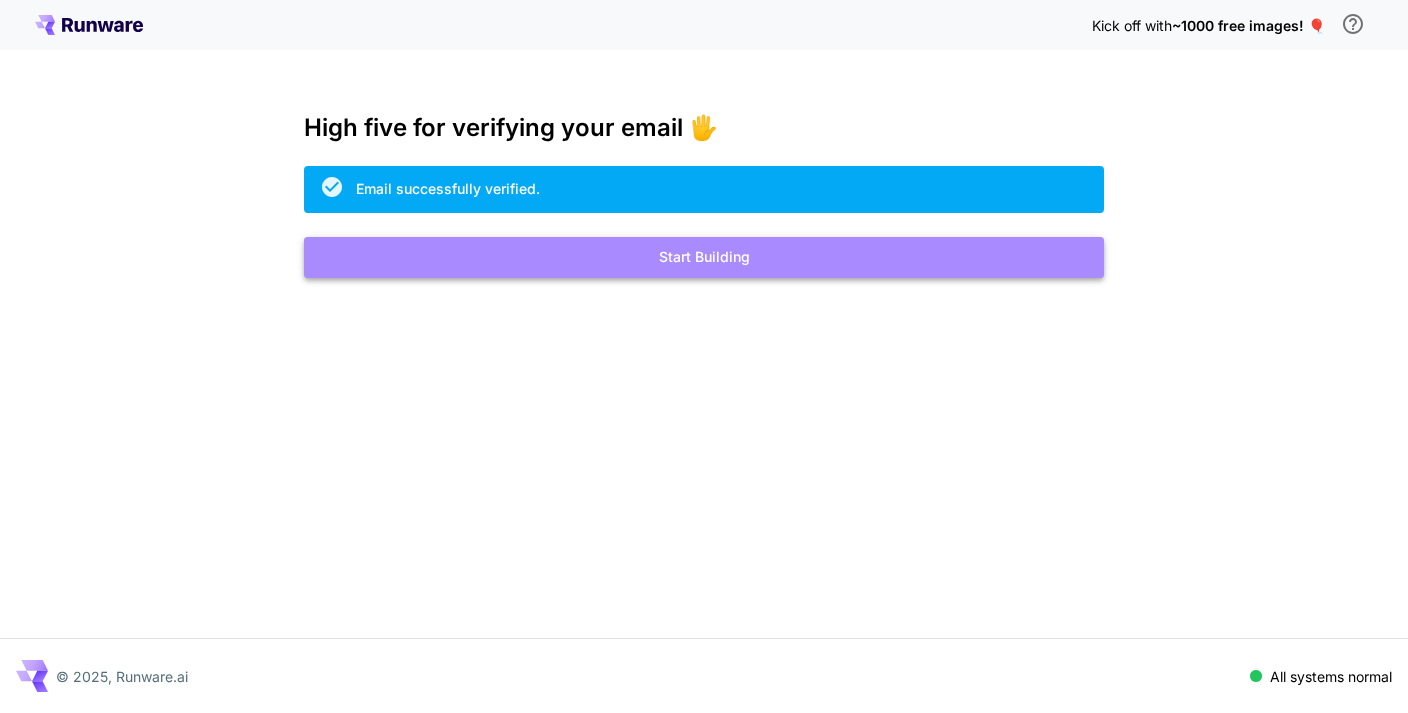 click on "Start Building" at bounding box center (704, 257) 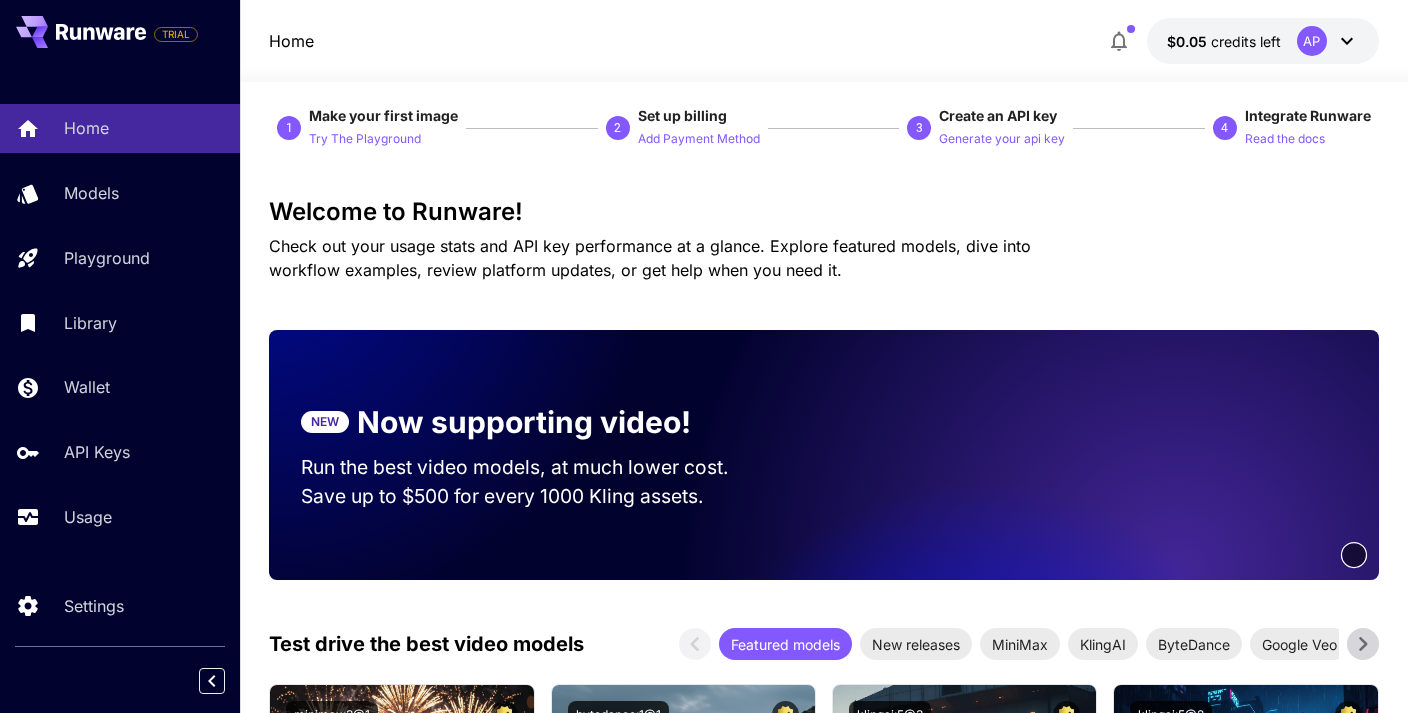 scroll, scrollTop: 0, scrollLeft: 0, axis: both 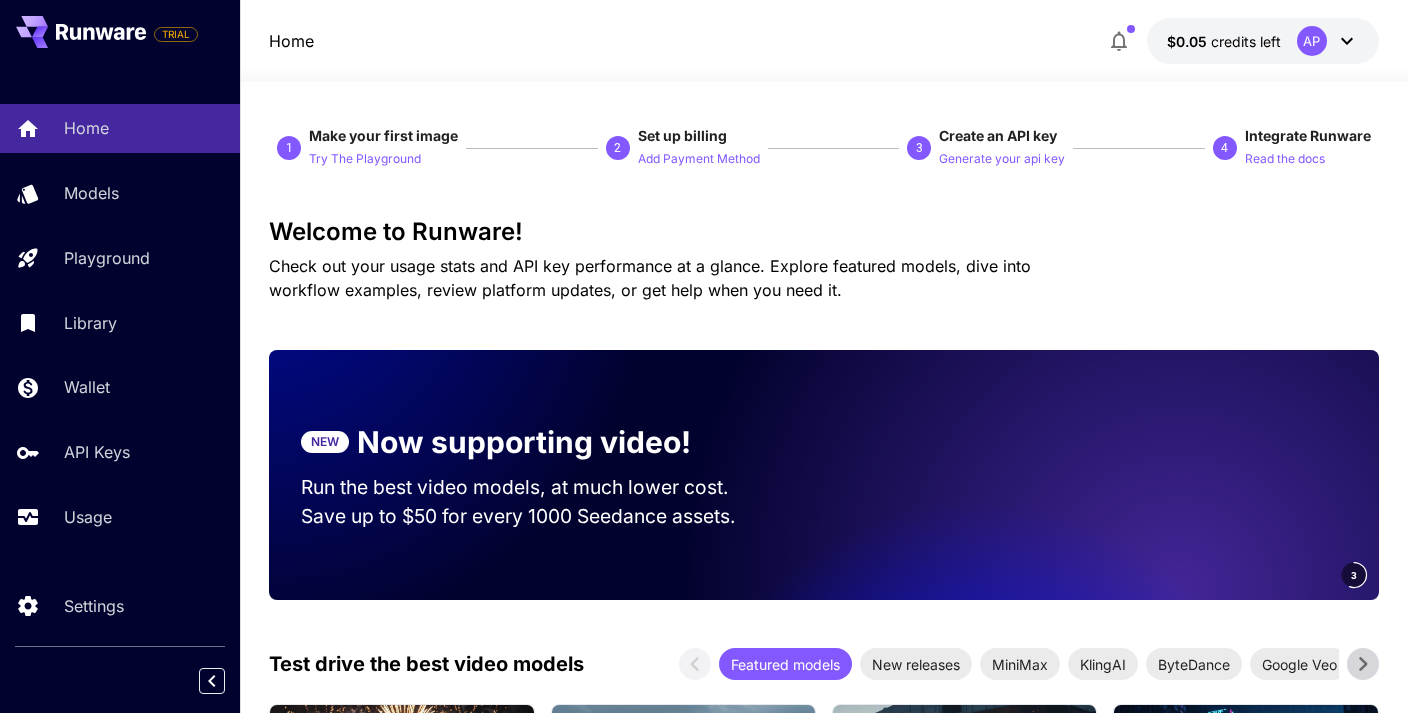 click 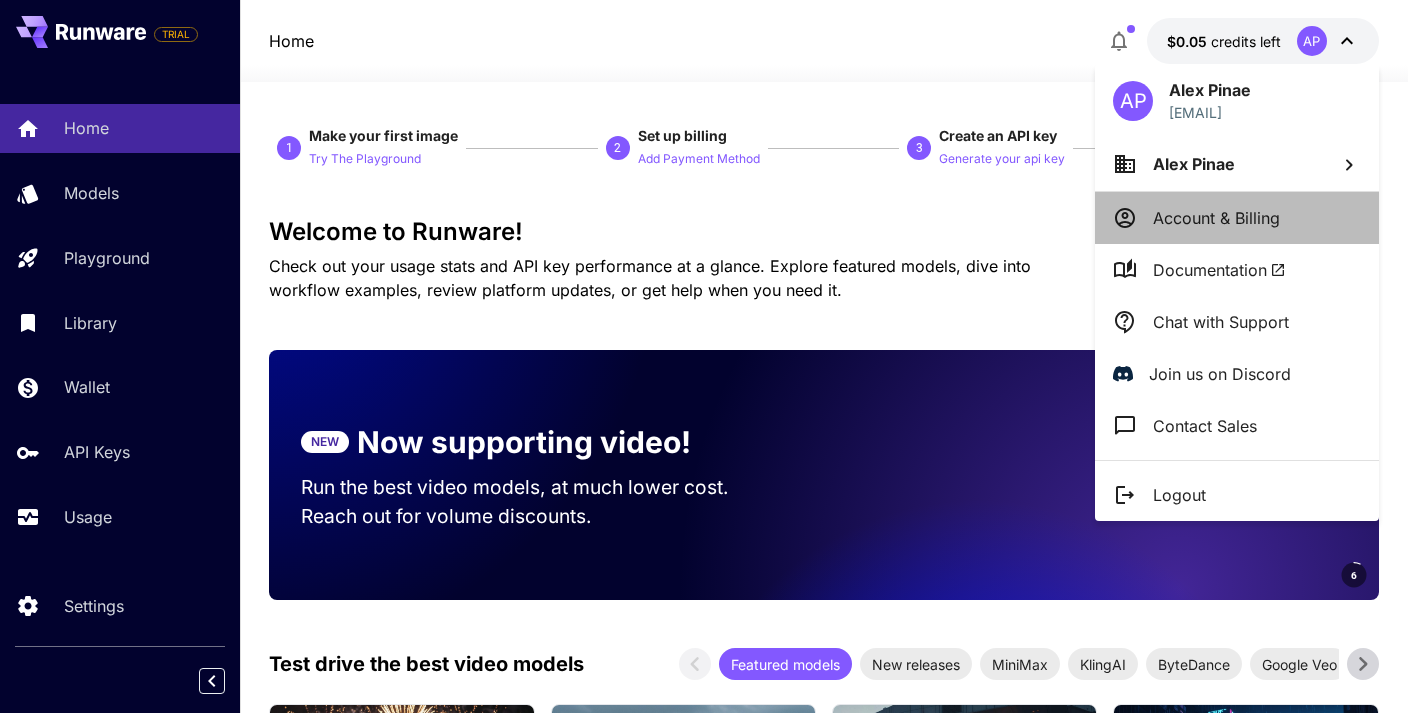 click on "Account & Billing" at bounding box center [1216, 218] 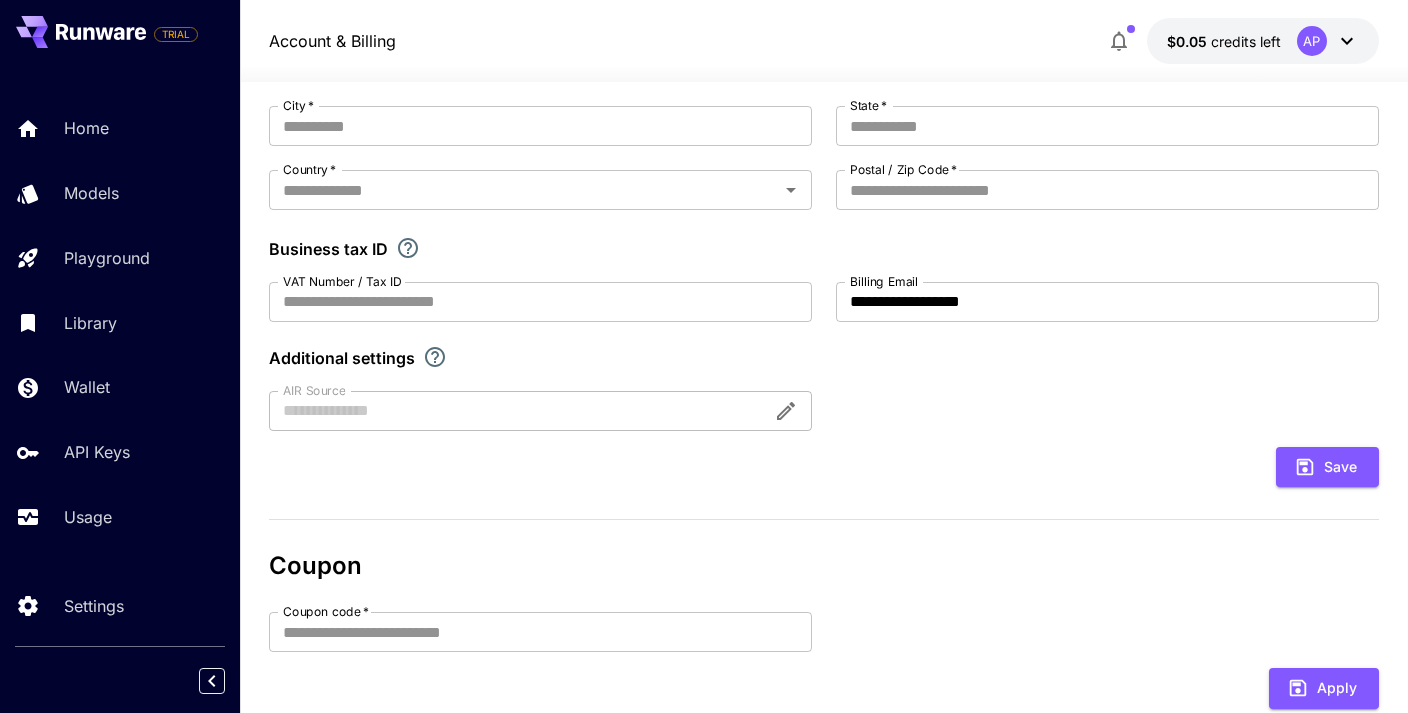 scroll, scrollTop: 0, scrollLeft: 0, axis: both 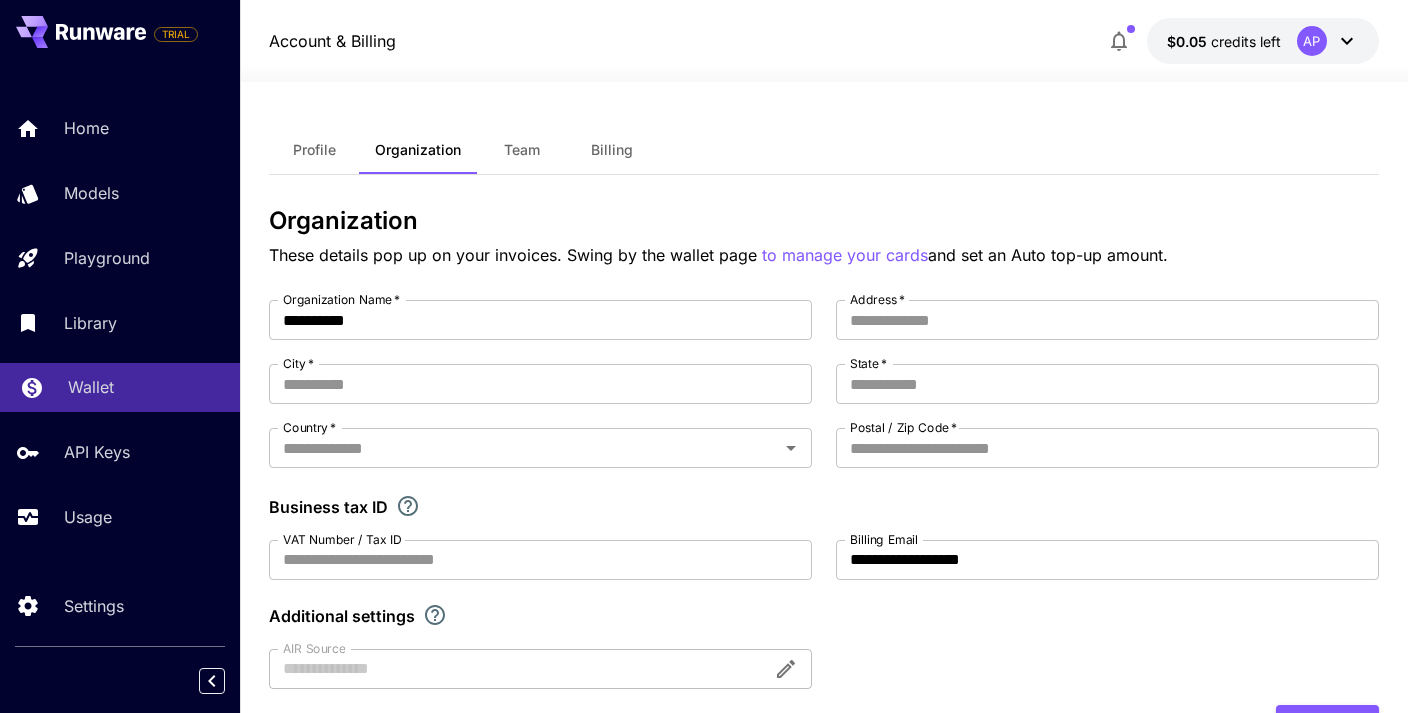click on "Wallet" at bounding box center [91, 387] 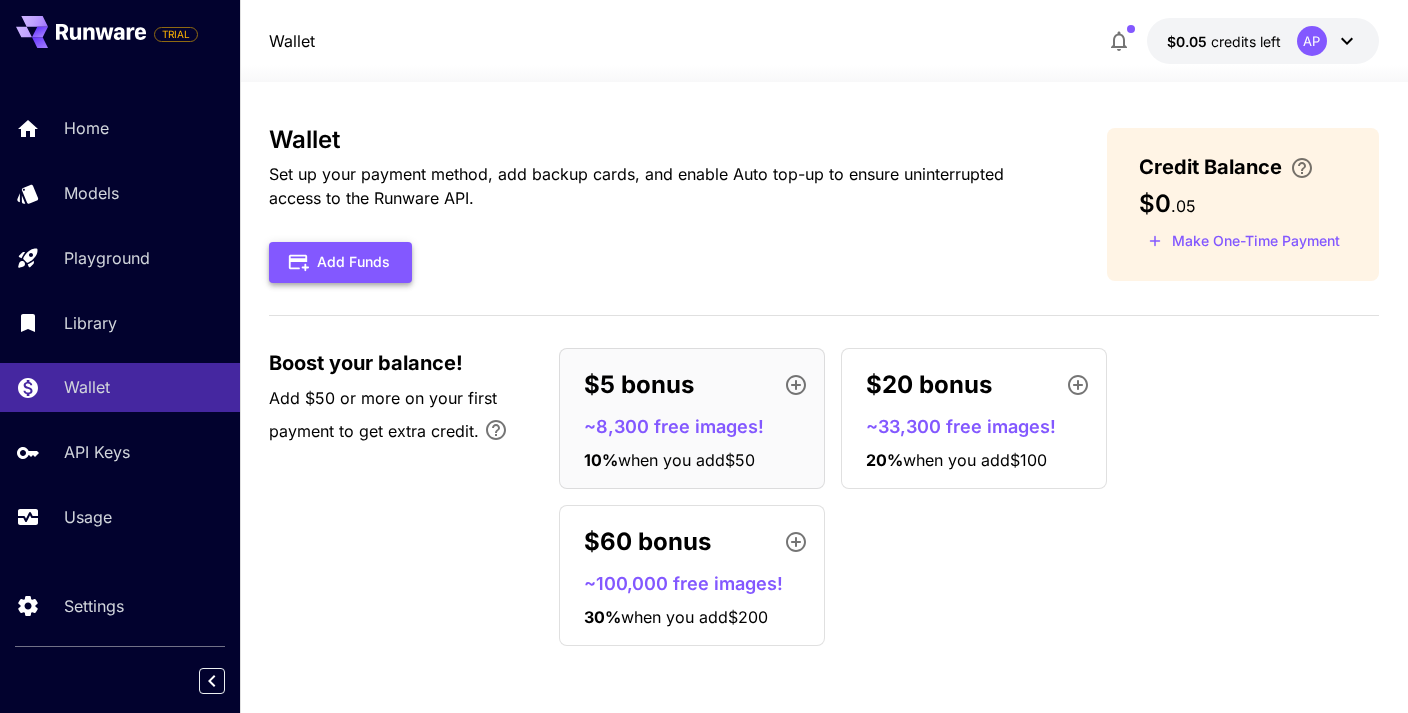 click on "Add Funds" at bounding box center (340, 262) 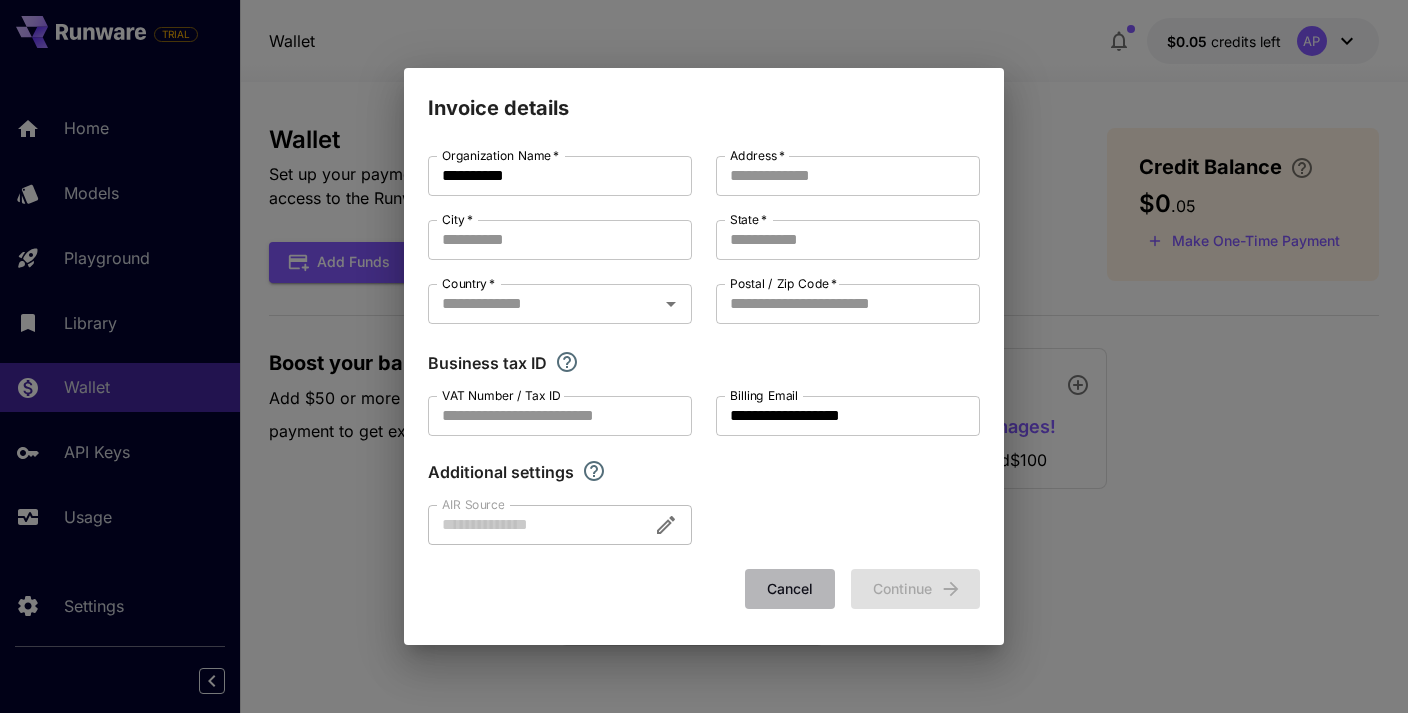 click on "Cancel" at bounding box center (790, 589) 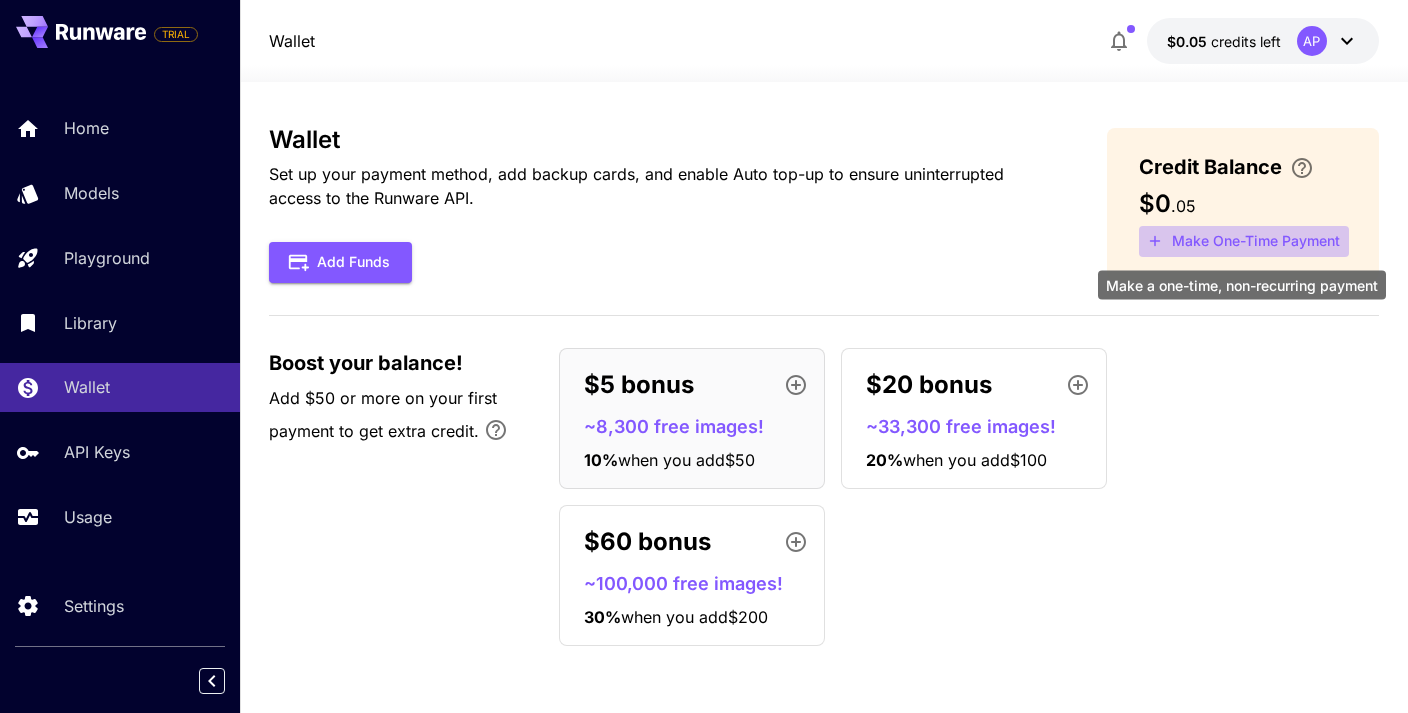 click on "Make One-Time Payment" at bounding box center [1244, 241] 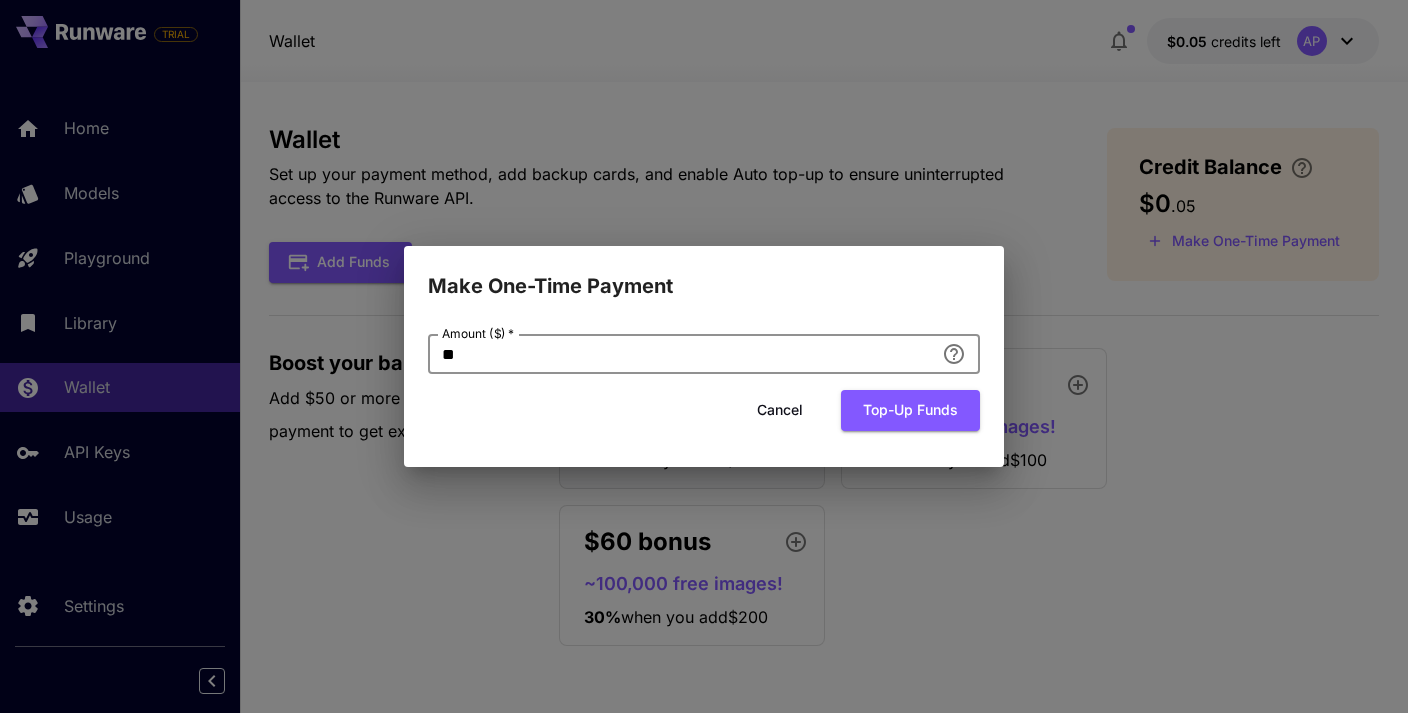 click on "**" at bounding box center [681, 354] 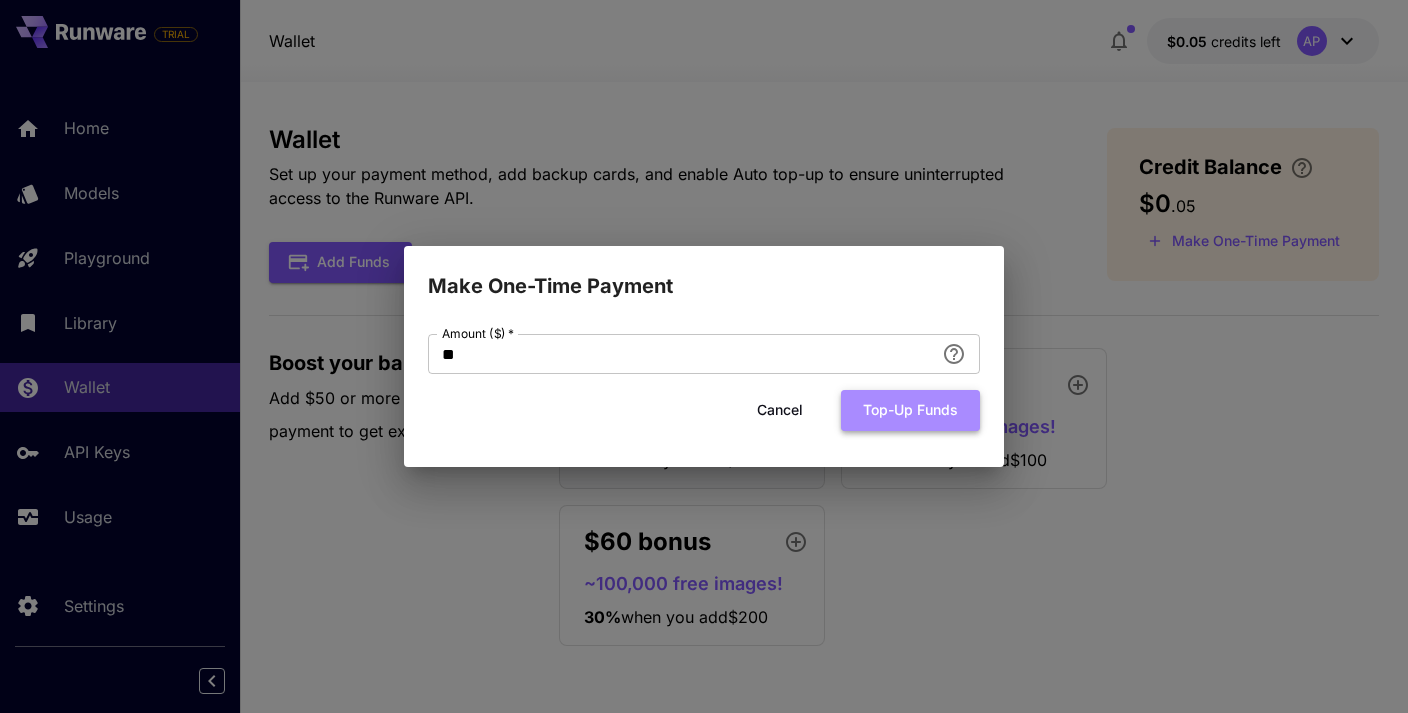 click on "Top-up funds" at bounding box center (910, 410) 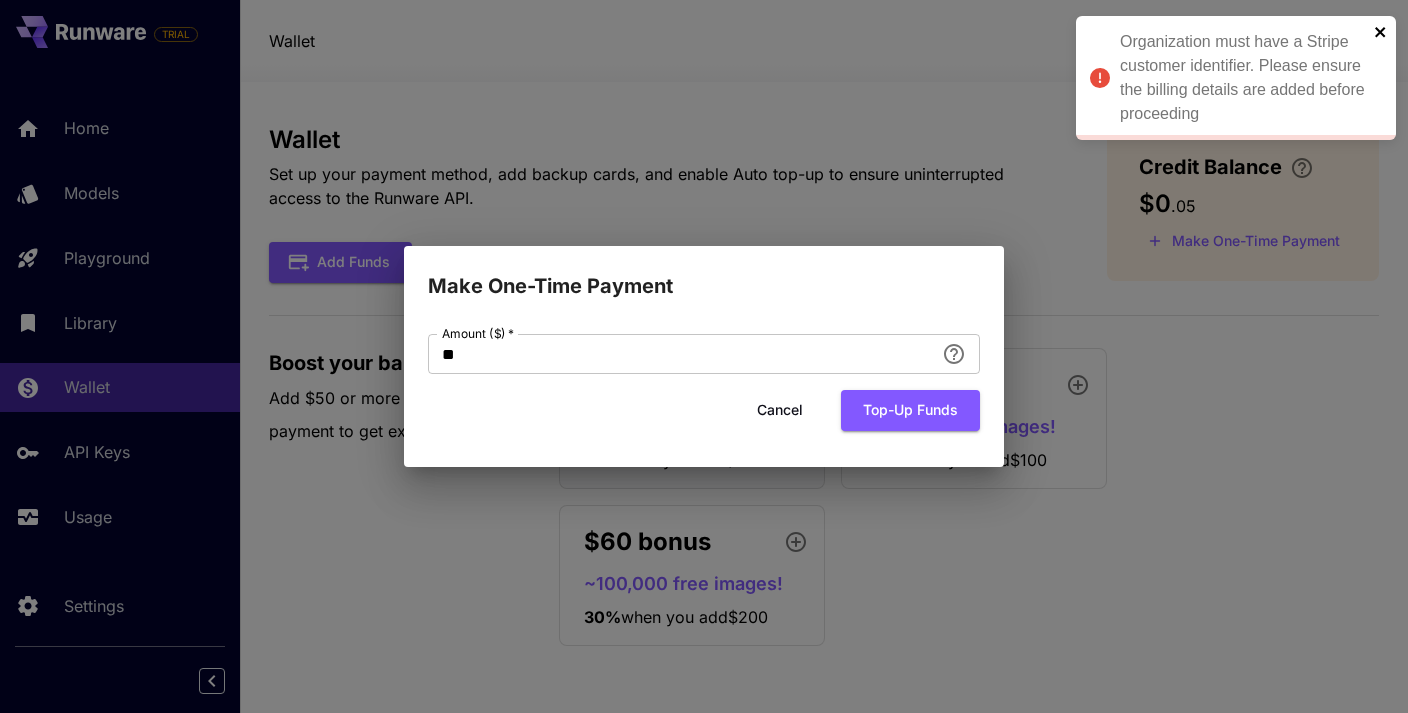click 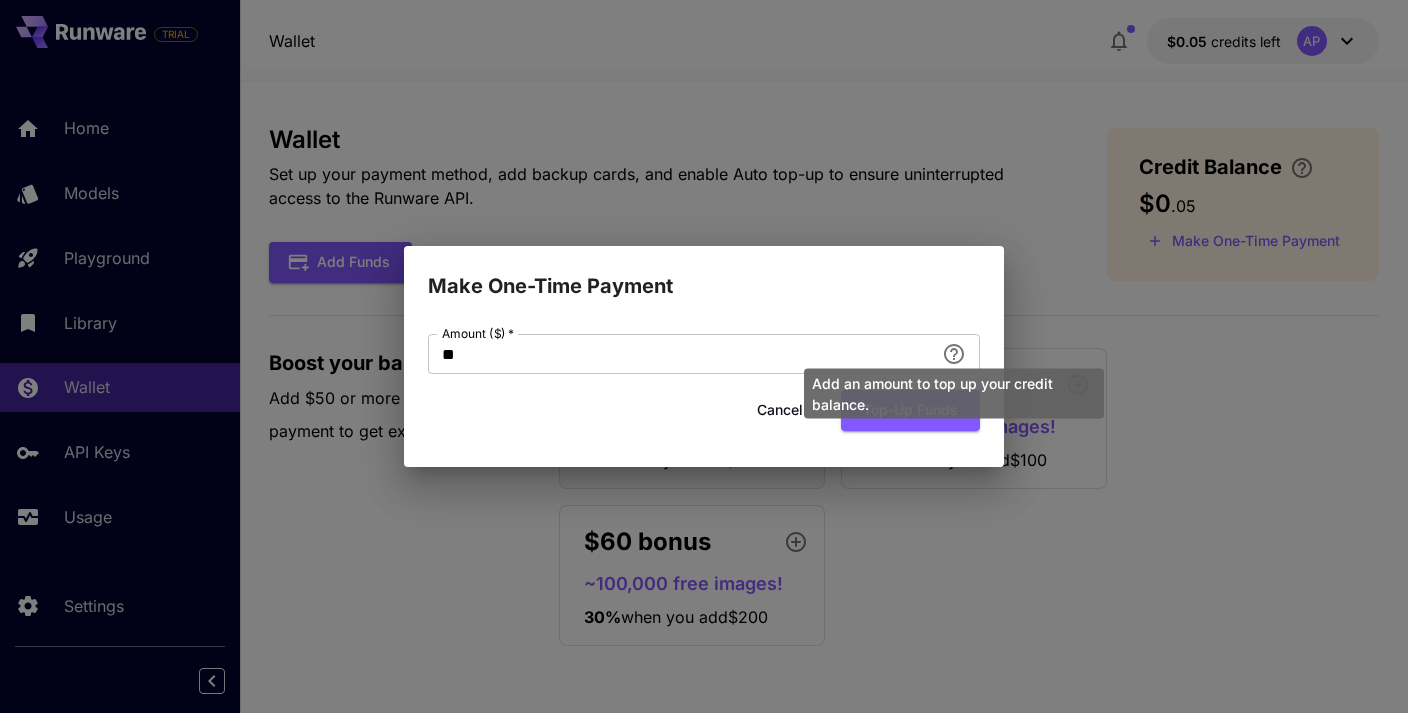 click on "Add an amount to top up your credit balance." at bounding box center [954, 388] 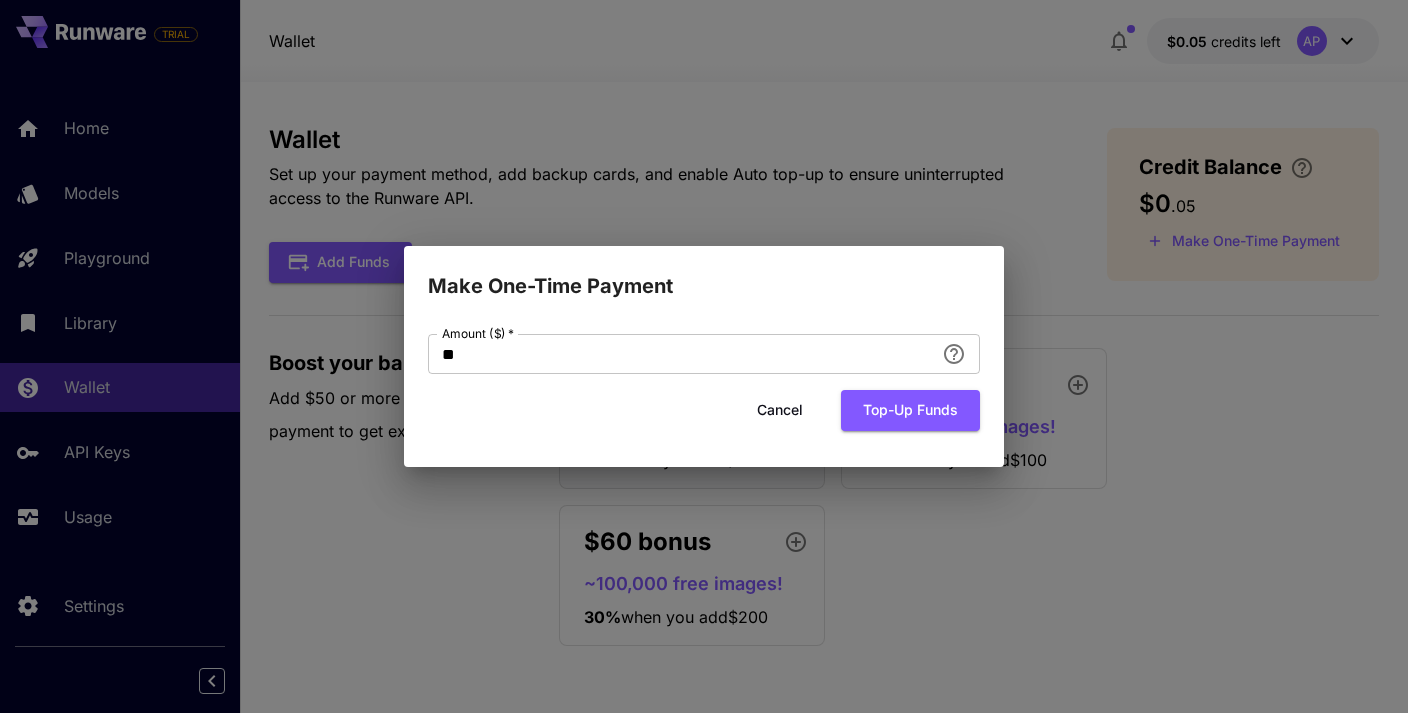 click on "Cancel" at bounding box center (780, 410) 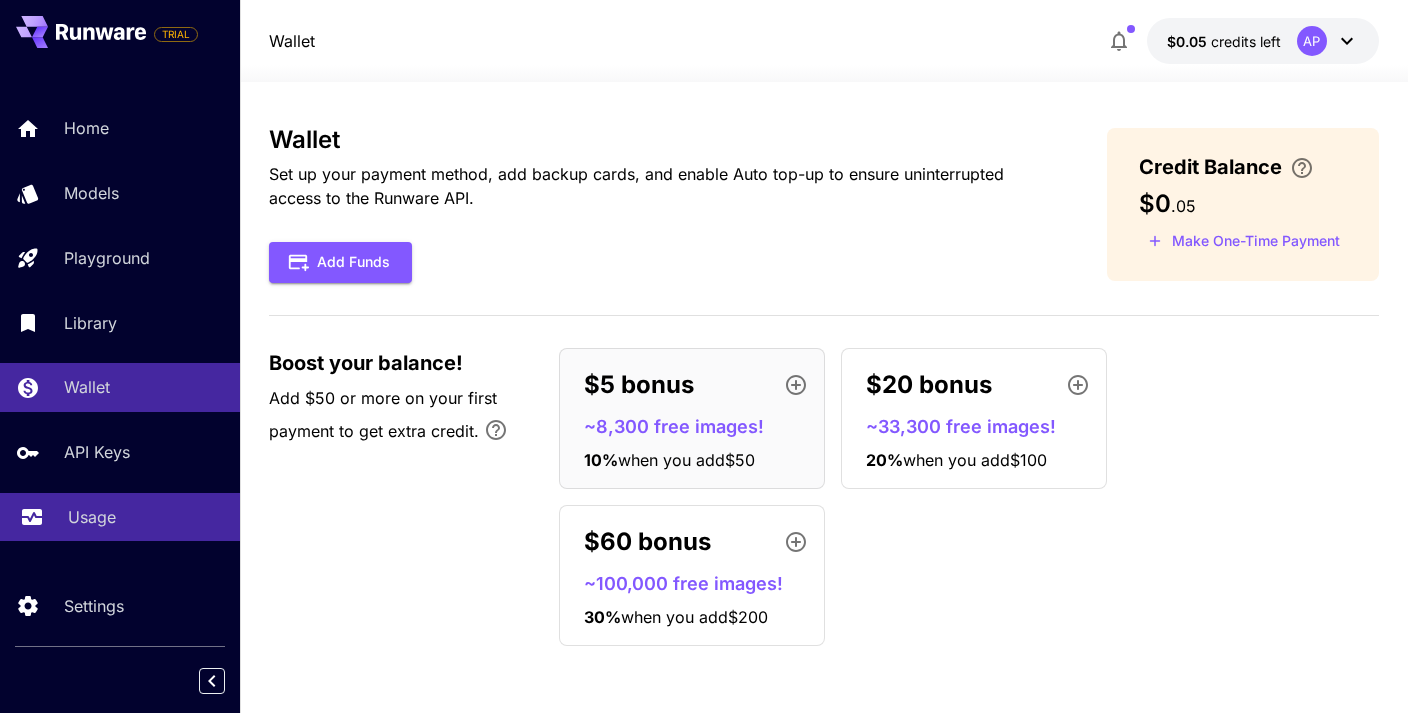 click on "Usage" at bounding box center (146, 517) 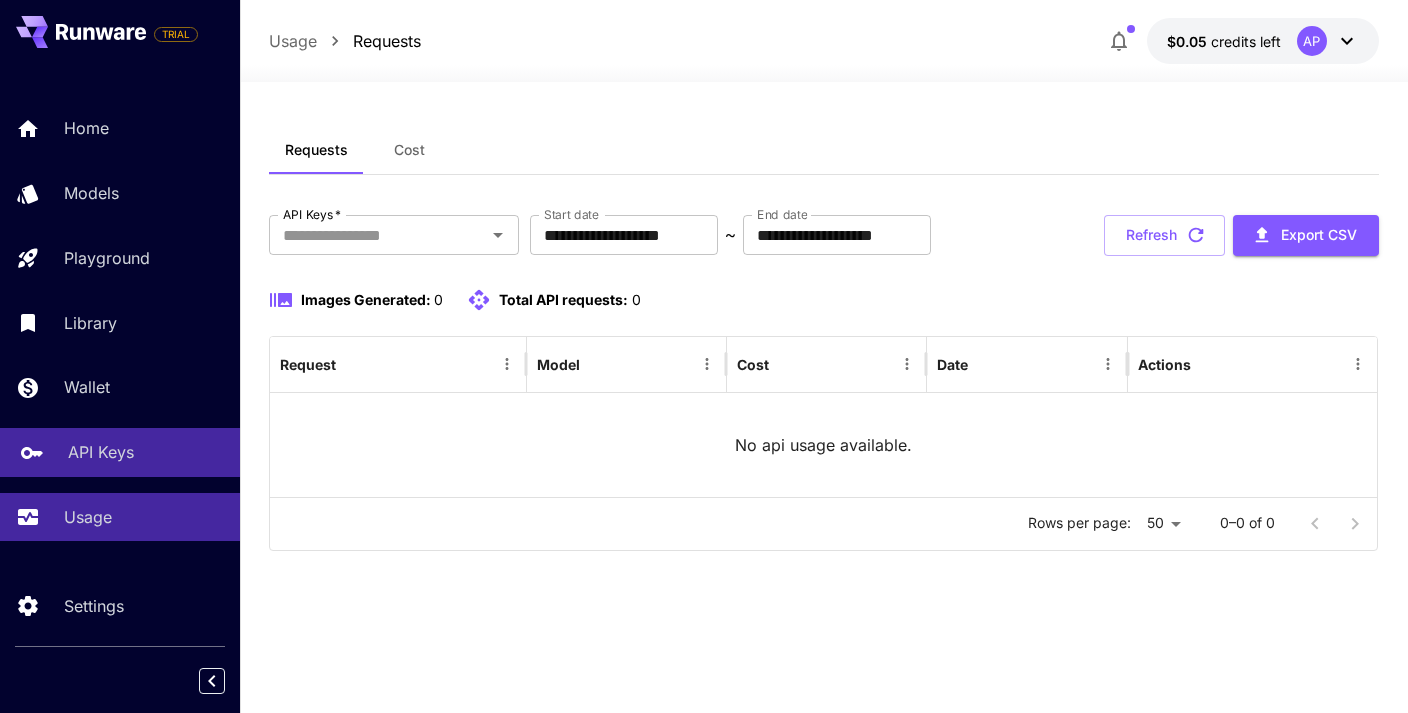 click on "API Keys" at bounding box center (101, 452) 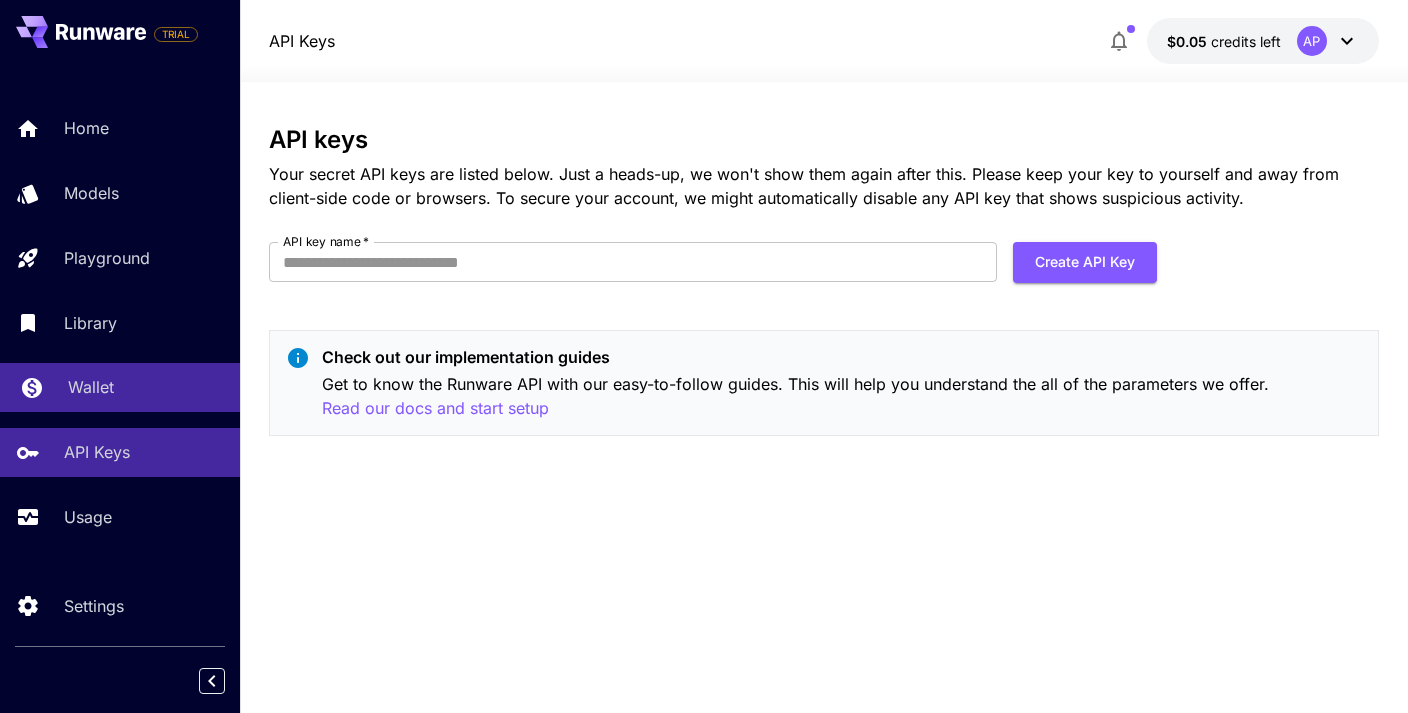 click on "Wallet" at bounding box center (146, 387) 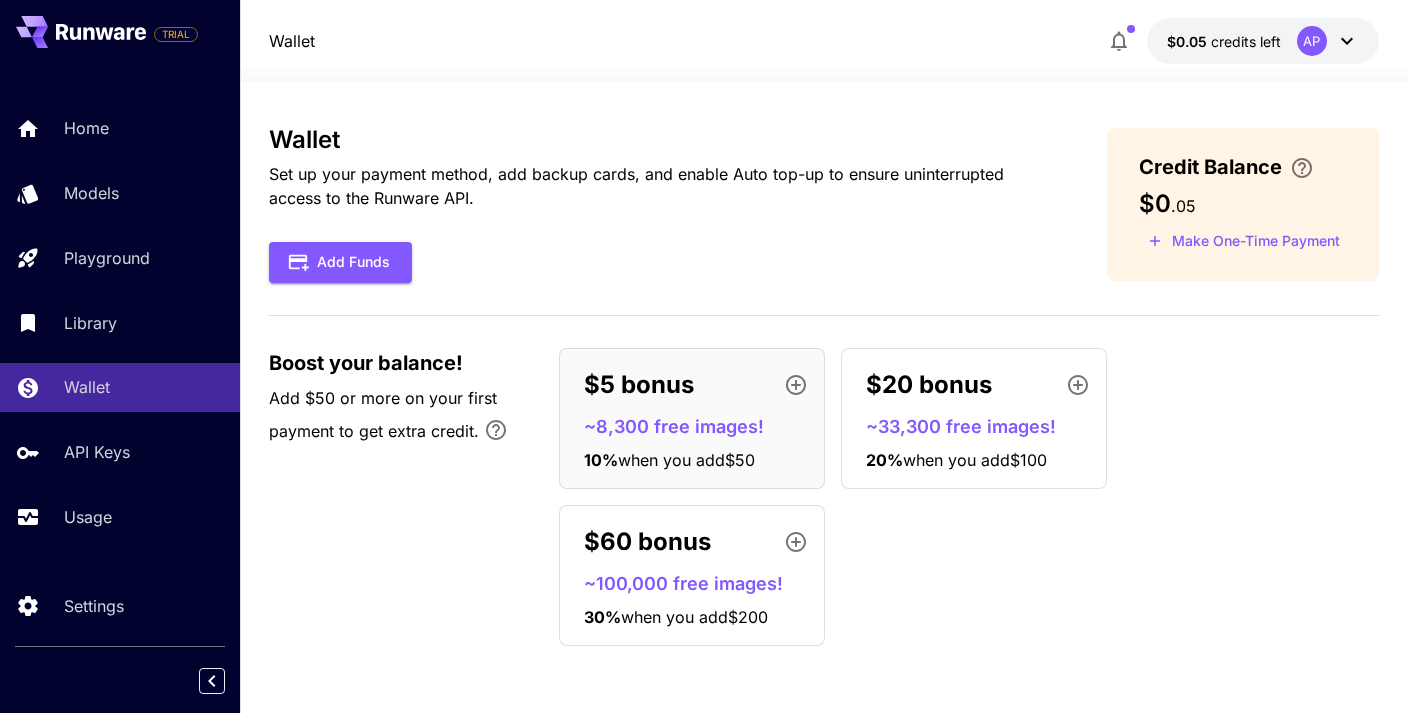 click on "Add $50 or more on your first payment to get extra credit." at bounding box center (383, 414) 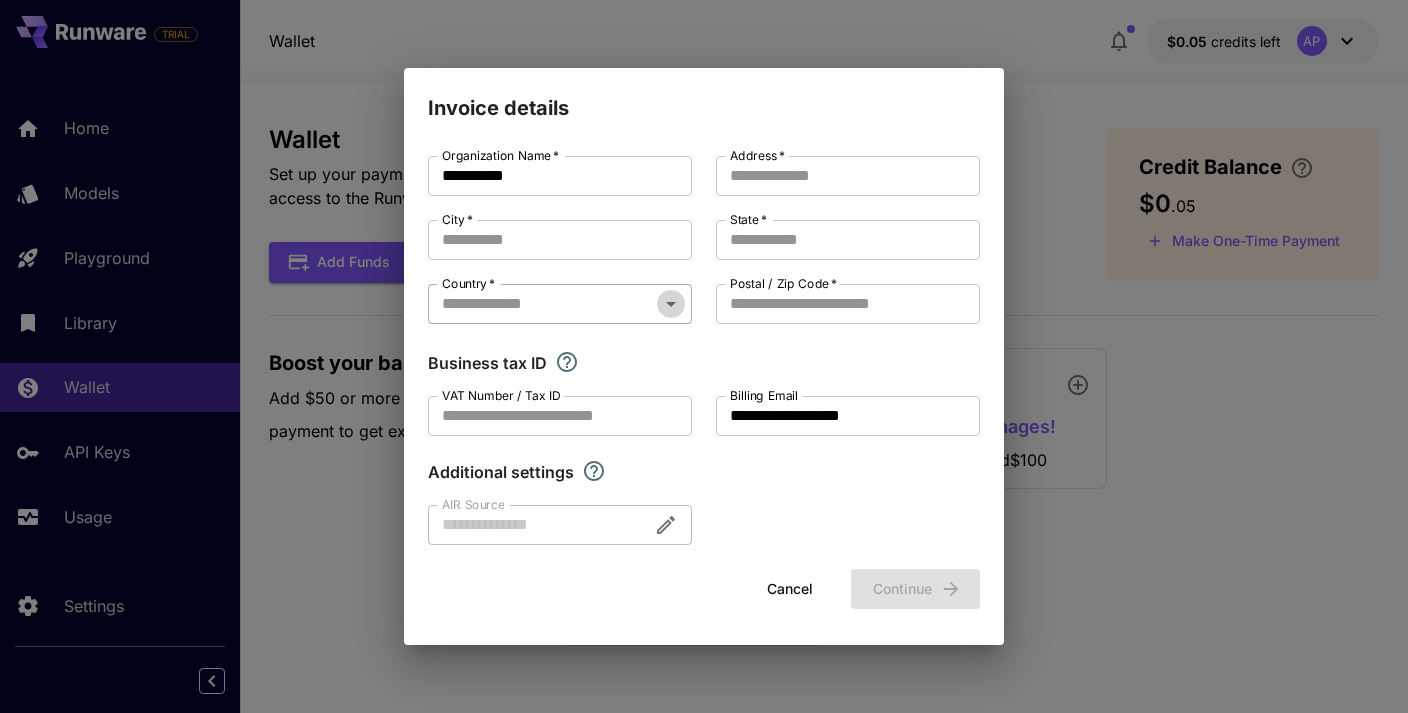 click 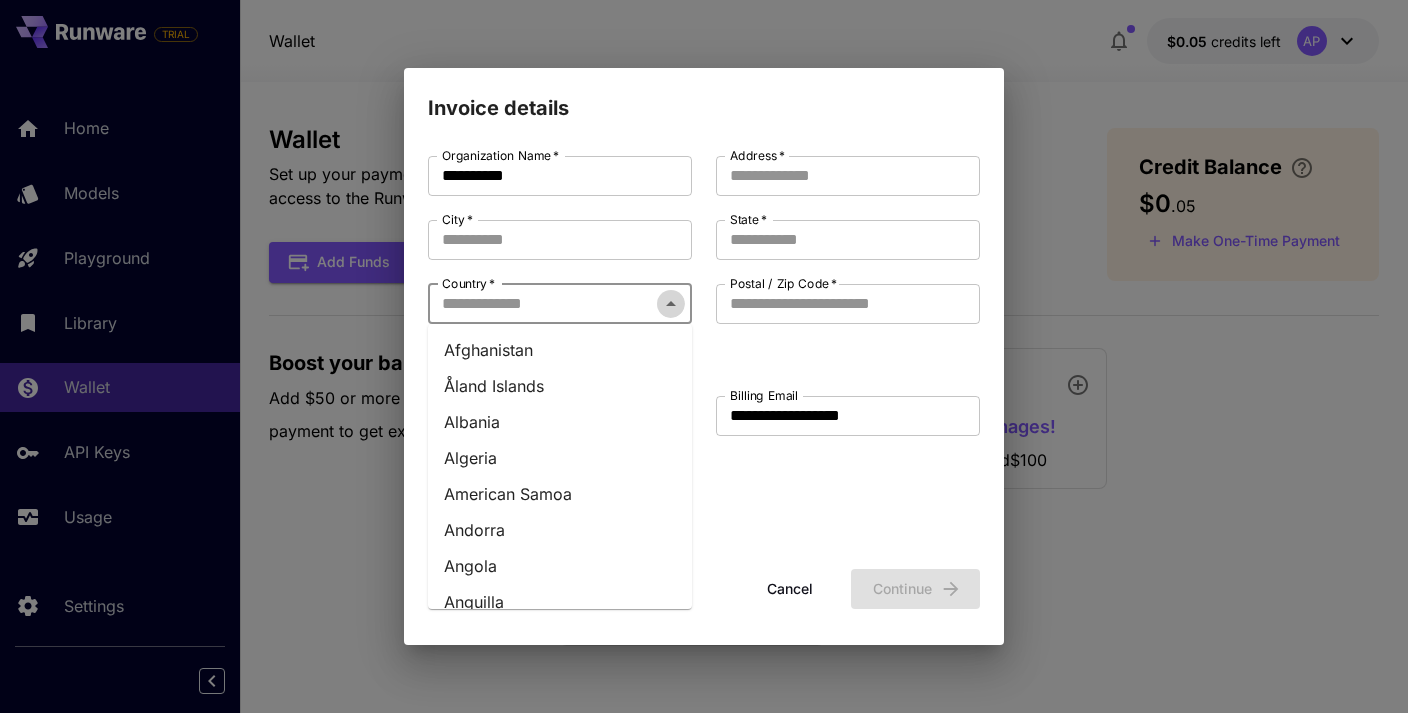 click 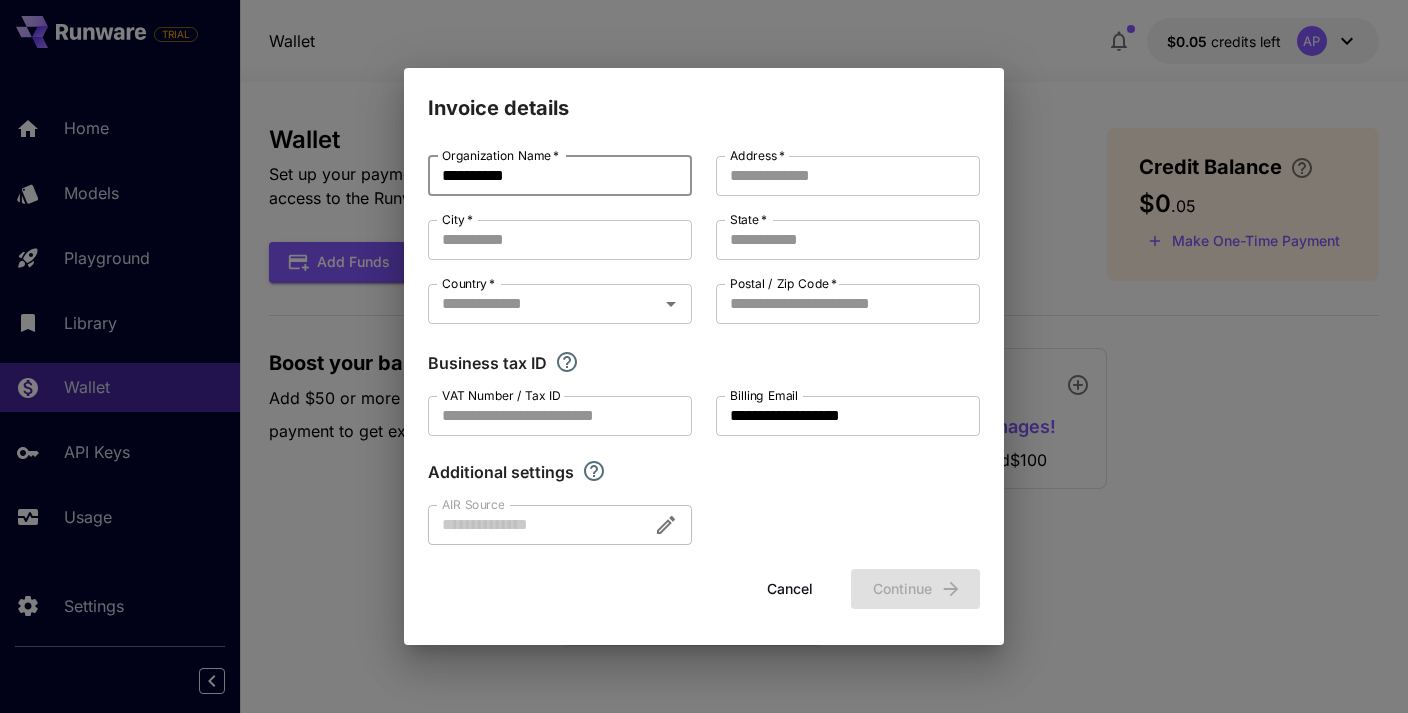 click on "**********" at bounding box center [560, 176] 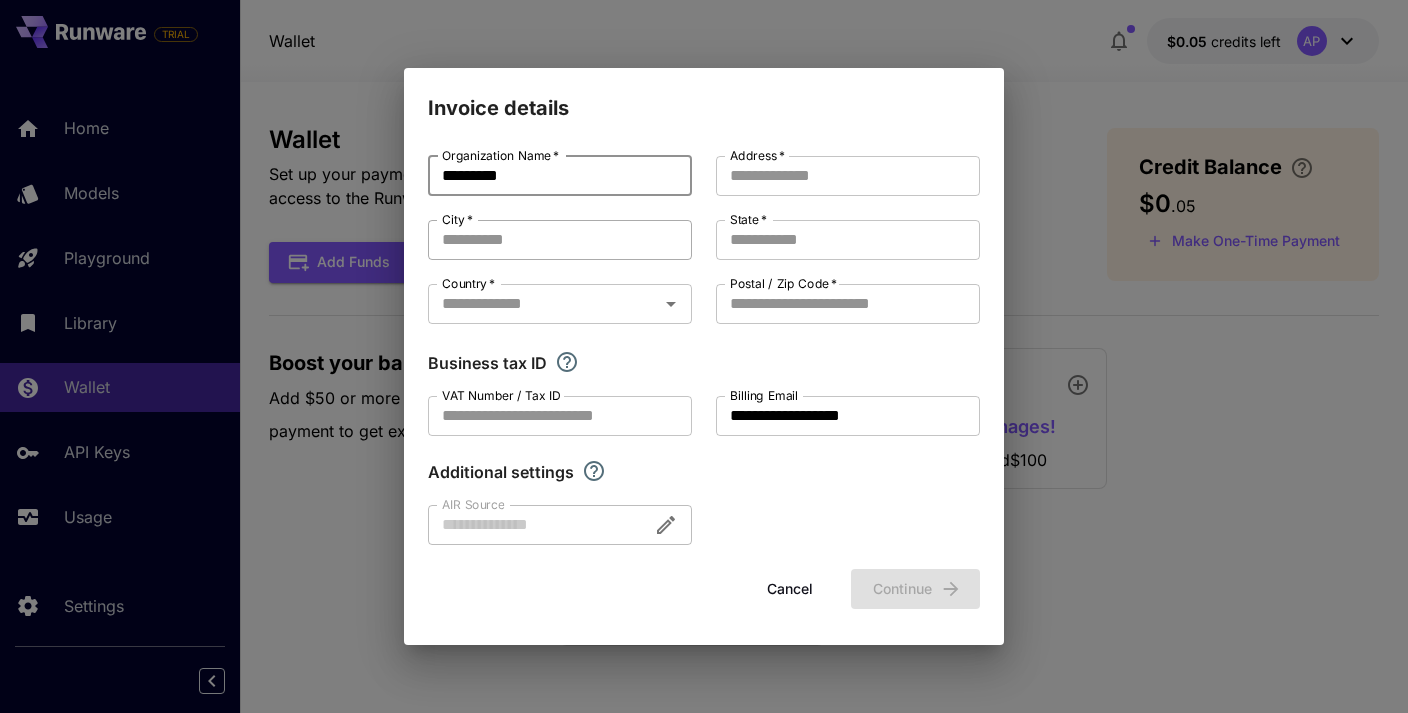 type on "*********" 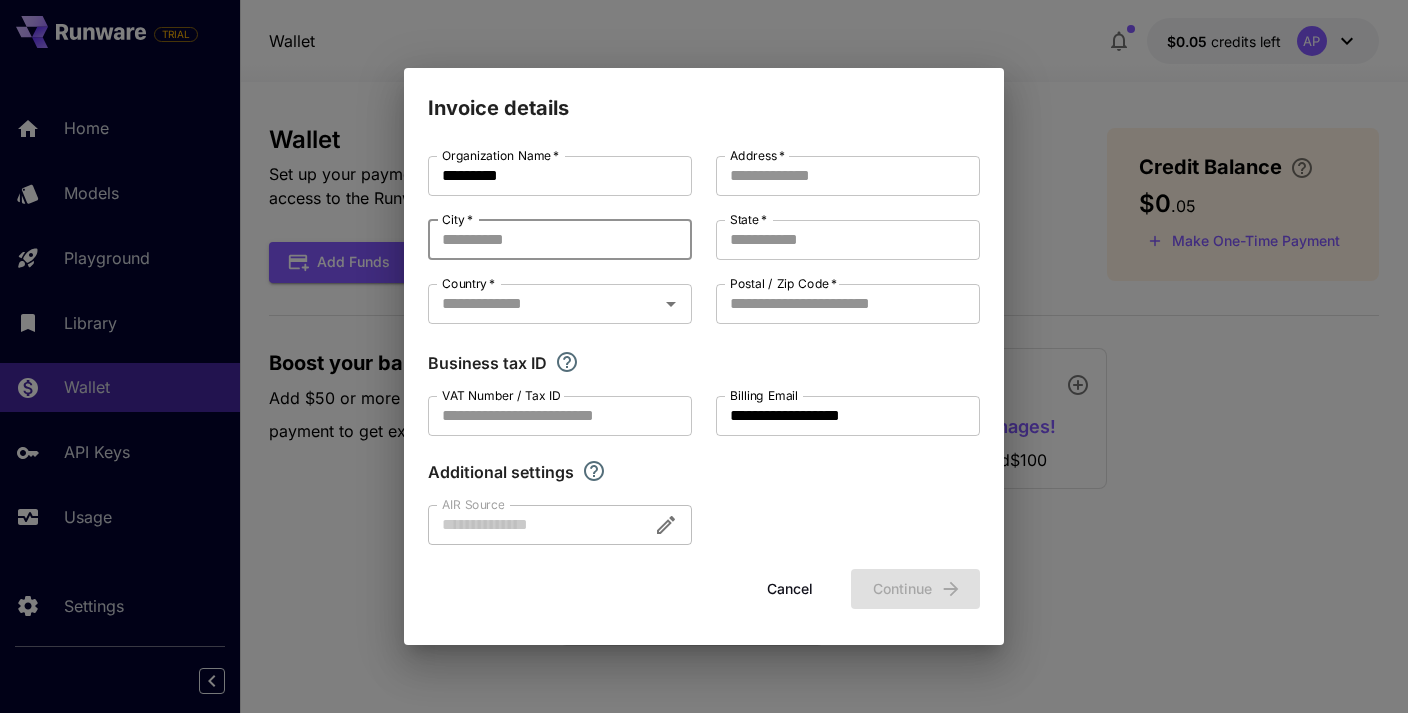 click on "City   *" at bounding box center (560, 240) 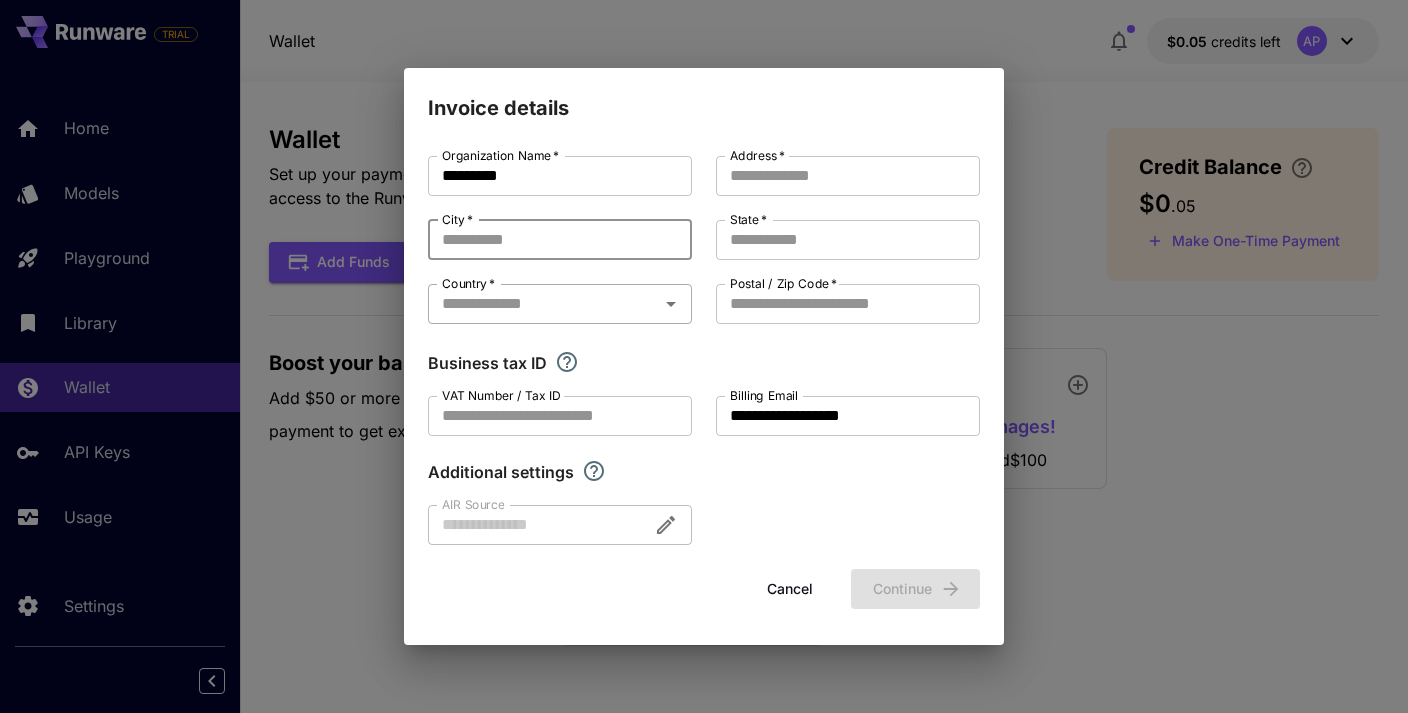 click on "Country   *" at bounding box center [543, 304] 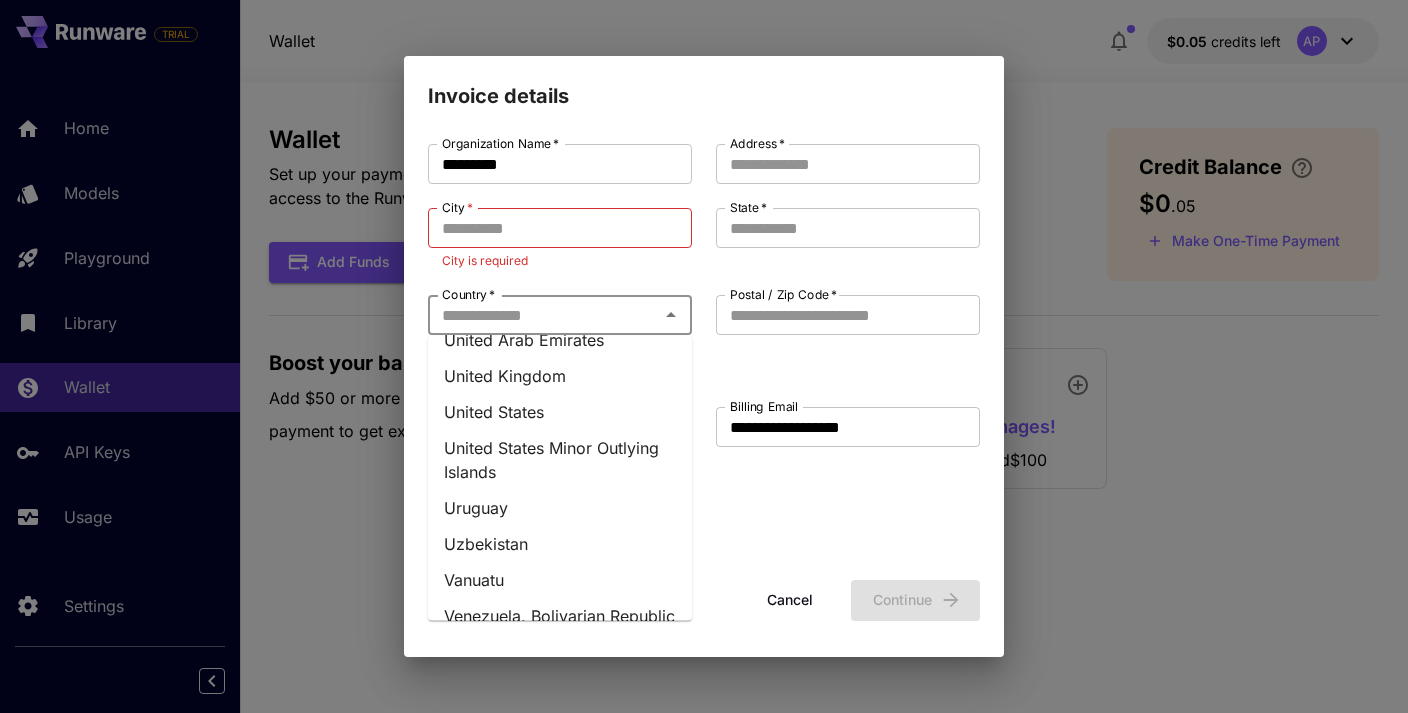 scroll, scrollTop: 8679, scrollLeft: 0, axis: vertical 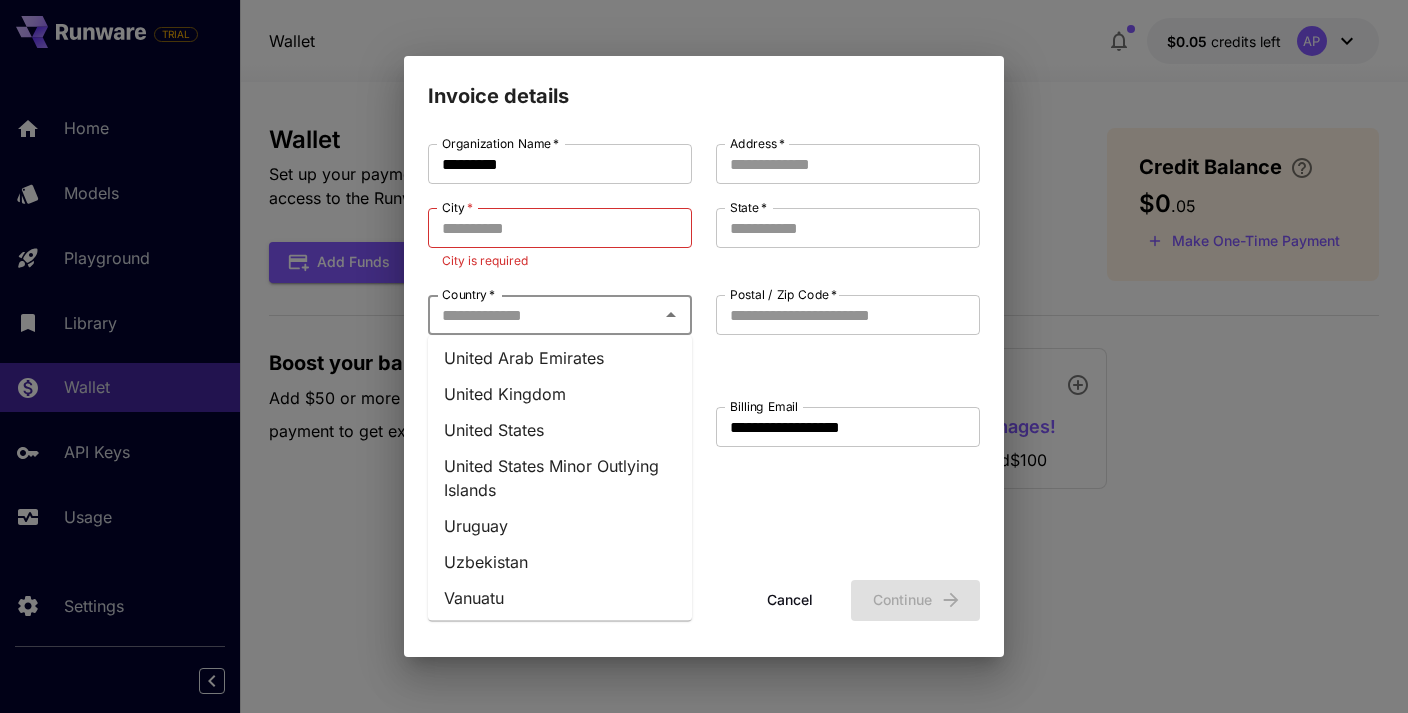 click on "Uruguay" at bounding box center (560, 527) 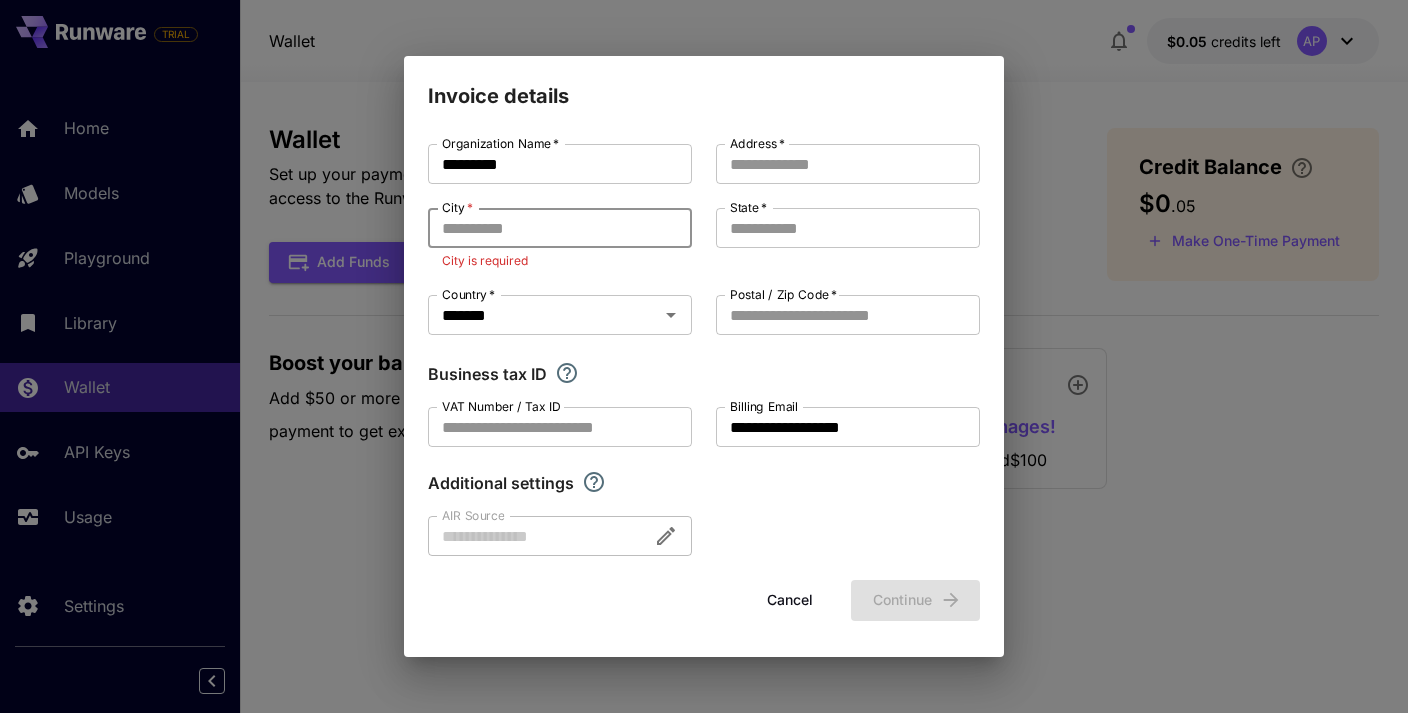 click on "City   *" at bounding box center [560, 228] 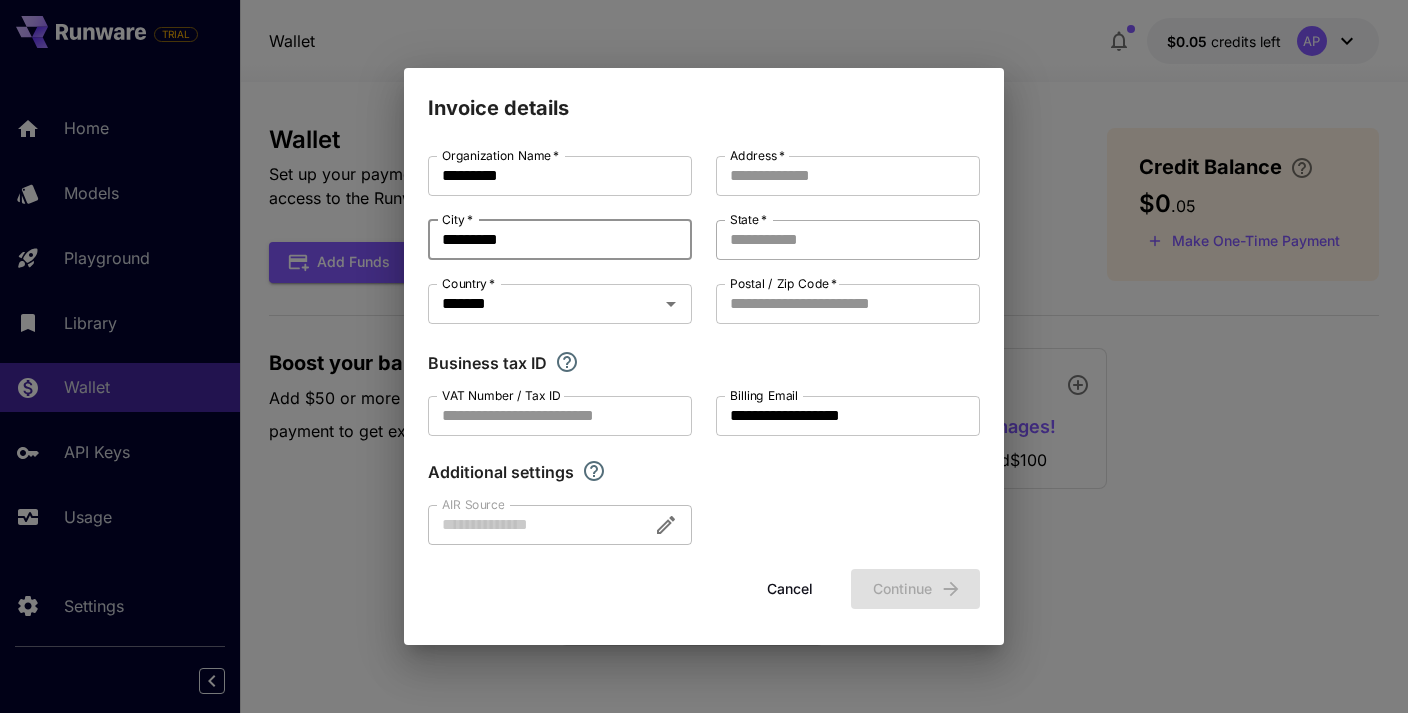 type on "*********" 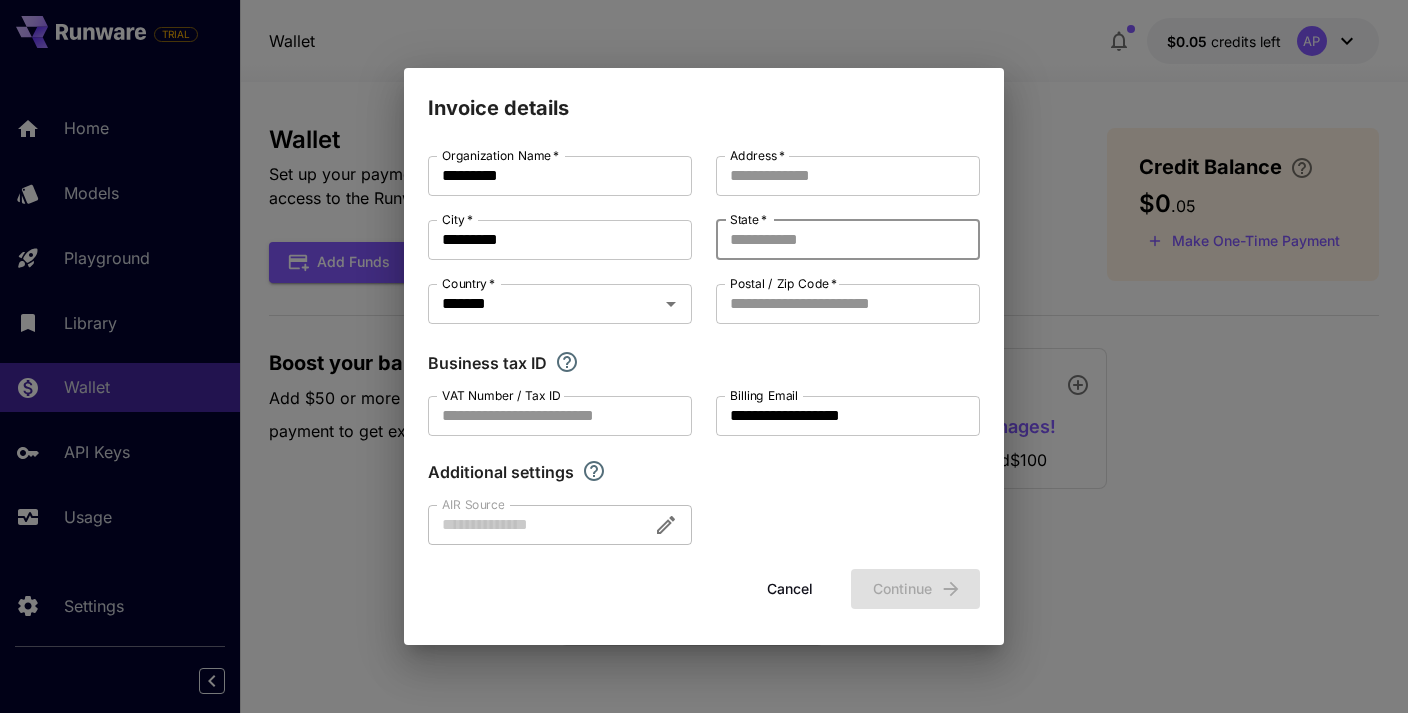 click on "State   *" at bounding box center (848, 240) 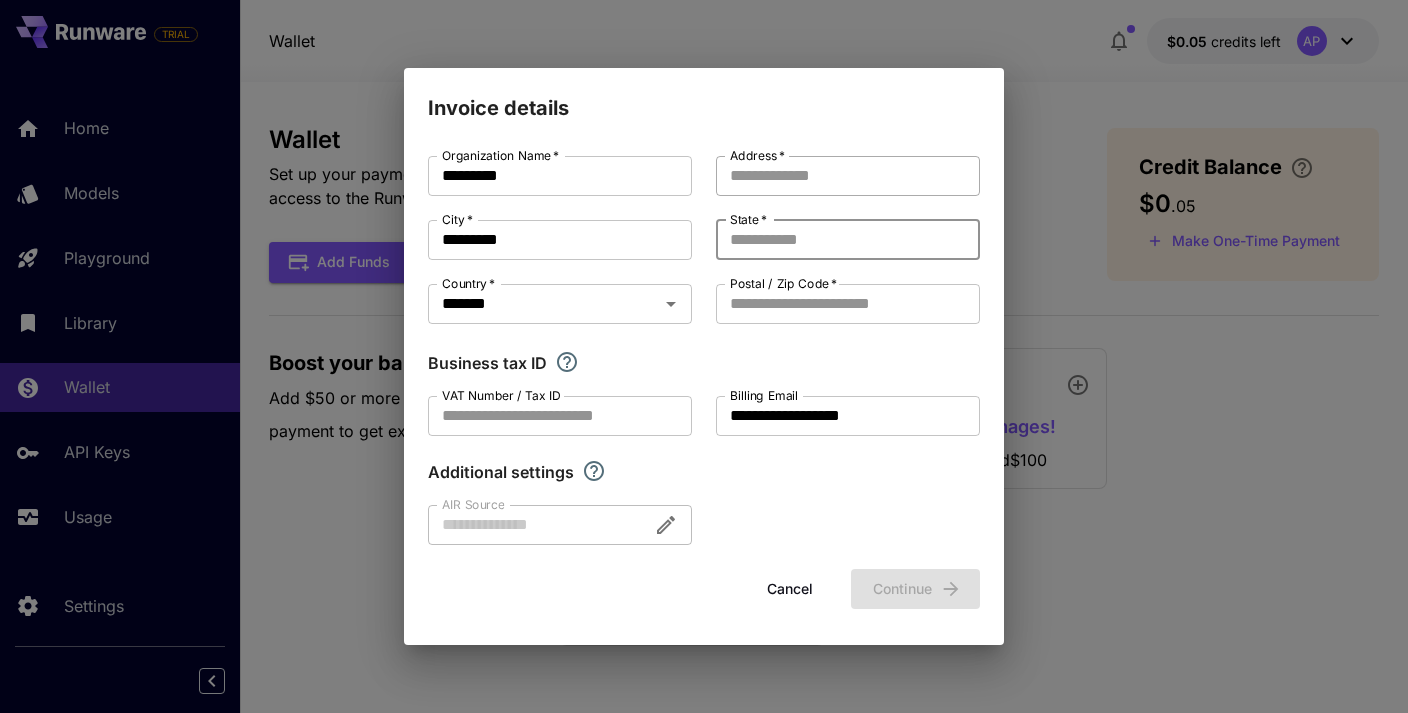 click on "Address   *" at bounding box center (848, 176) 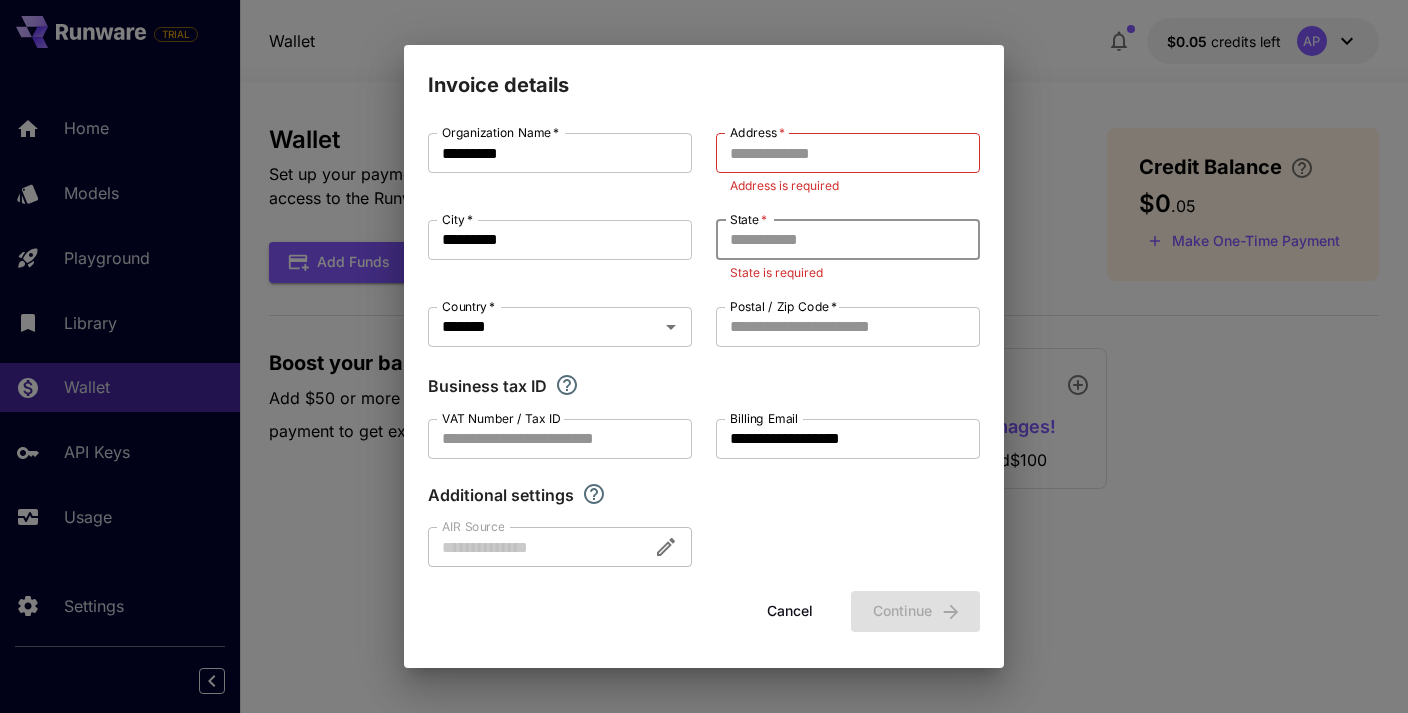 click on "State   *" at bounding box center (848, 240) 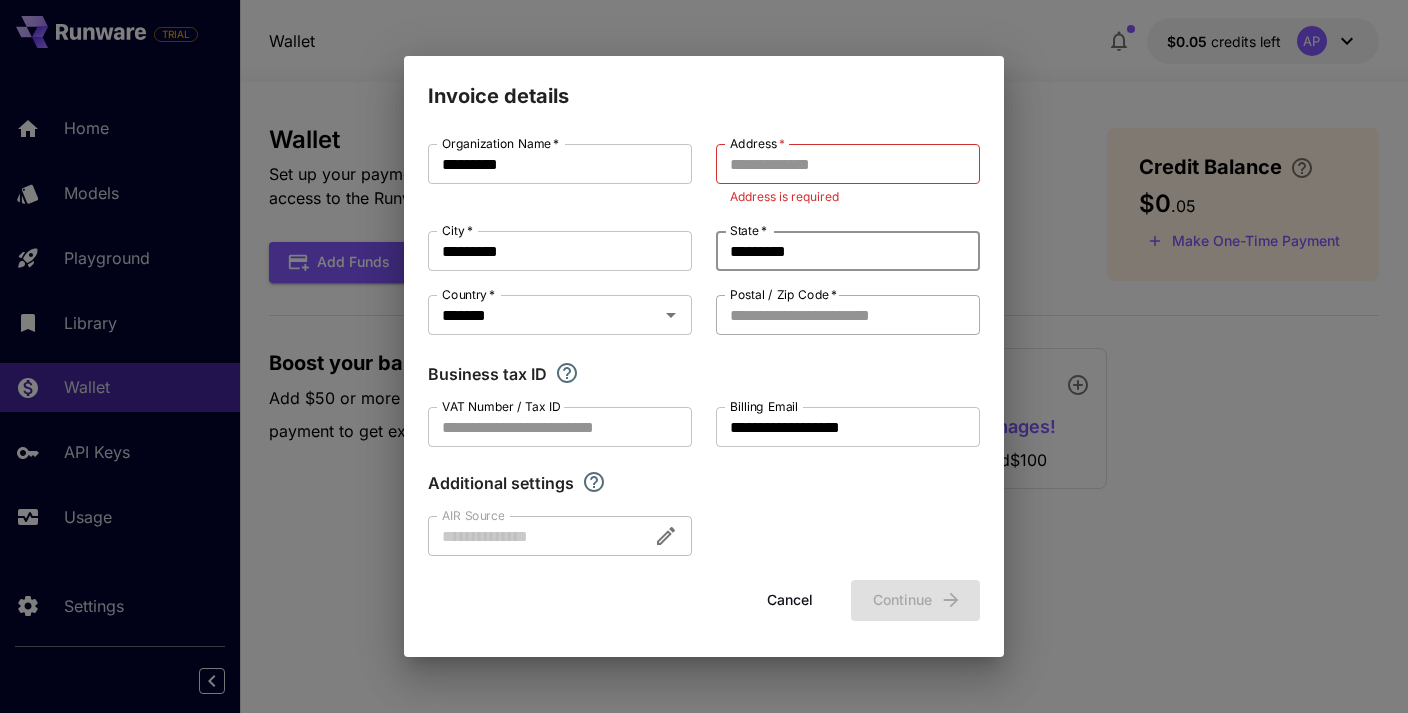 type on "*********" 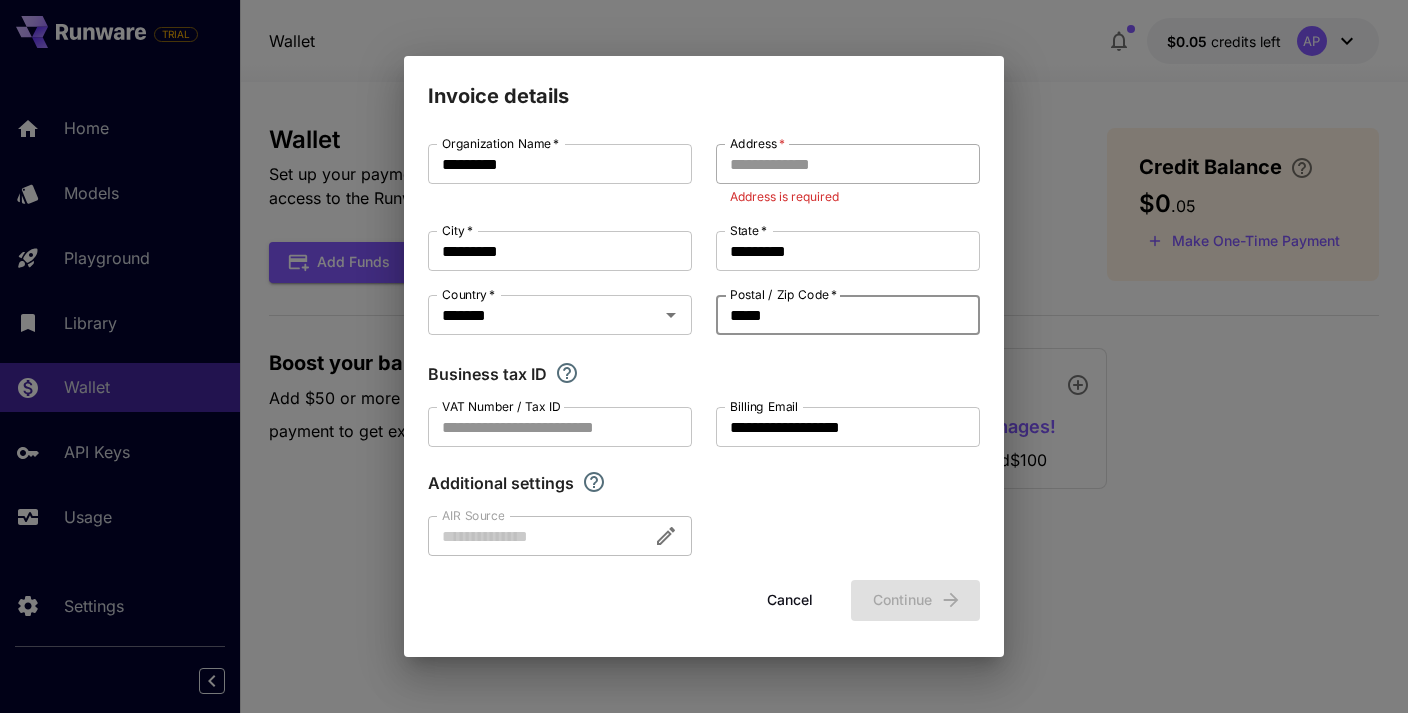 type on "*****" 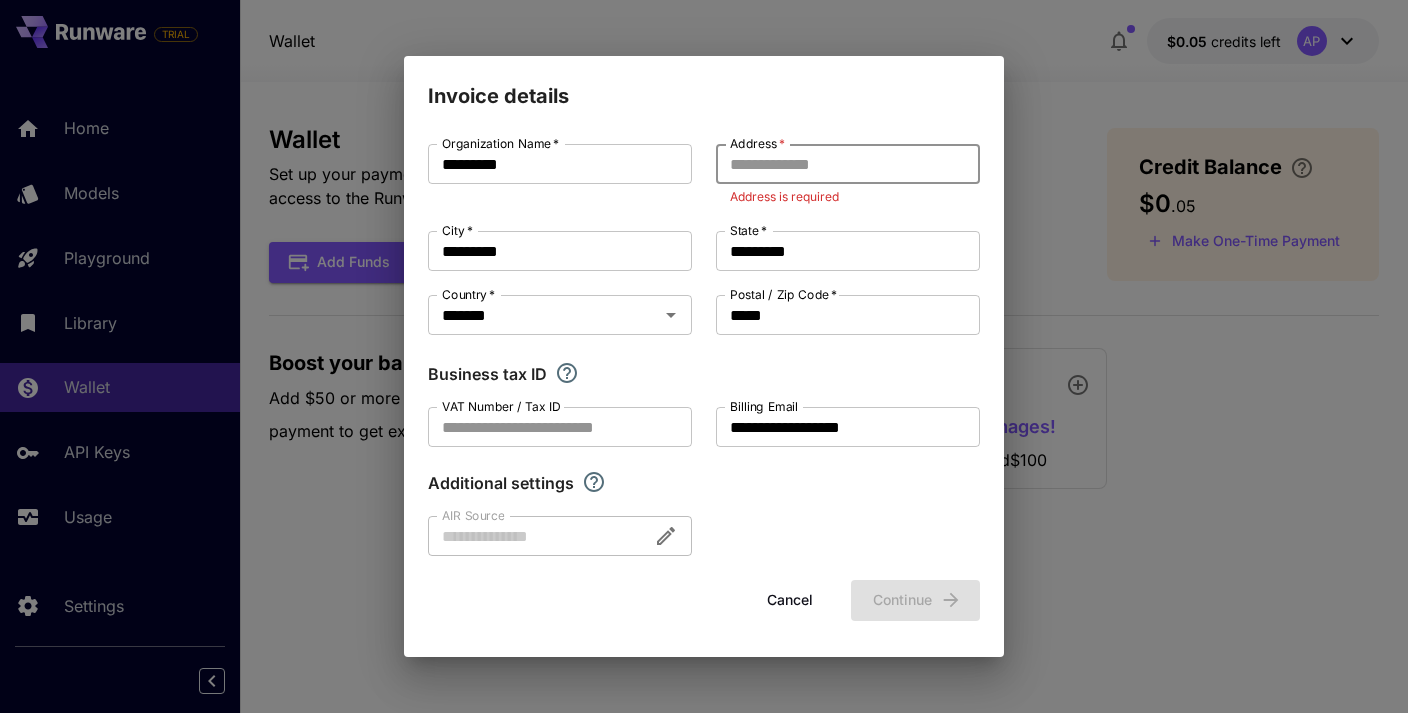 paste on "**********" 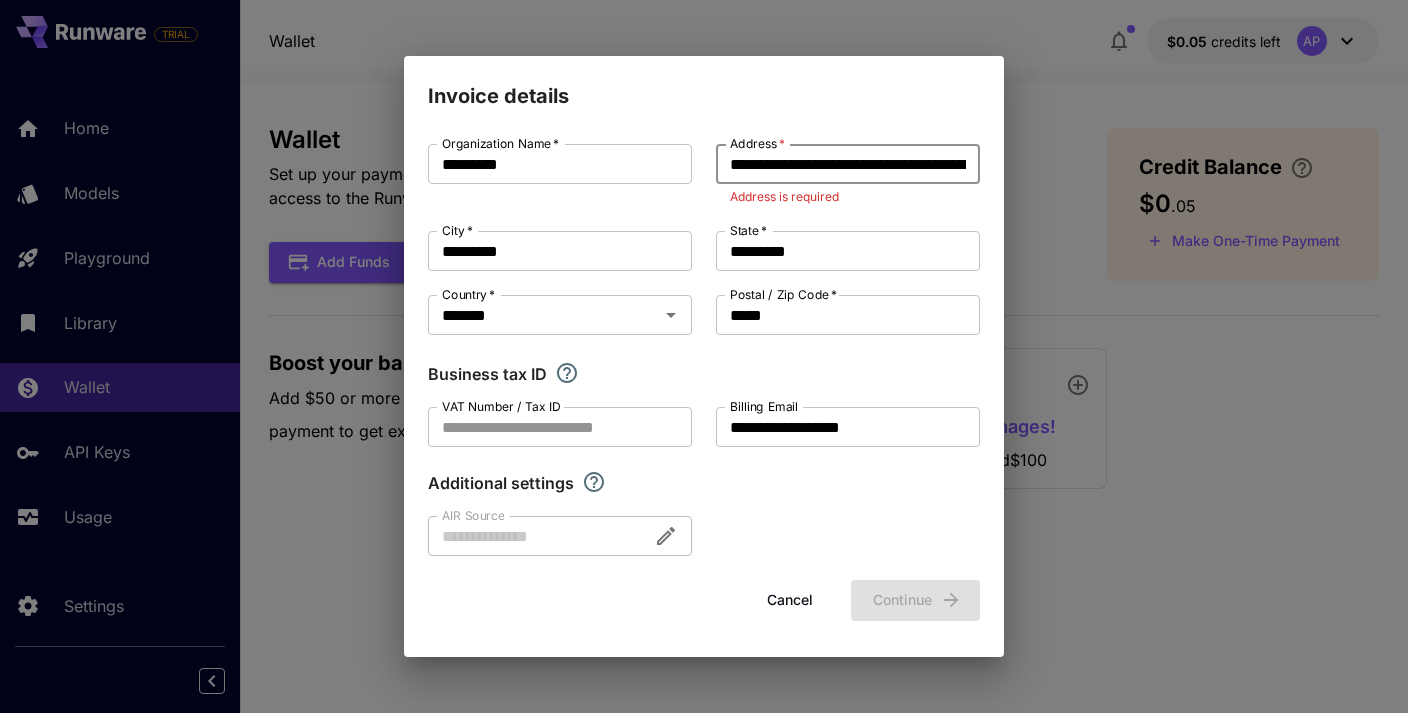 scroll, scrollTop: 0, scrollLeft: 369, axis: horizontal 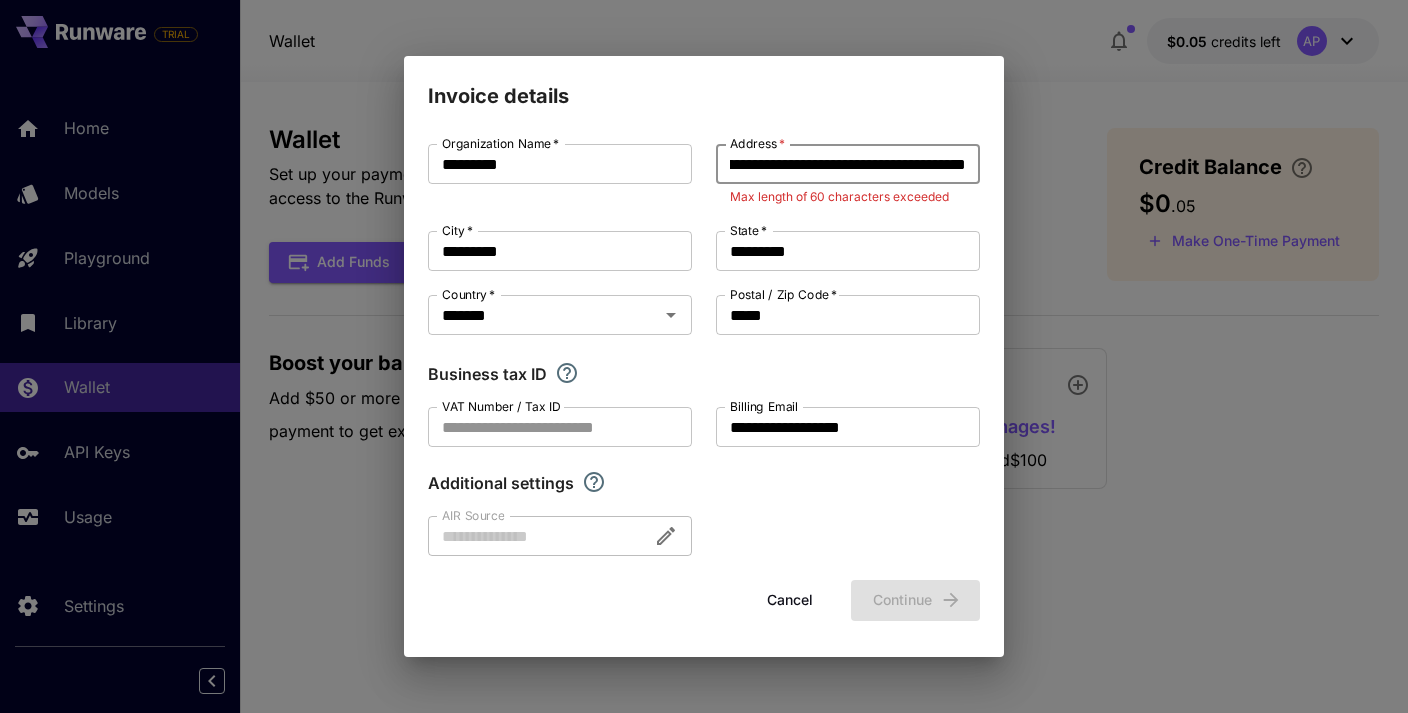 drag, startPoint x: 965, startPoint y: 164, endPoint x: 824, endPoint y: 162, distance: 141.01419 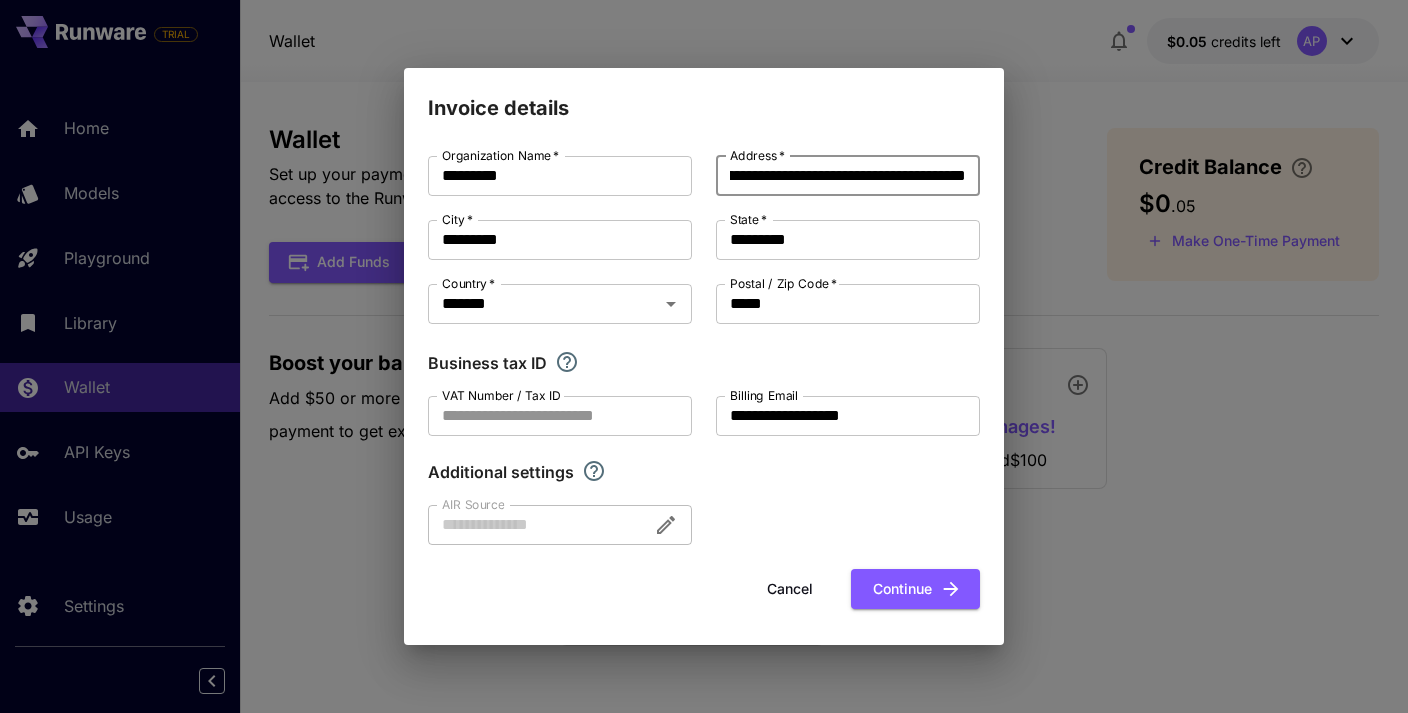 scroll, scrollTop: 0, scrollLeft: 114, axis: horizontal 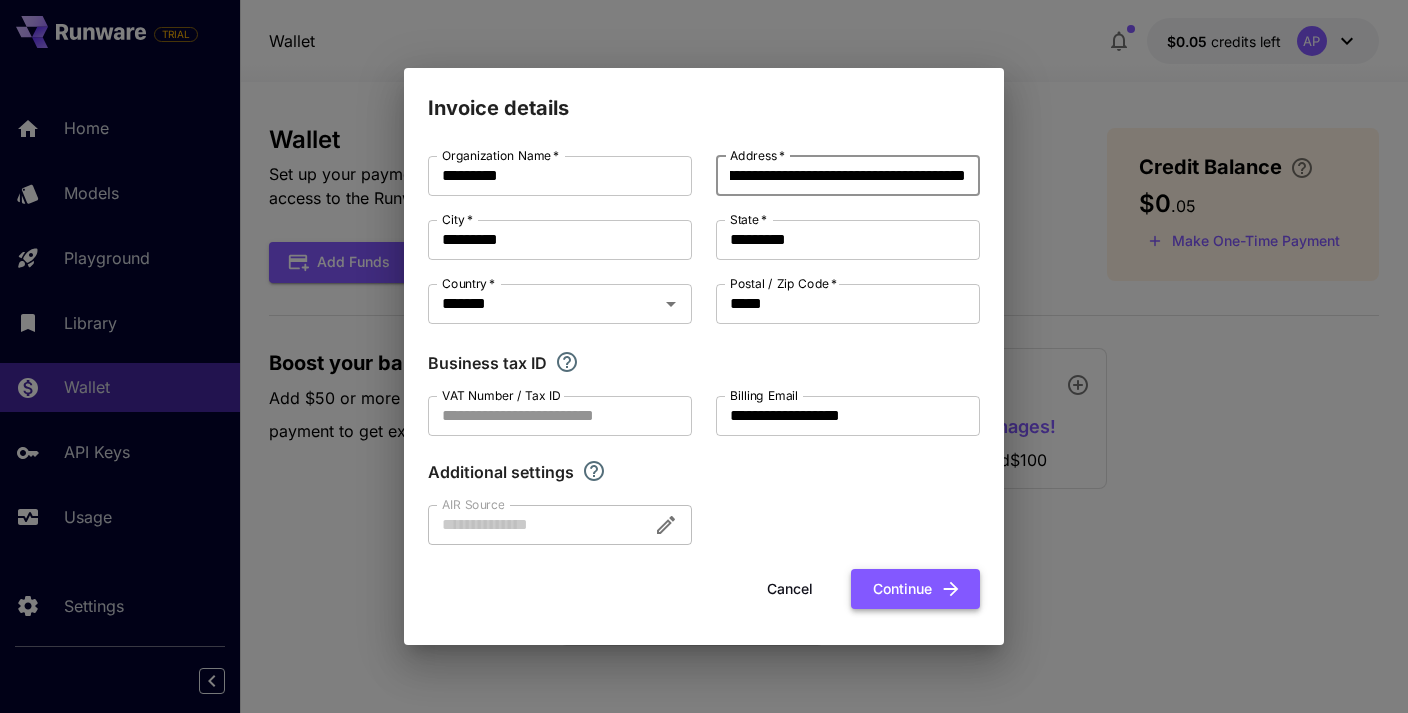 type on "**********" 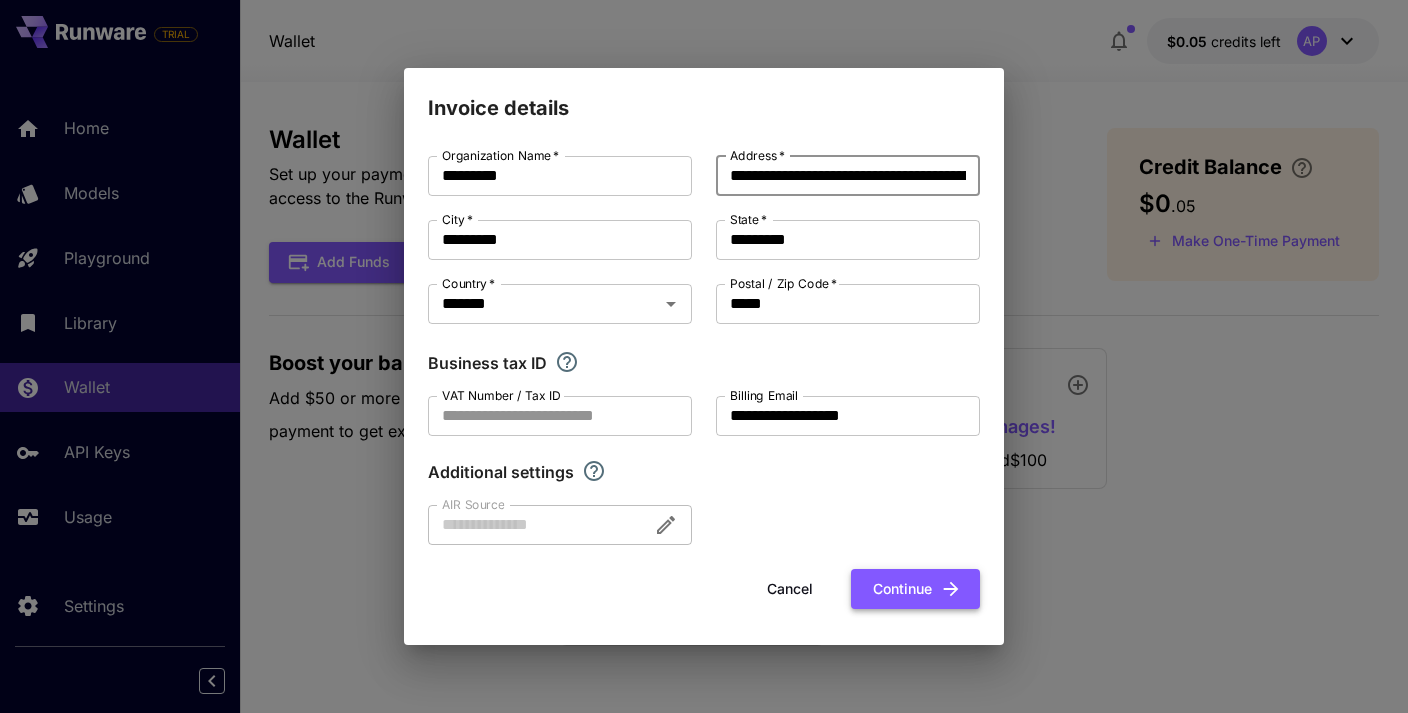 click on "Continue" at bounding box center (915, 589) 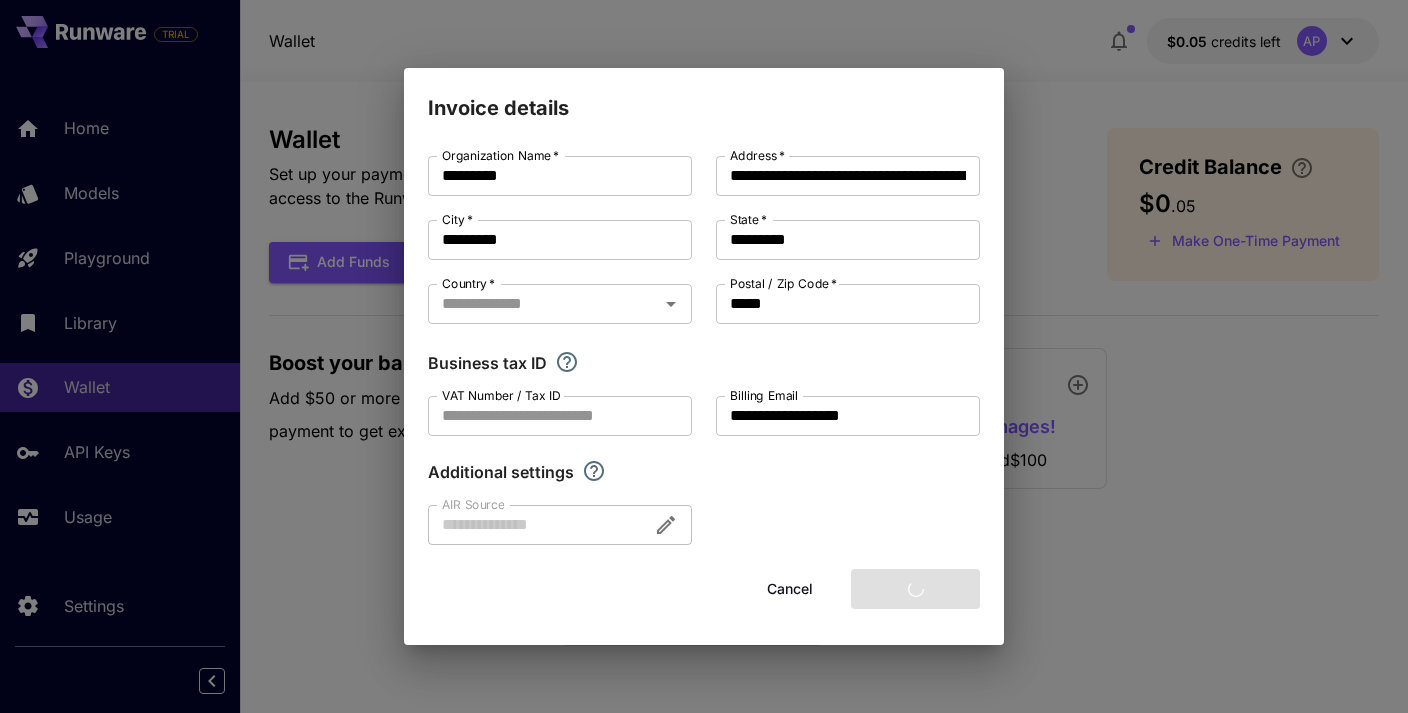 type on "**********" 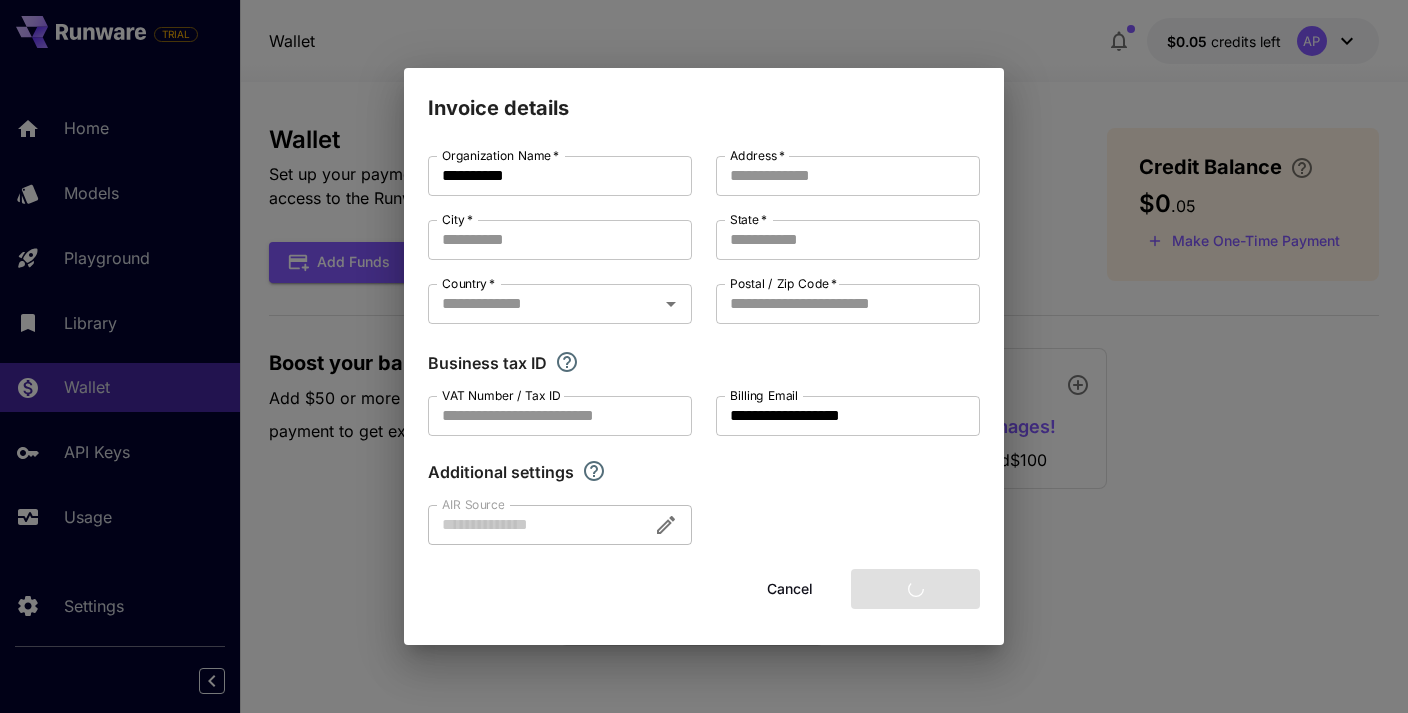 type on "*********" 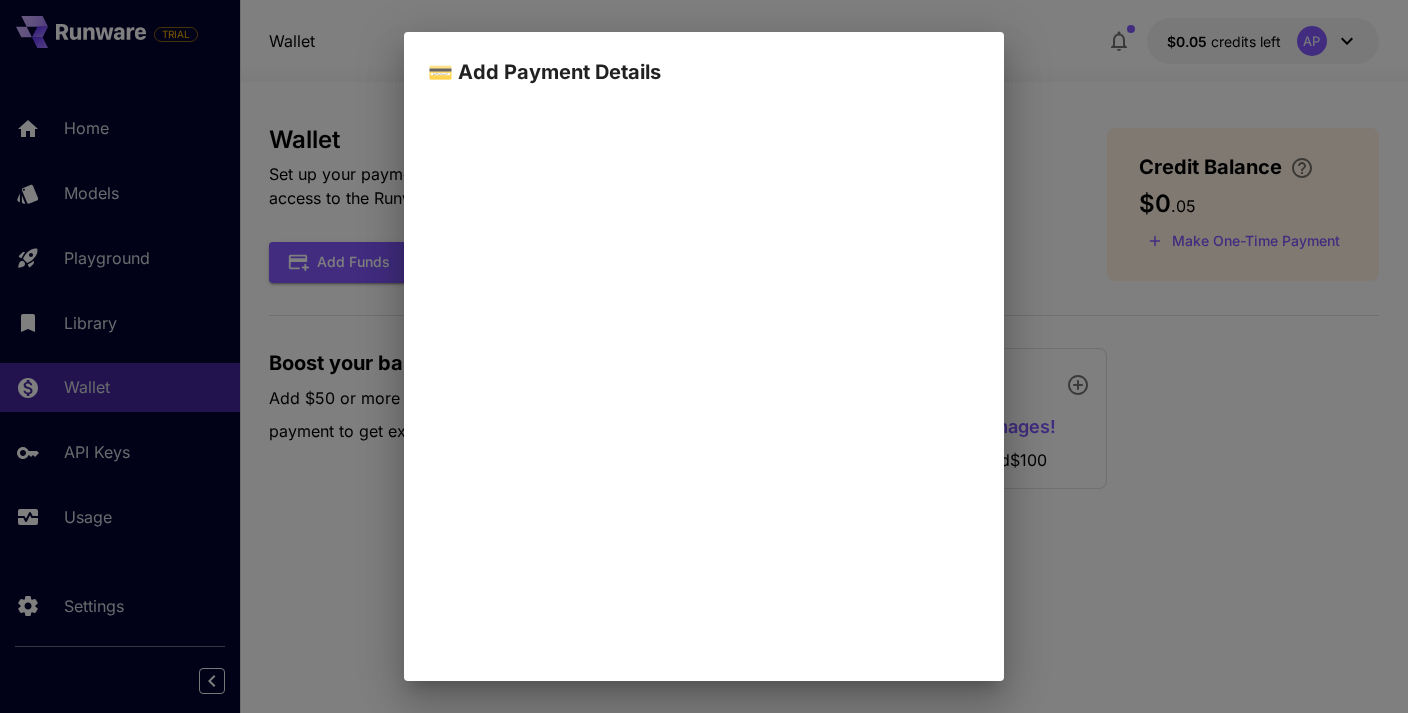 scroll, scrollTop: 267, scrollLeft: 0, axis: vertical 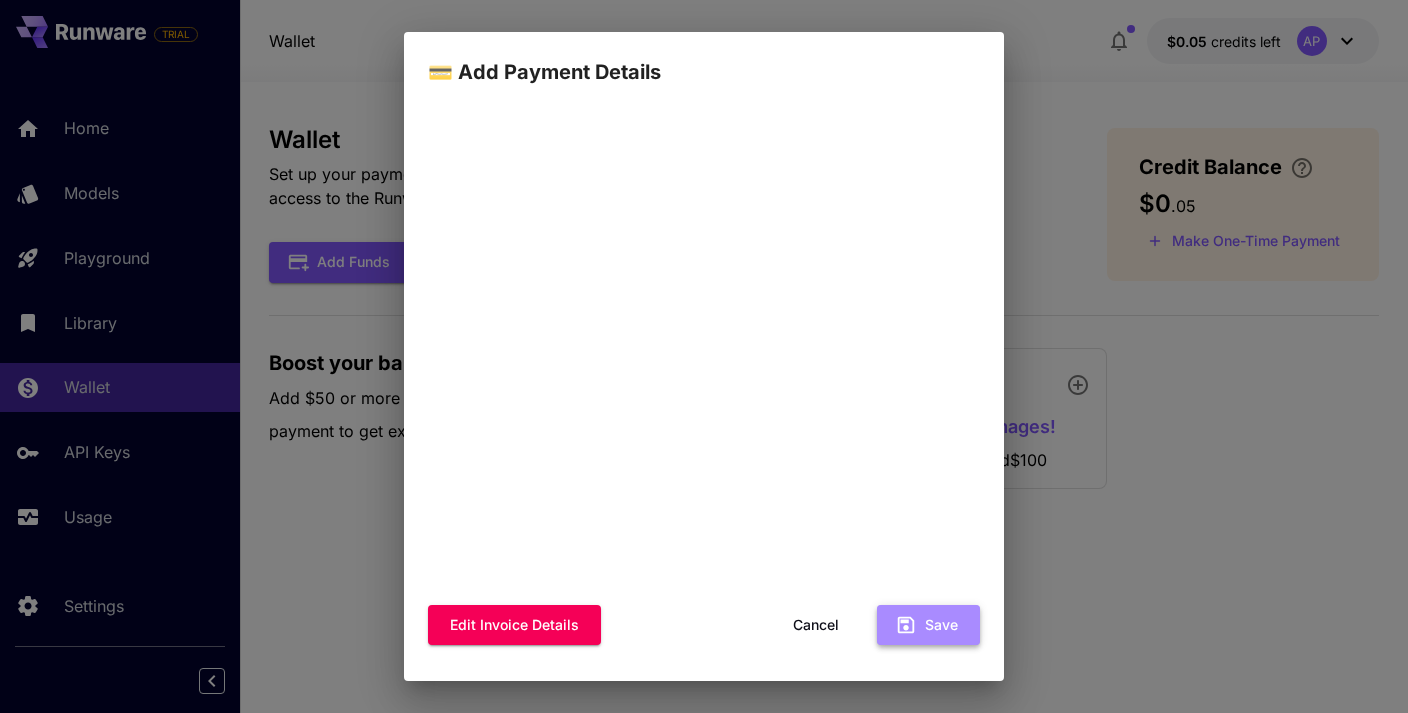 click on "Save" at bounding box center [928, 625] 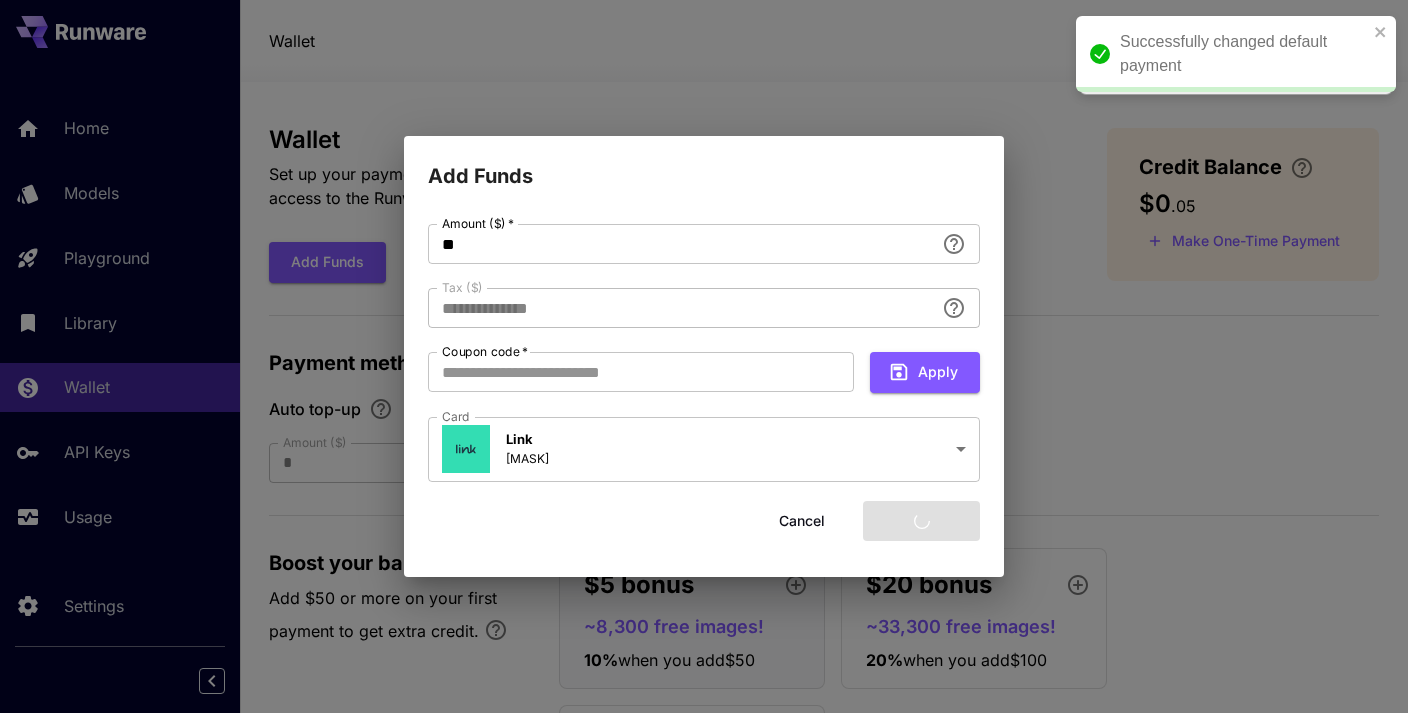 type on "****" 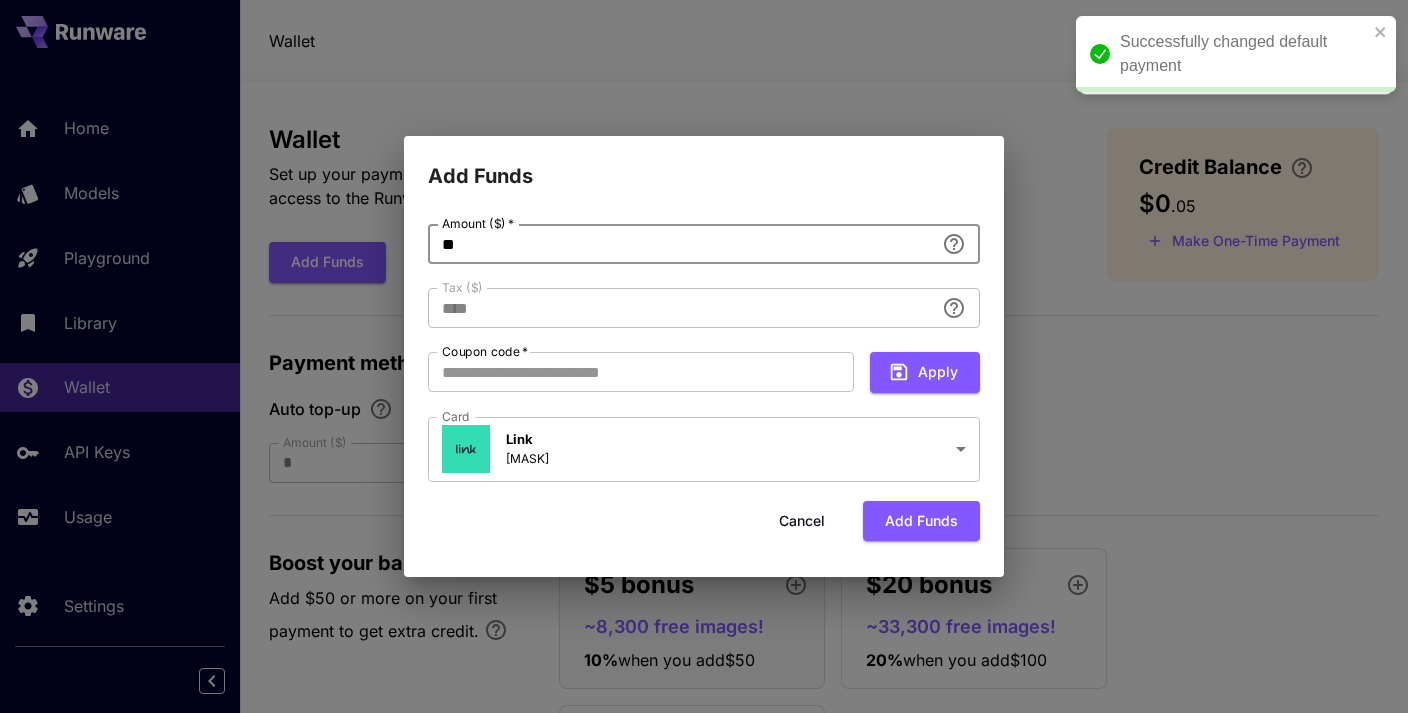 drag, startPoint x: 474, startPoint y: 238, endPoint x: 421, endPoint y: 238, distance: 53 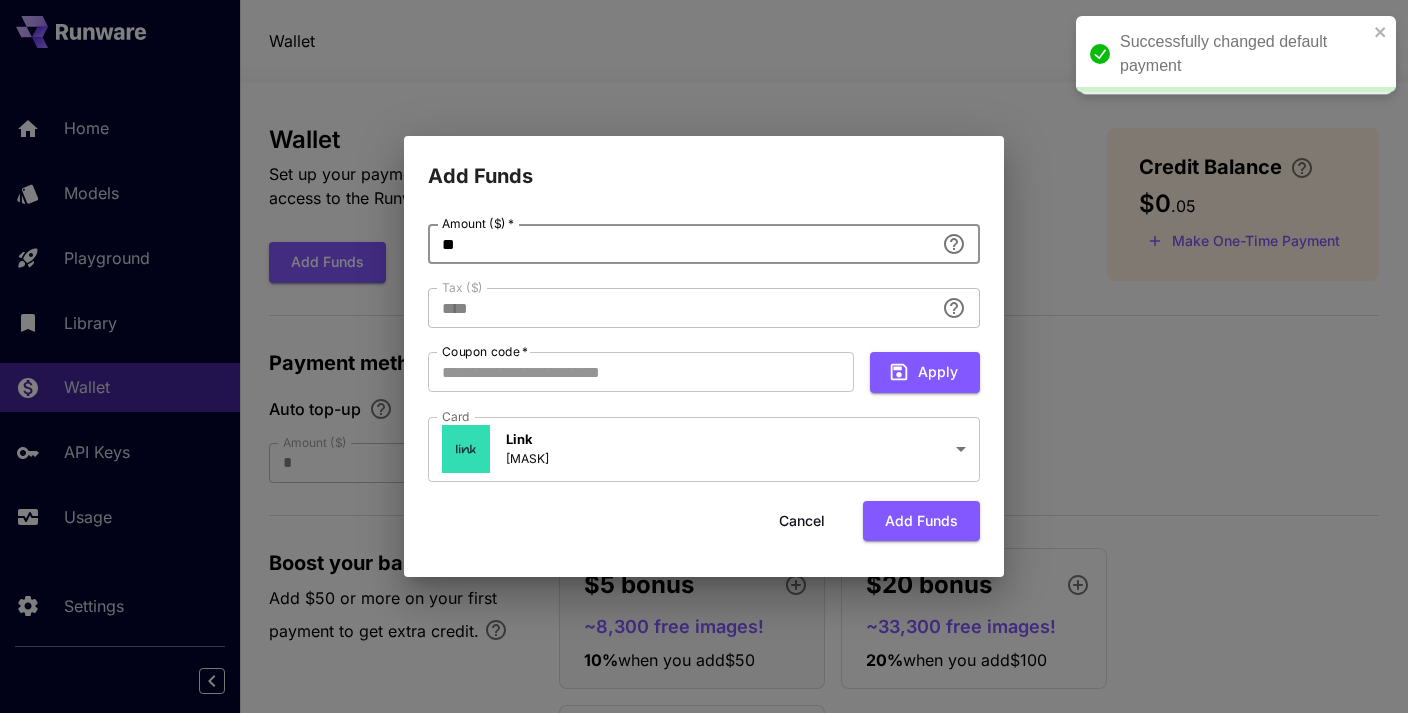 click on "**********" at bounding box center (704, 384) 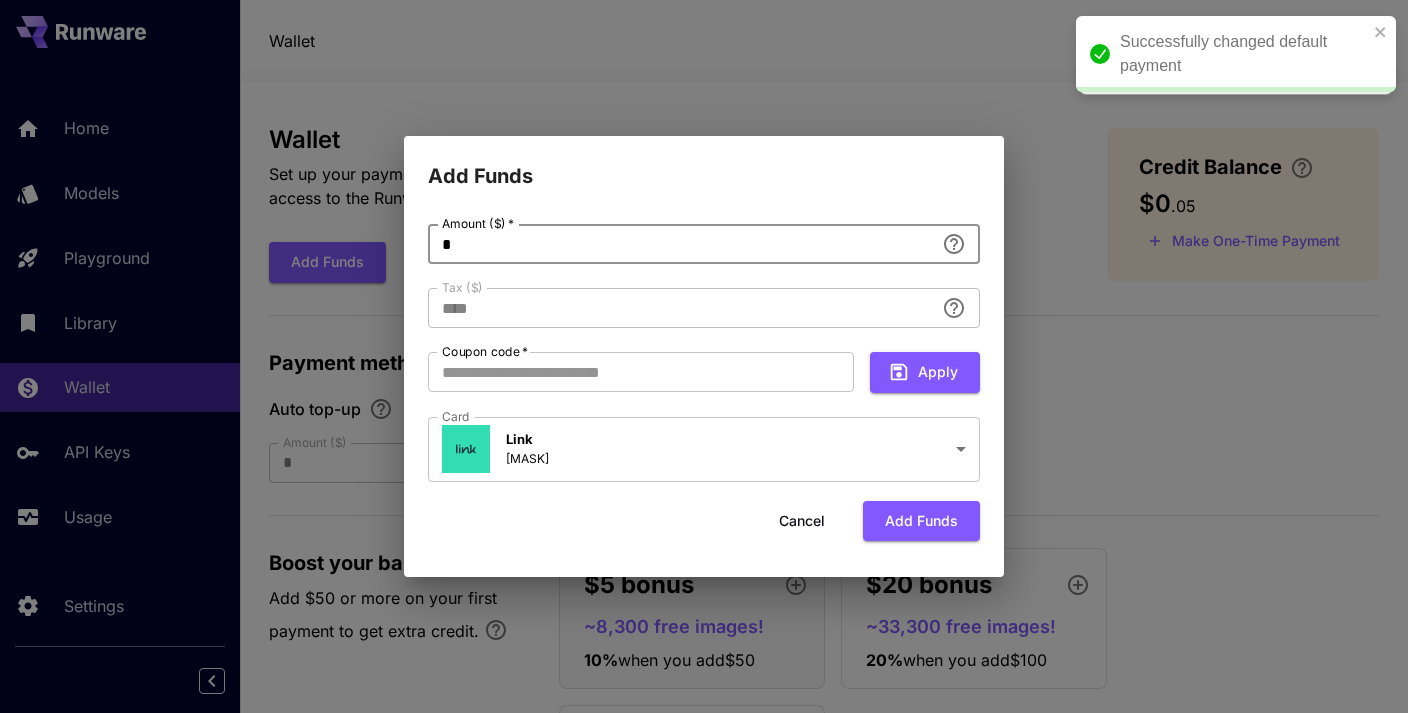 type on "**********" 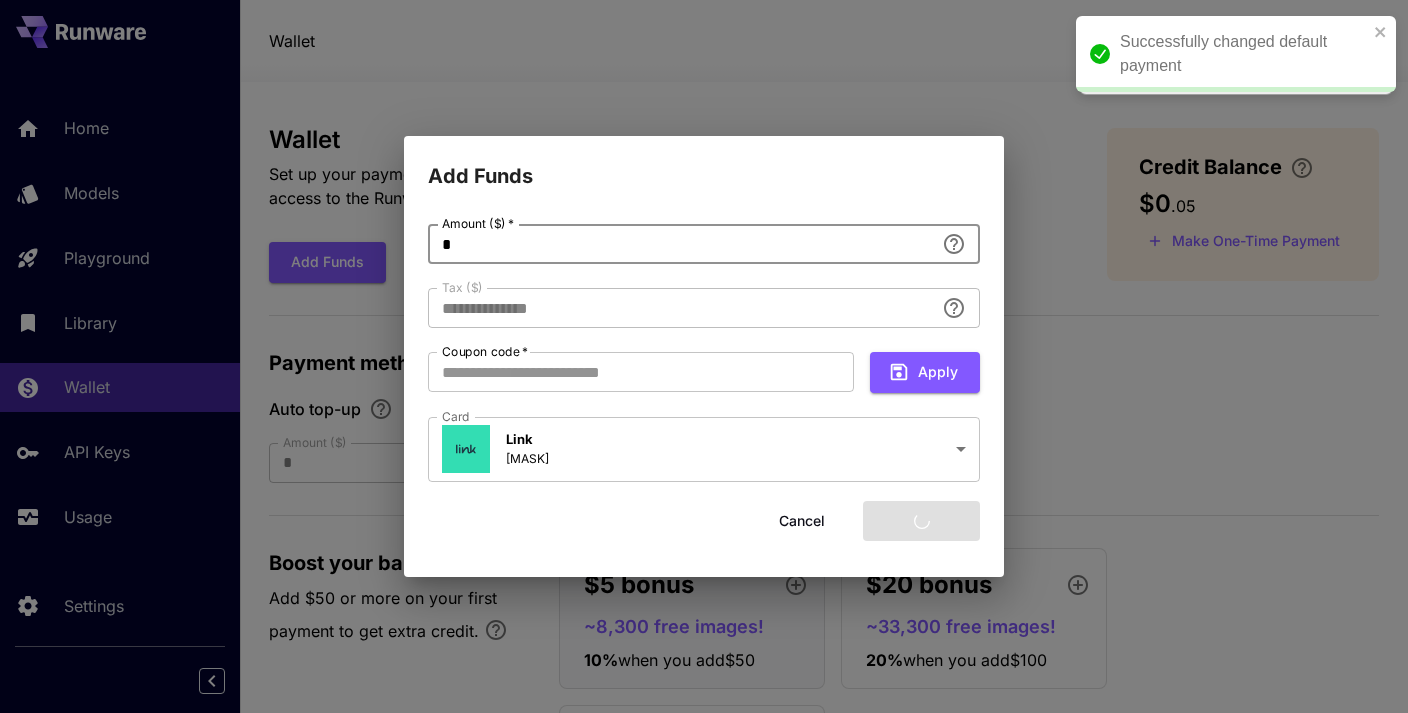 type on "**" 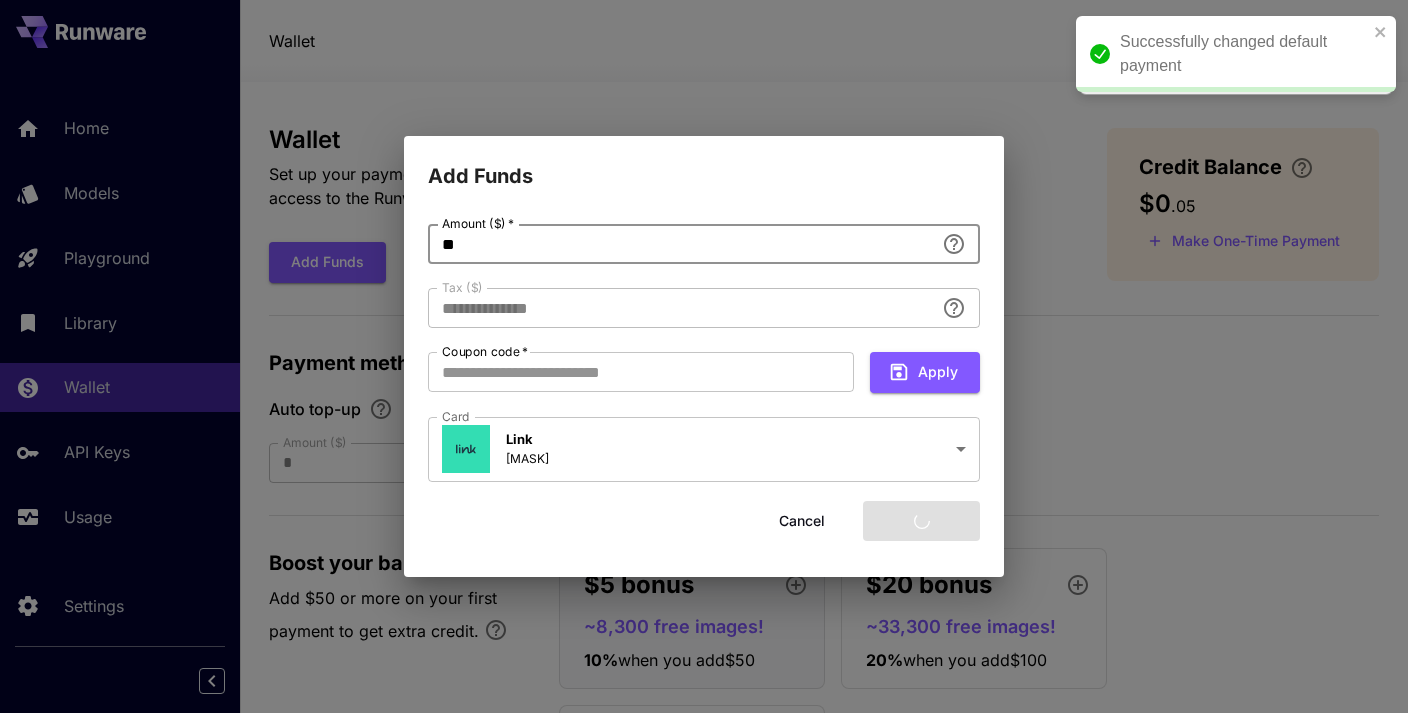 type on "****" 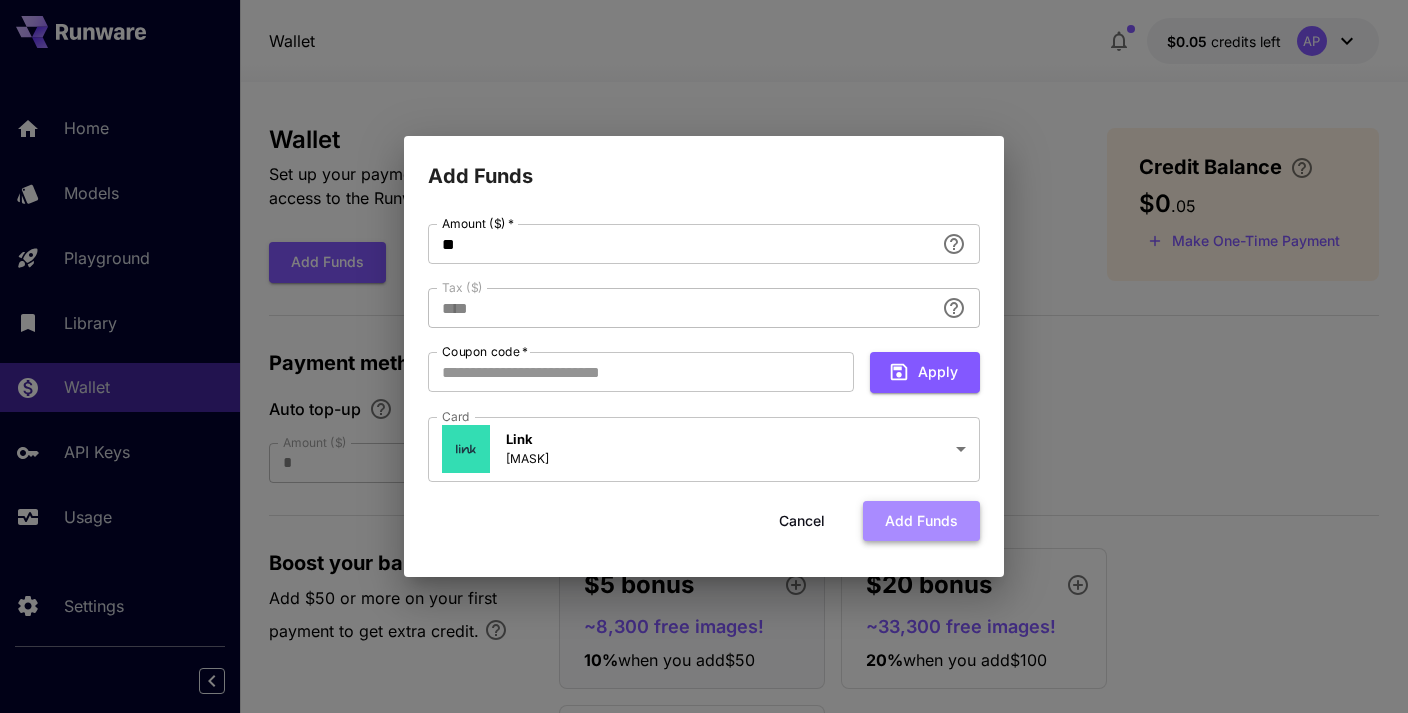 click on "Add funds" at bounding box center [921, 521] 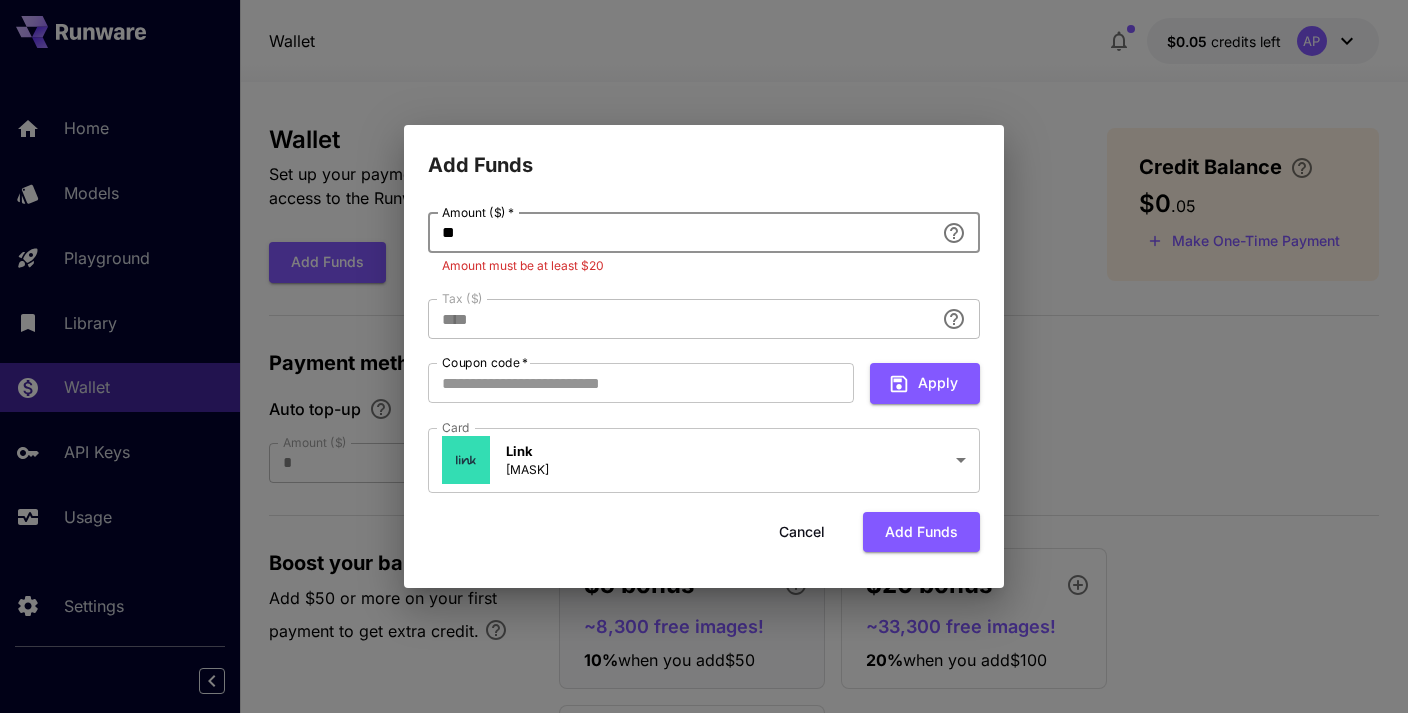 drag, startPoint x: 470, startPoint y: 237, endPoint x: 388, endPoint y: 230, distance: 82.29824 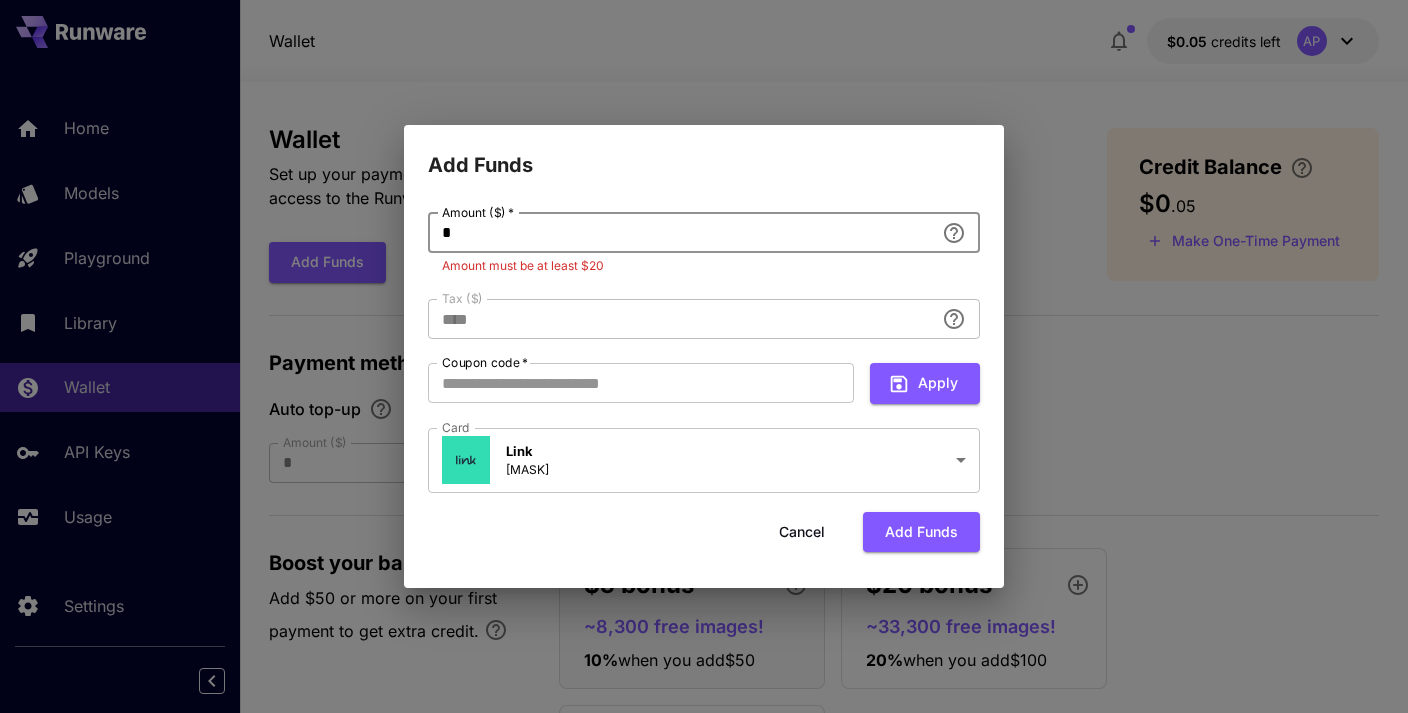 type on "**" 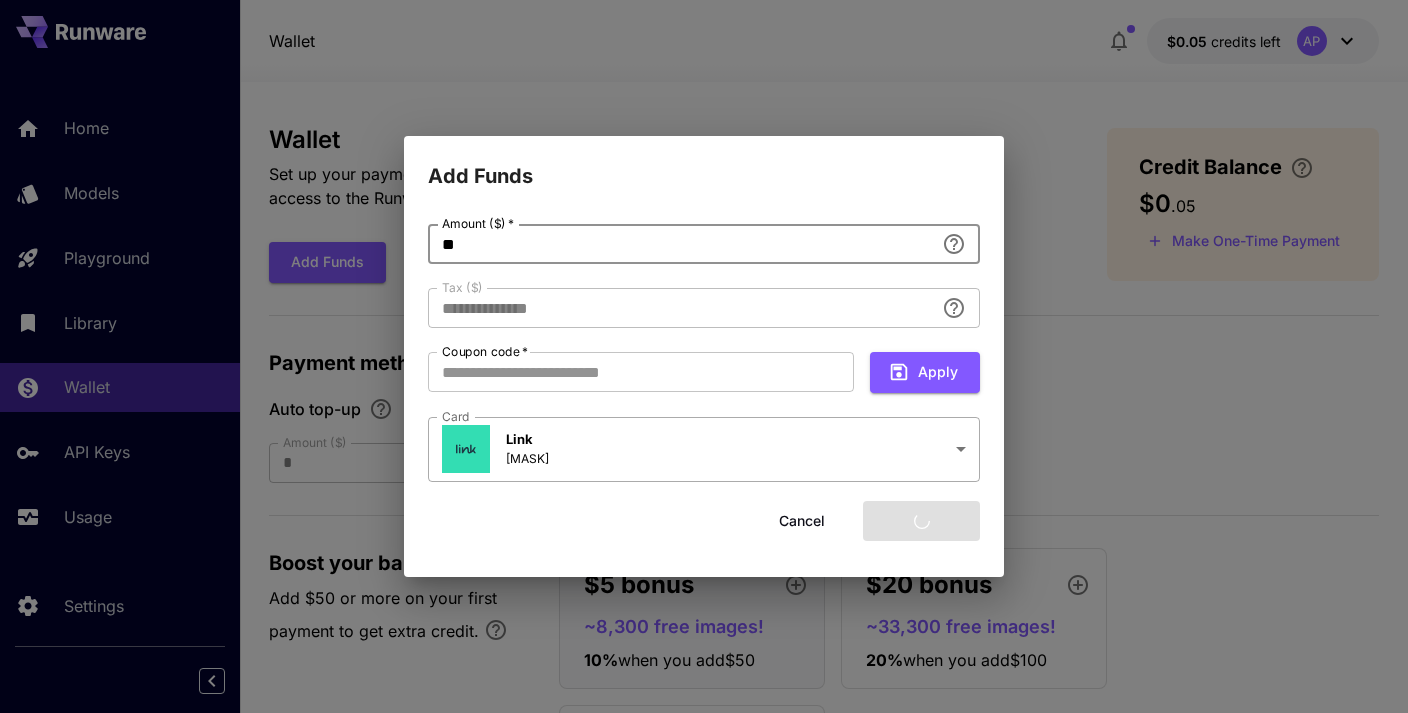 type on "****" 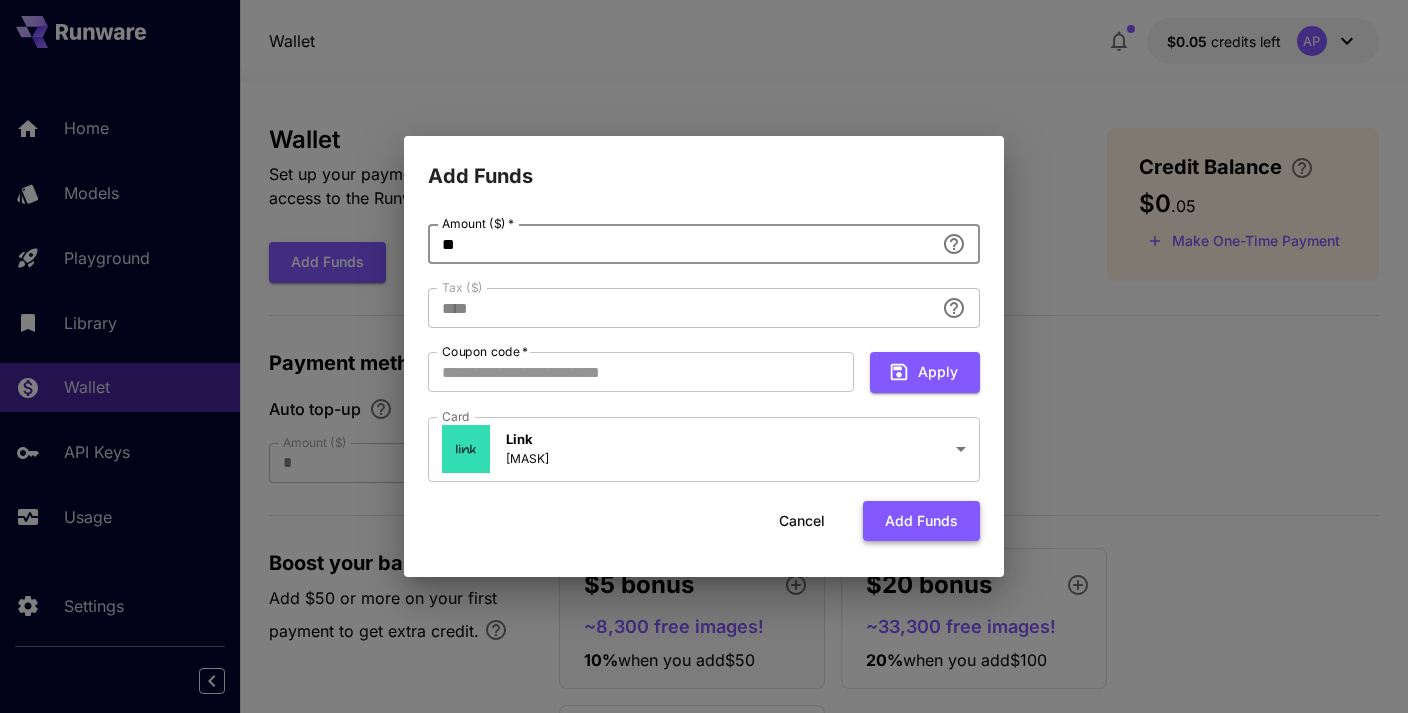 type on "**" 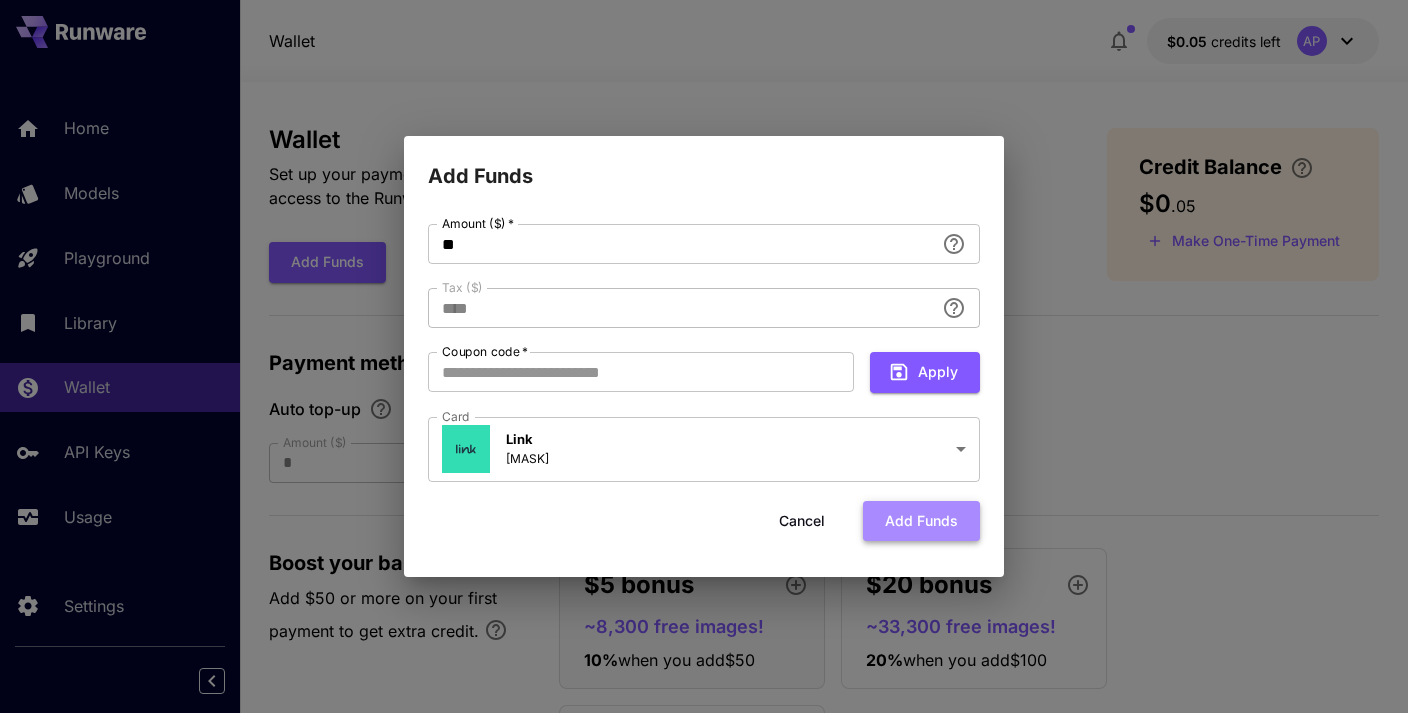 click on "Add funds" at bounding box center [921, 521] 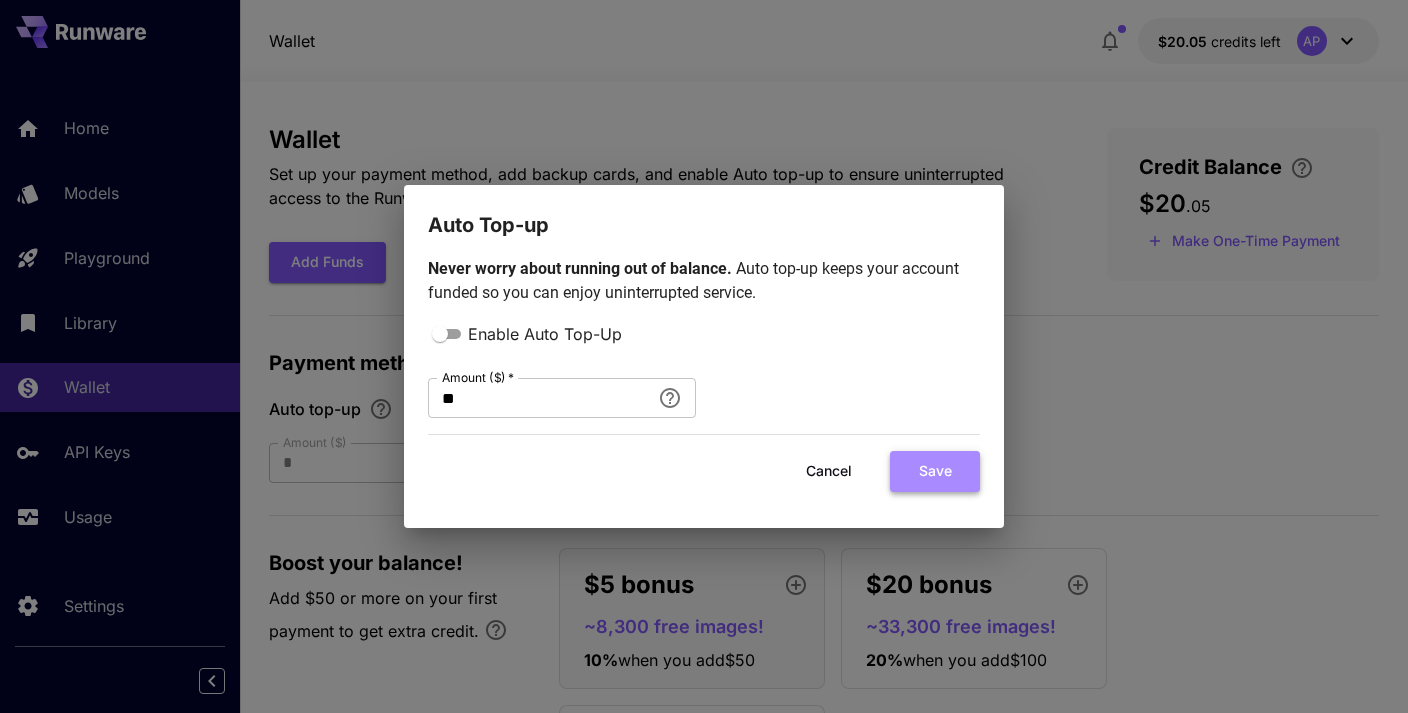 click on "Save" at bounding box center (935, 471) 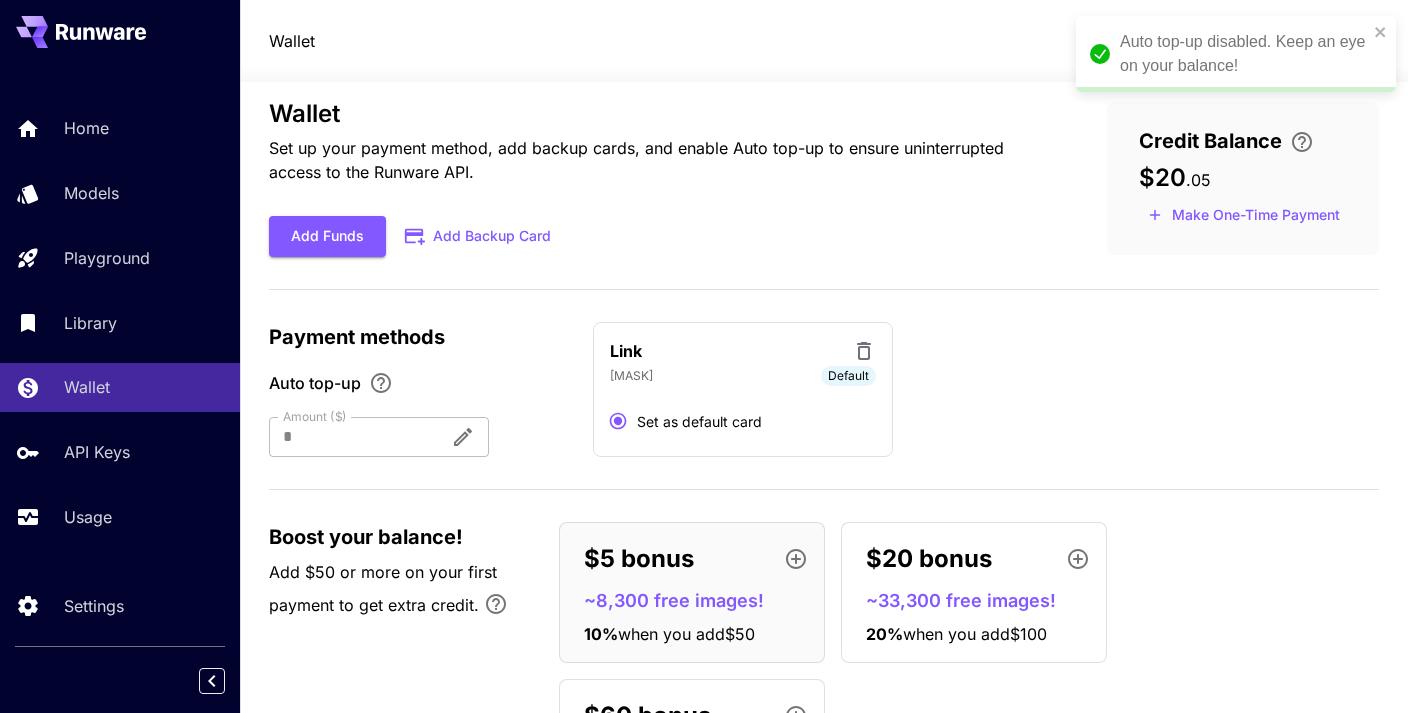 scroll, scrollTop: 0, scrollLeft: 0, axis: both 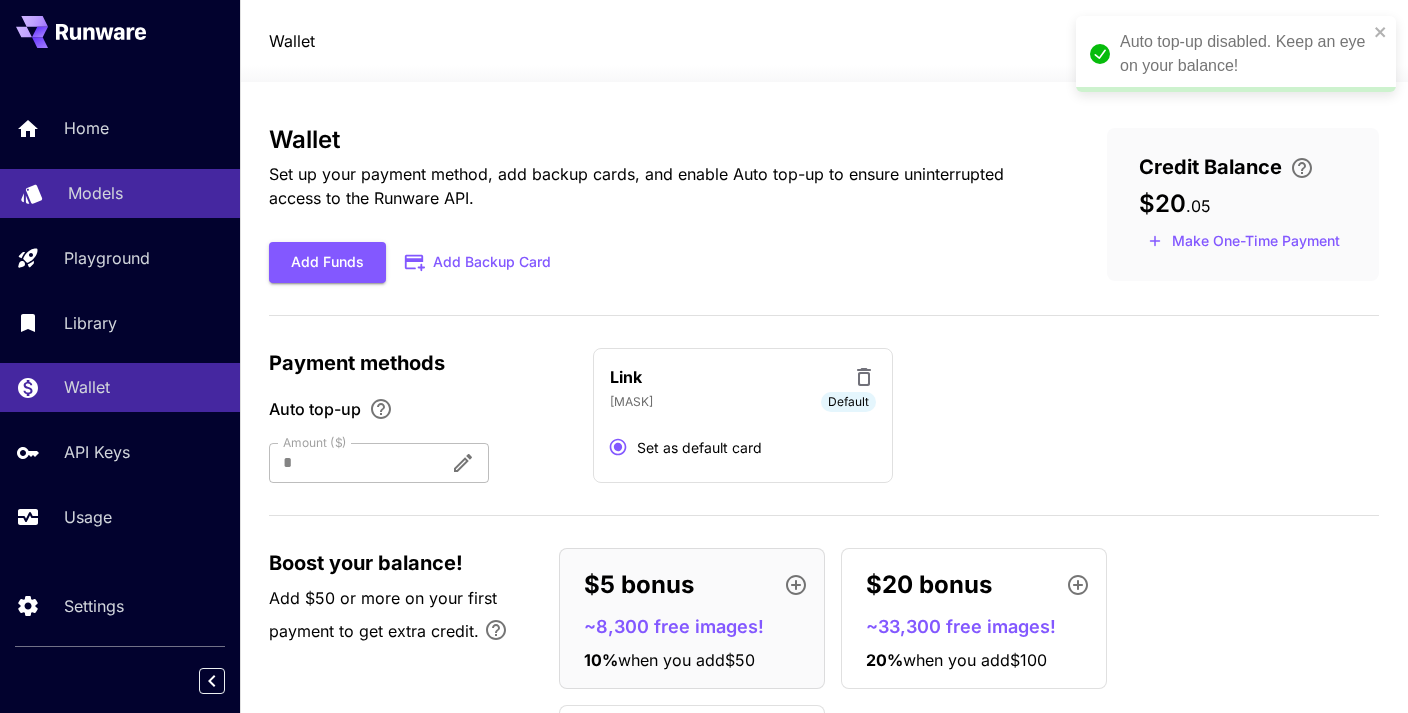 click on "Models" at bounding box center [95, 193] 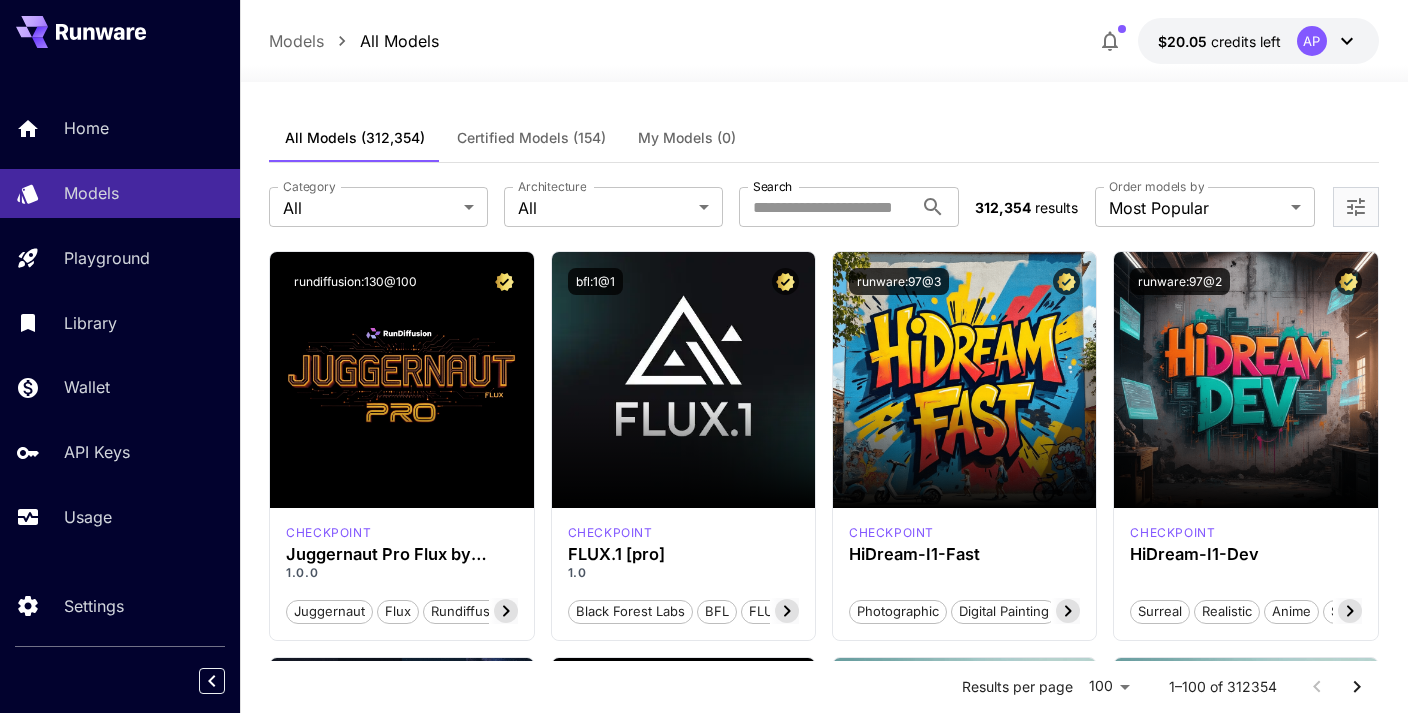 click on "**********" at bounding box center [824, 9594] 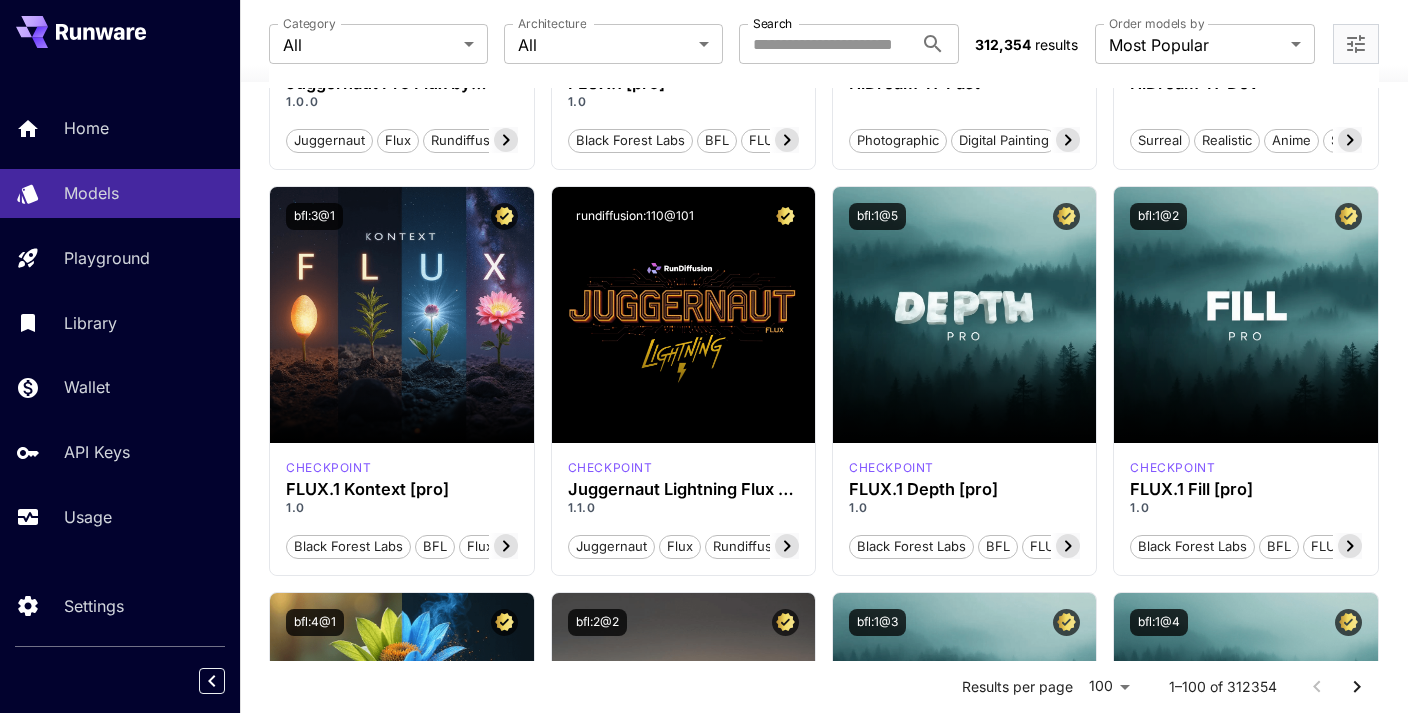 scroll, scrollTop: 0, scrollLeft: 0, axis: both 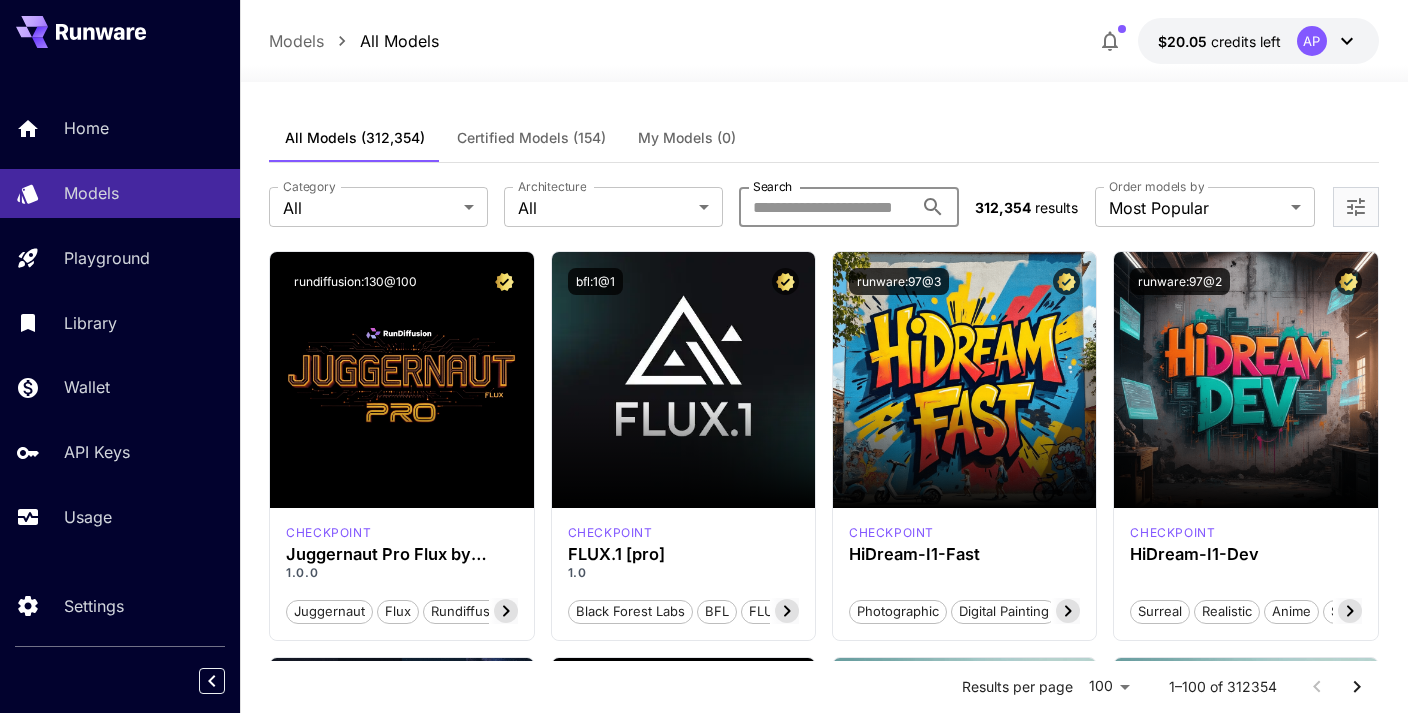 click on "Search" at bounding box center [825, 207] 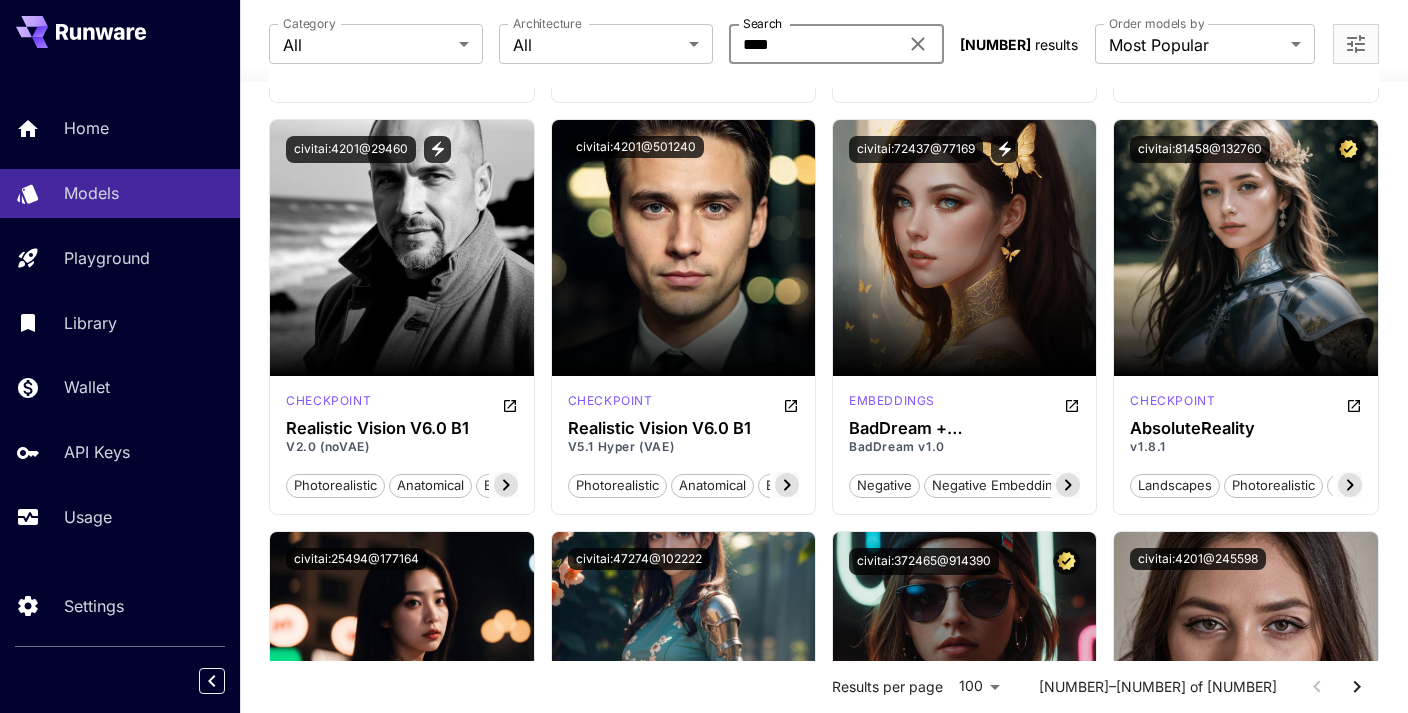 scroll, scrollTop: 0, scrollLeft: 0, axis: both 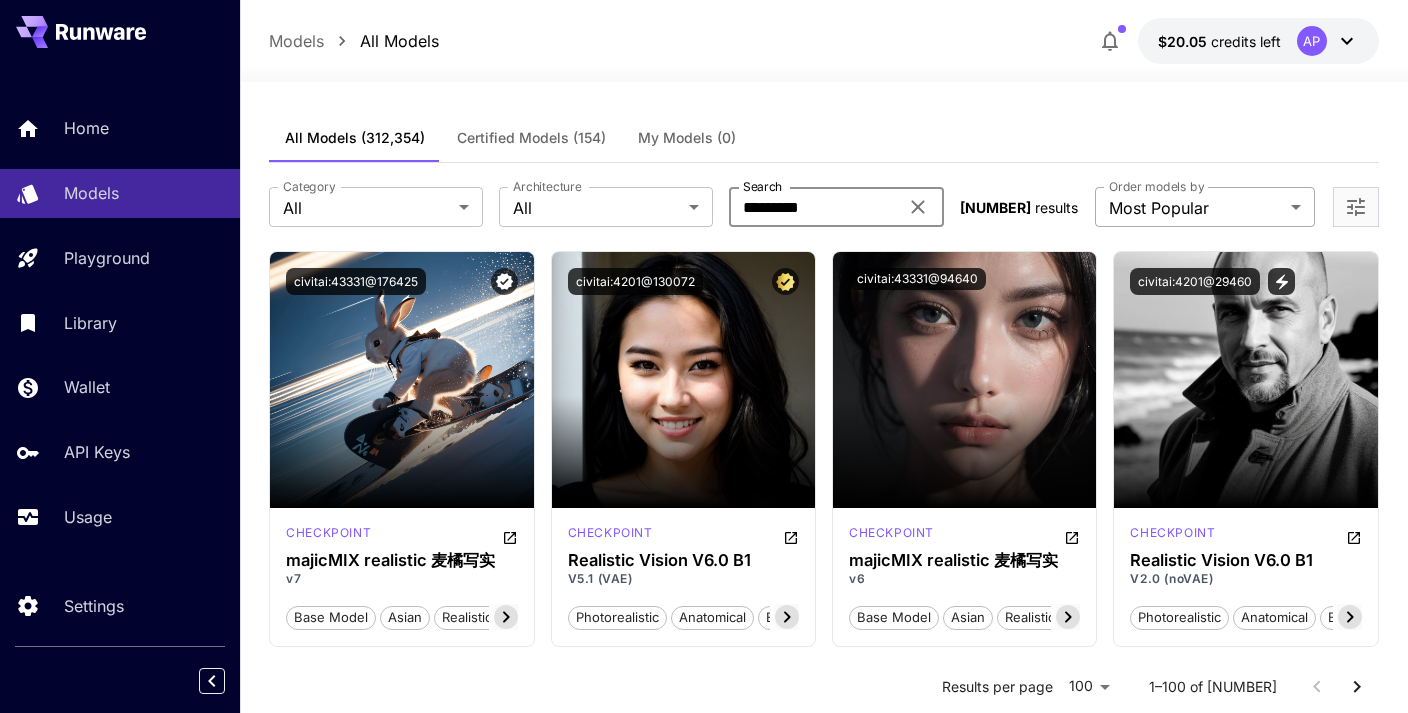 type on "*********" 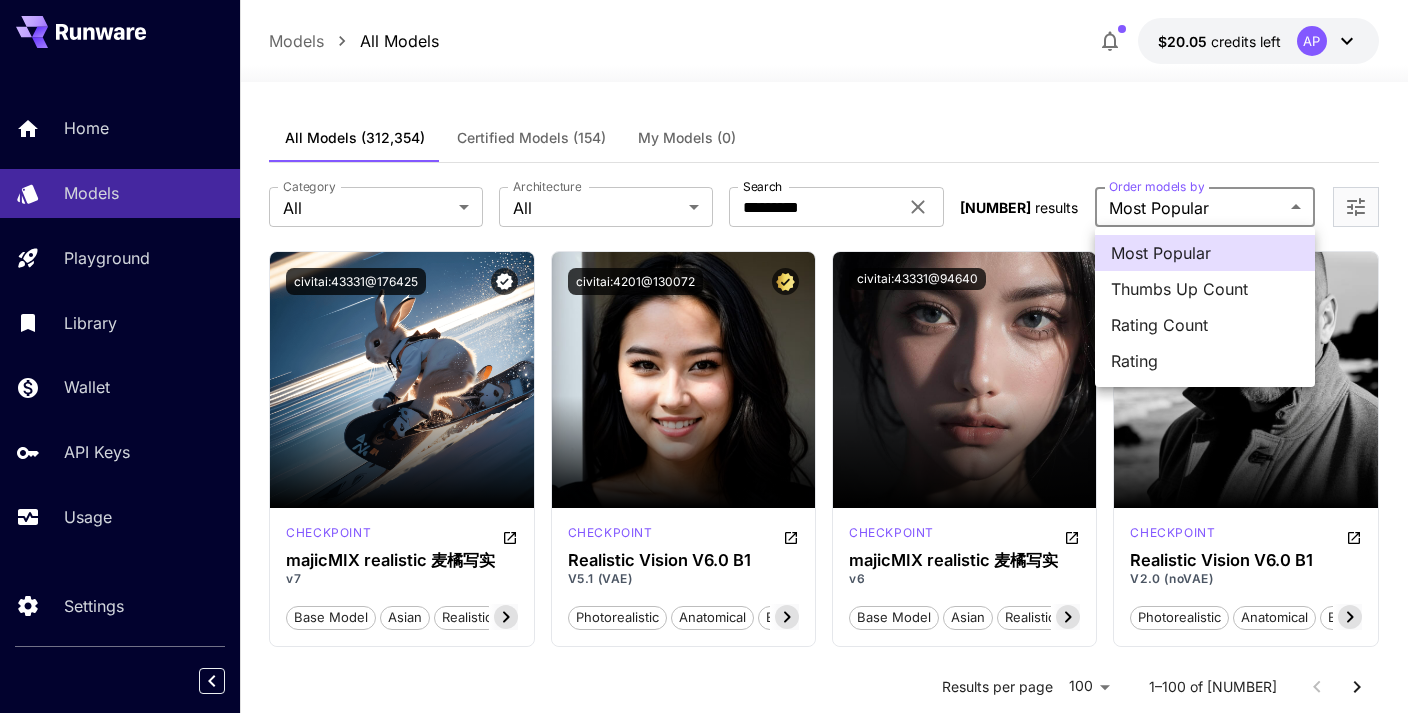 click on "**********" at bounding box center (704, 9565) 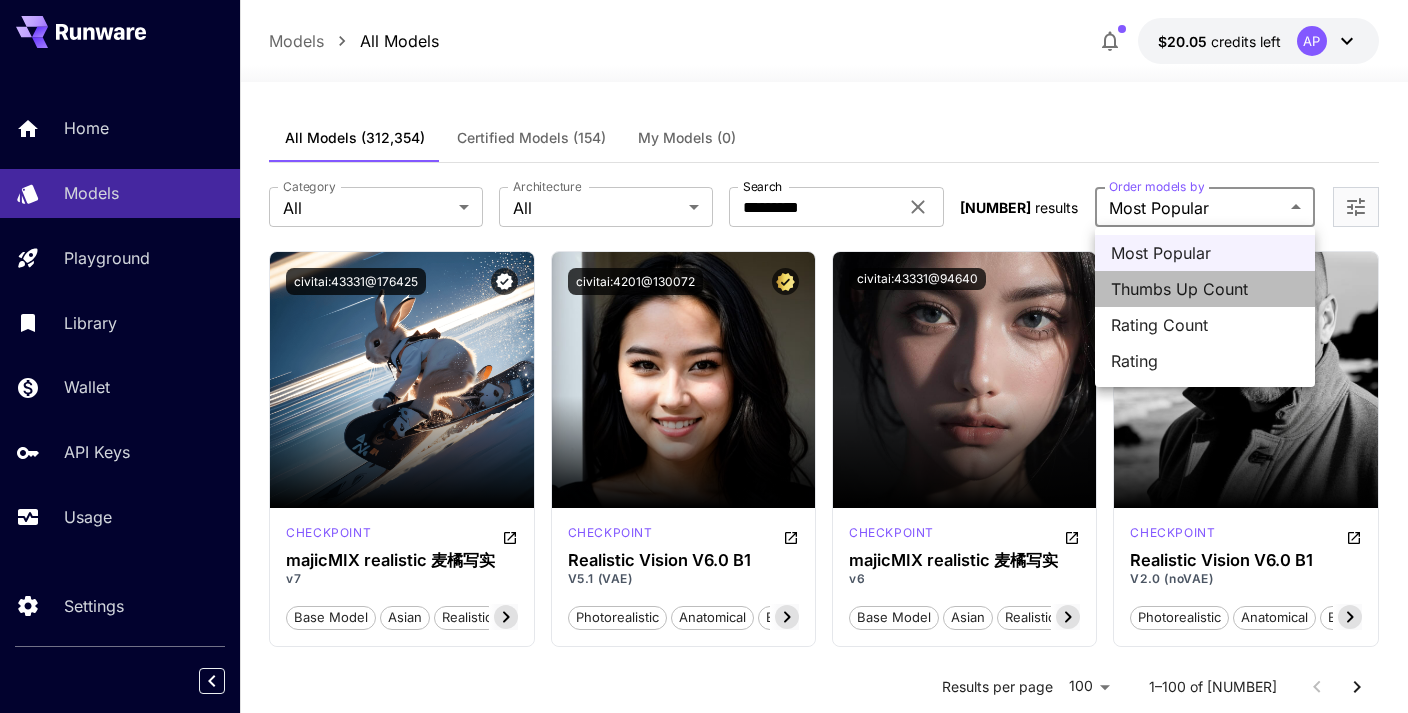 click on "Thumbs Up Count" at bounding box center (1205, 289) 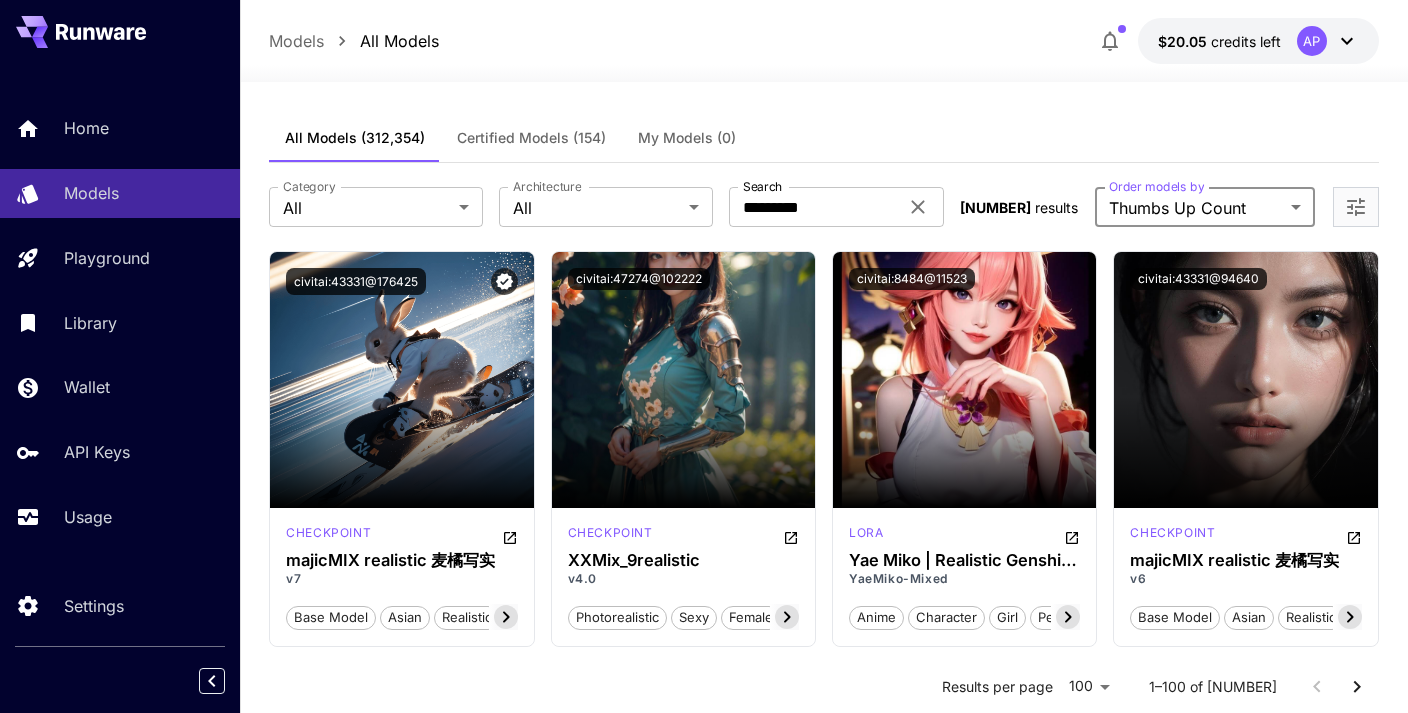 click on "**********" at bounding box center [704, 9565] 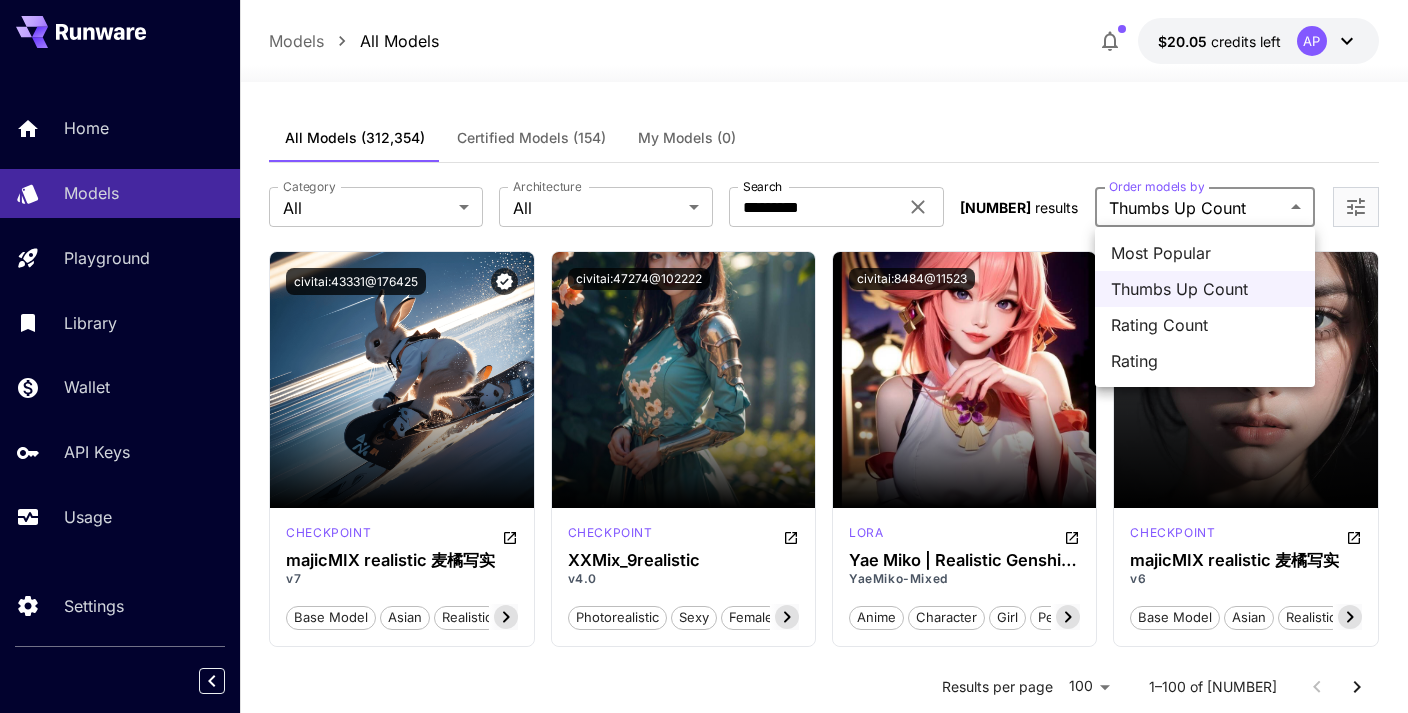 click on "Rating Count" at bounding box center [1205, 325] 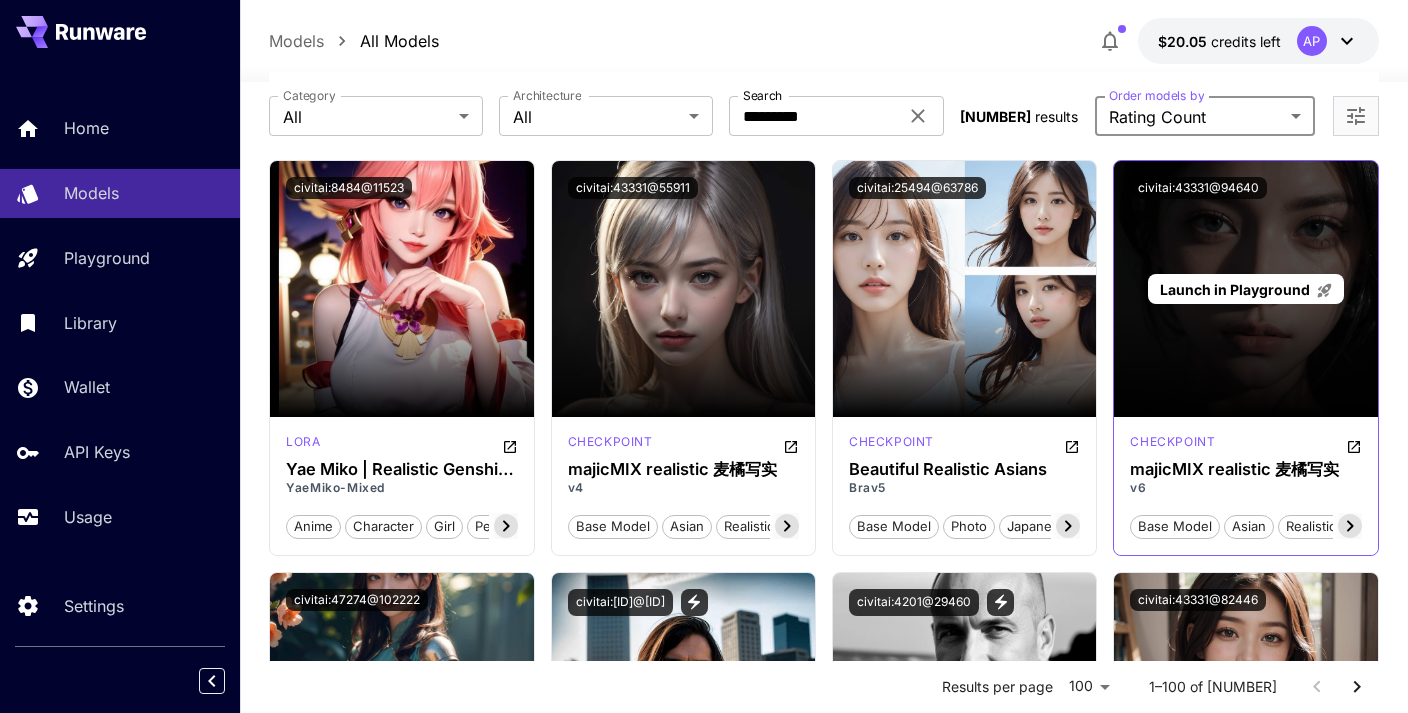 scroll, scrollTop: 0, scrollLeft: 0, axis: both 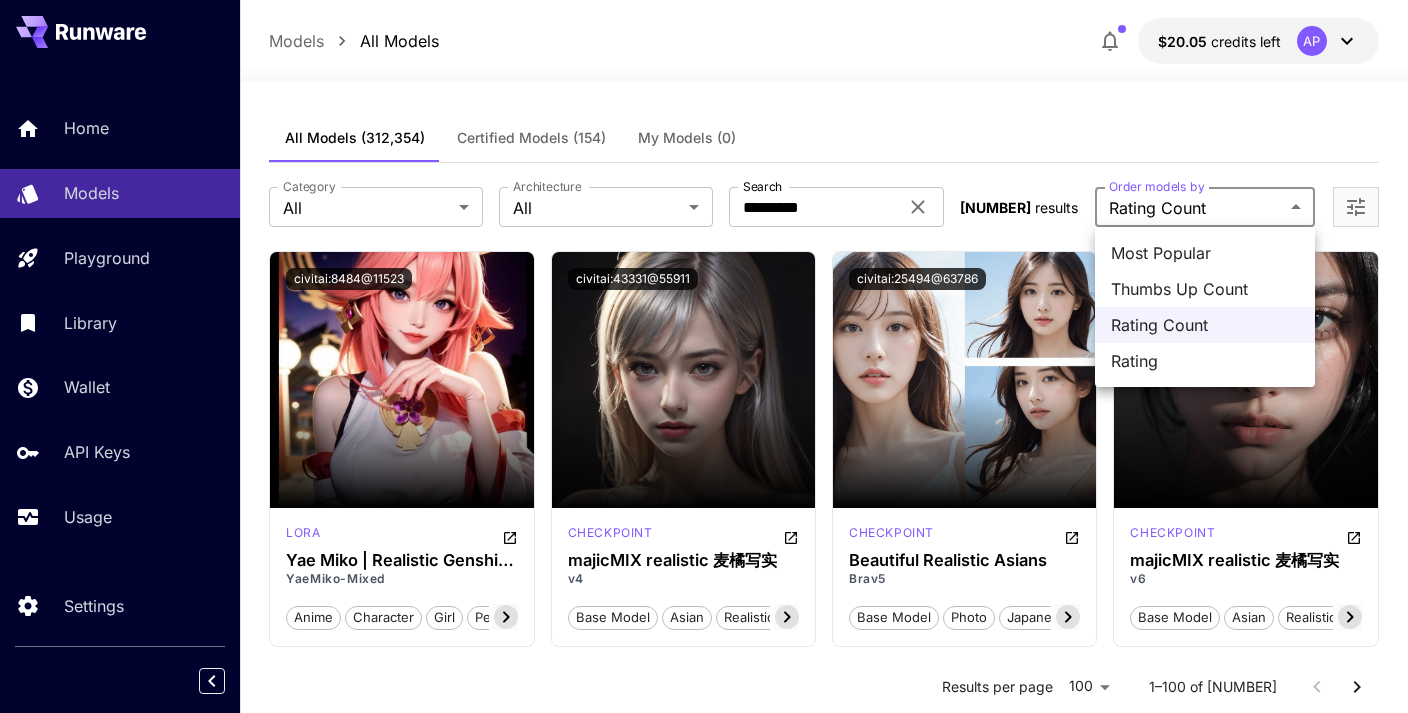 click on "**********" at bounding box center [704, 9363] 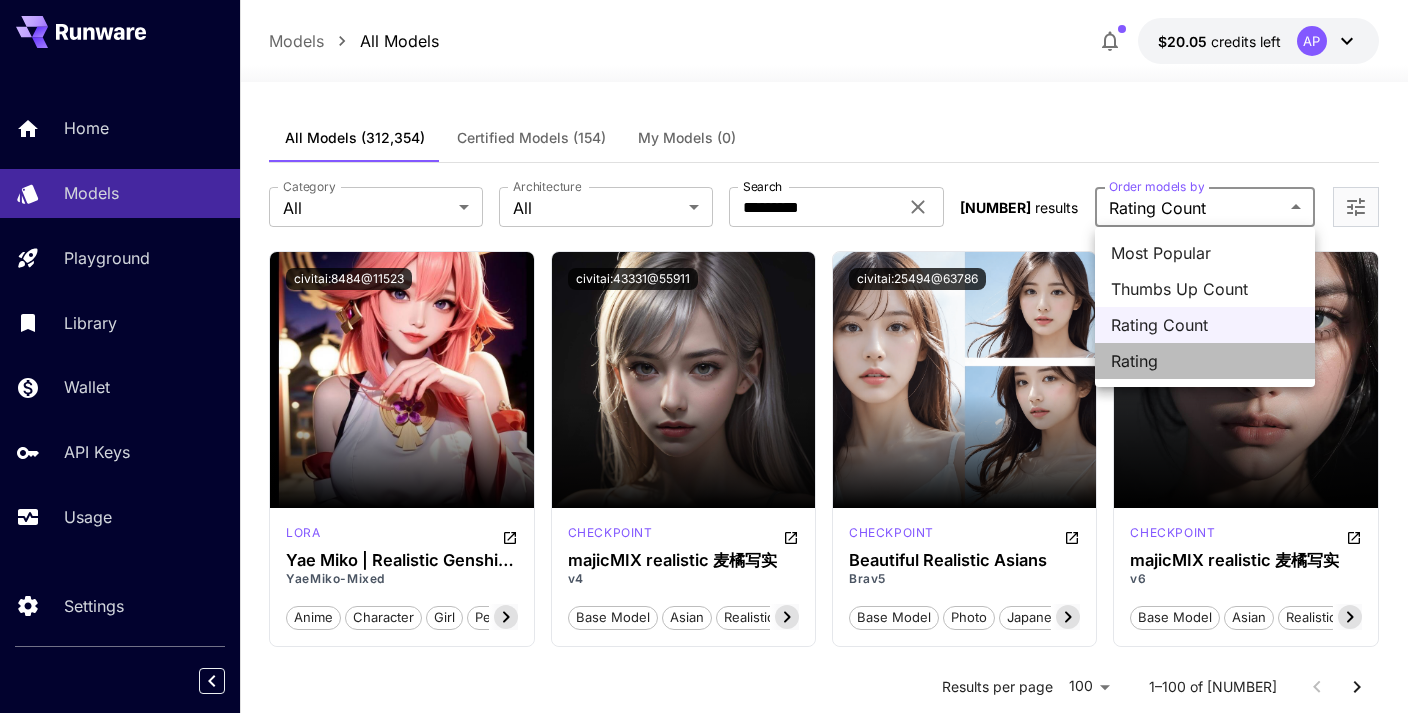 click on "Rating" at bounding box center (1205, 361) 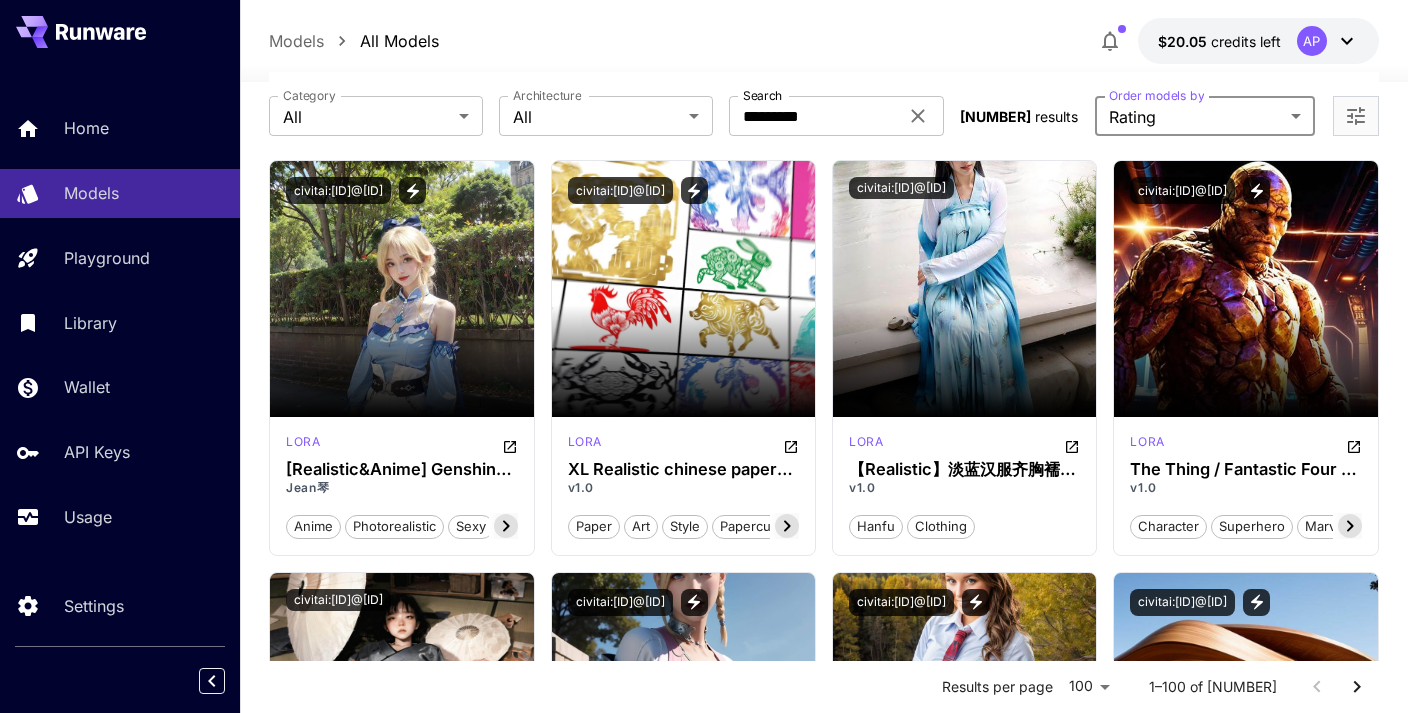 scroll, scrollTop: 89, scrollLeft: 0, axis: vertical 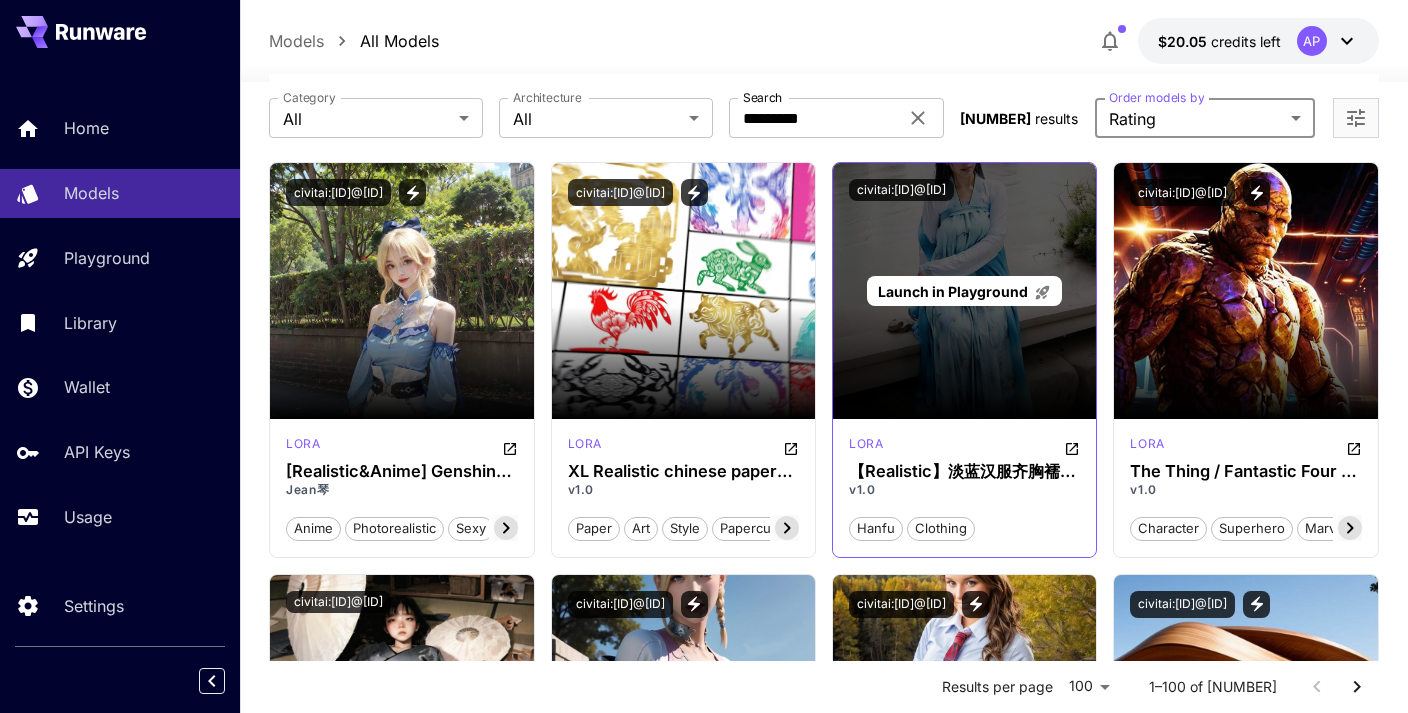 click on "Launch in Playground" at bounding box center [964, 291] 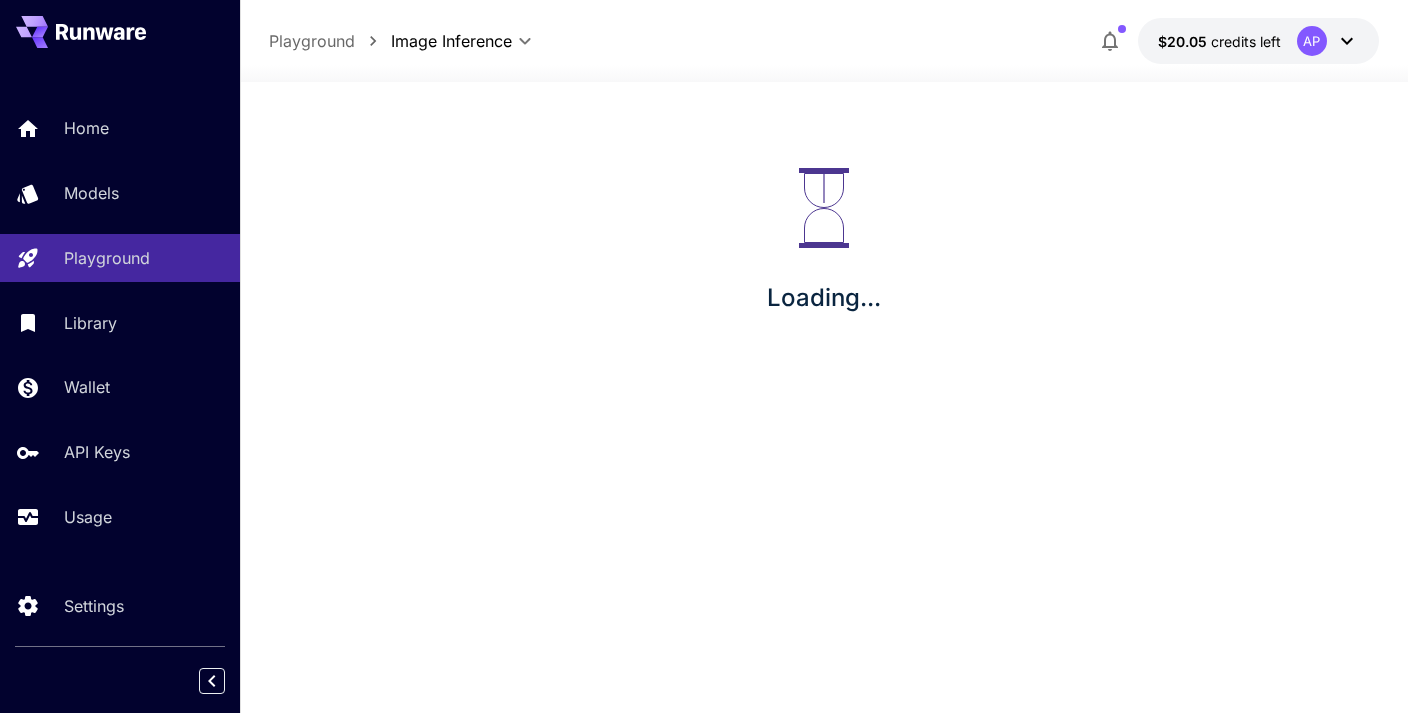 scroll, scrollTop: 0, scrollLeft: 0, axis: both 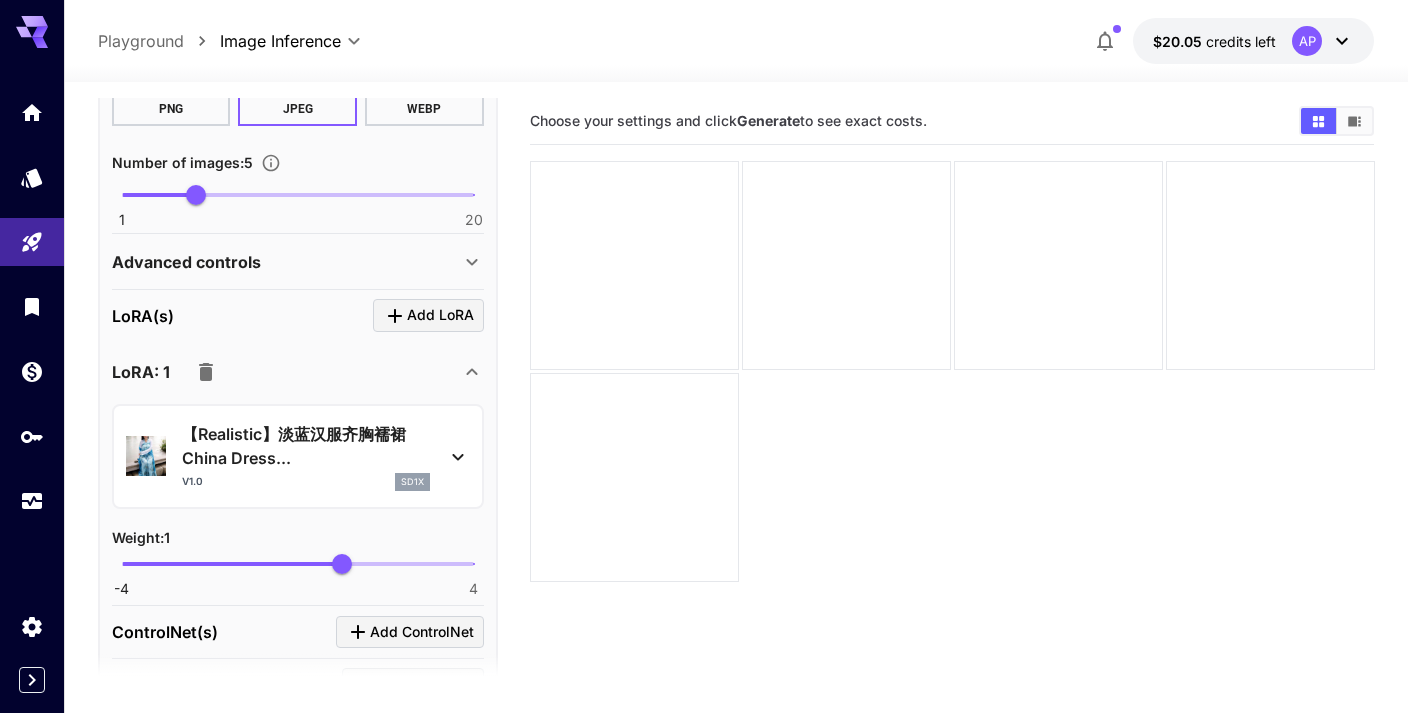 click 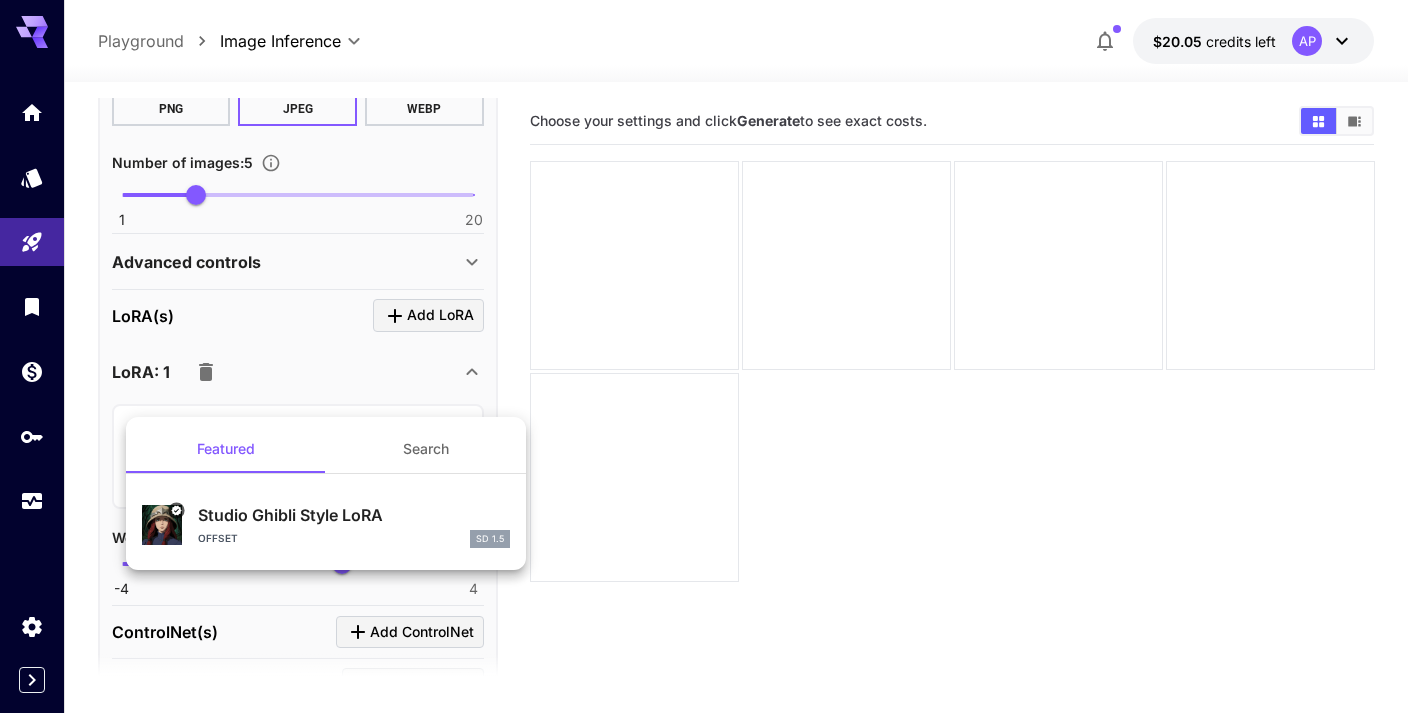 click at bounding box center [704, 356] 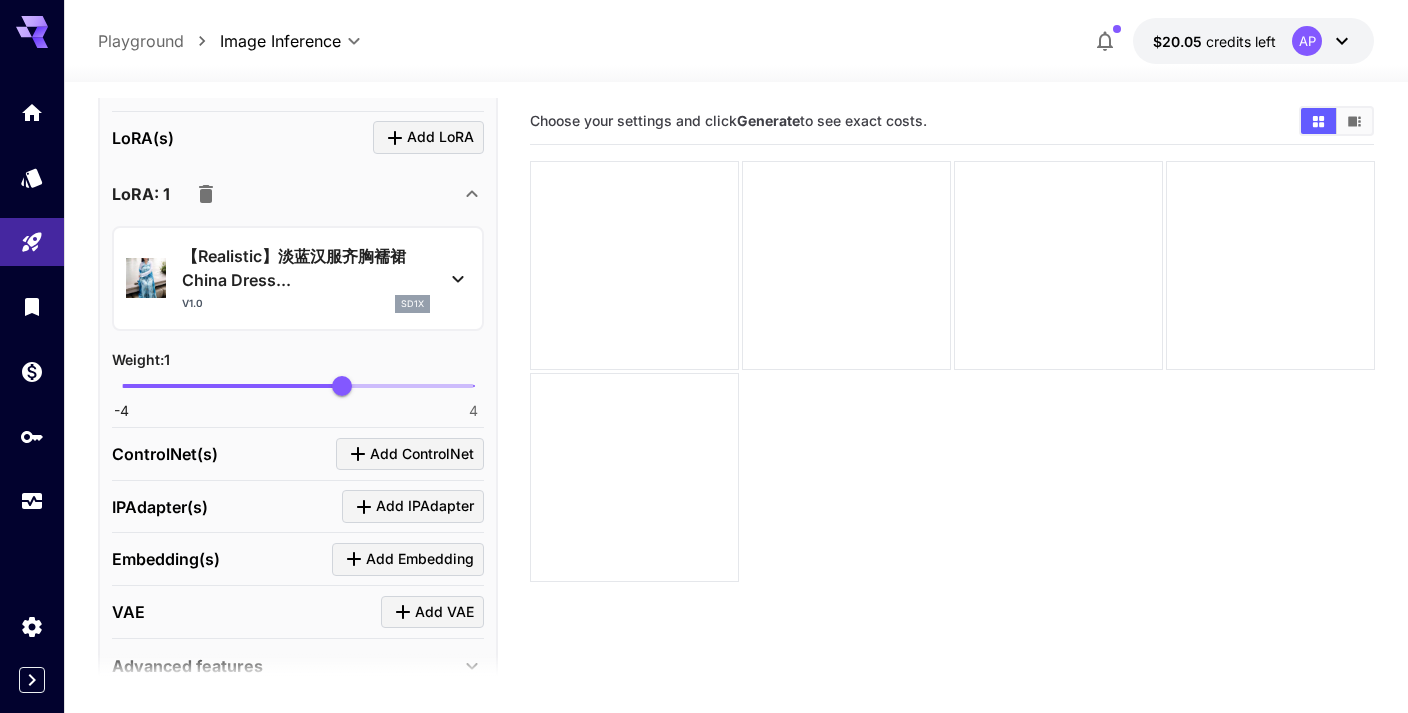 scroll, scrollTop: 875, scrollLeft: 0, axis: vertical 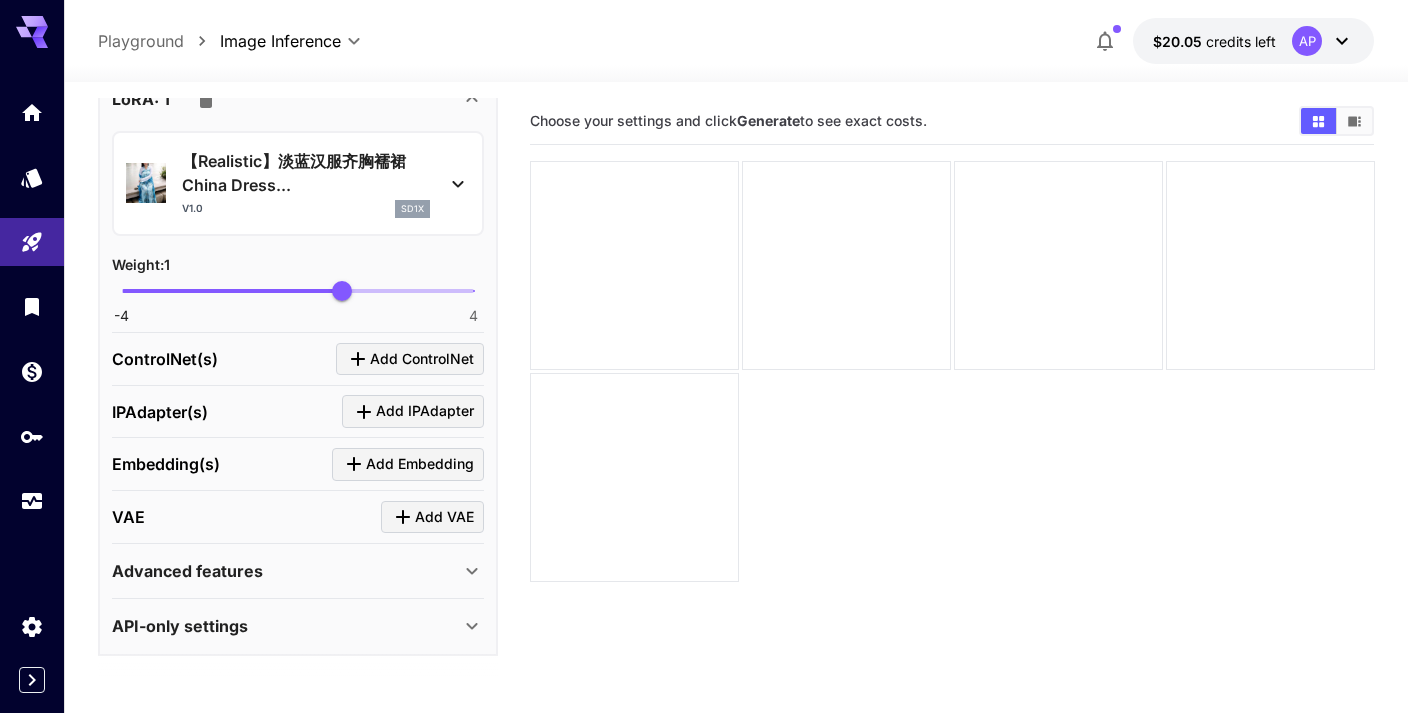 click 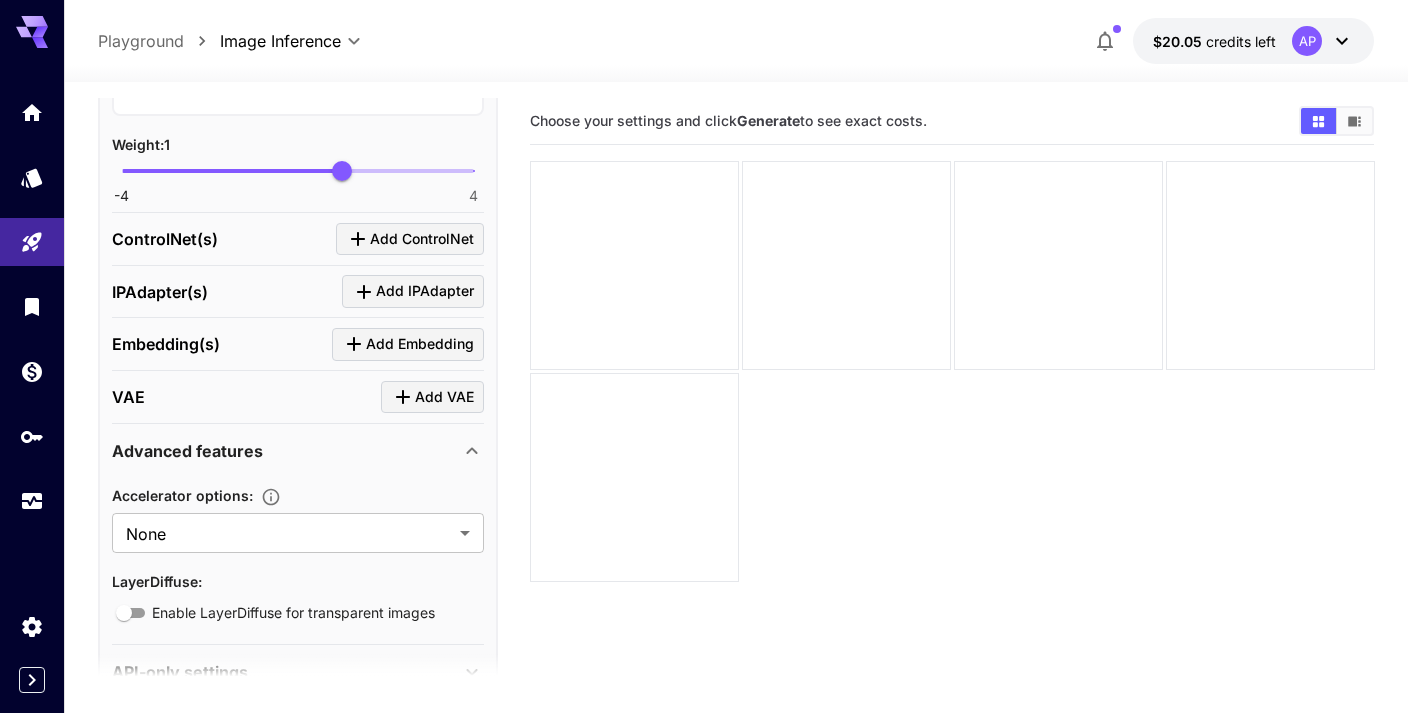 scroll, scrollTop: 1042, scrollLeft: 0, axis: vertical 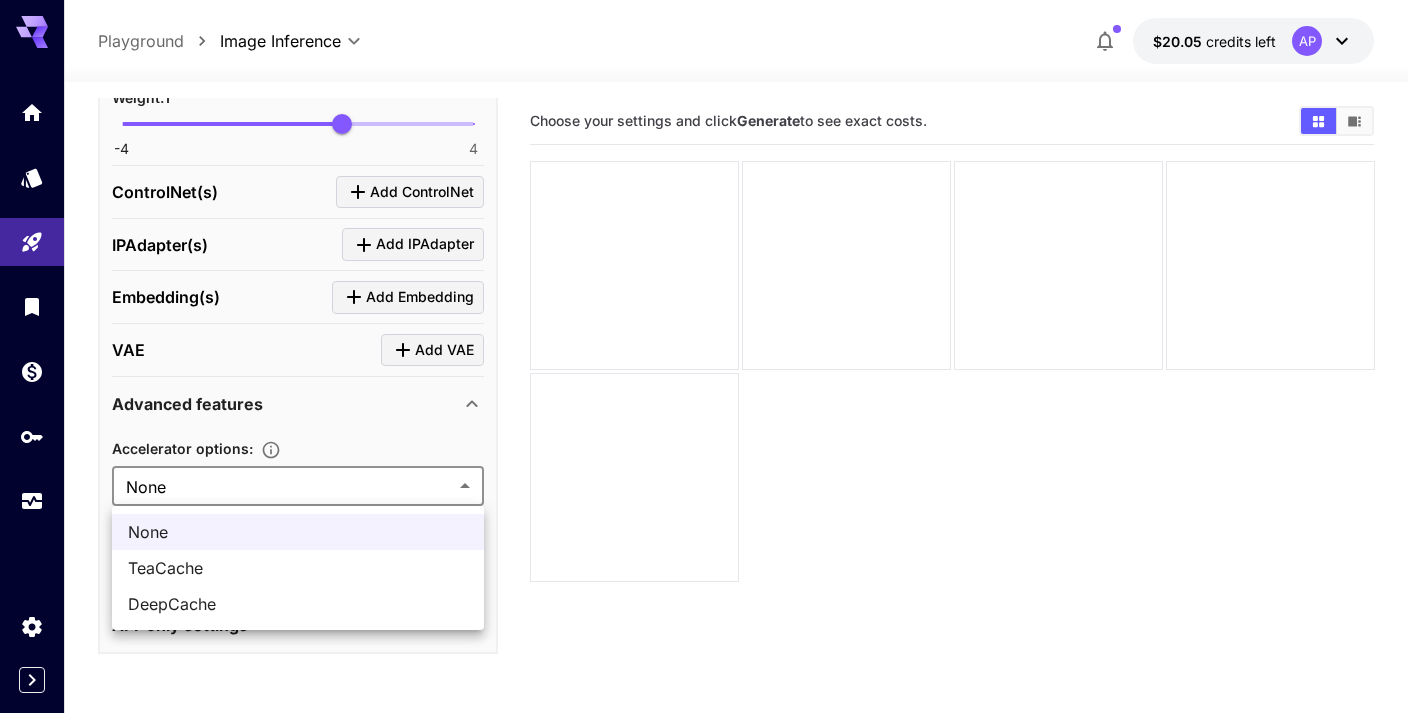click on "**********" at bounding box center [704, 435] 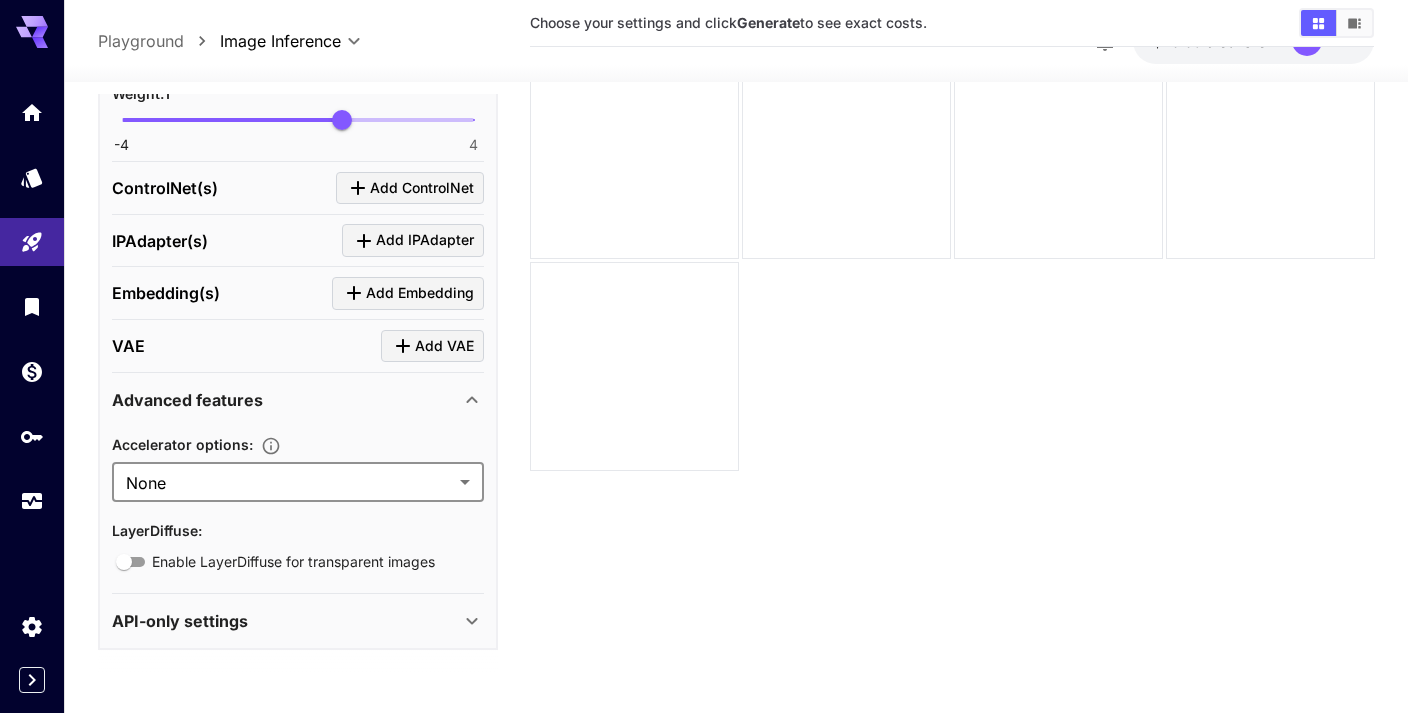 scroll, scrollTop: 121, scrollLeft: 0, axis: vertical 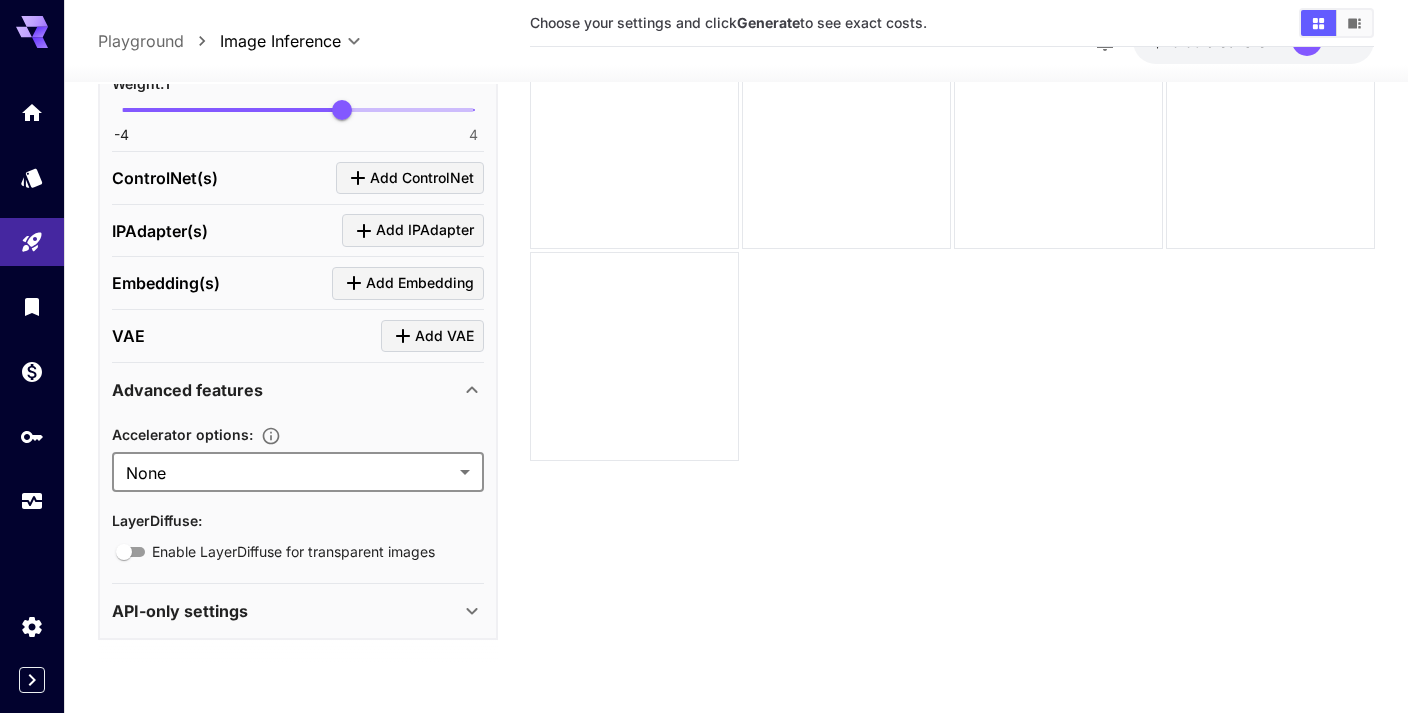 click 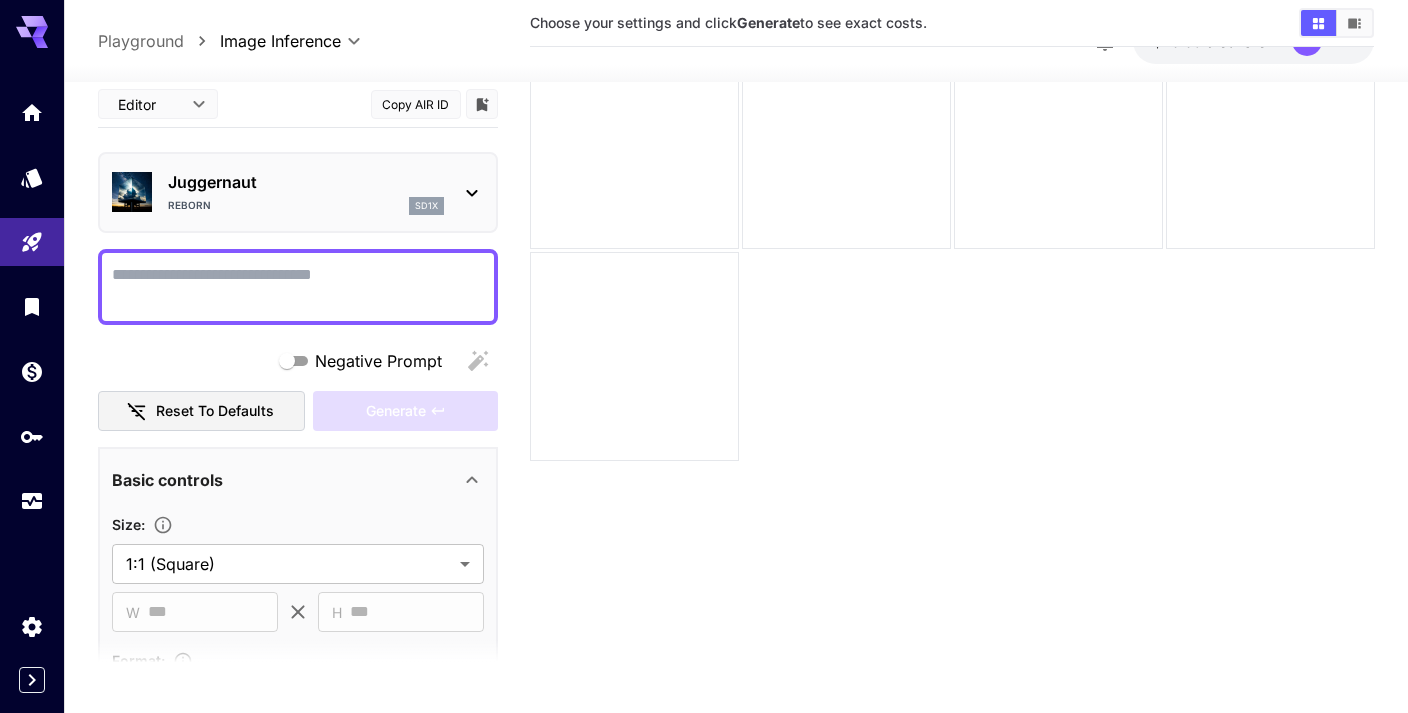 scroll, scrollTop: 0, scrollLeft: 0, axis: both 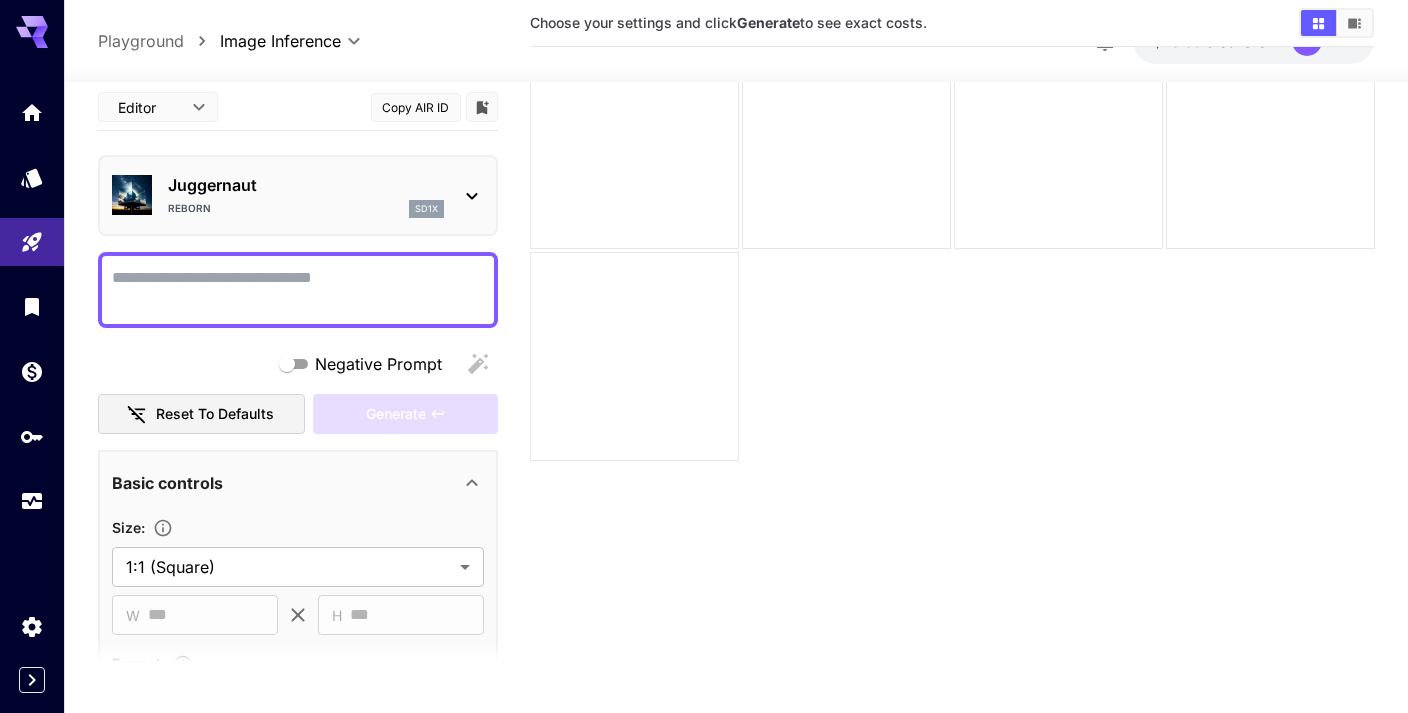 click on "**********" at bounding box center [704, 314] 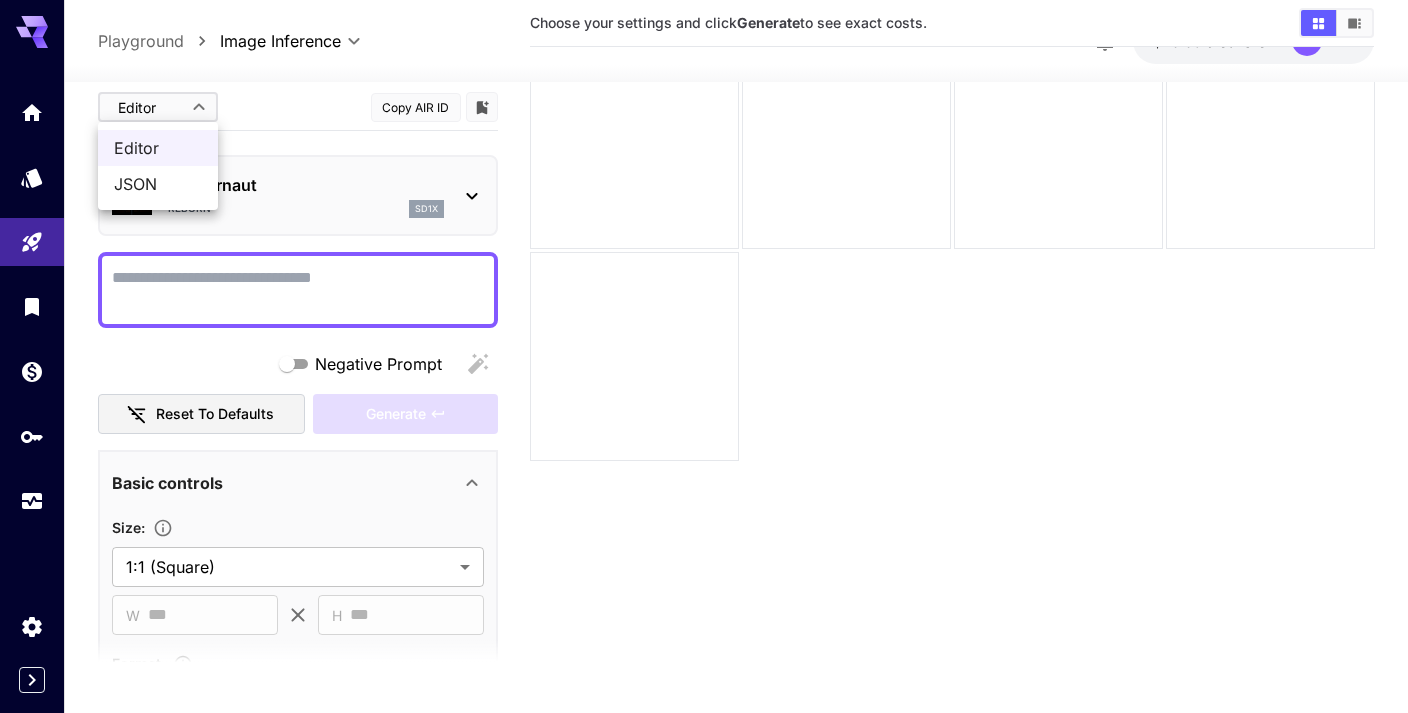 click at bounding box center (704, 356) 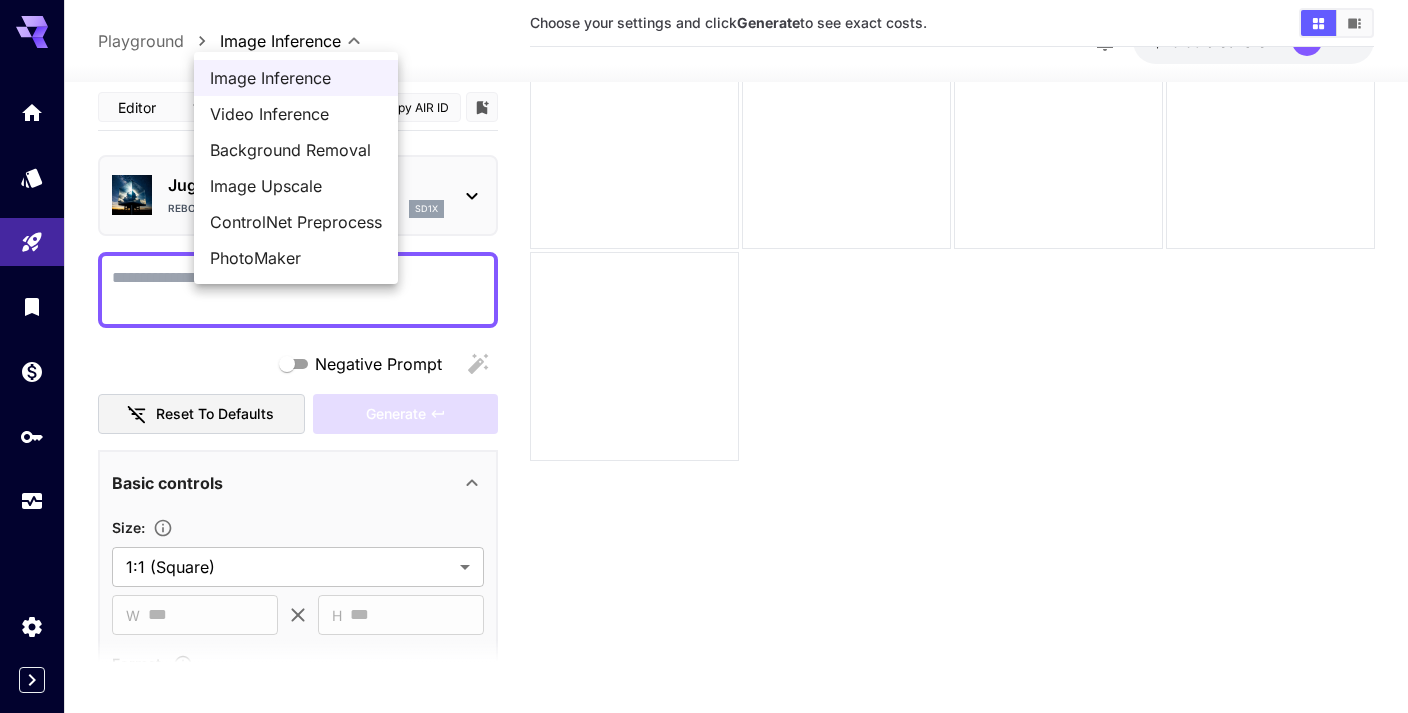 click on "**********" at bounding box center (704, 314) 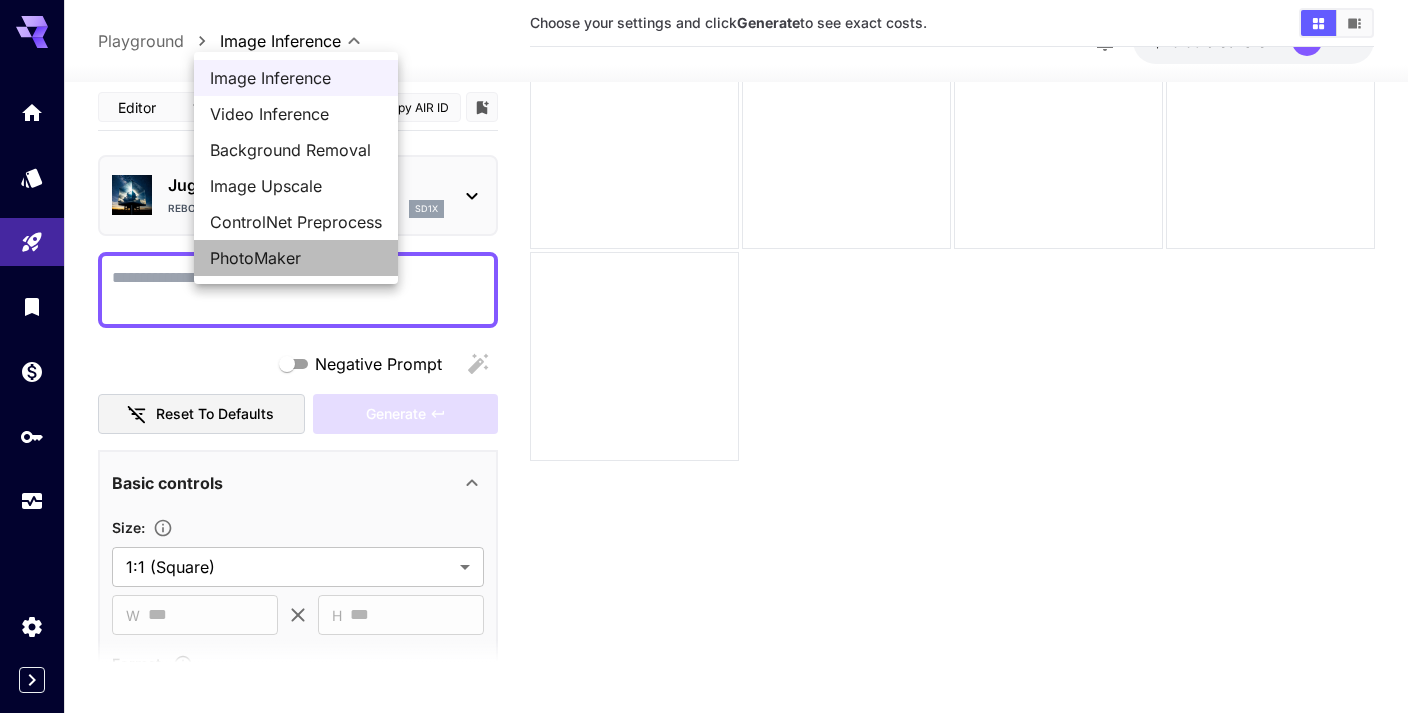 click on "PhotoMaker" at bounding box center [296, 258] 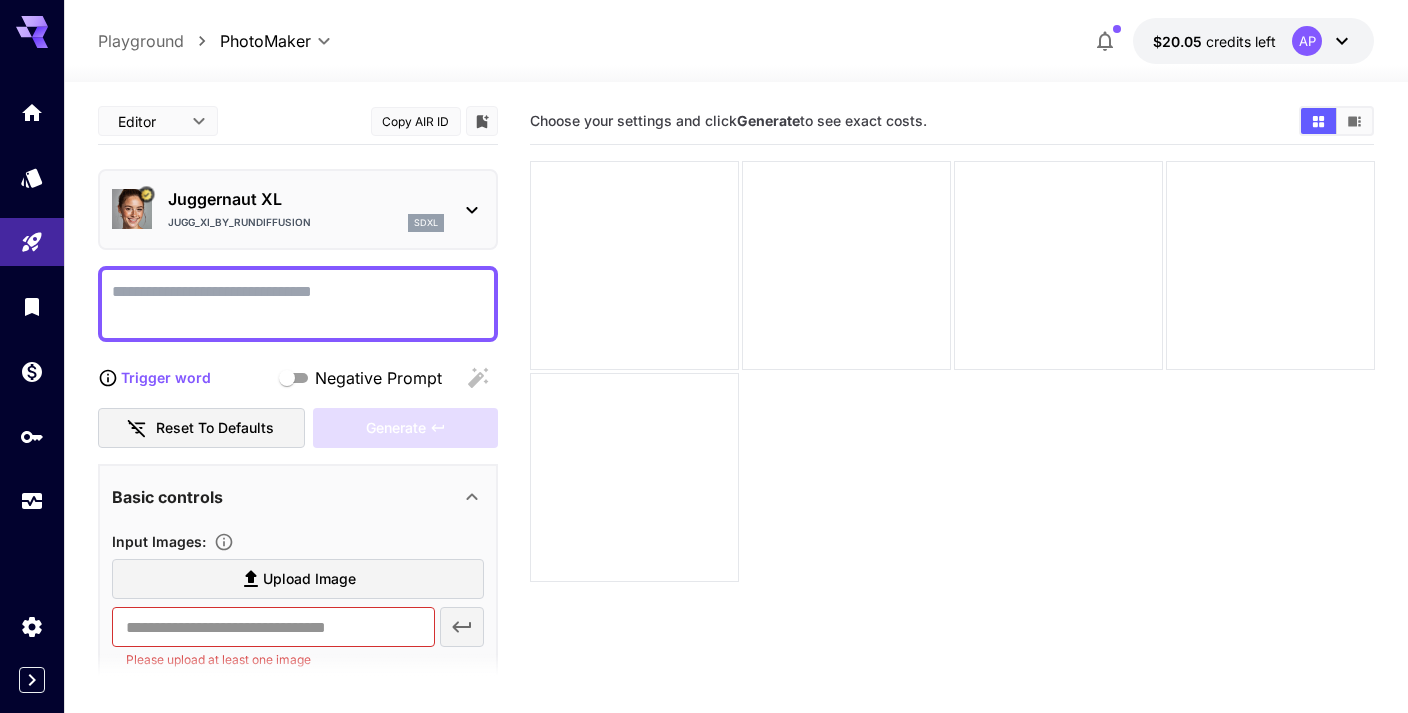 click on "Negative Prompt" at bounding box center (298, 304) 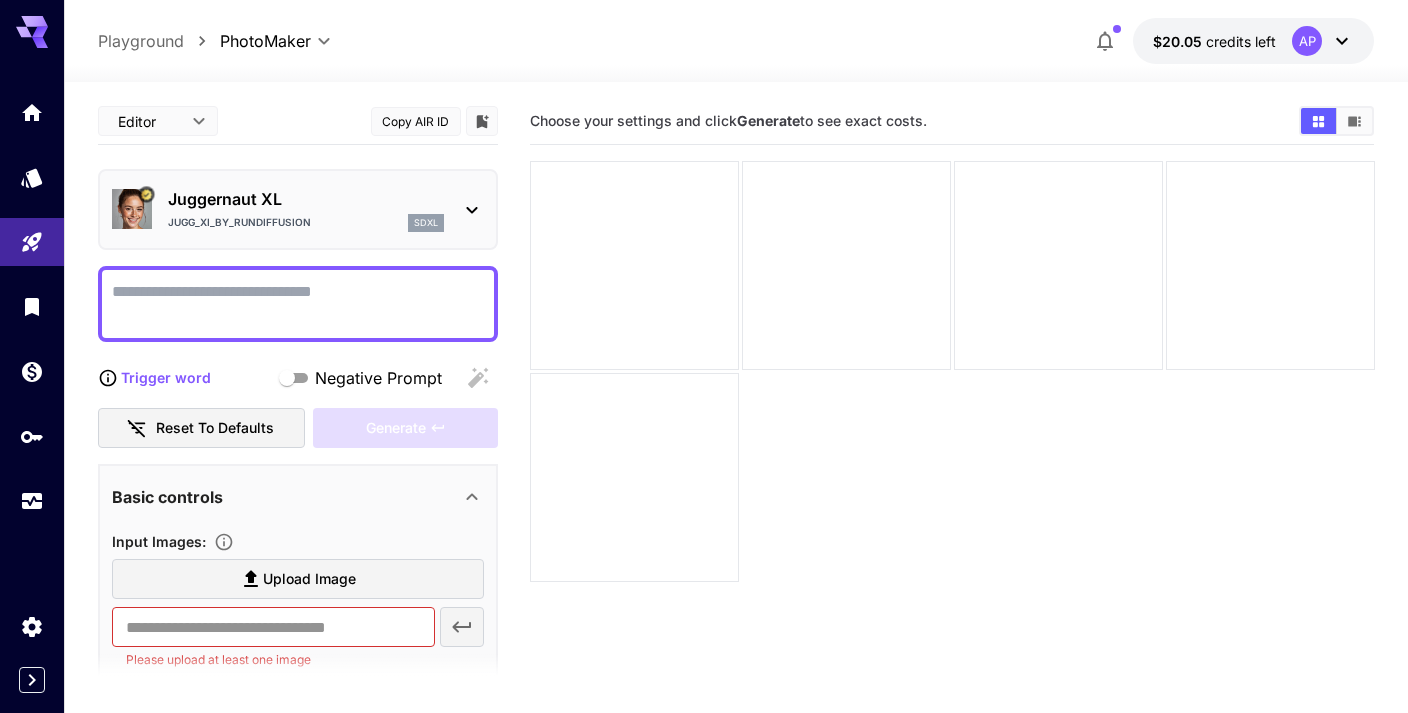 click on "Negative Prompt" at bounding box center [298, 304] 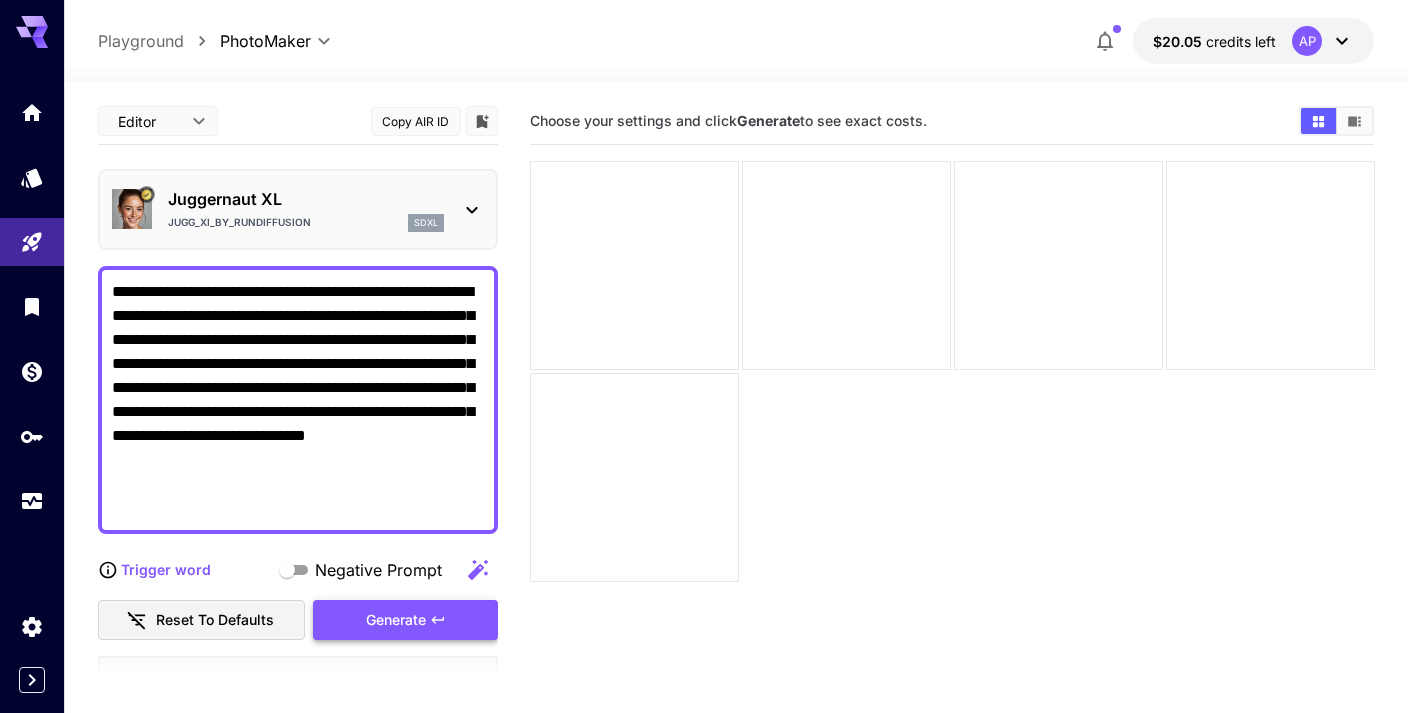 type on "**********" 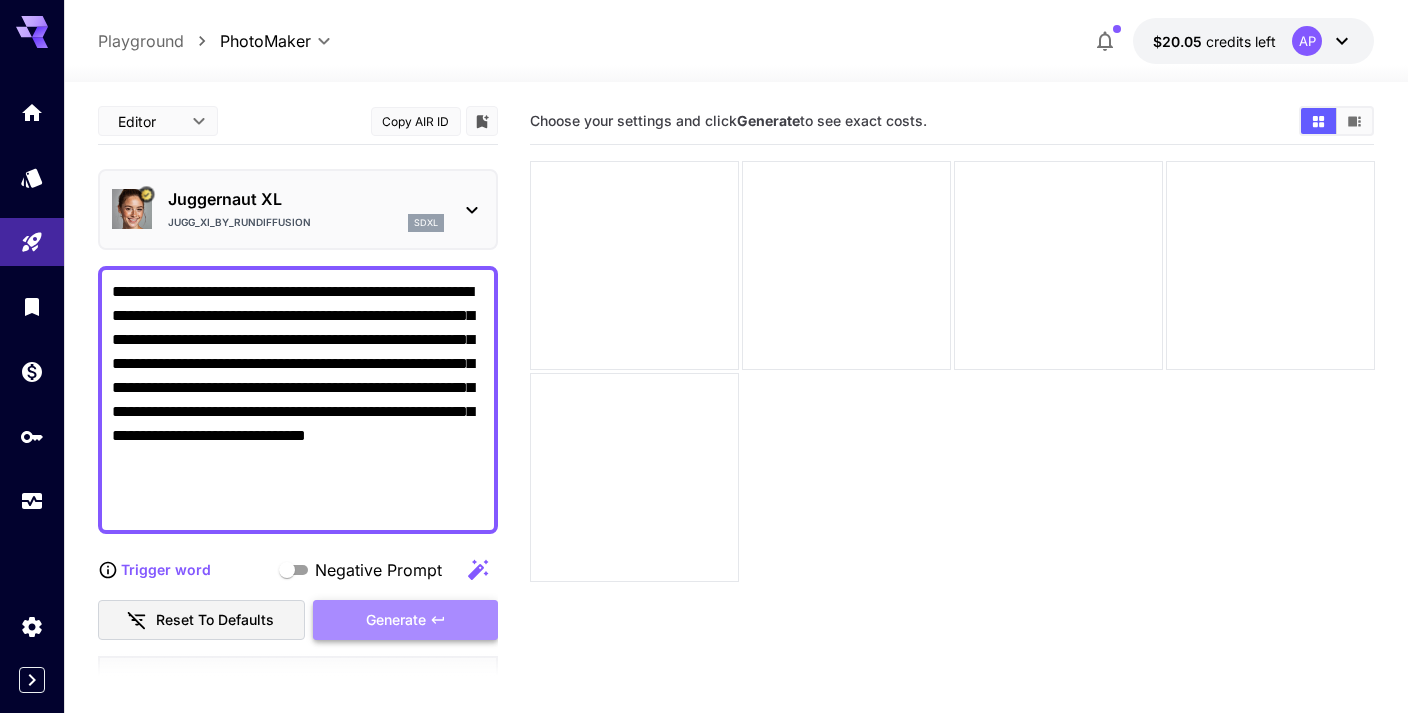 click on "Generate" at bounding box center [405, 620] 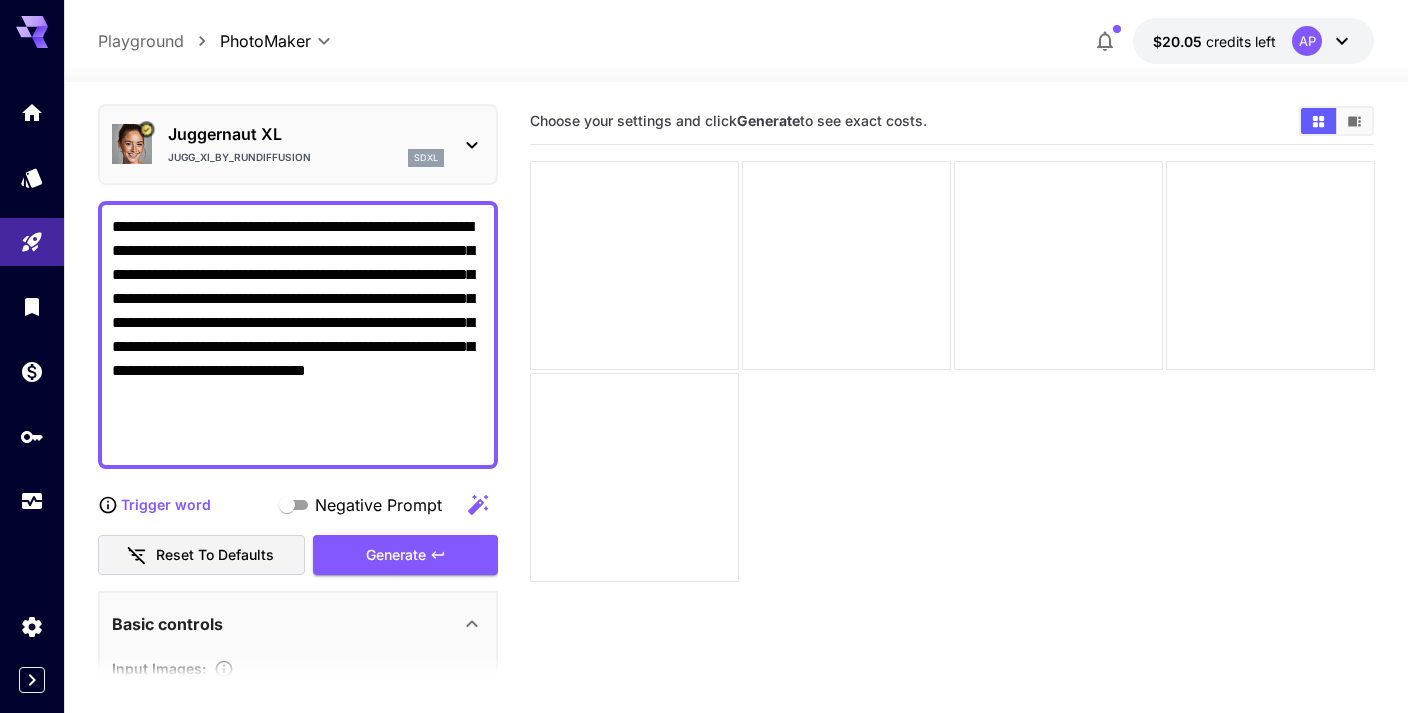 scroll, scrollTop: 61, scrollLeft: 0, axis: vertical 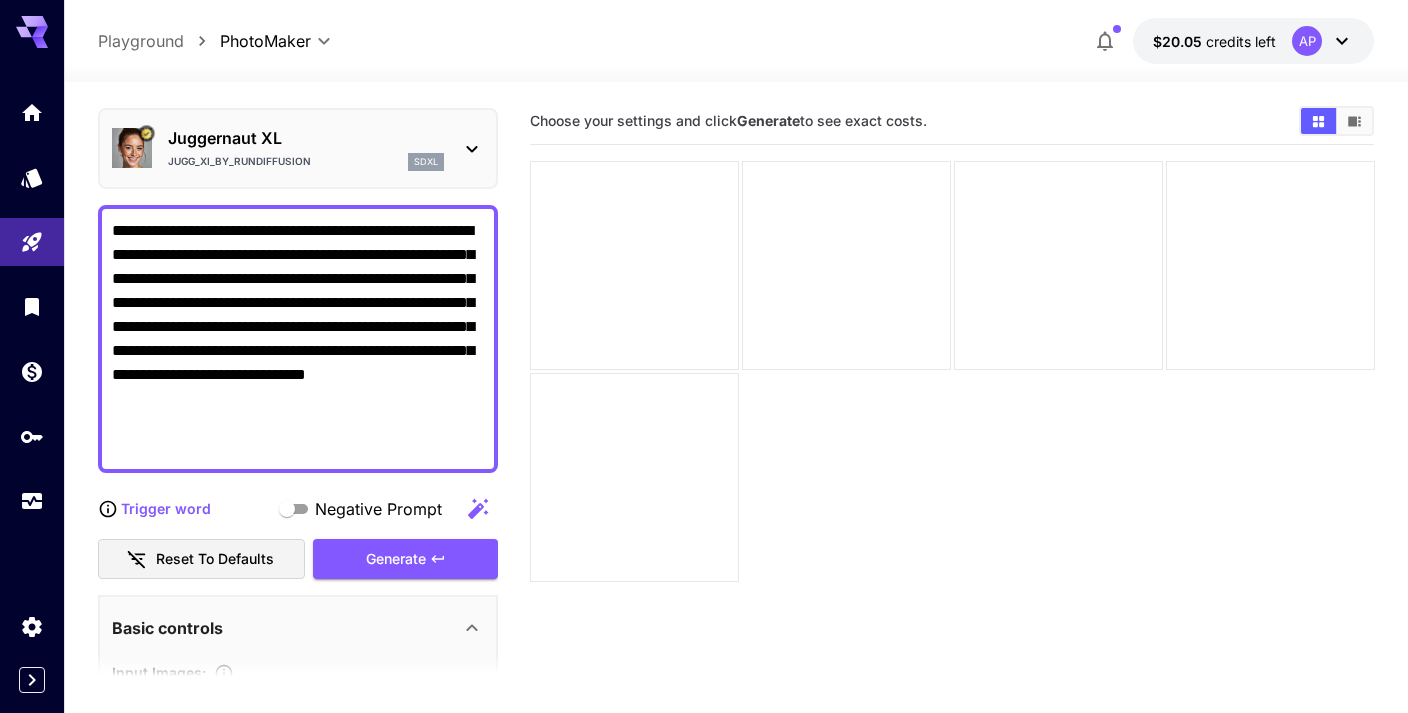 click on "**********" at bounding box center (298, 339) 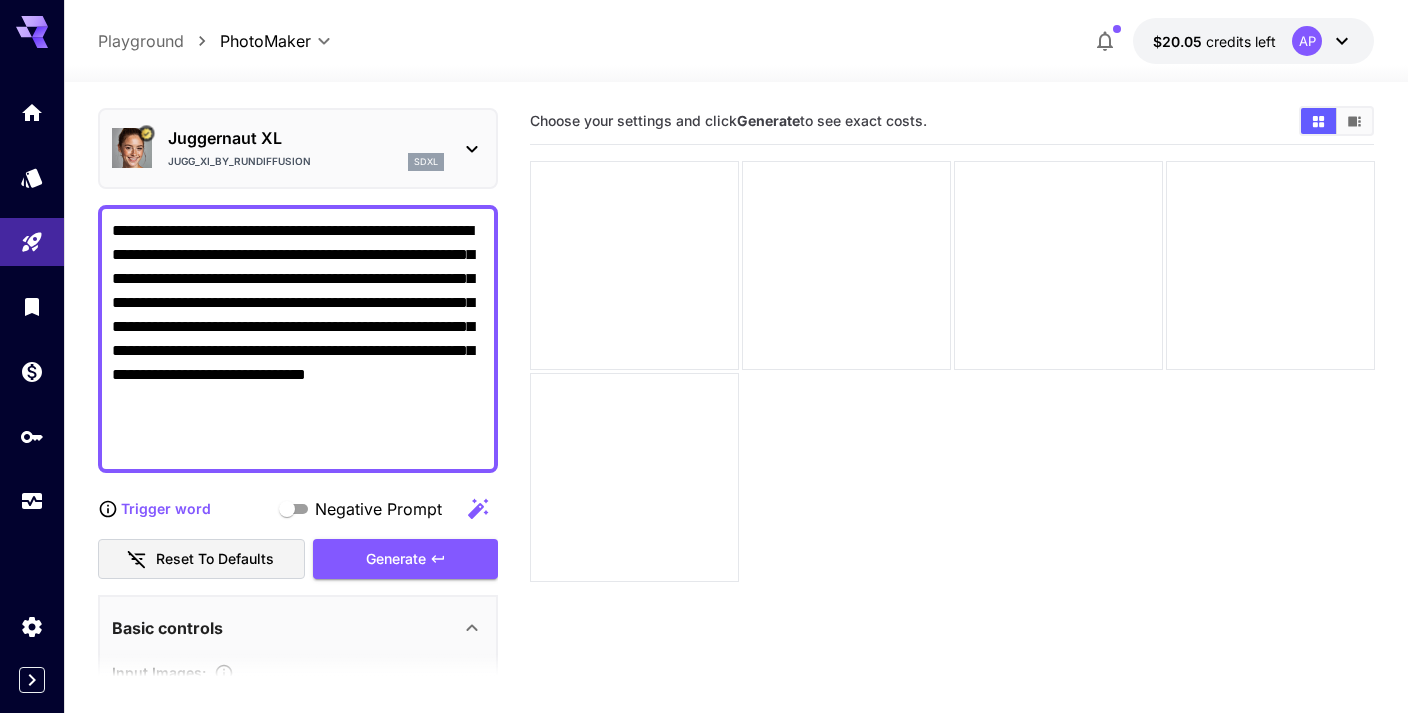 drag, startPoint x: 350, startPoint y: 452, endPoint x: 108, endPoint y: 212, distance: 340.8284 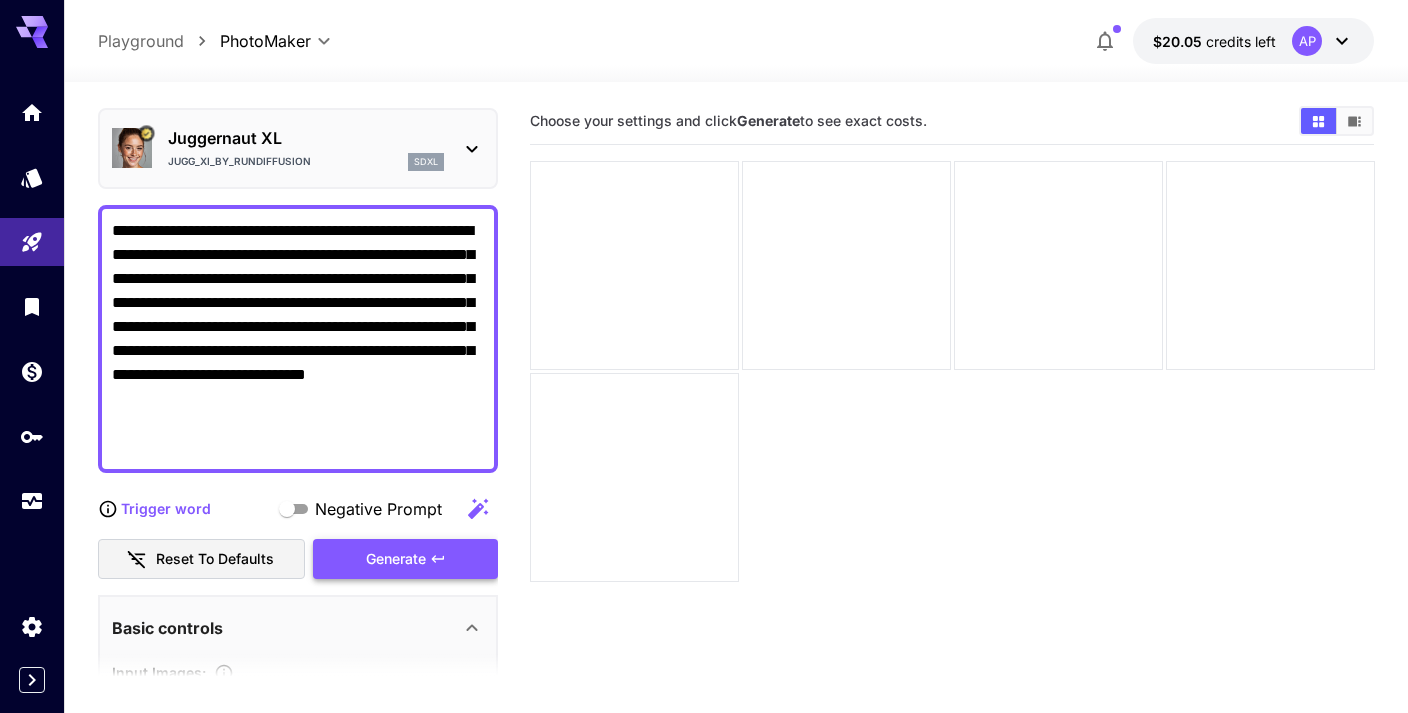 click on "Generate" at bounding box center [396, 559] 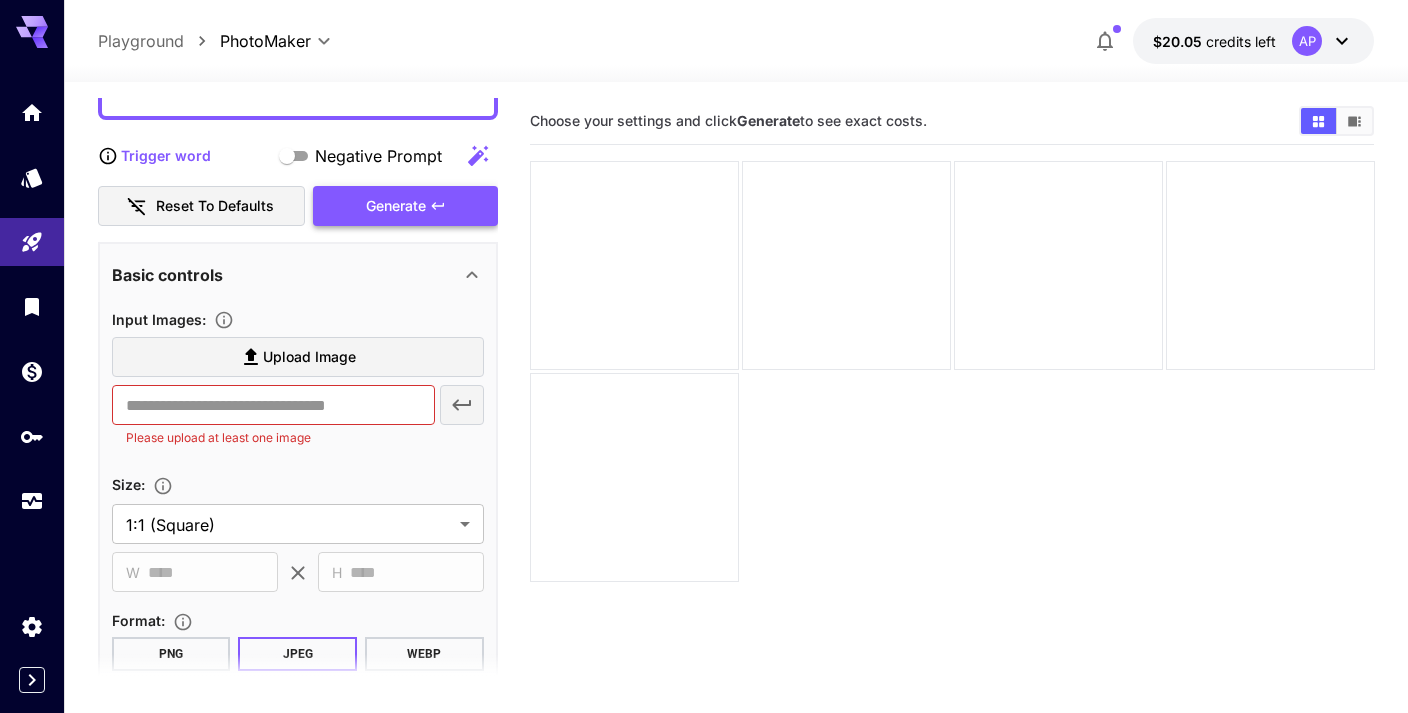 scroll, scrollTop: 406, scrollLeft: 0, axis: vertical 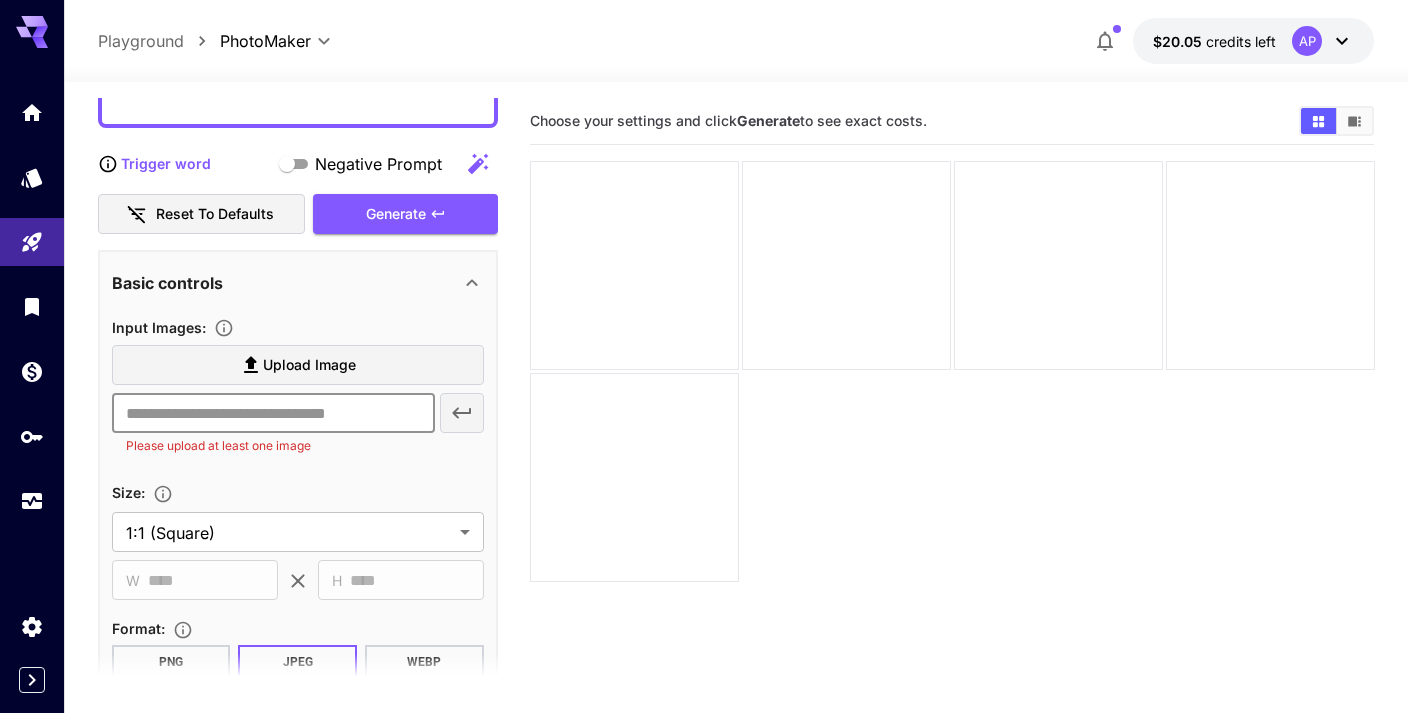 click at bounding box center (273, 413) 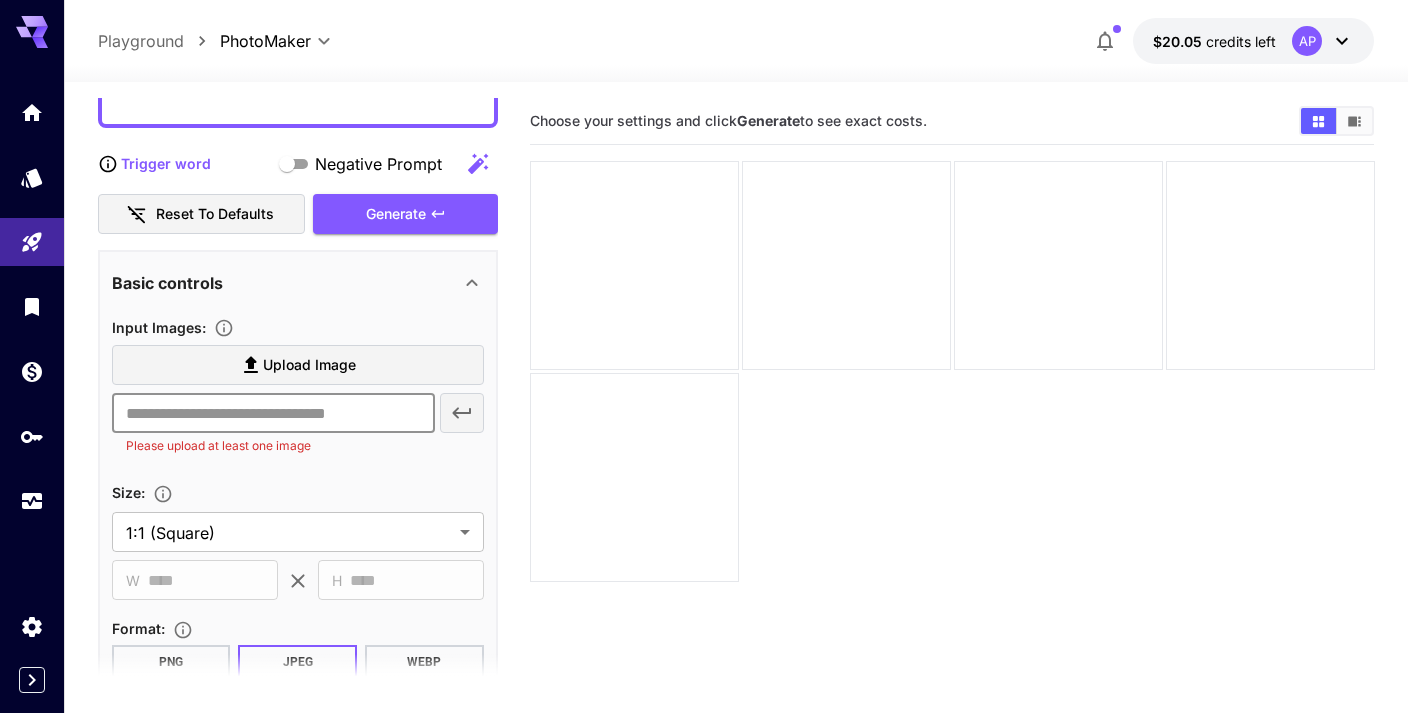 scroll, scrollTop: 412, scrollLeft: 0, axis: vertical 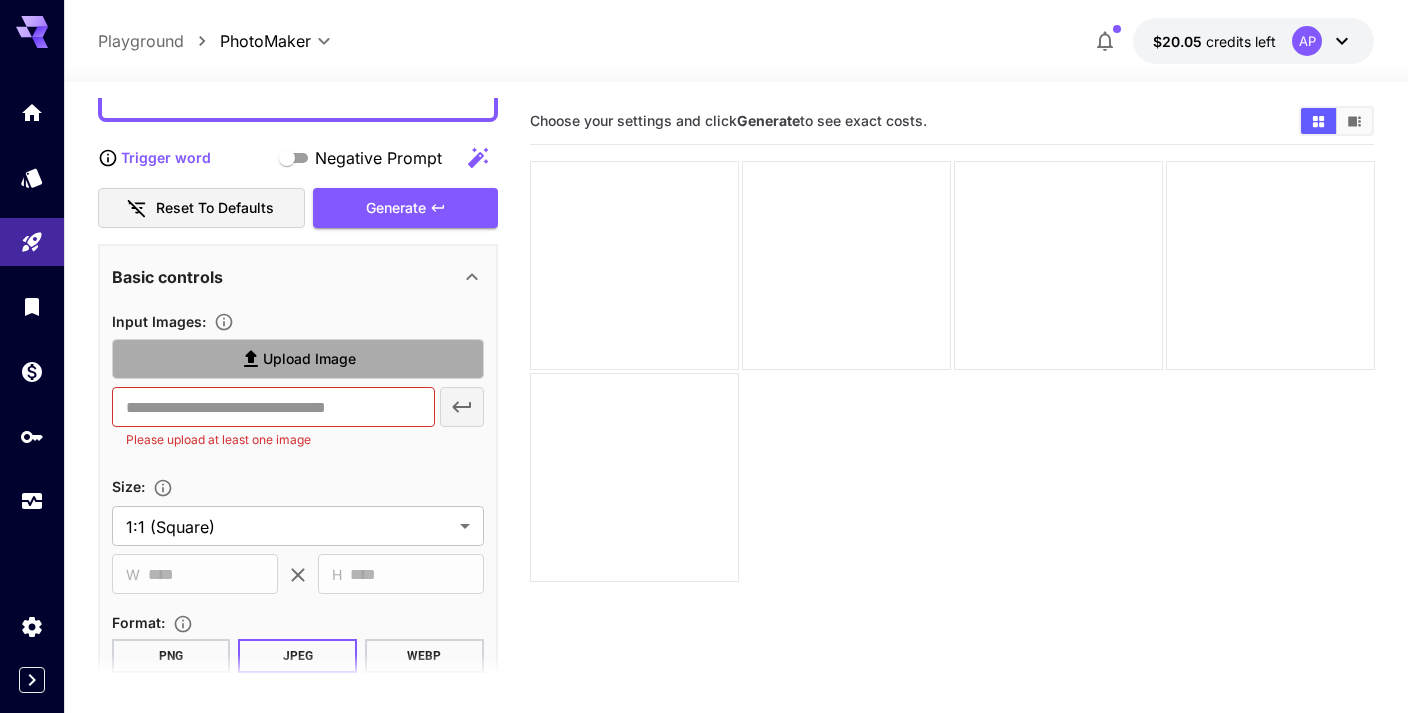click on "Upload Image" at bounding box center [298, 359] 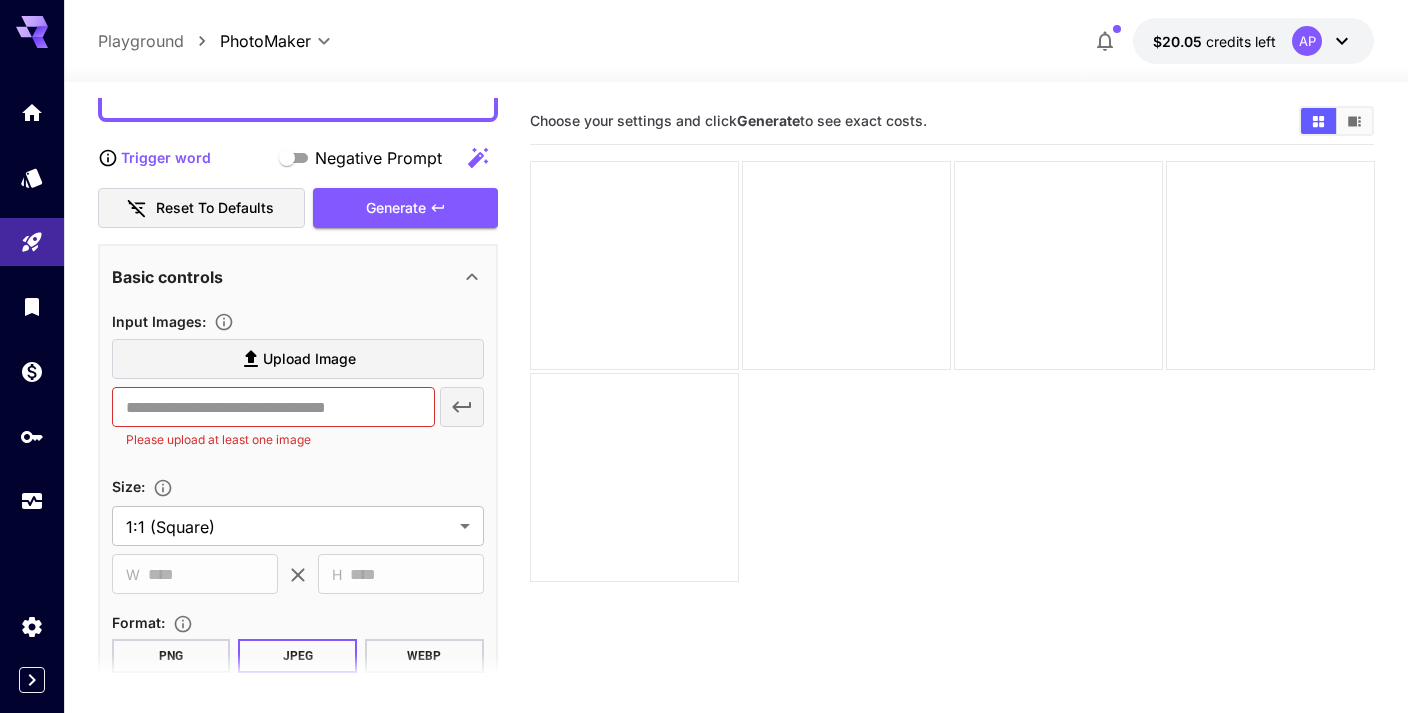 scroll, scrollTop: 0, scrollLeft: 0, axis: both 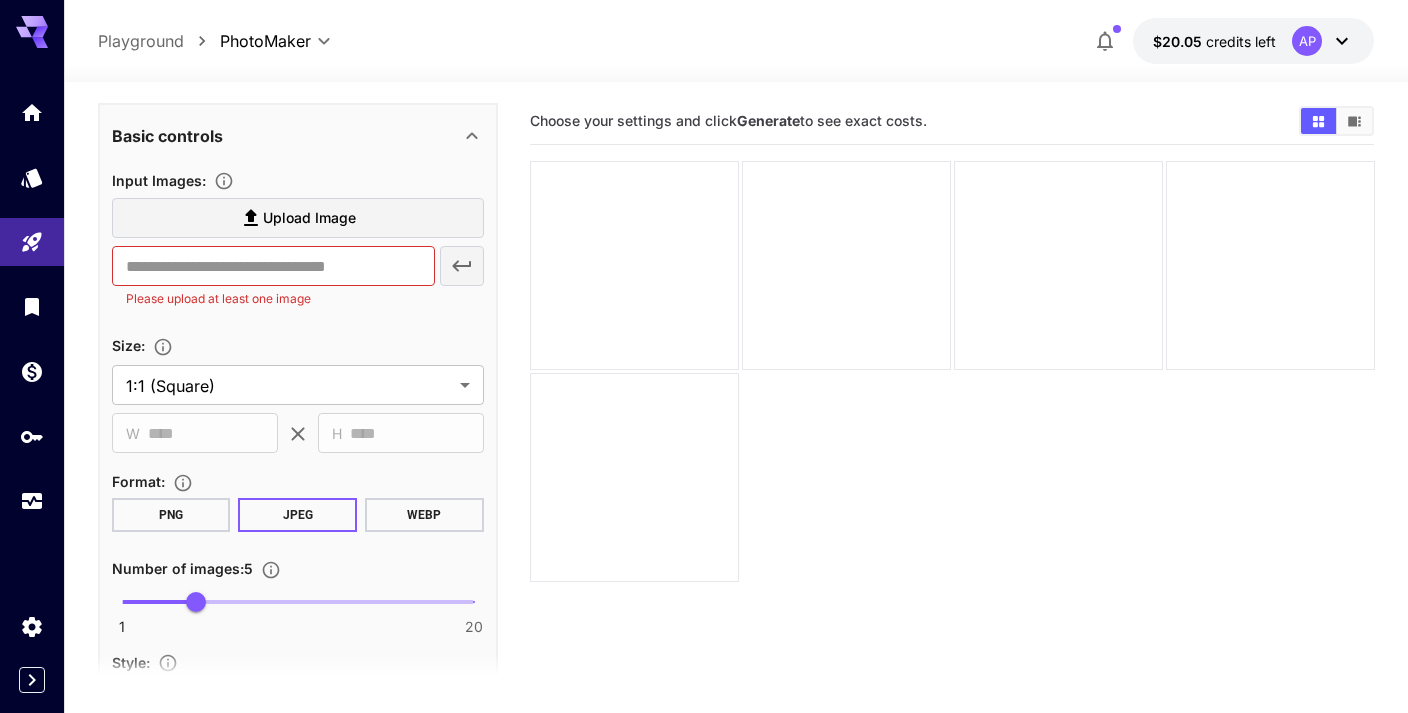 click 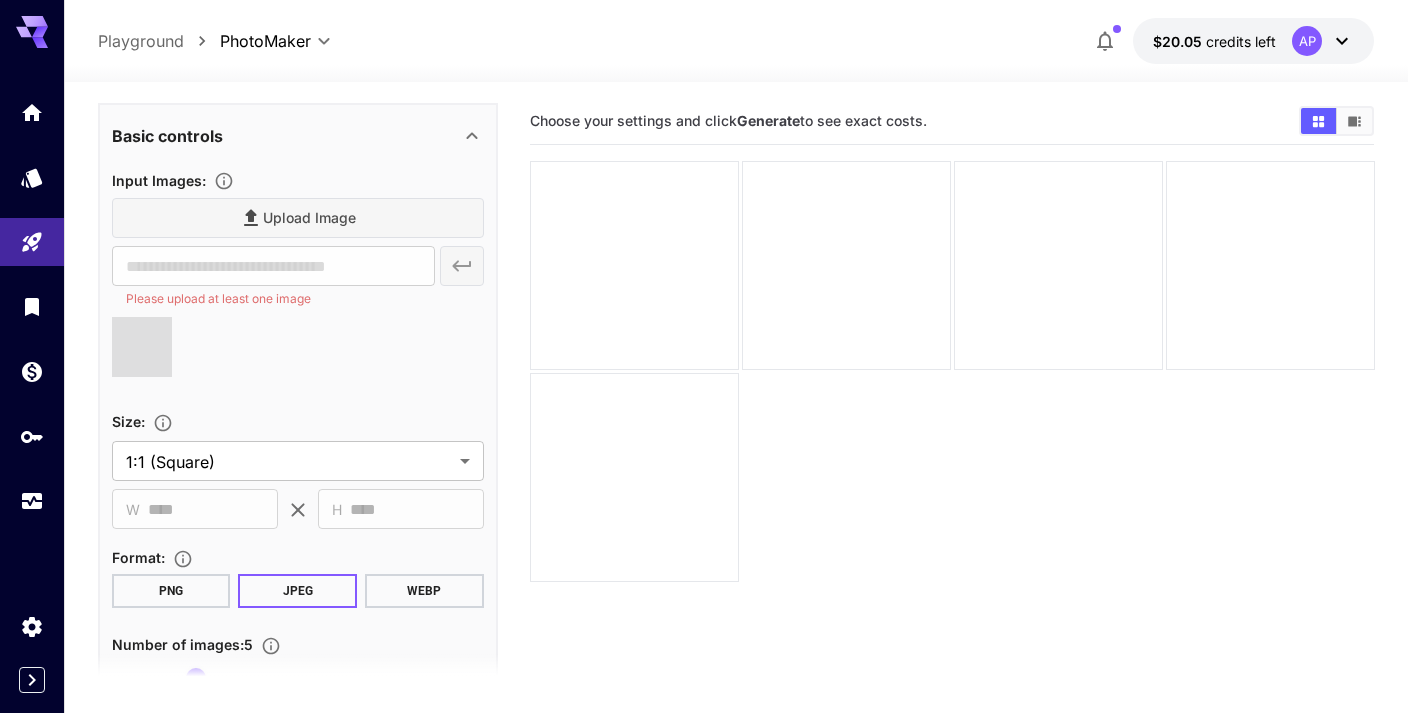 type on "**********" 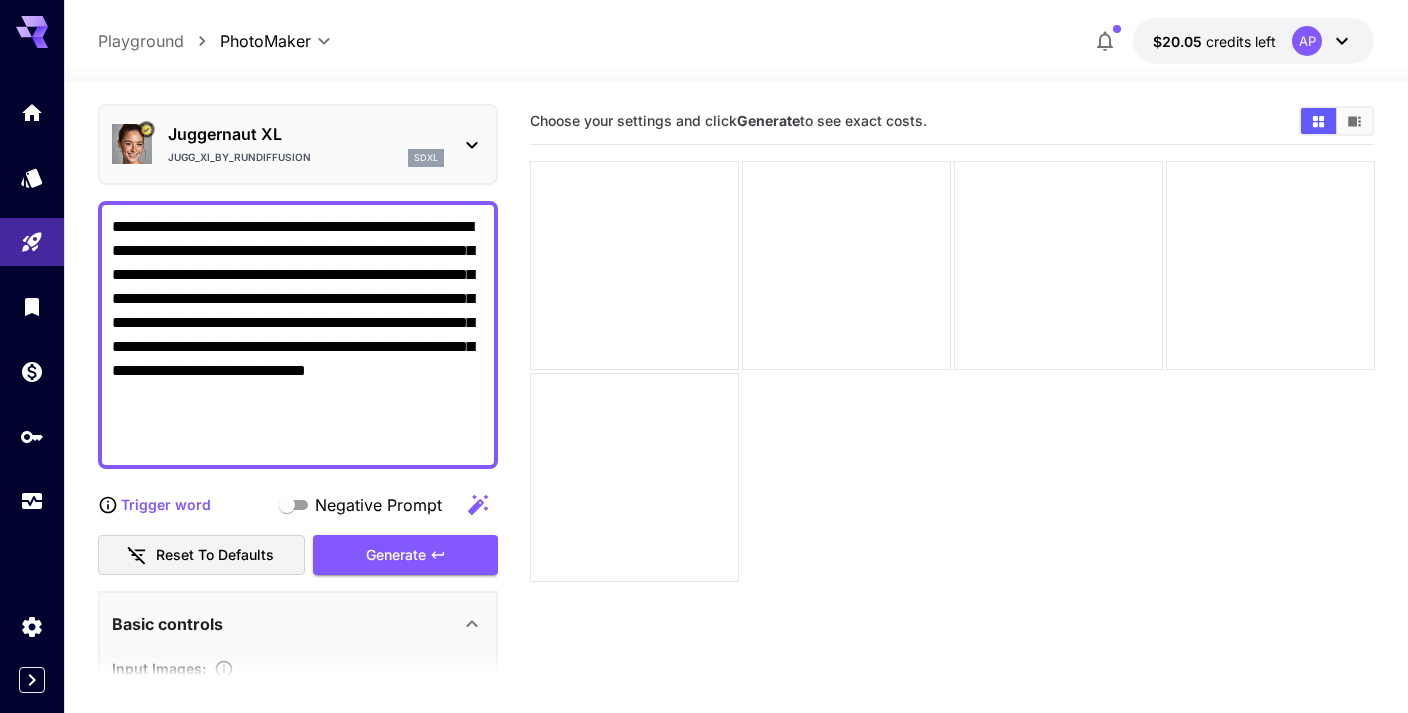 scroll, scrollTop: 57, scrollLeft: 0, axis: vertical 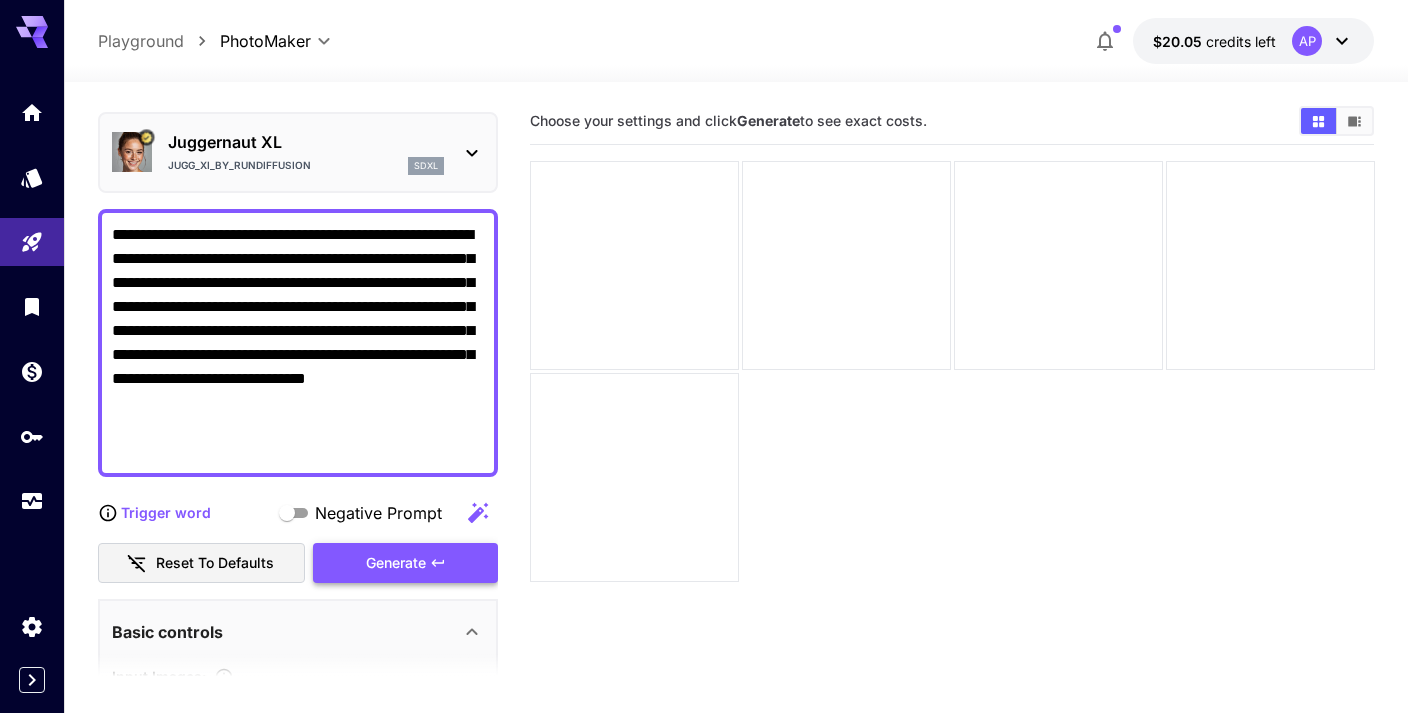 click on "Generate" at bounding box center [405, 563] 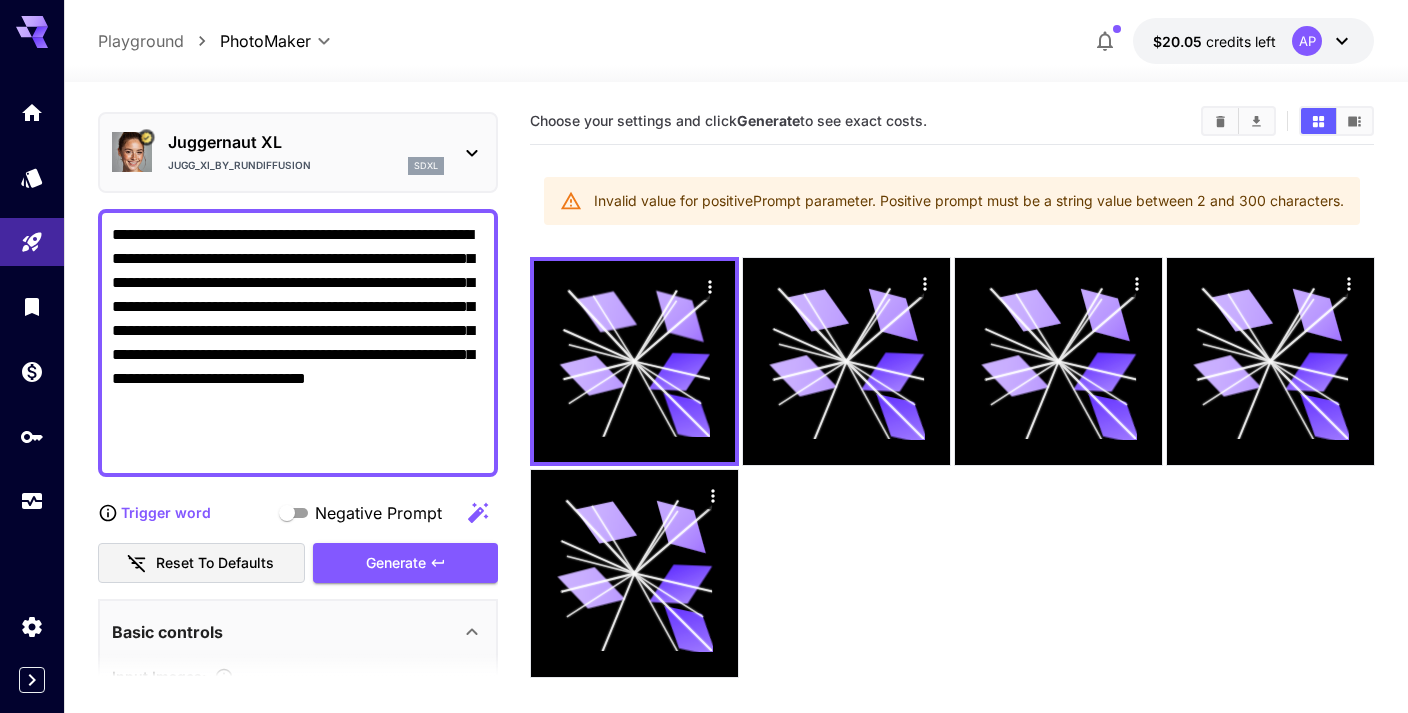 drag, startPoint x: 262, startPoint y: 454, endPoint x: 109, endPoint y: 219, distance: 280.41754 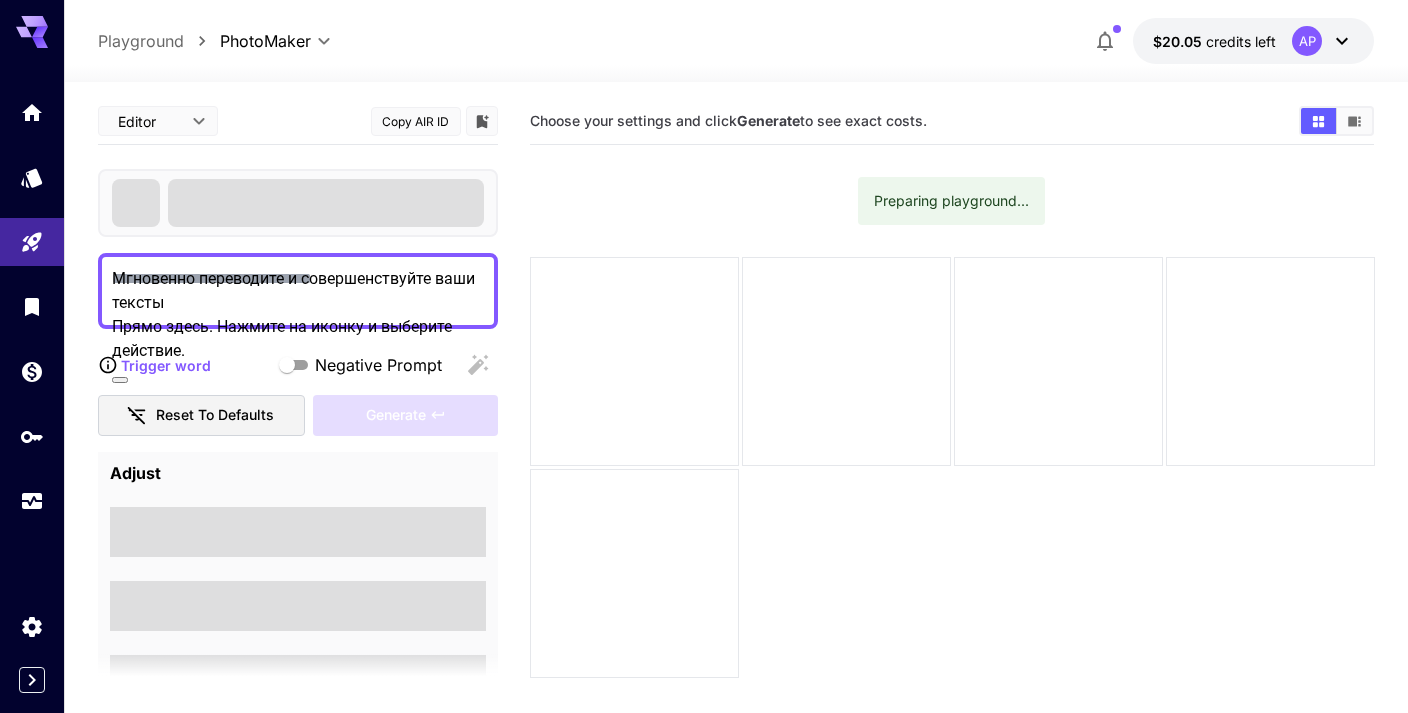 scroll, scrollTop: 0, scrollLeft: 0, axis: both 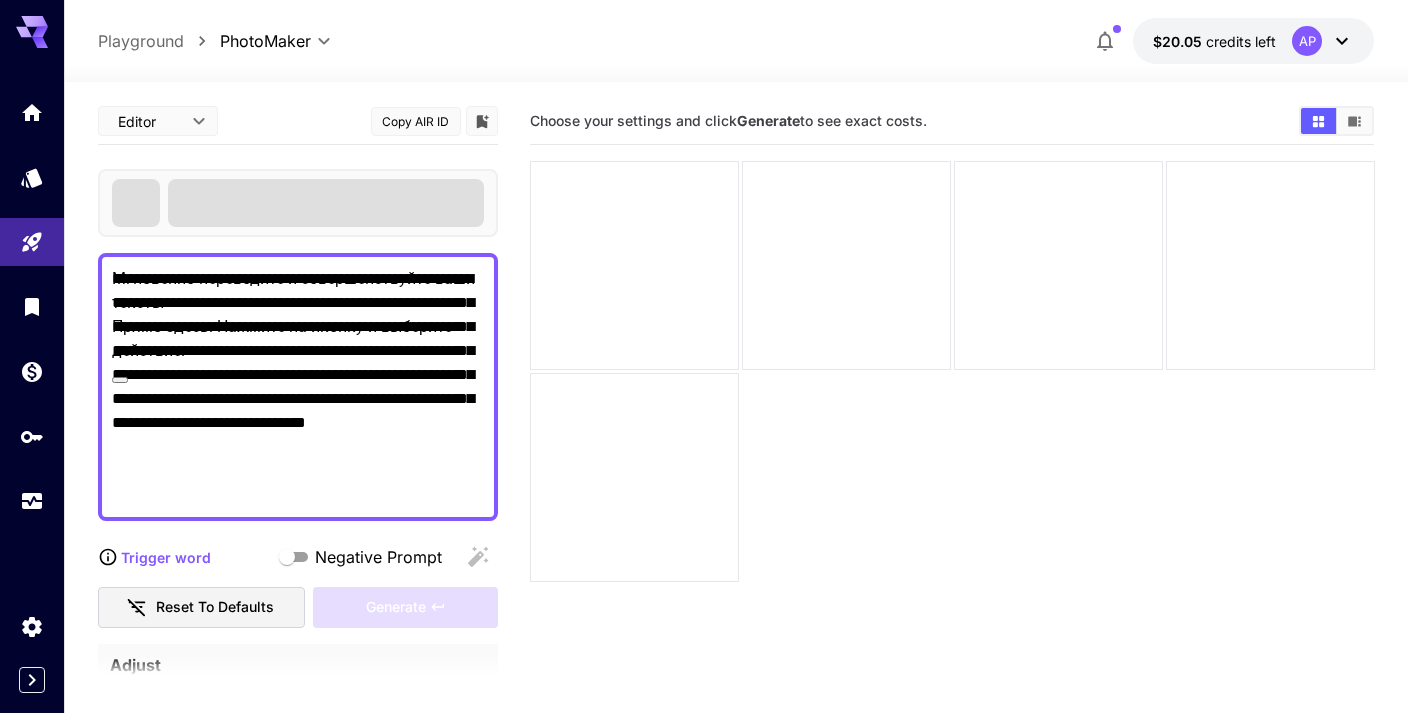 click on "**********" at bounding box center [298, 387] 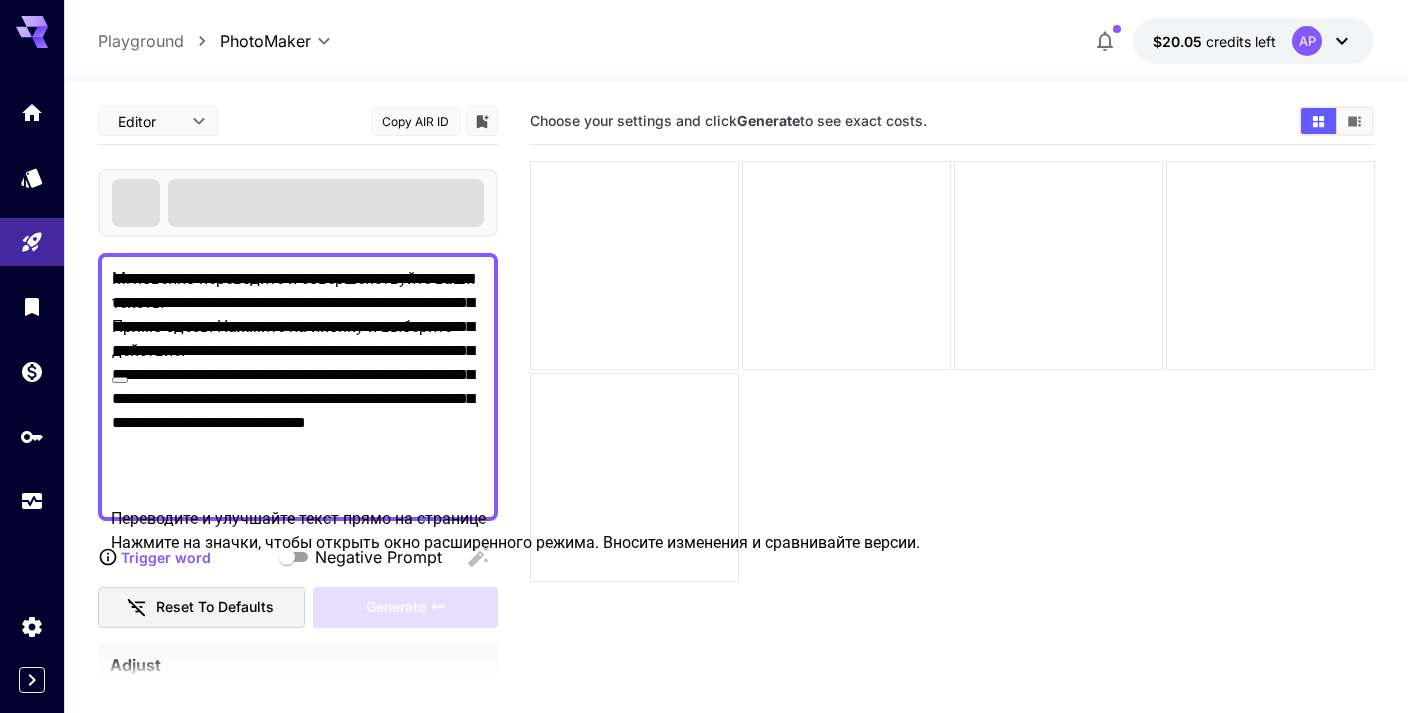 click on "Переводите и улучшайте текст прямо на странице" at bounding box center (298, 518) 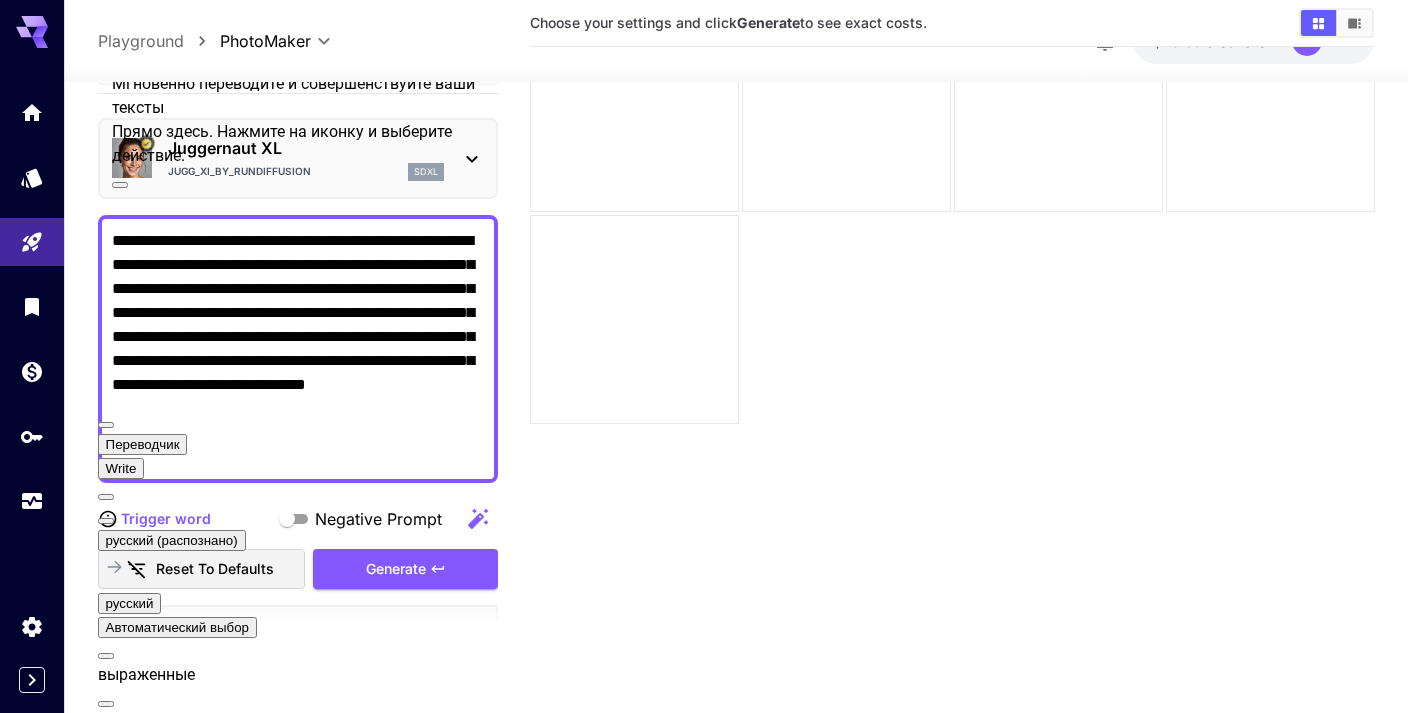 scroll, scrollTop: 154, scrollLeft: 0, axis: vertical 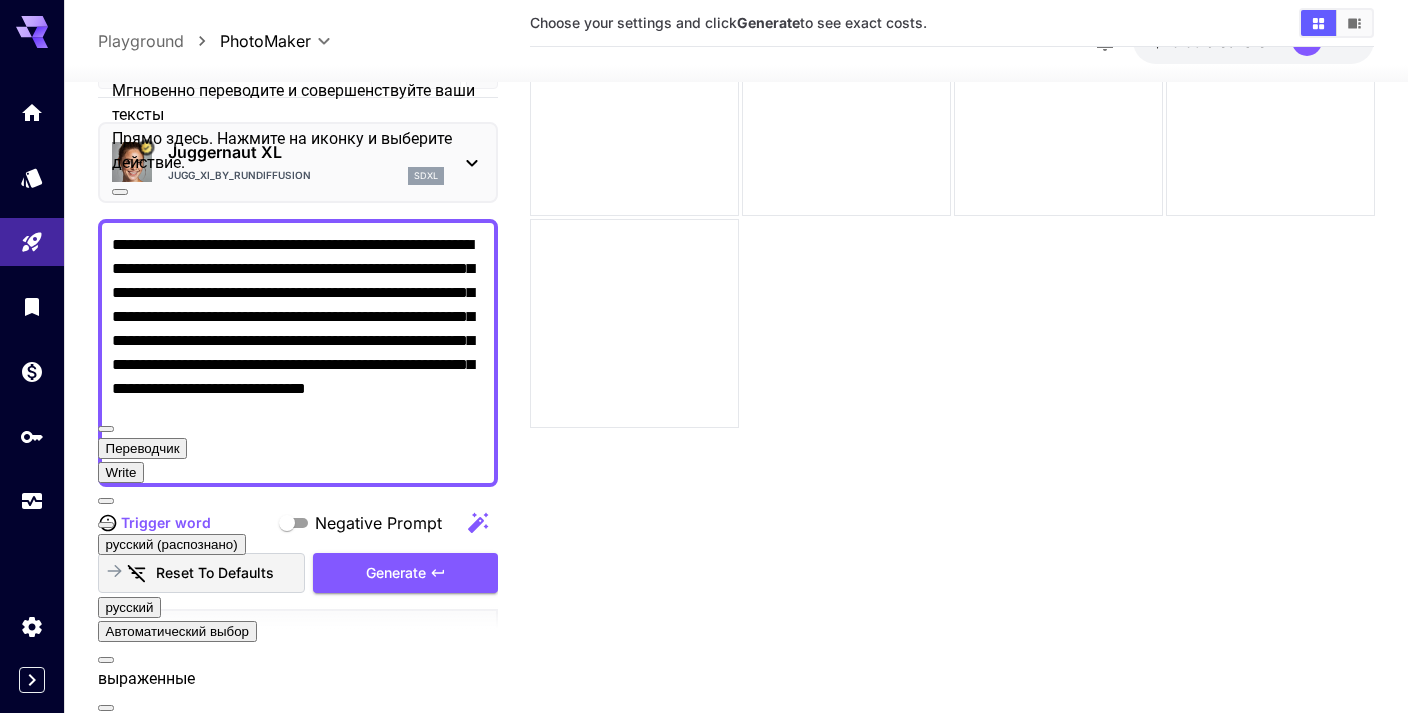 click at bounding box center (120, 192) 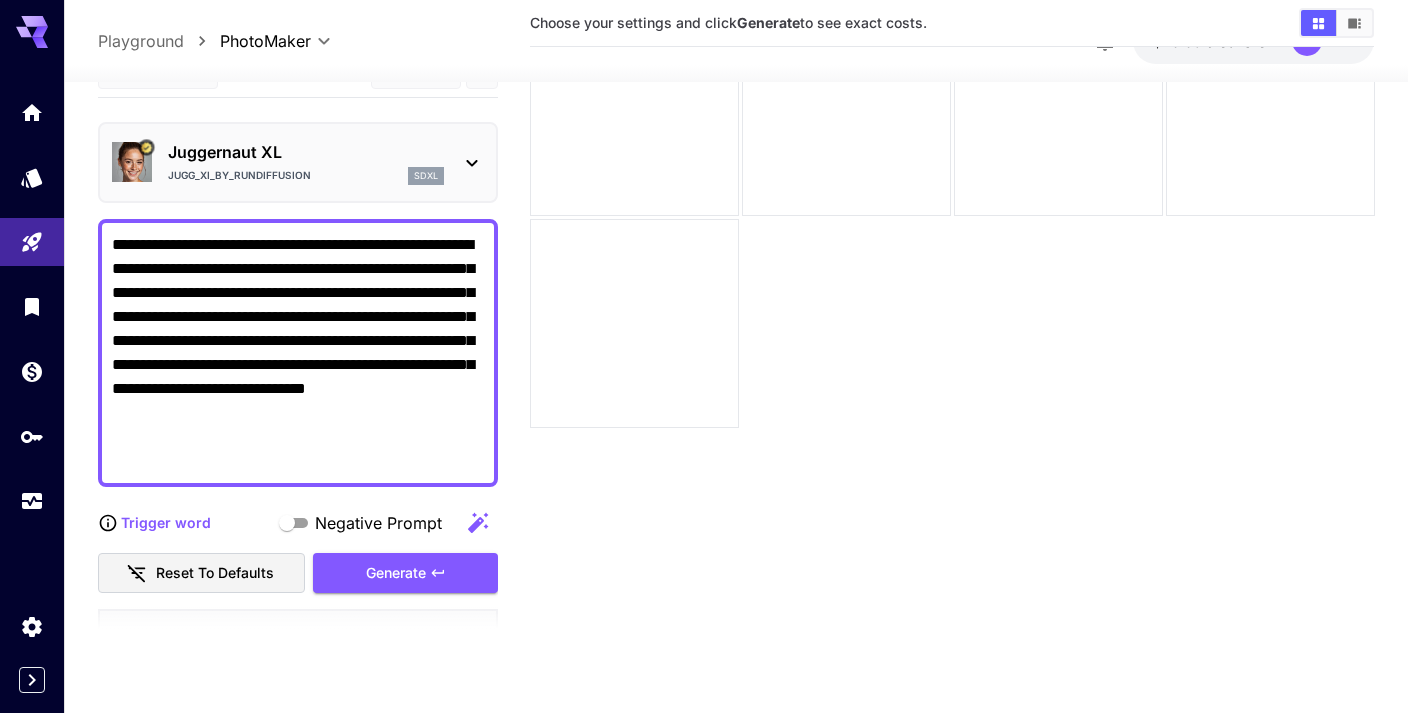 drag, startPoint x: 115, startPoint y: 244, endPoint x: 381, endPoint y: 469, distance: 348.39777 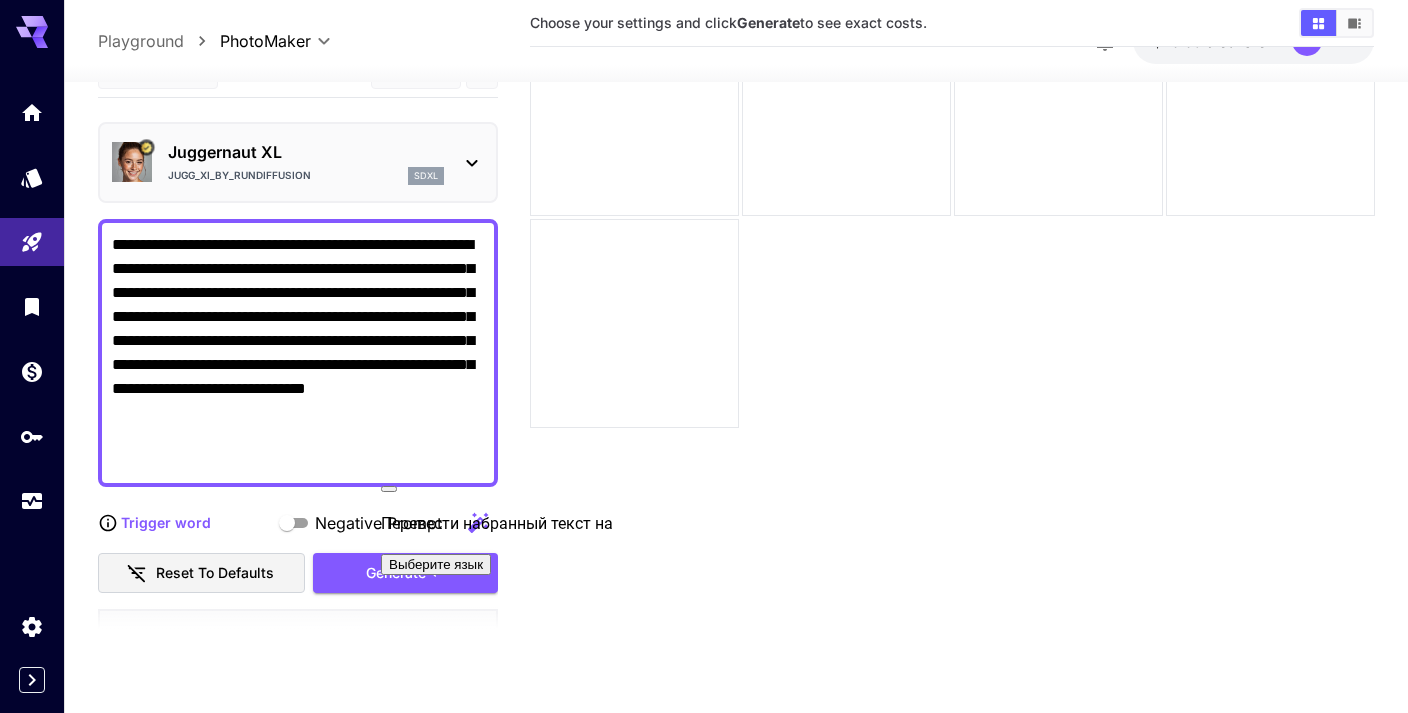 click on "Выберите язык" at bounding box center (436, 564) 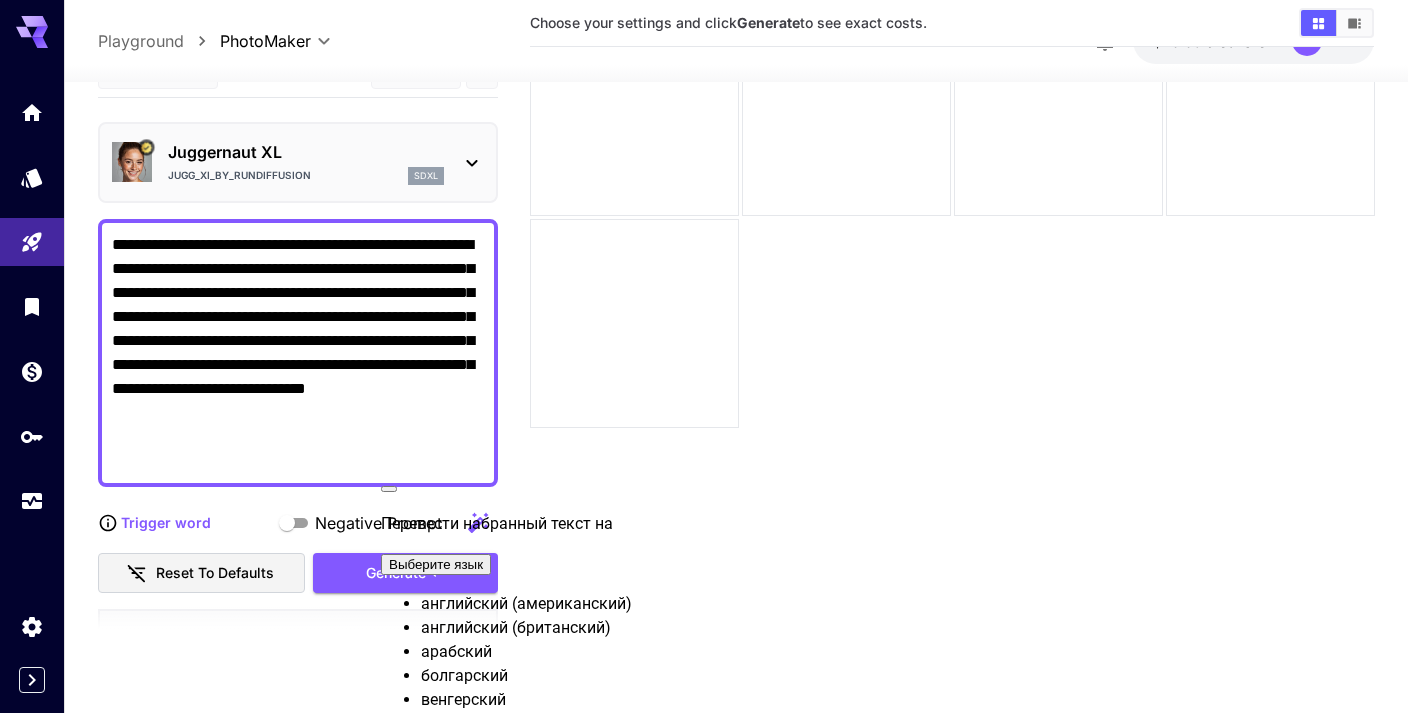 click on "английский (британский)" at bounding box center [532, 628] 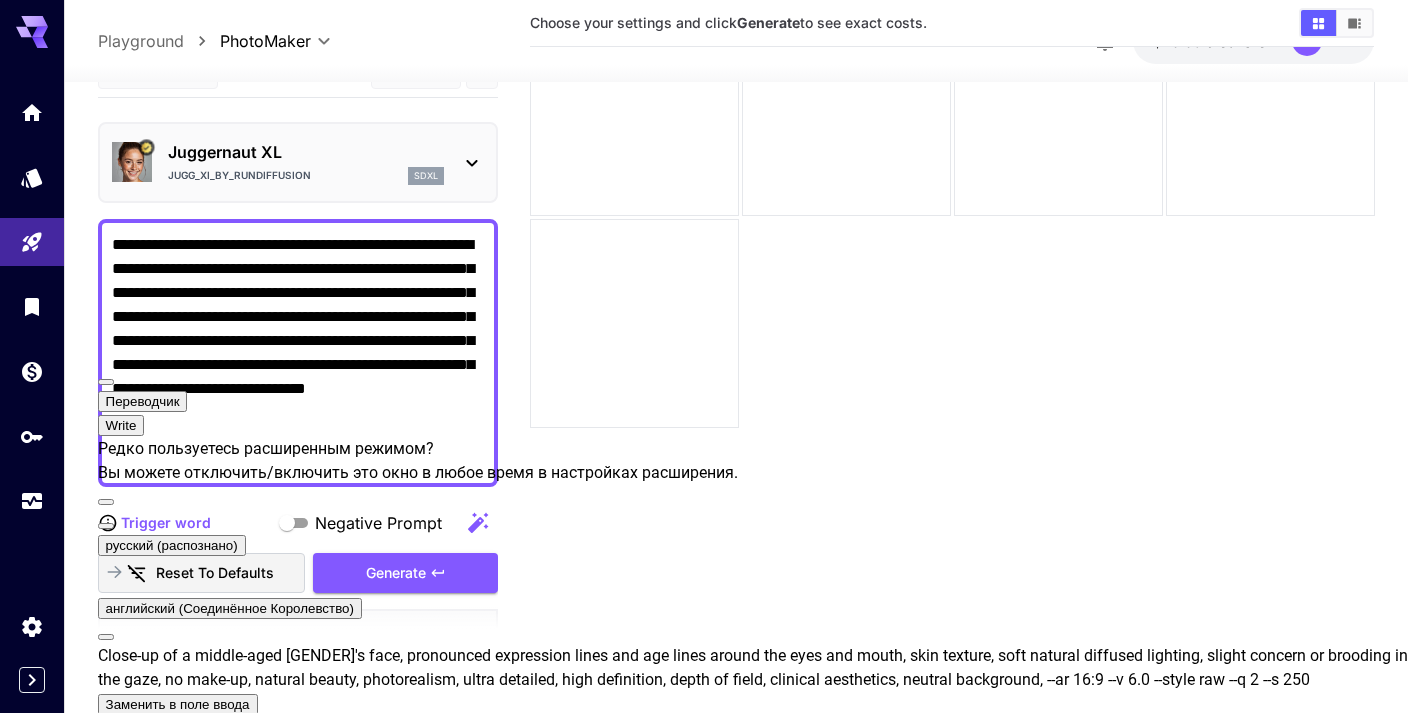 click on "Заменить в поле ввода" at bounding box center (178, 704) 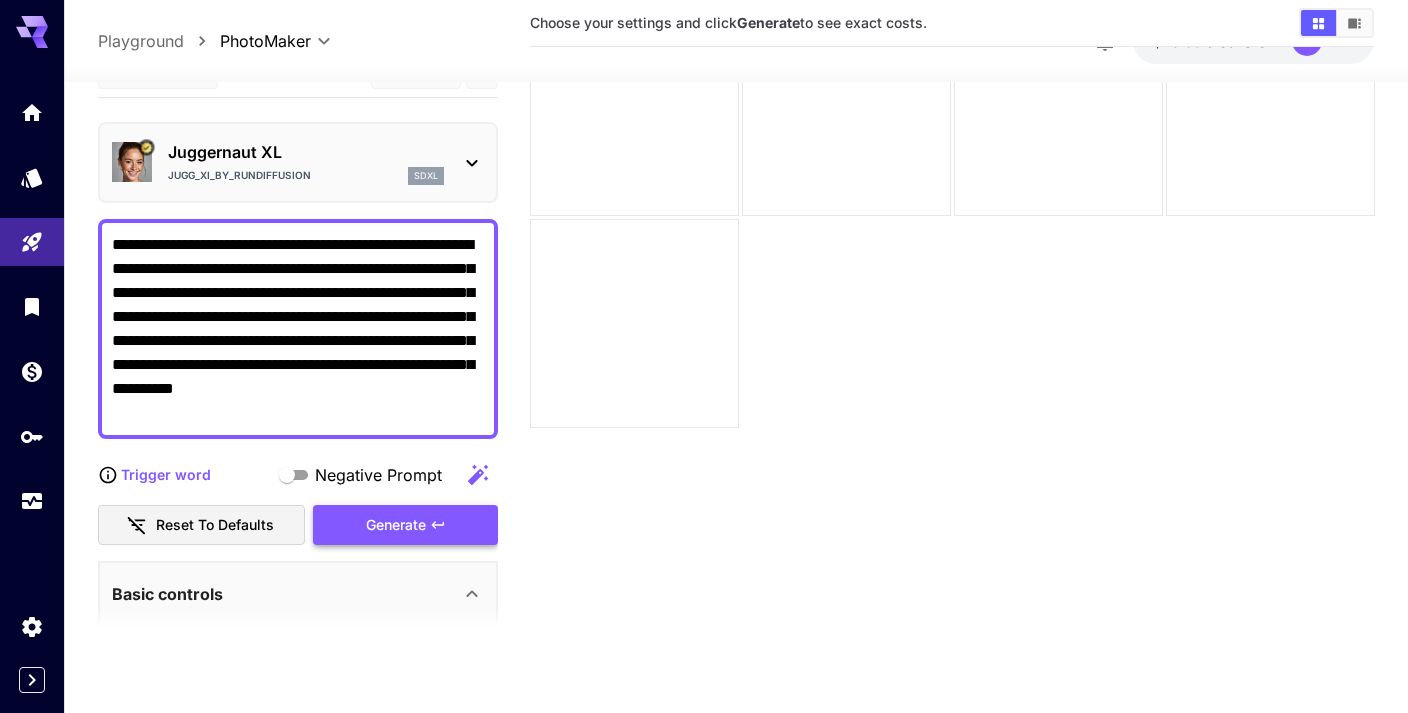 type on "**********" 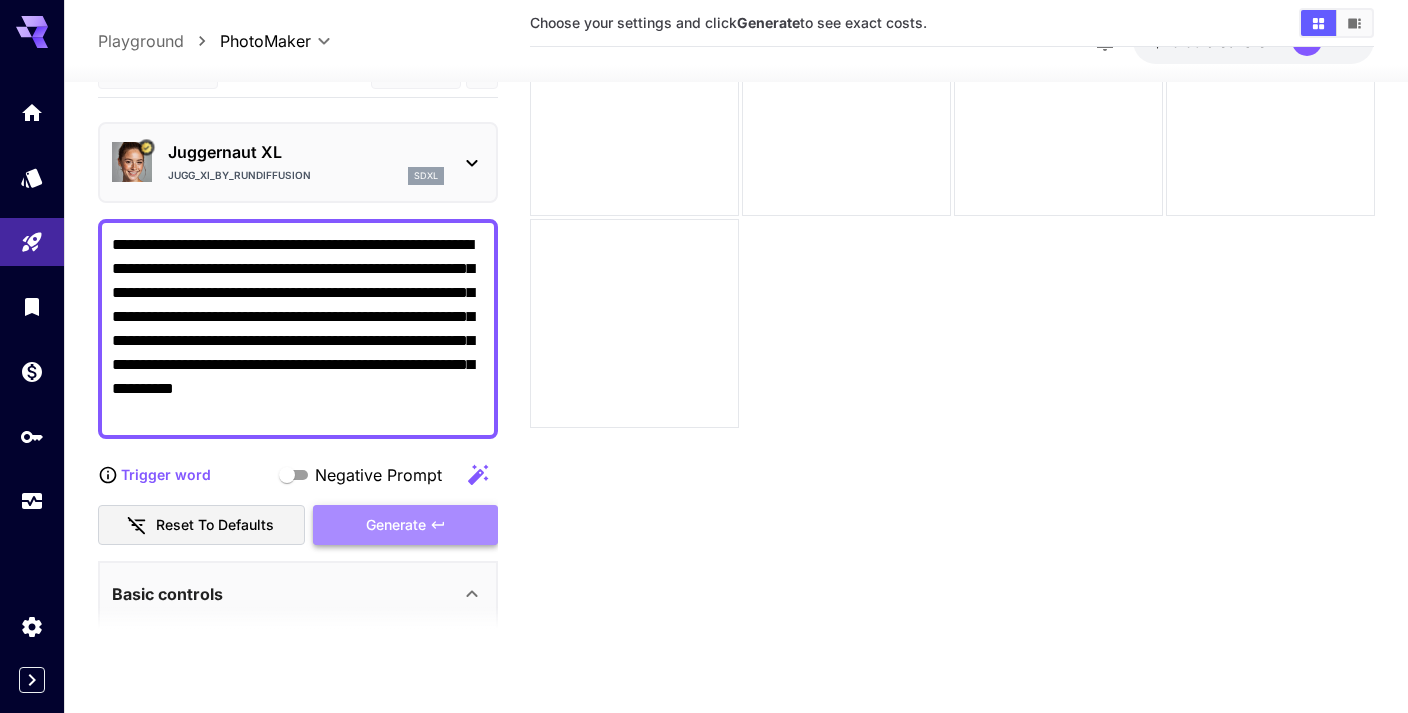 click on "Generate" at bounding box center [396, 525] 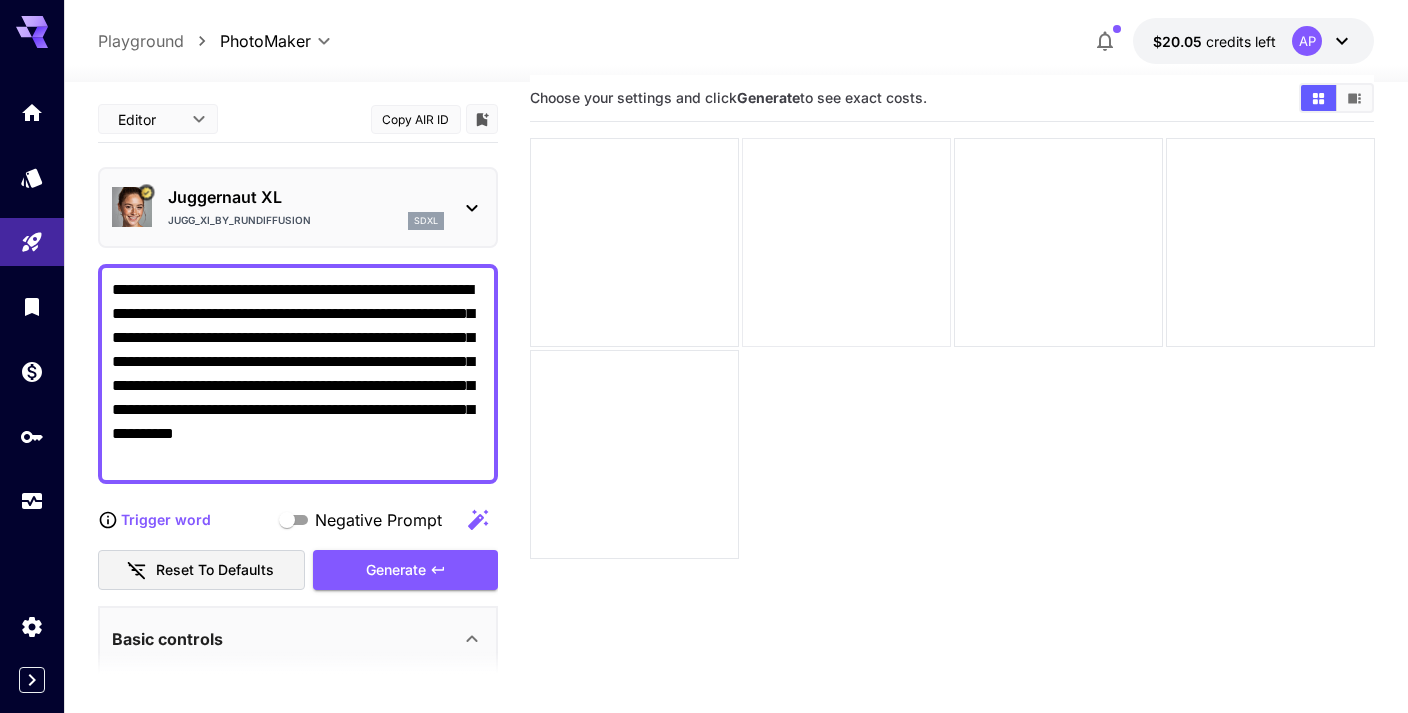 scroll, scrollTop: 25, scrollLeft: 0, axis: vertical 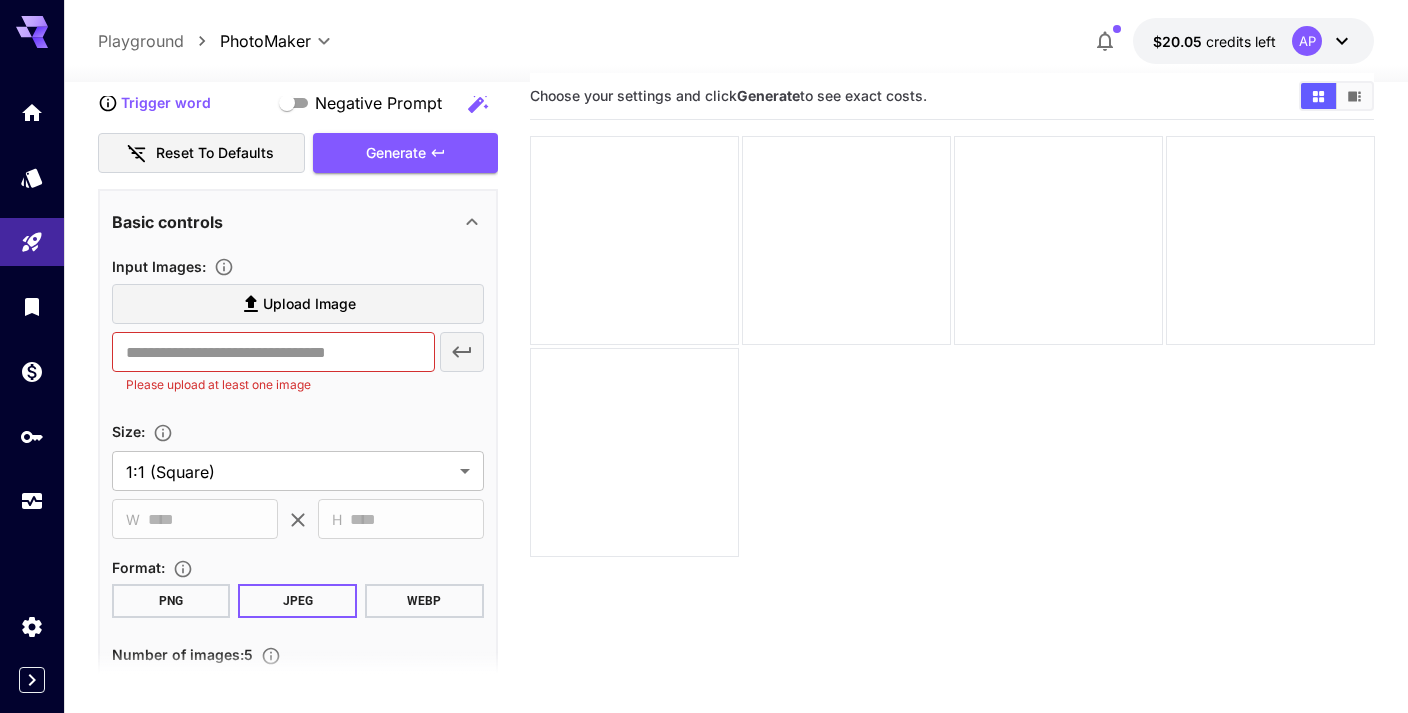 click 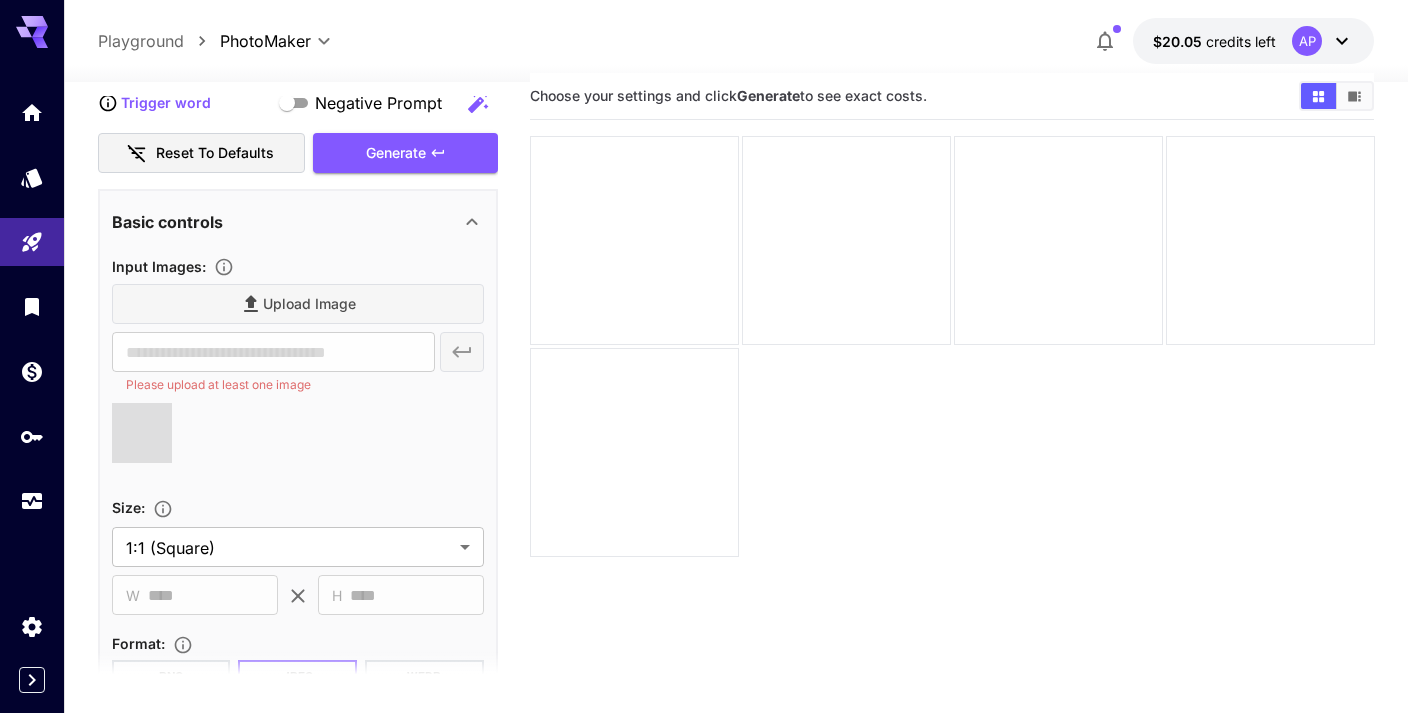type on "**********" 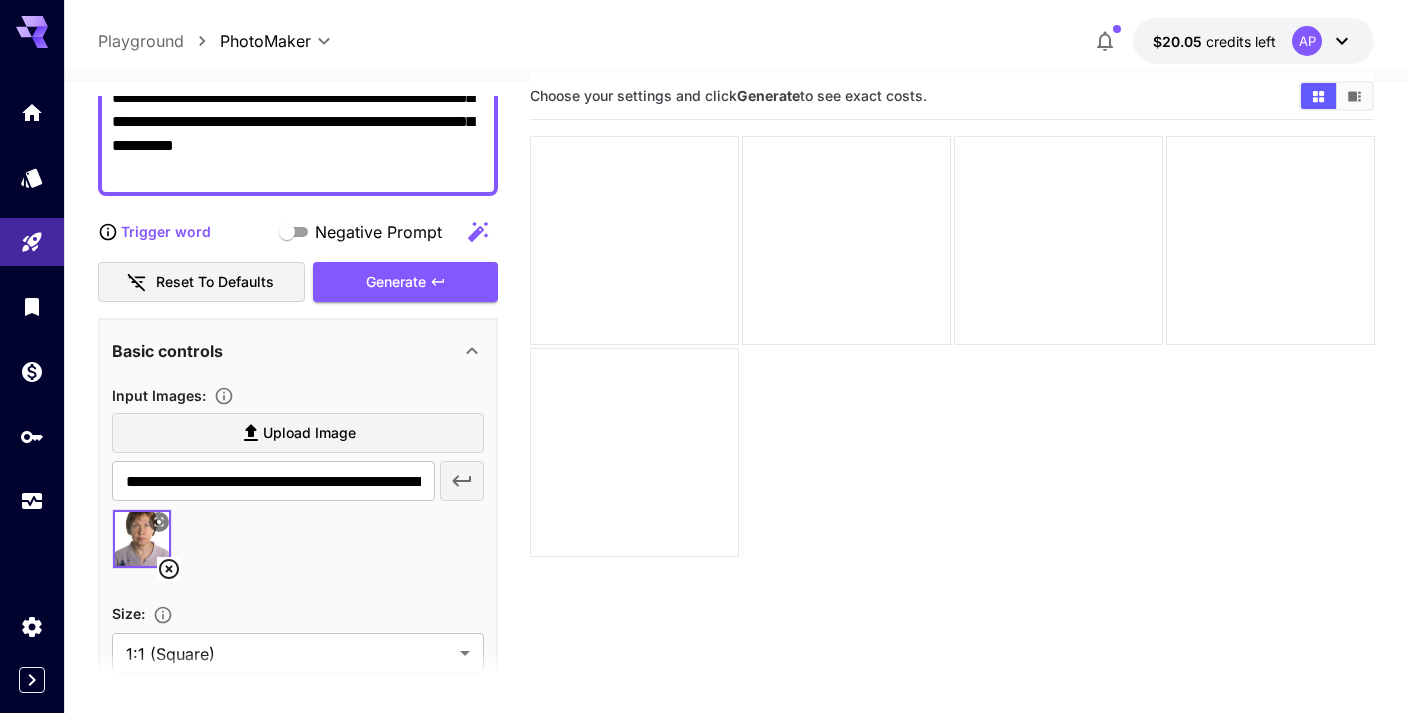 scroll, scrollTop: 242, scrollLeft: 0, axis: vertical 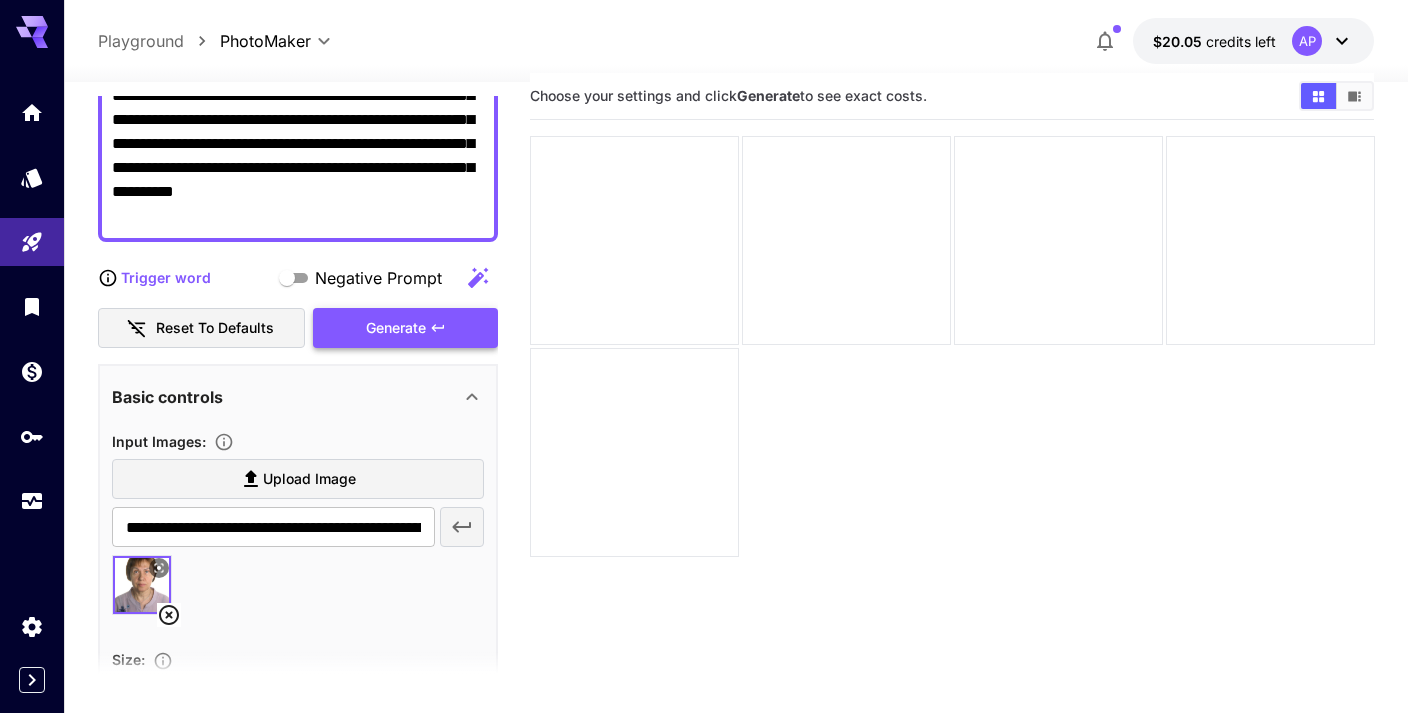 click on "Generate" at bounding box center (405, 328) 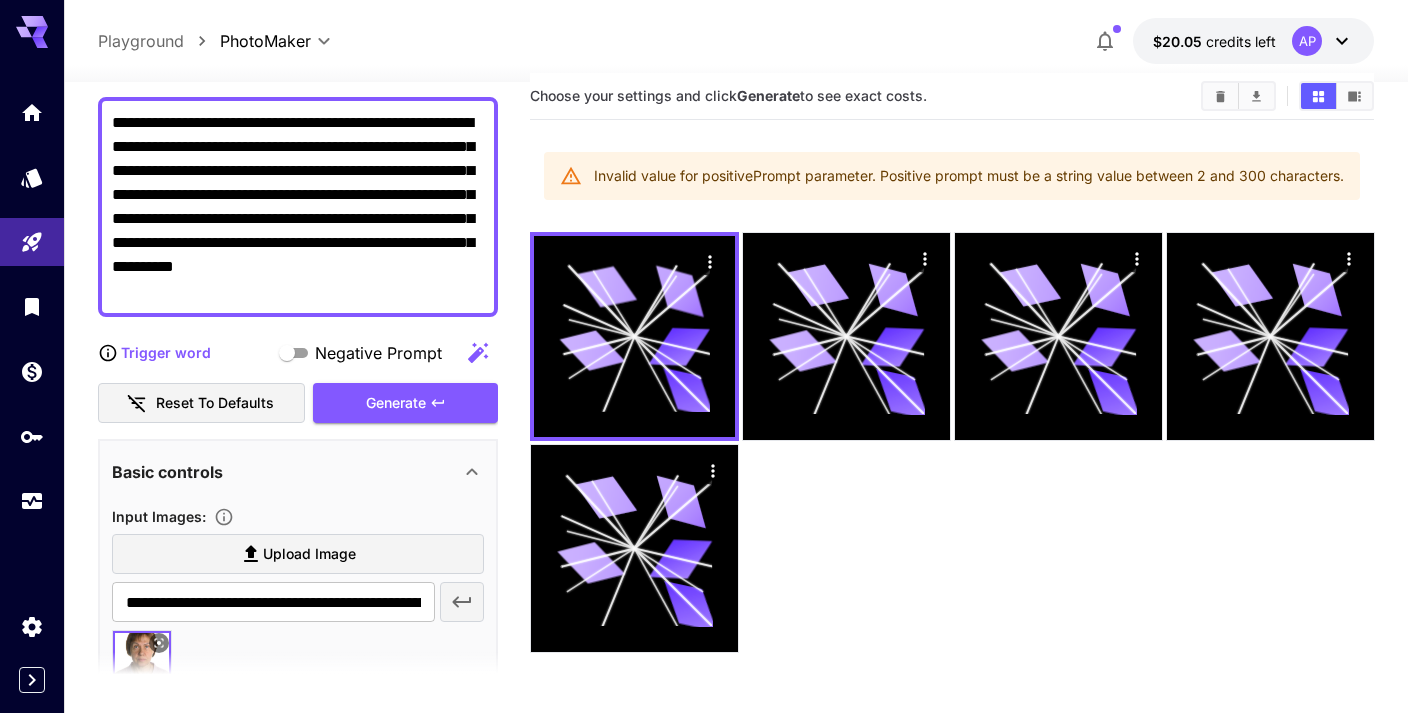 scroll, scrollTop: 165, scrollLeft: 0, axis: vertical 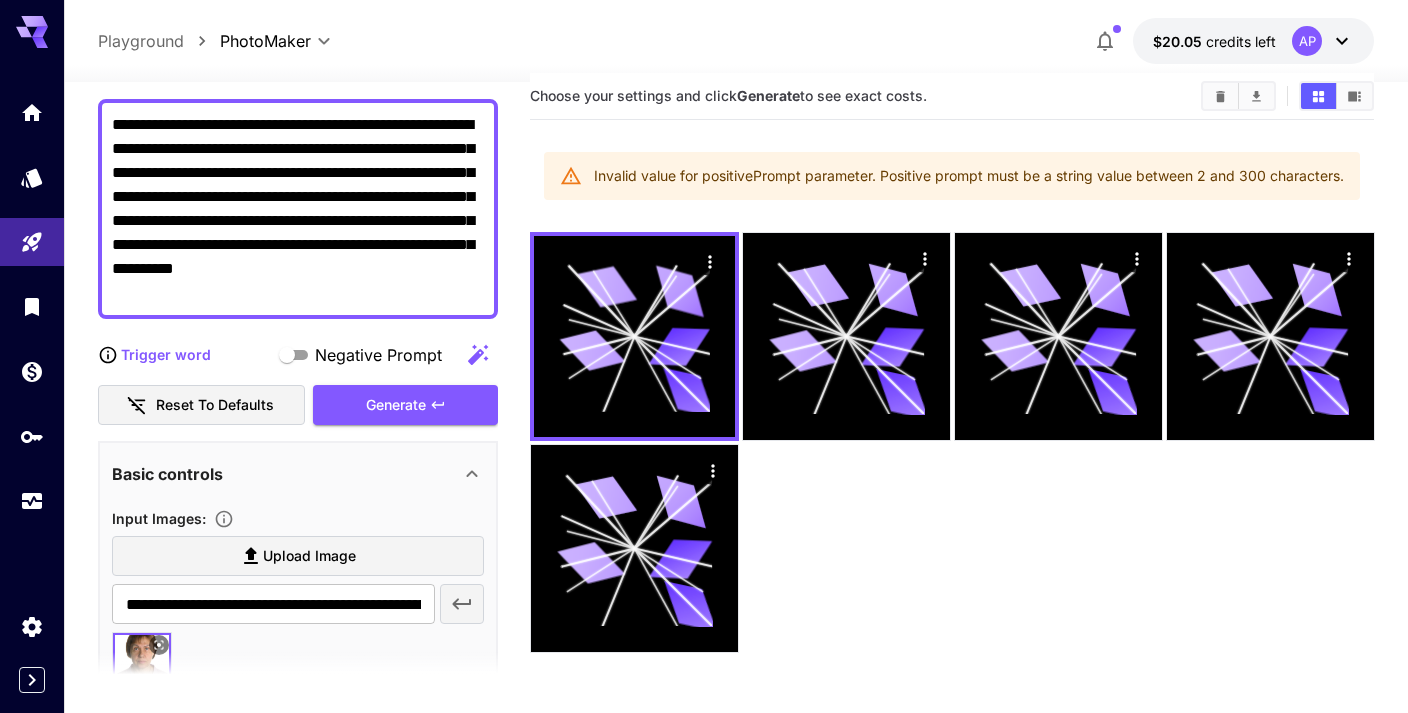 drag, startPoint x: 327, startPoint y: 272, endPoint x: 391, endPoint y: 319, distance: 79.40403 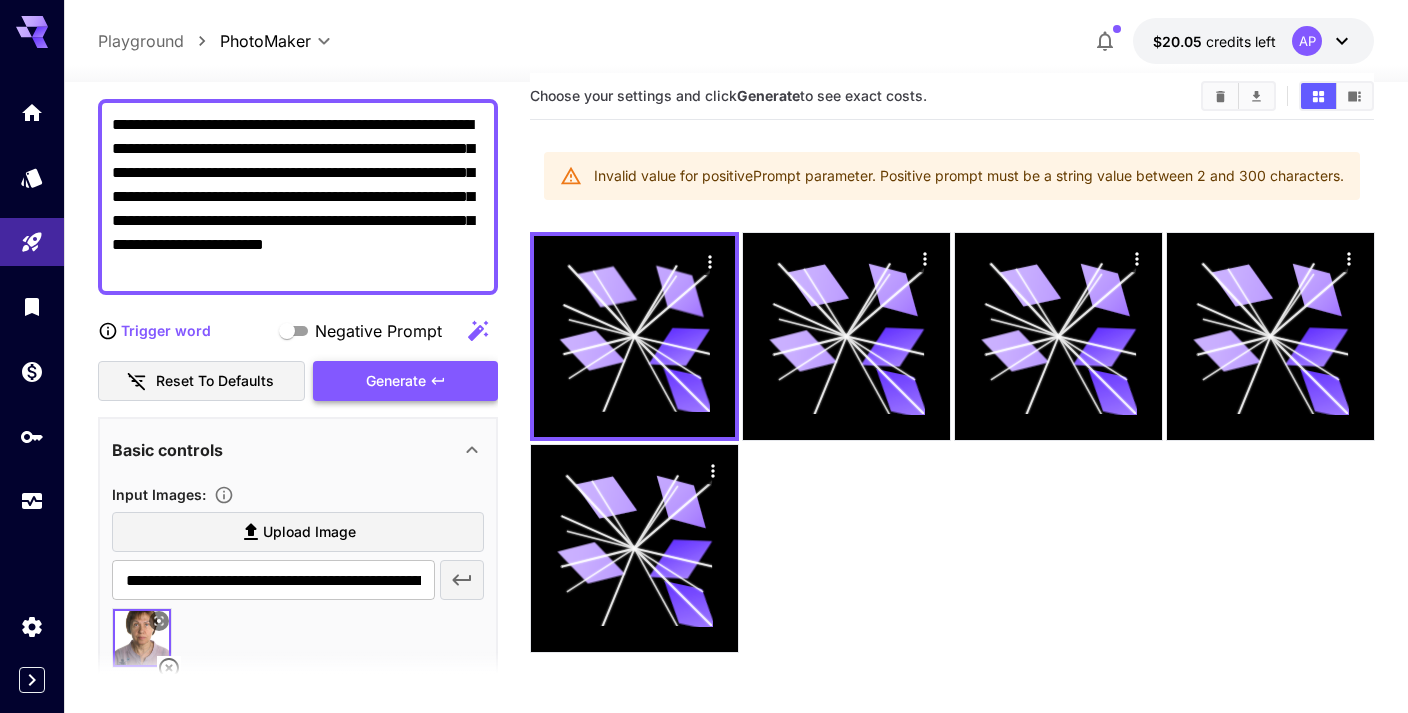 click on "Generate" at bounding box center (405, 381) 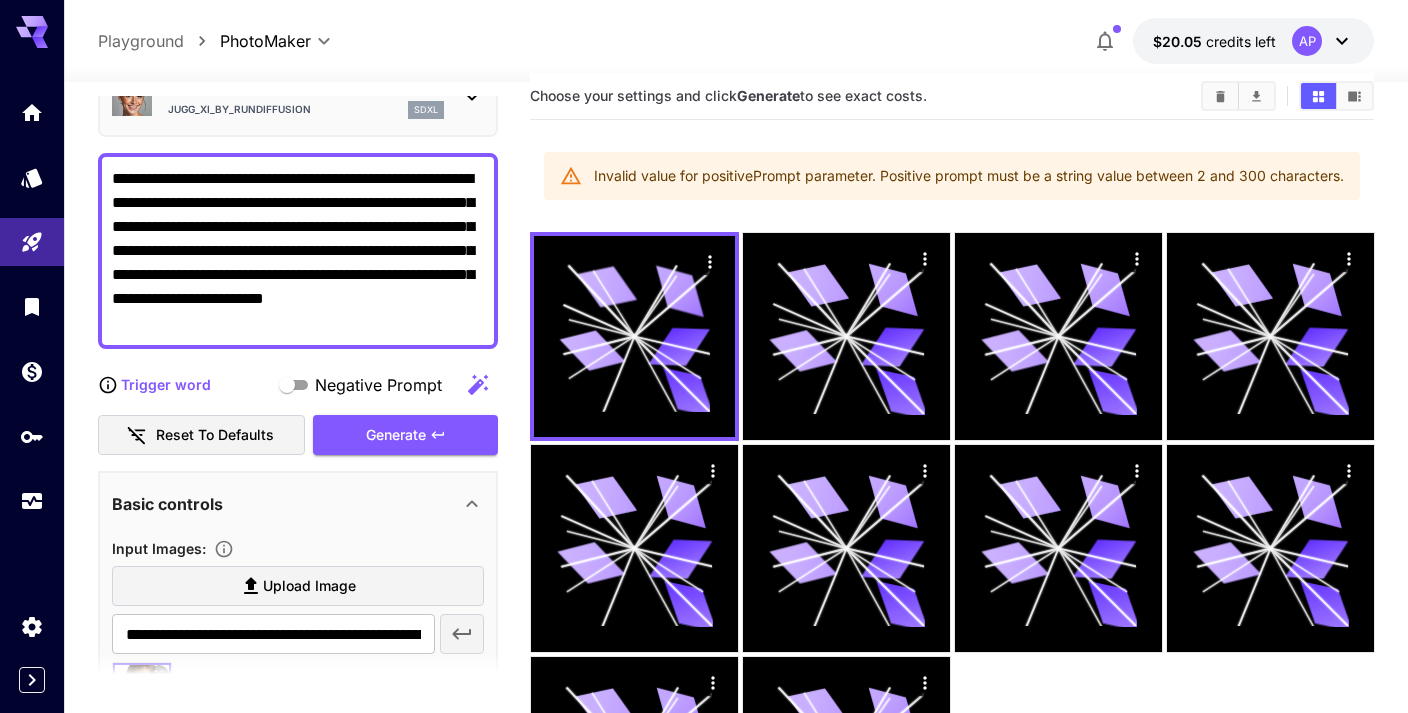 scroll, scrollTop: 95, scrollLeft: 0, axis: vertical 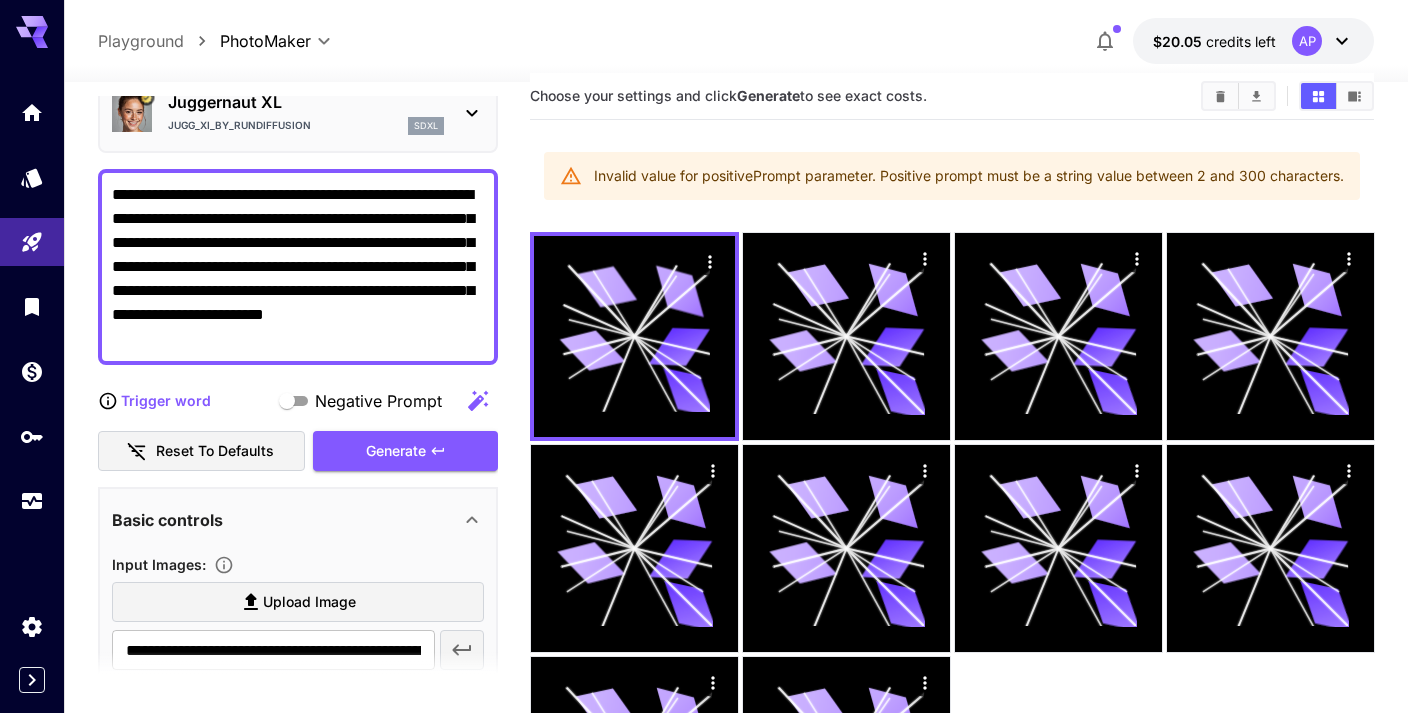 drag, startPoint x: 354, startPoint y: 334, endPoint x: 447, endPoint y: 288, distance: 103.75452 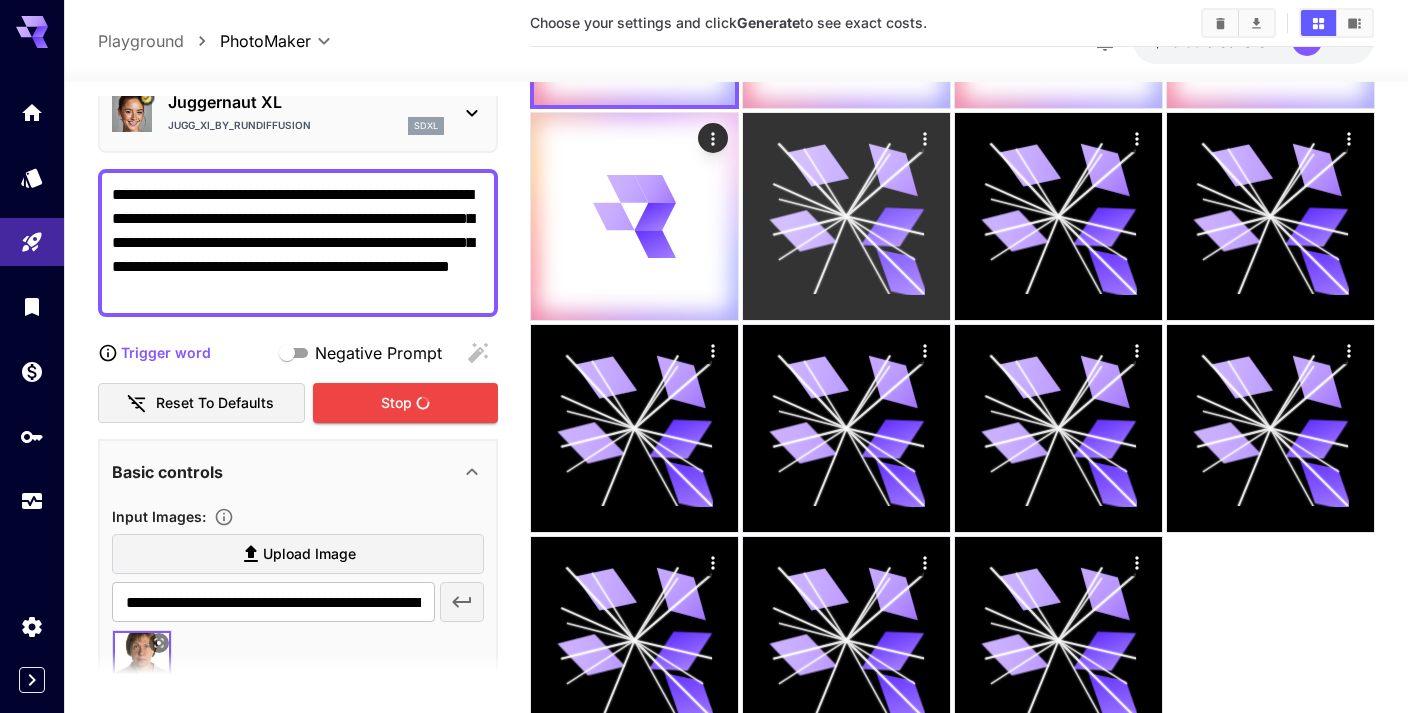 scroll, scrollTop: 202, scrollLeft: 0, axis: vertical 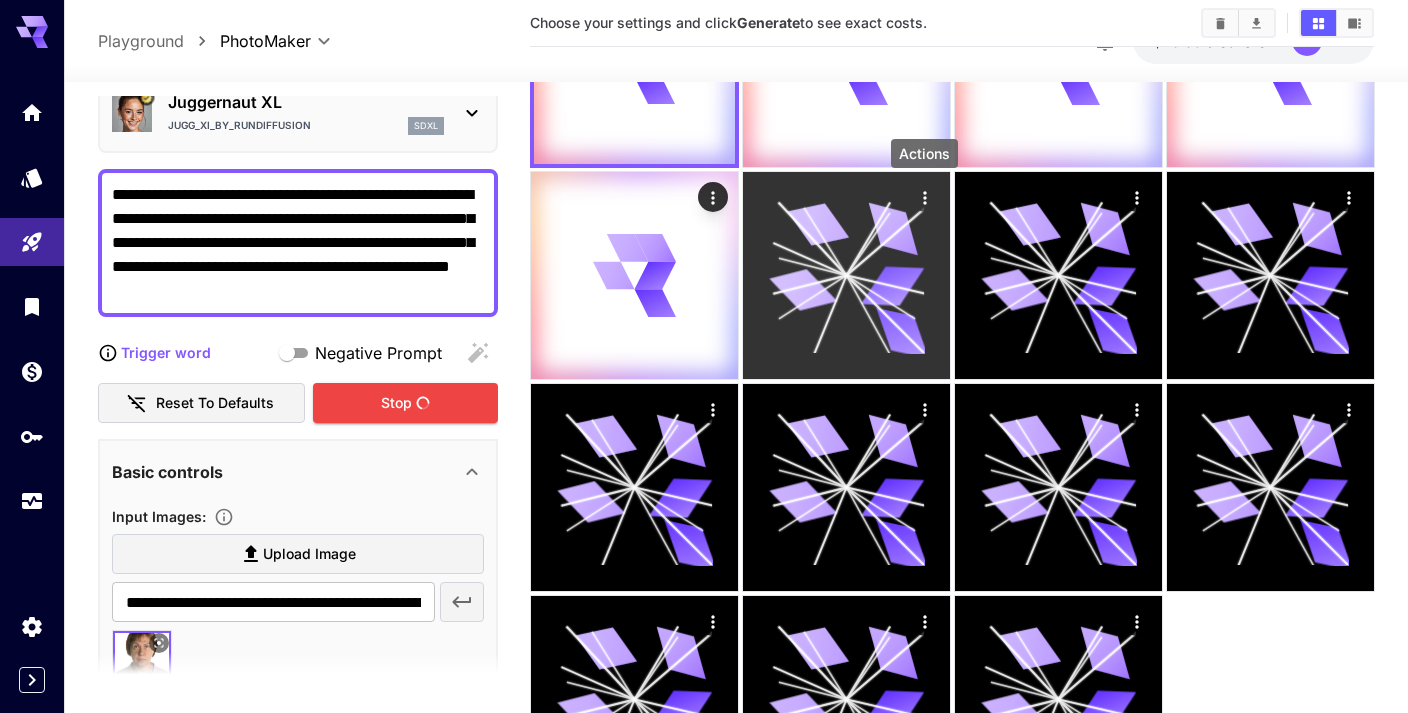 type on "**********" 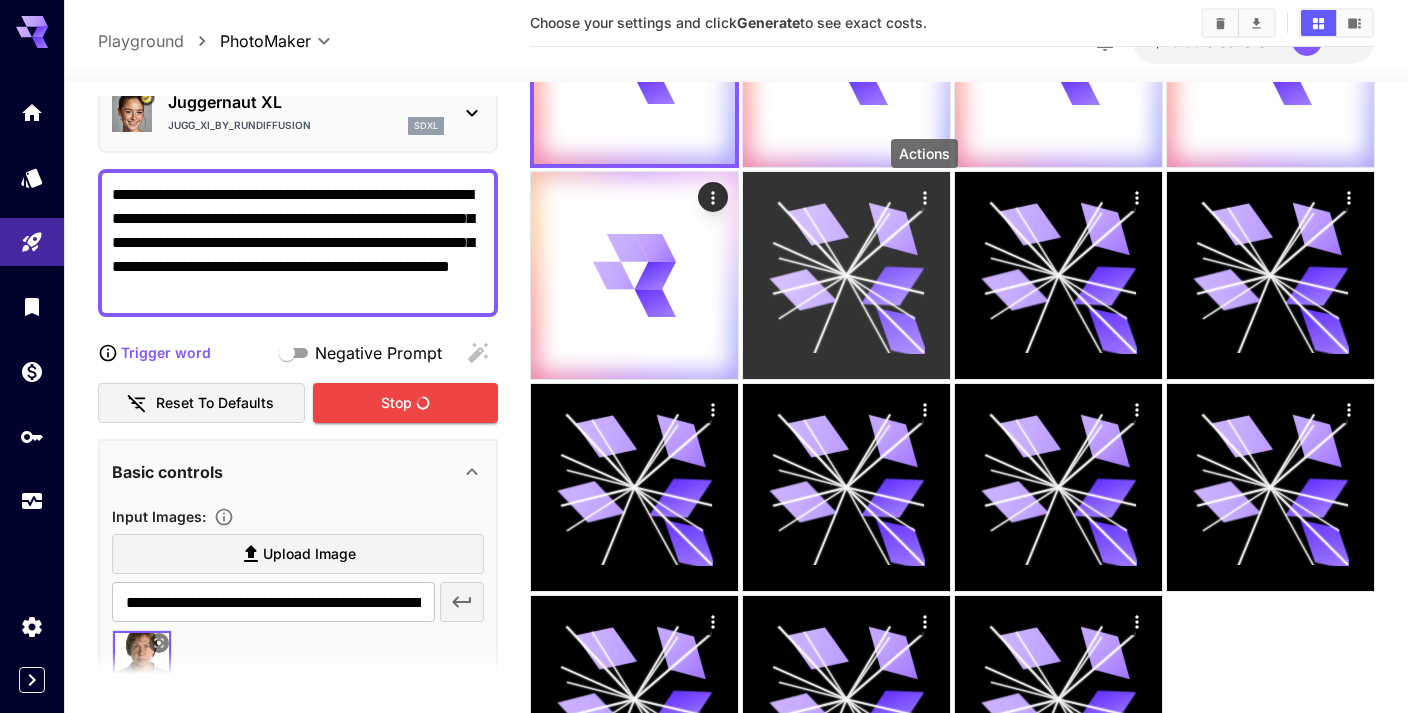 click 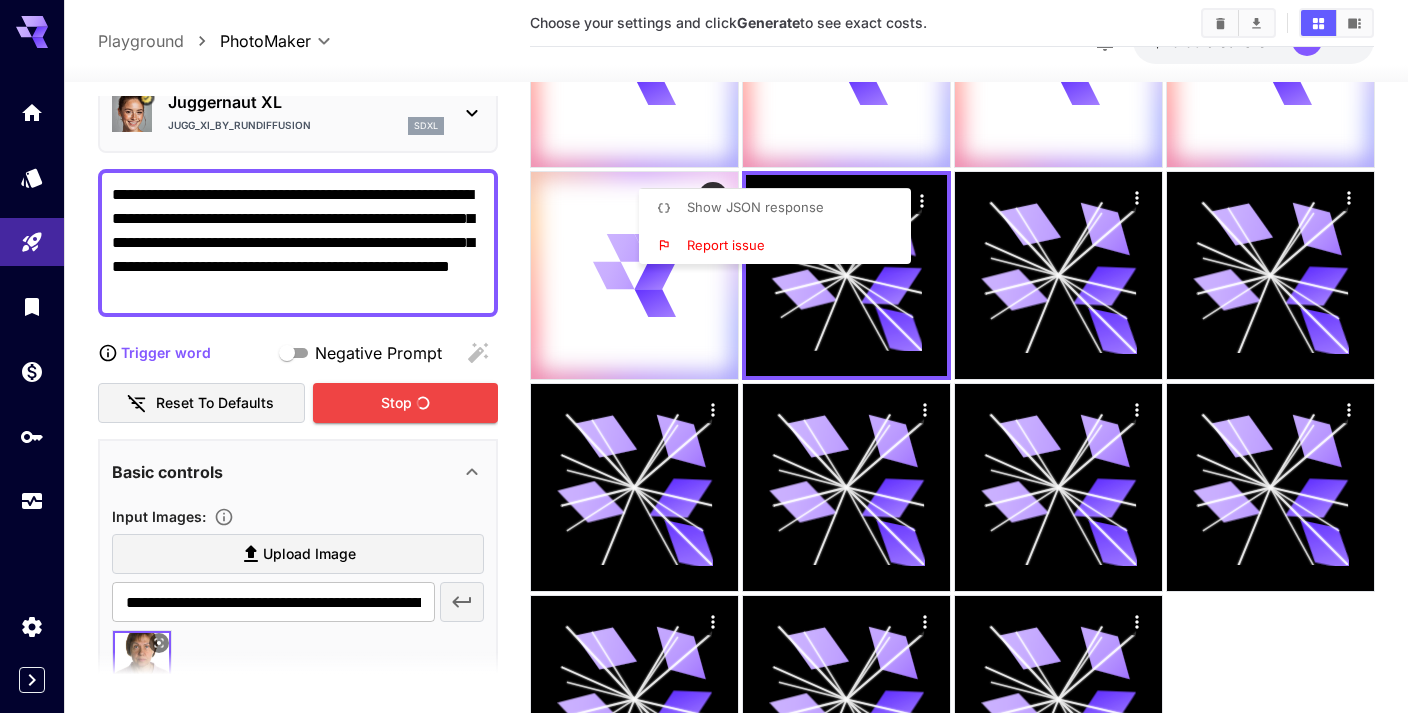click at bounding box center [704, 356] 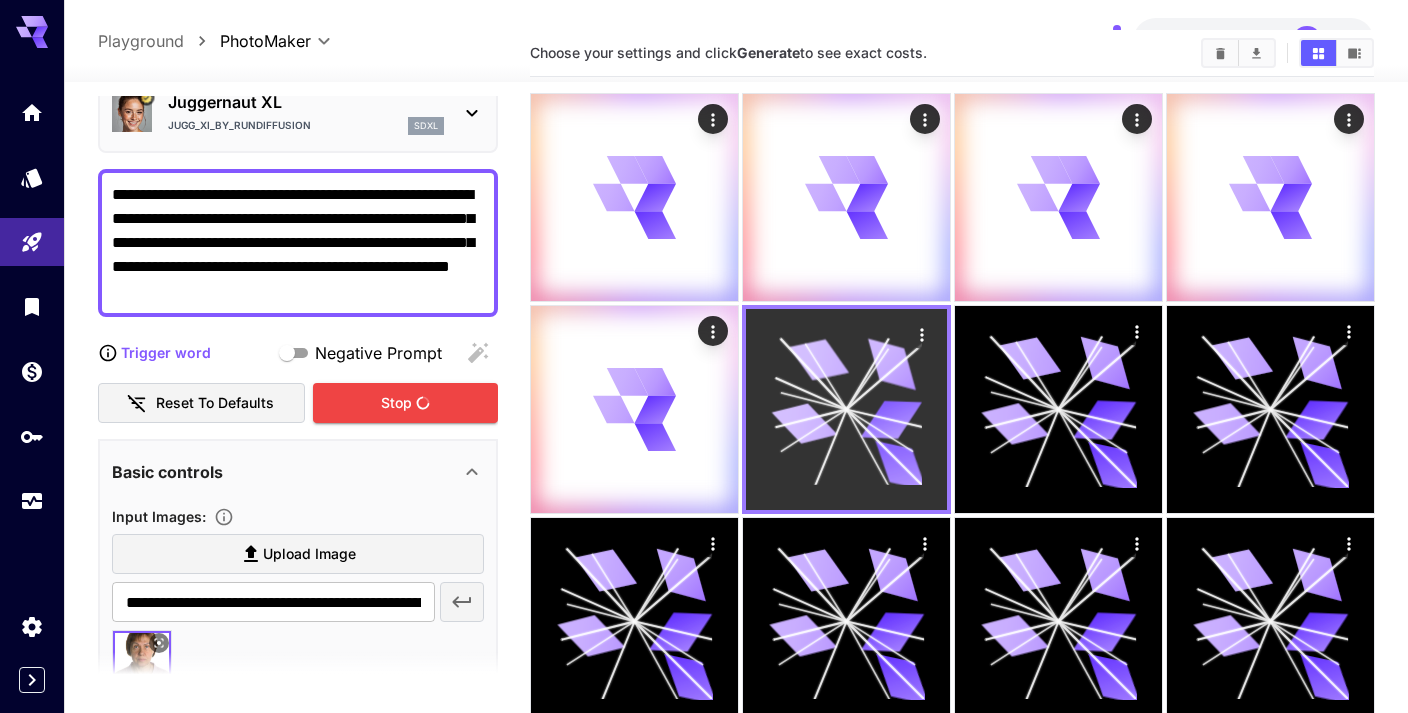 scroll, scrollTop: 0, scrollLeft: 0, axis: both 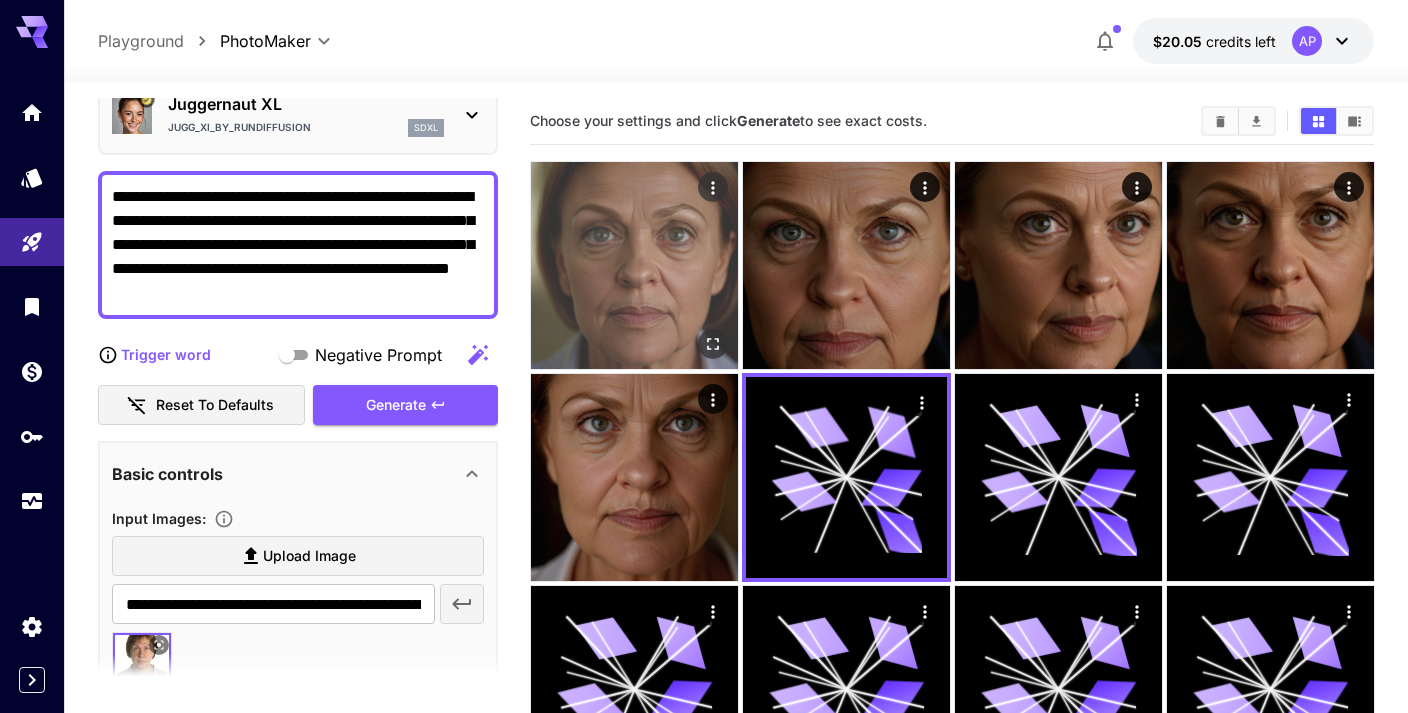 click at bounding box center [634, 265] 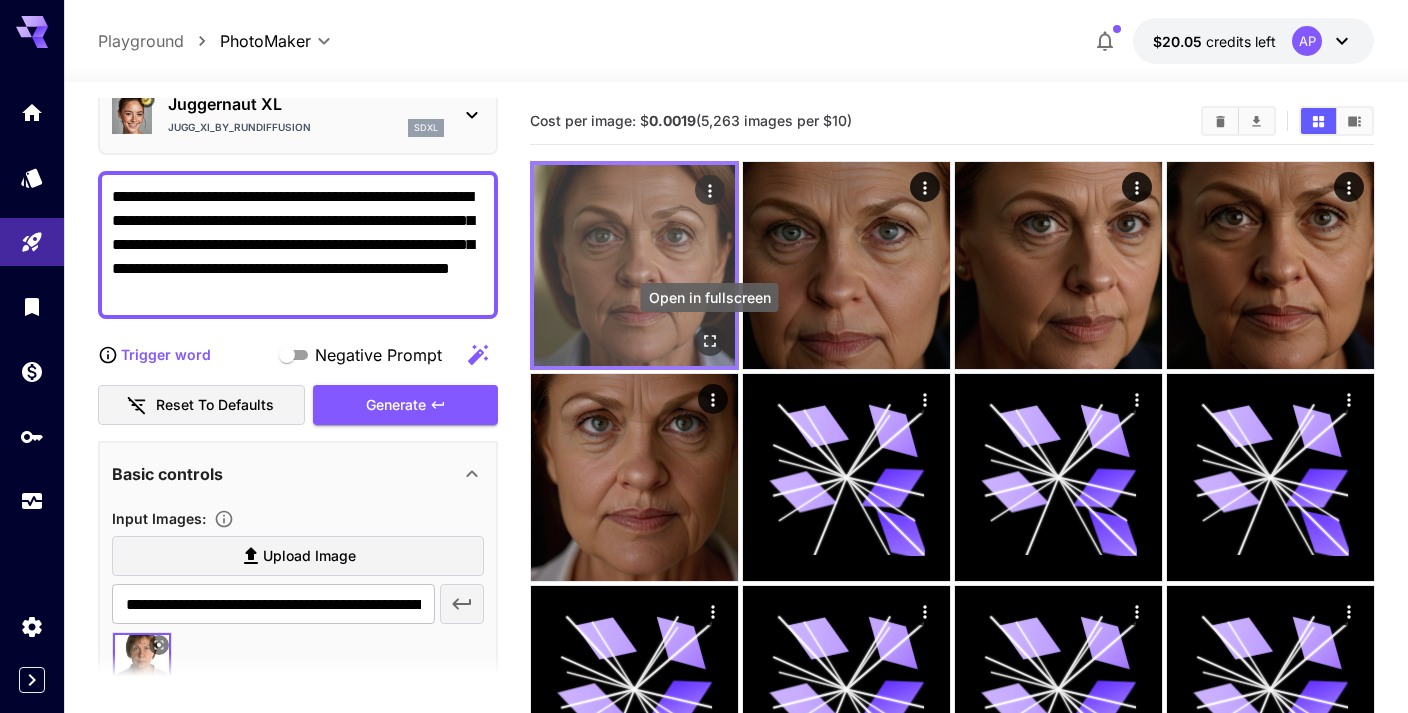 click 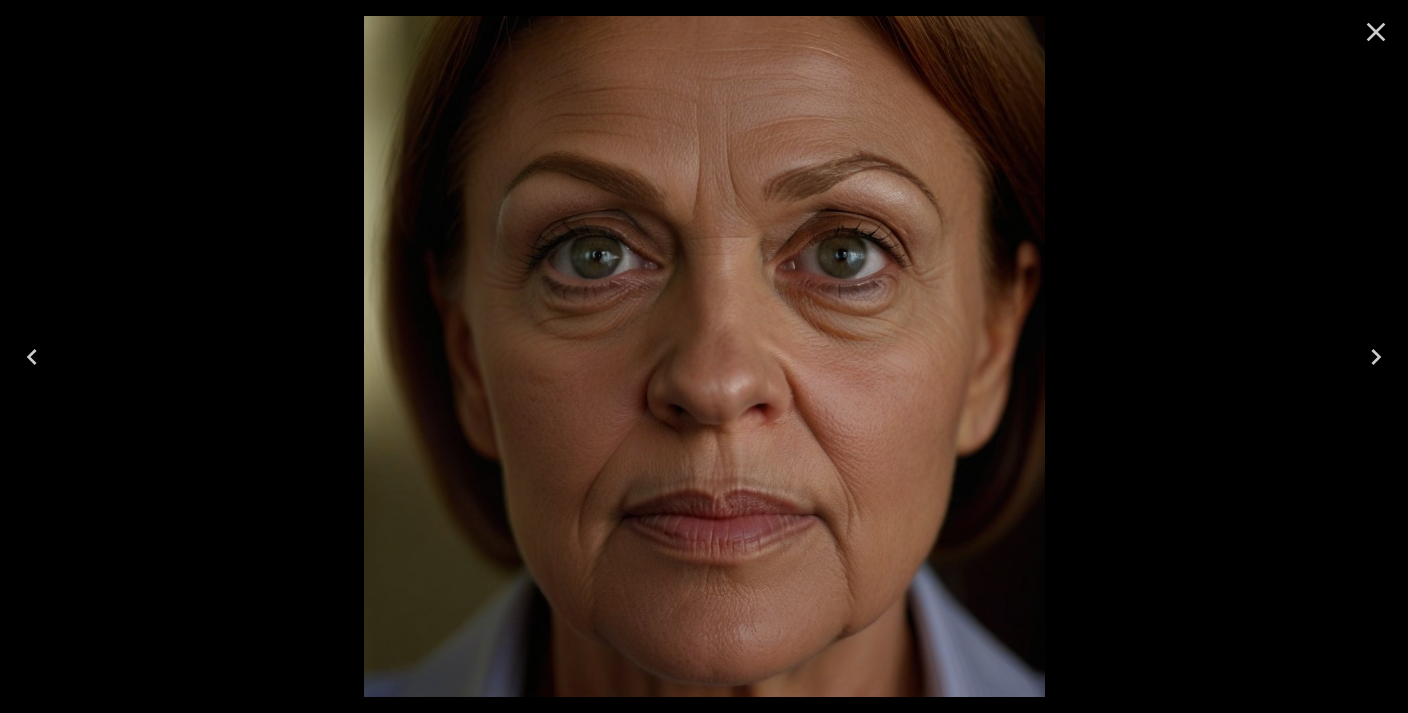 click 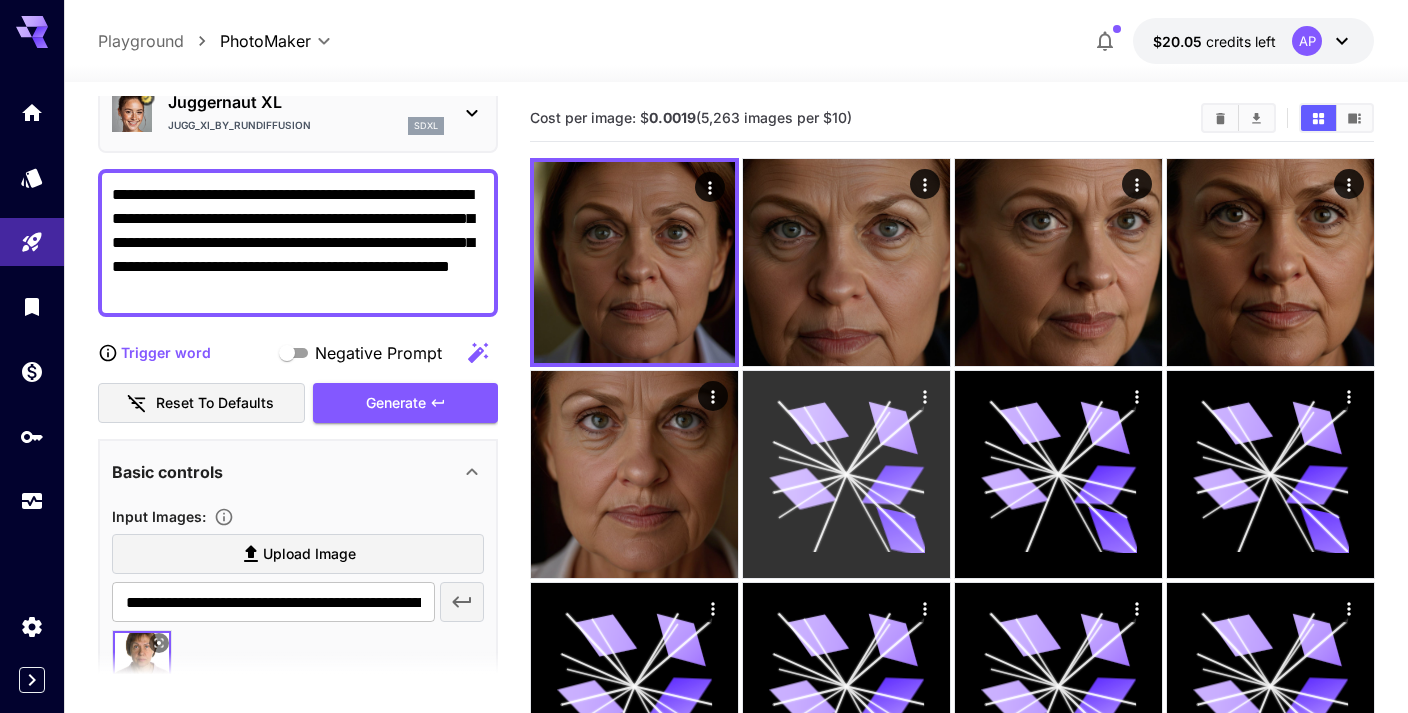 scroll, scrollTop: 0, scrollLeft: 0, axis: both 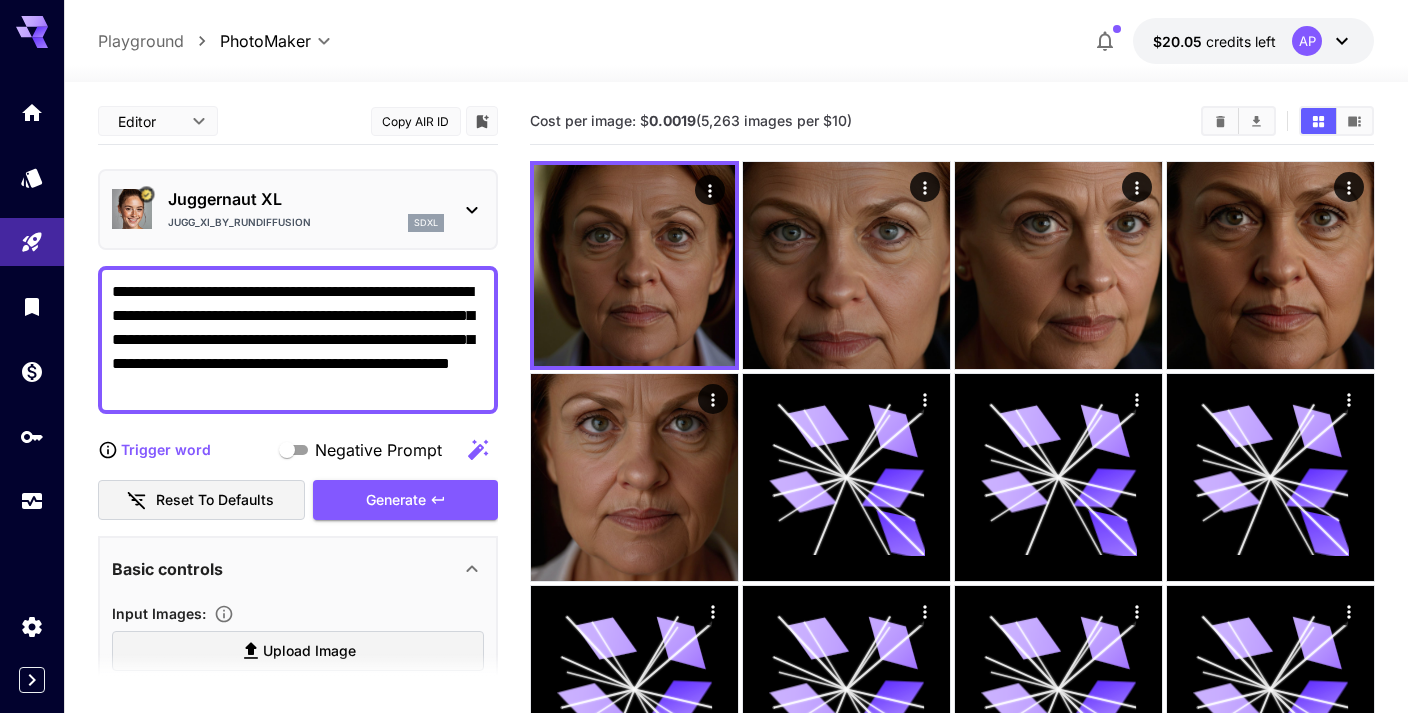 click 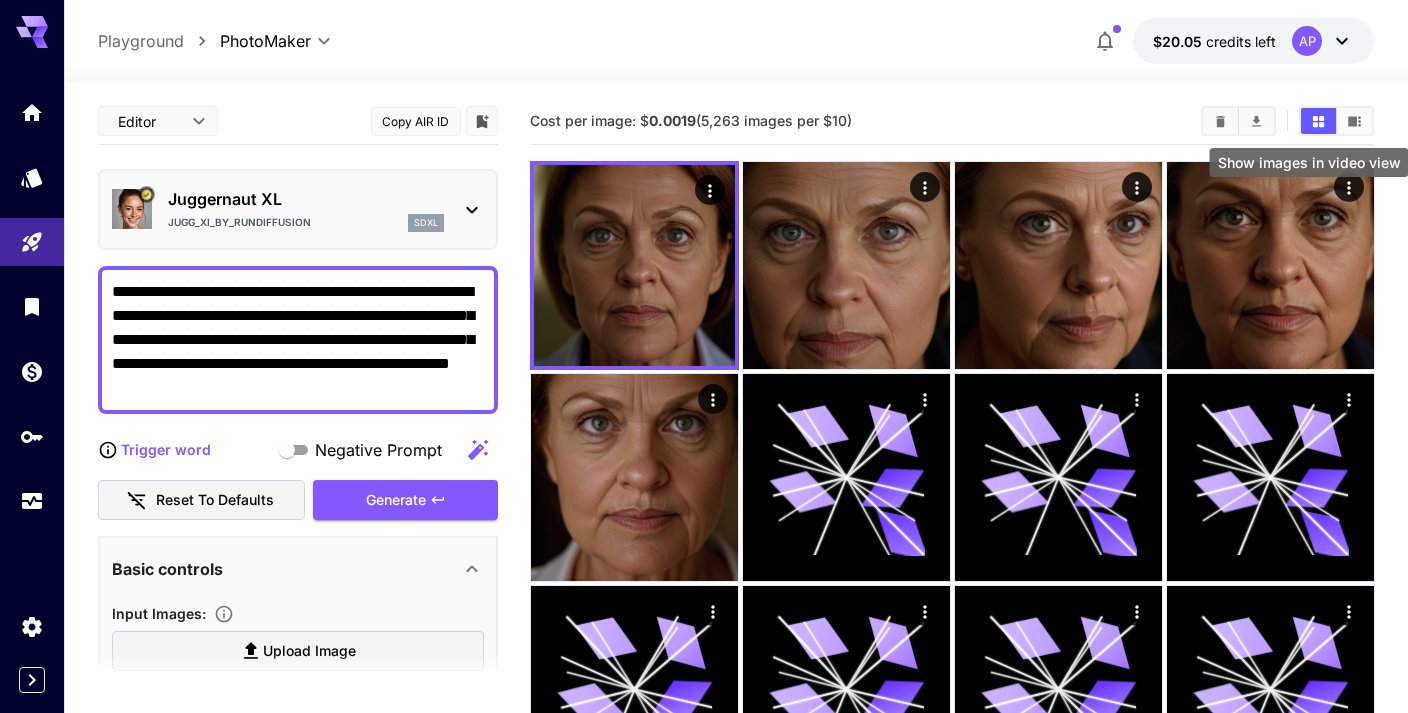 click 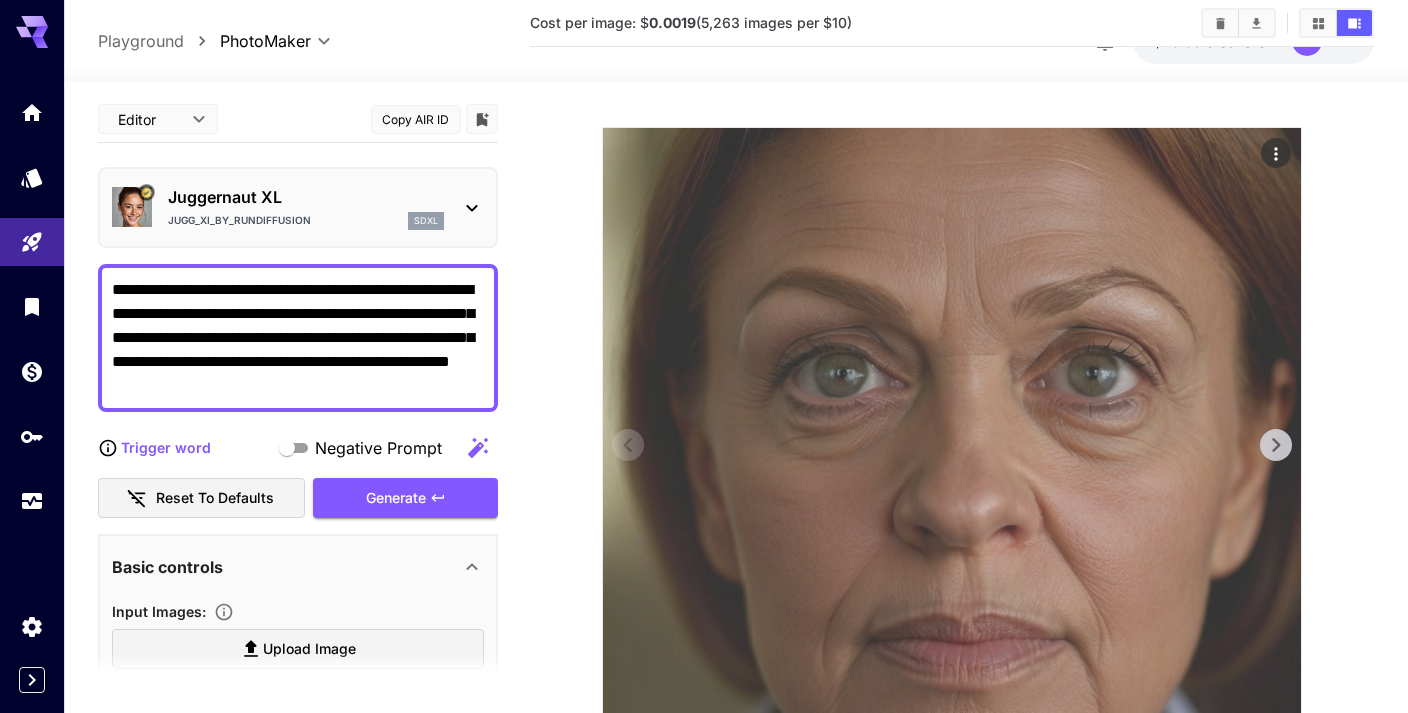 scroll, scrollTop: 41, scrollLeft: 0, axis: vertical 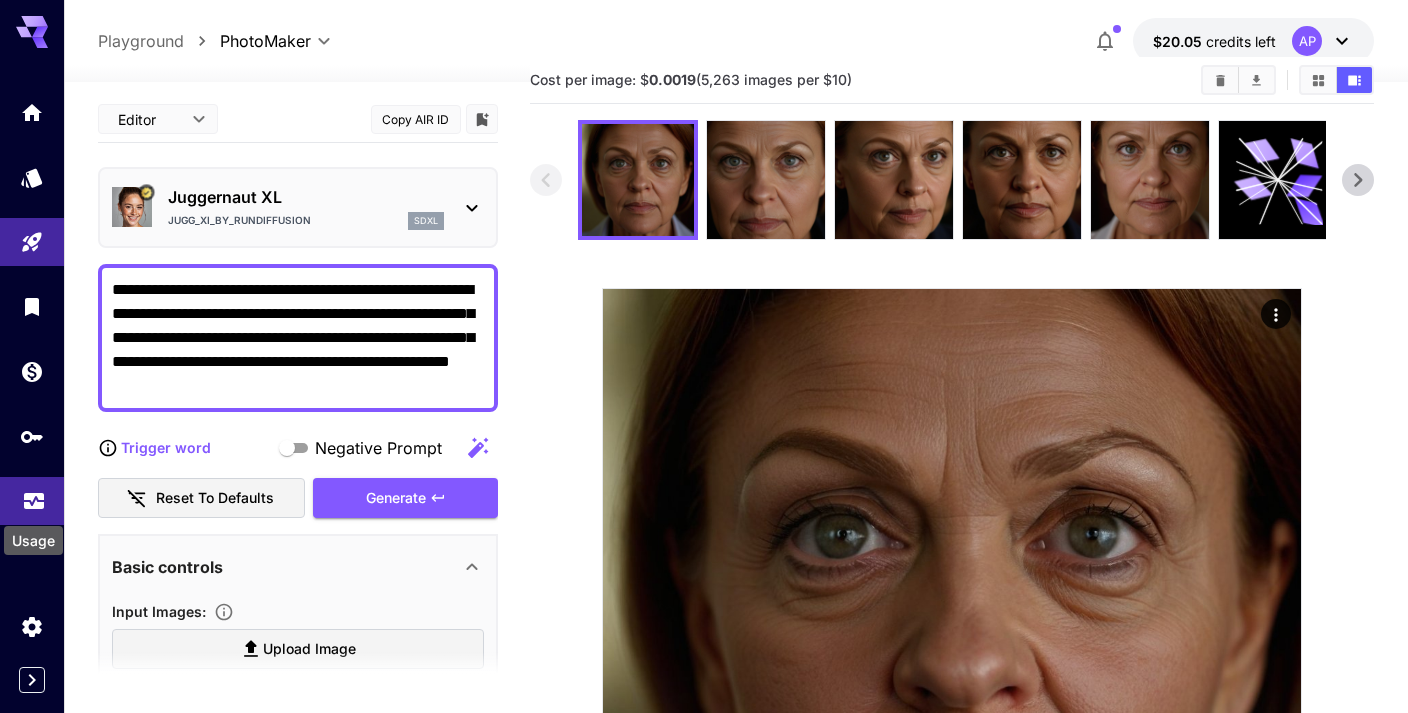 click 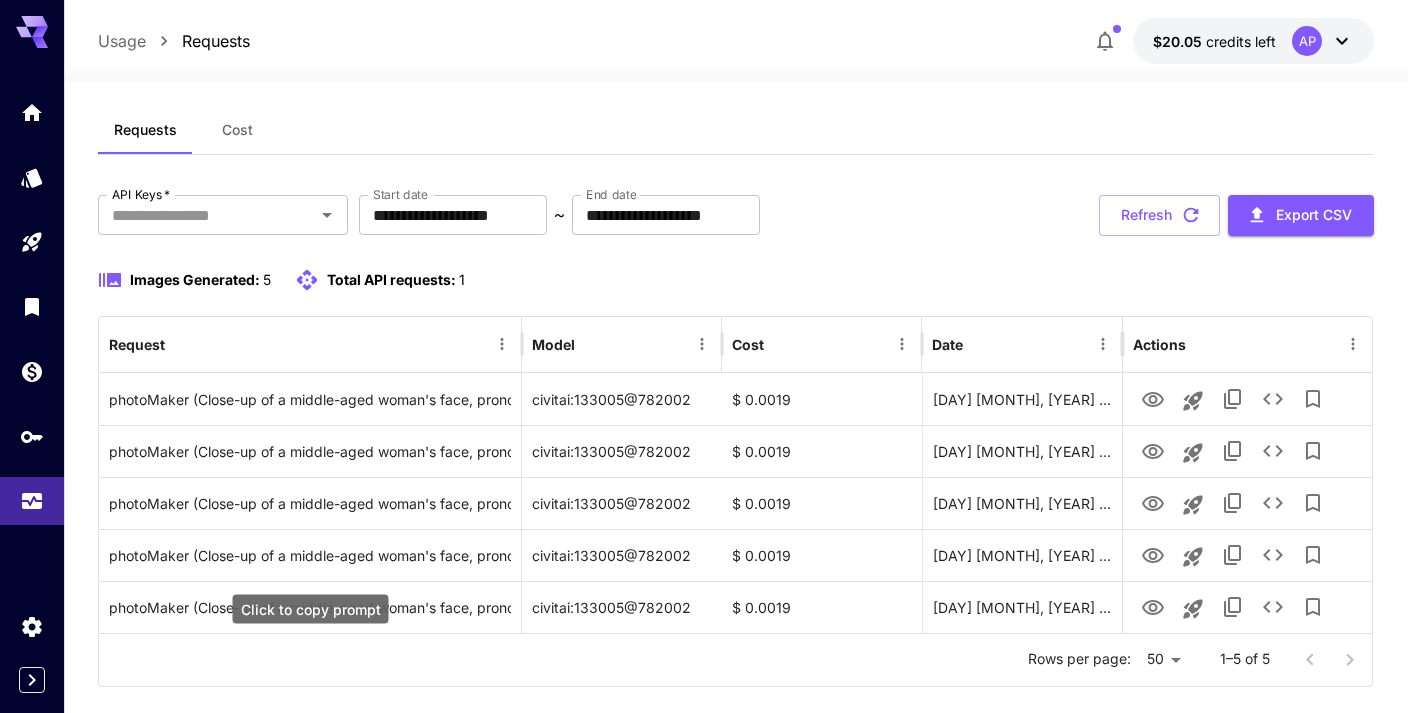 scroll, scrollTop: 14, scrollLeft: 0, axis: vertical 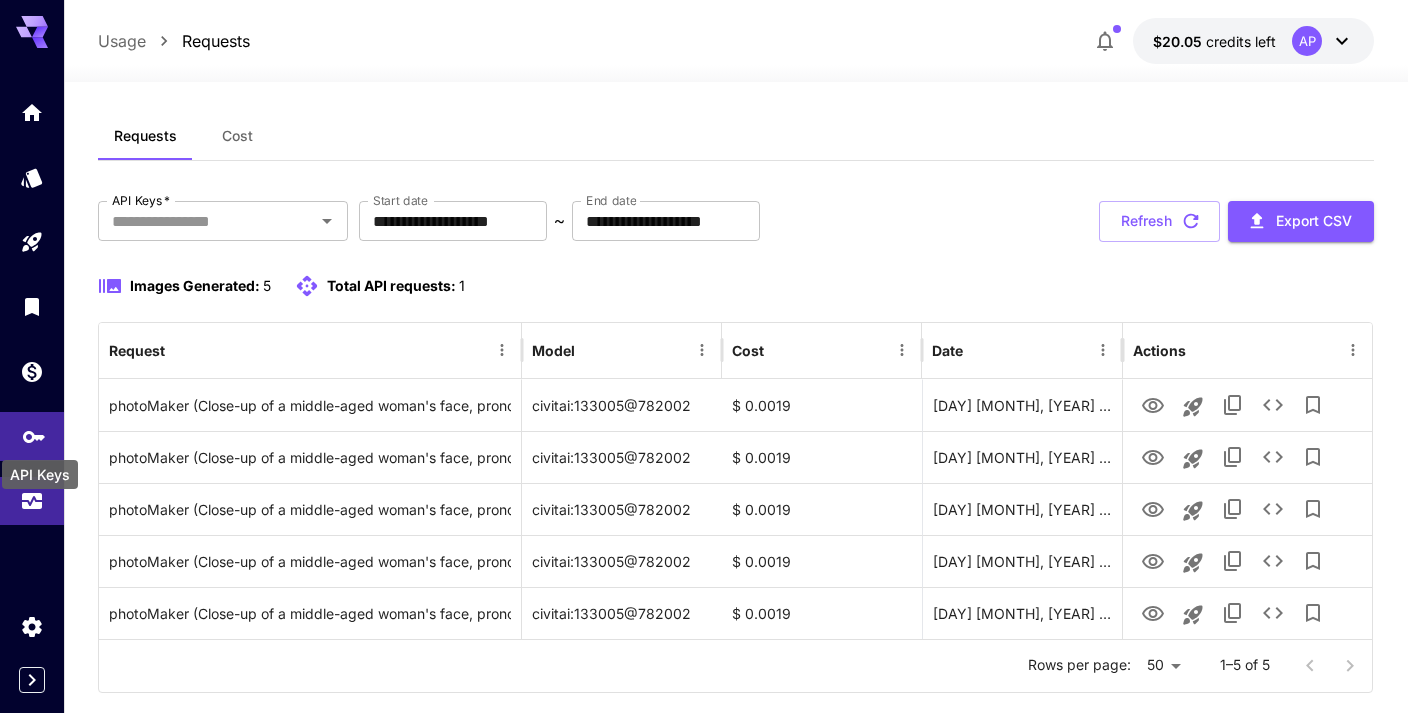click 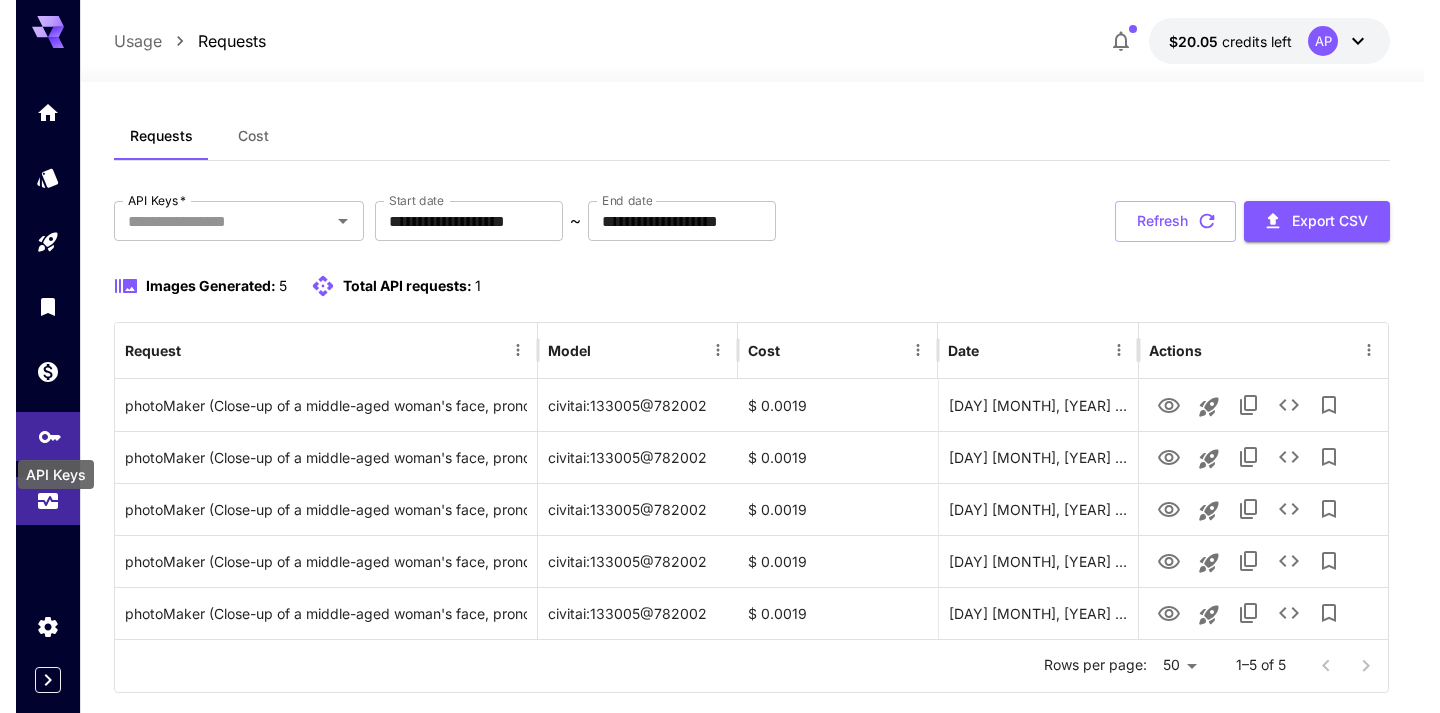 scroll, scrollTop: 0, scrollLeft: 0, axis: both 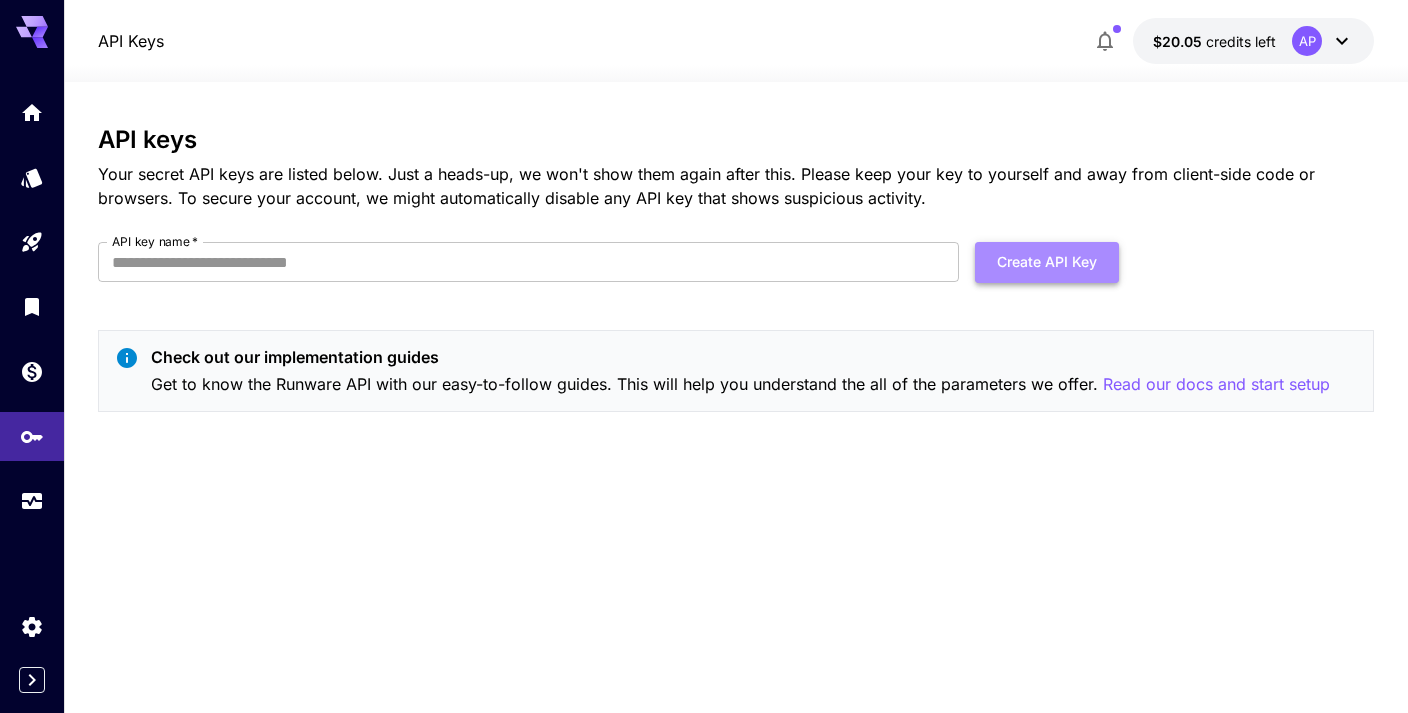 click on "Create API Key" at bounding box center (1047, 262) 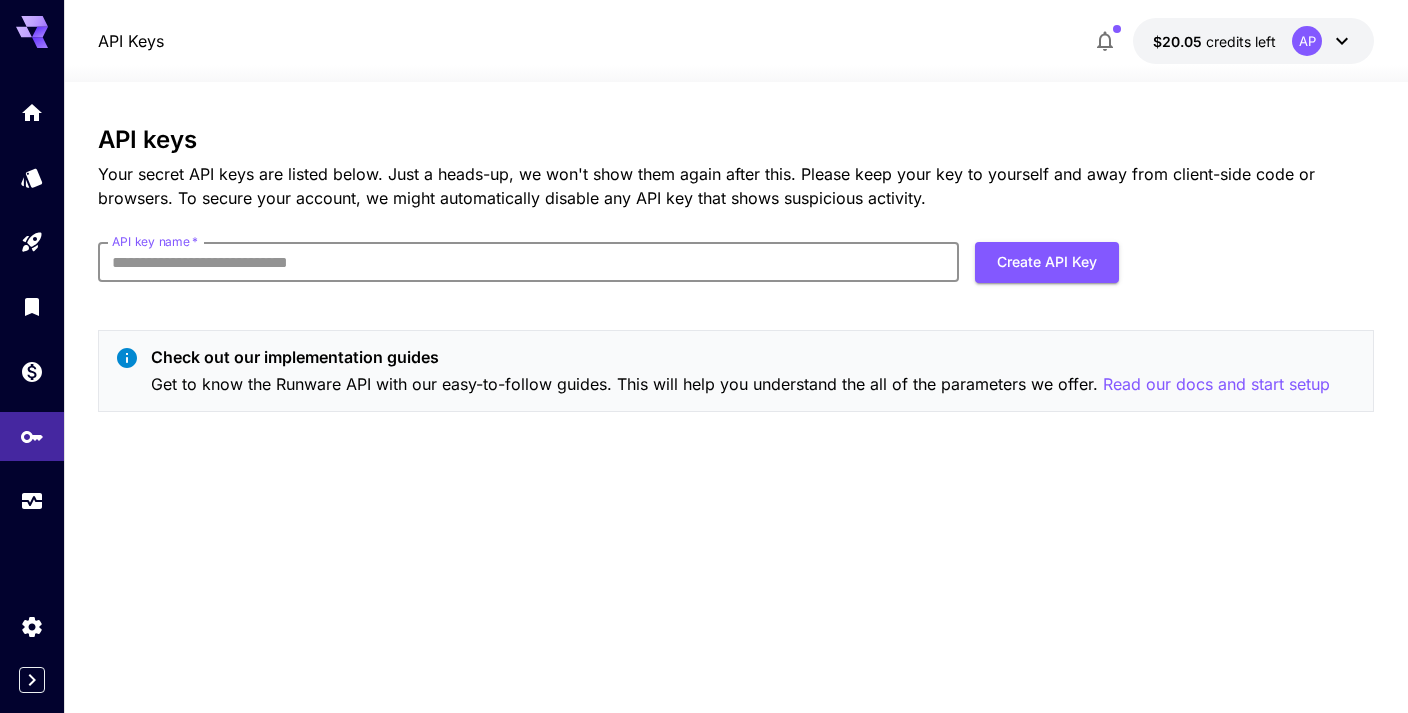 click on "API key name   *" at bounding box center [528, 262] 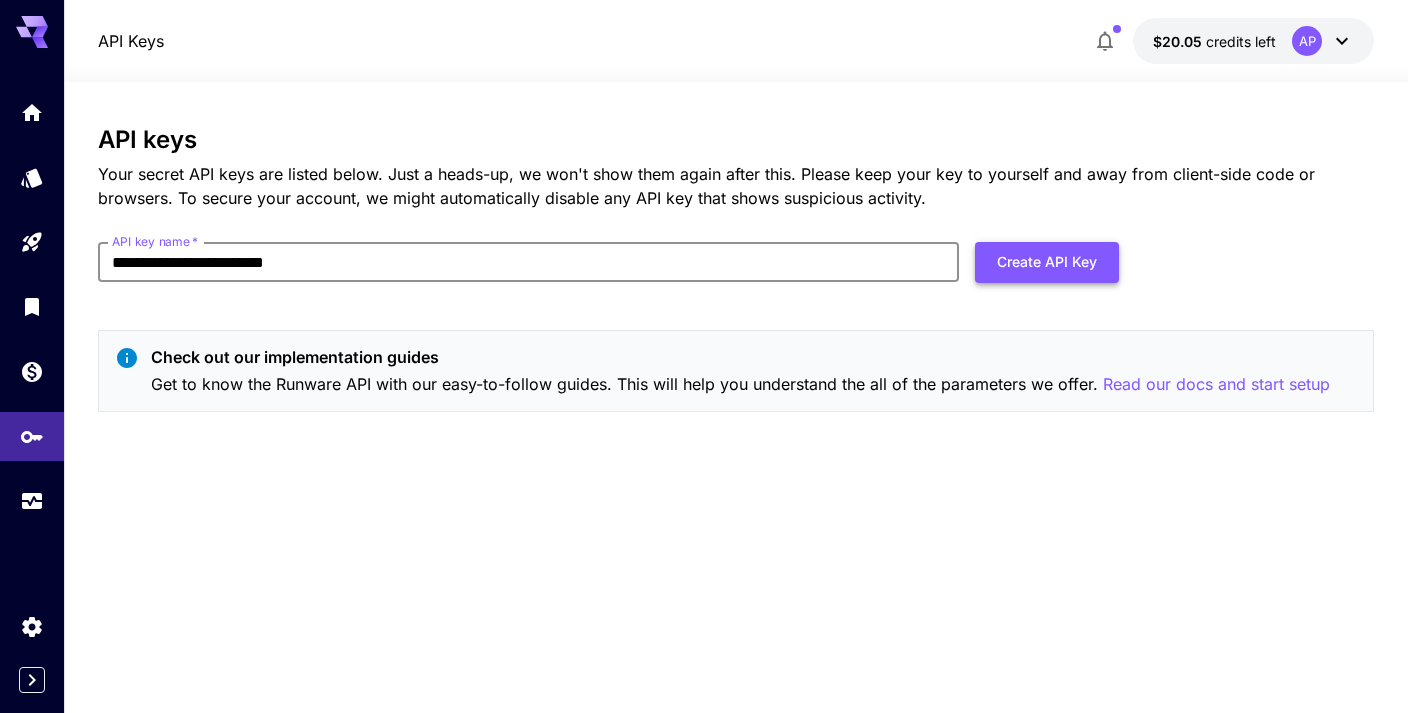 type on "**********" 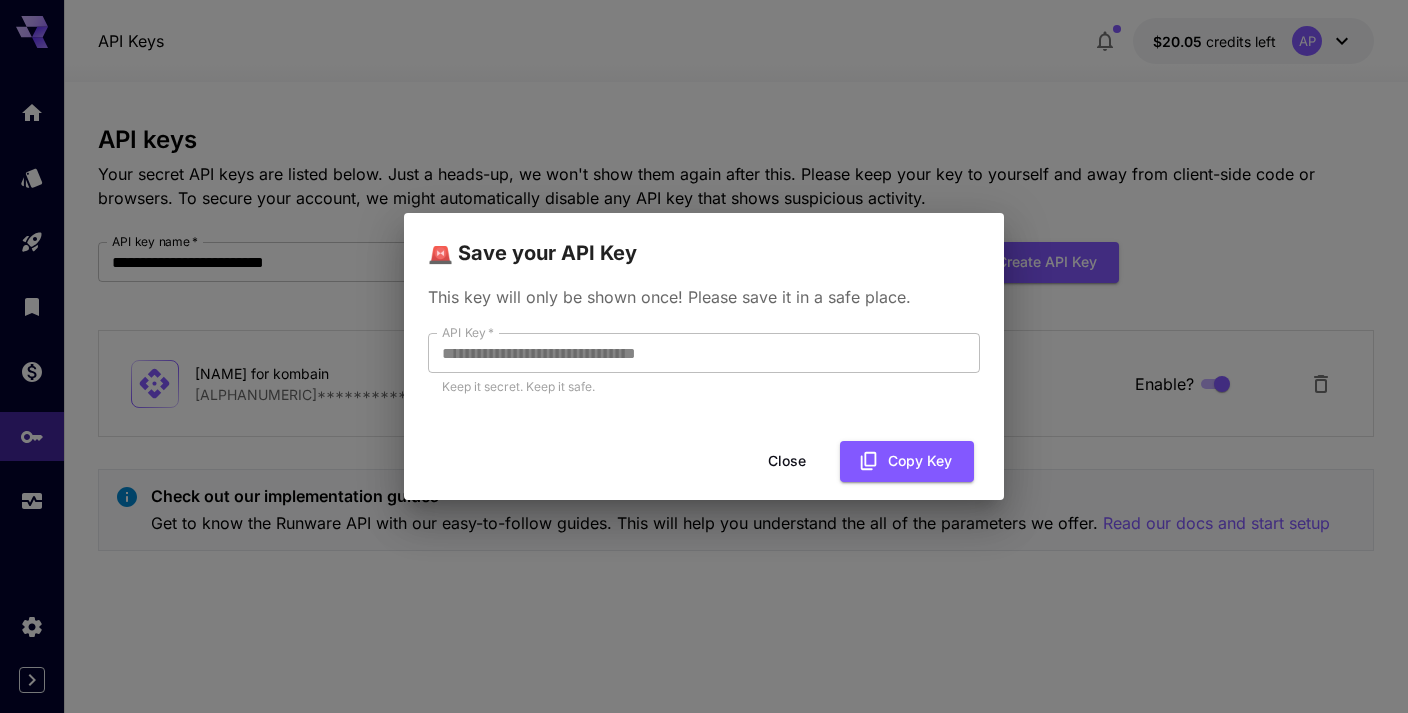 click on "**********" at bounding box center (704, 351) 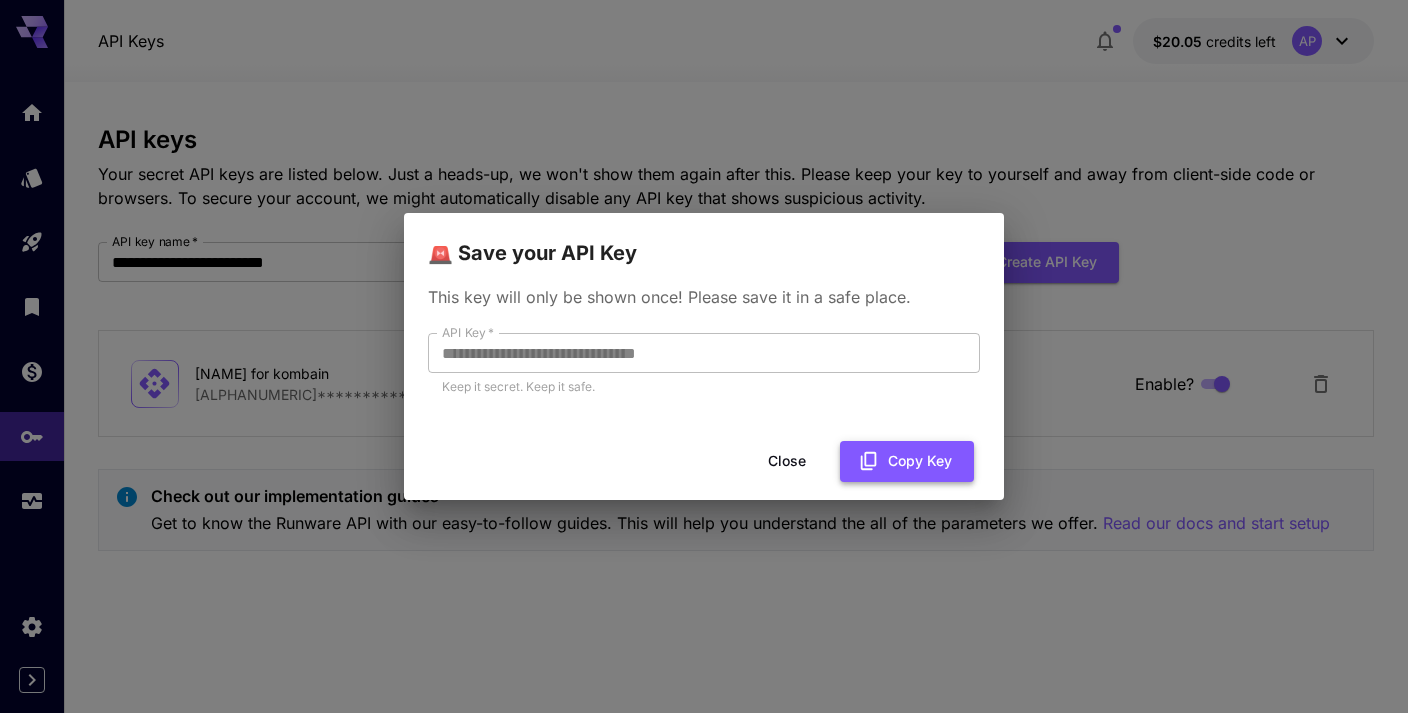 click on "Copy Key" at bounding box center (907, 461) 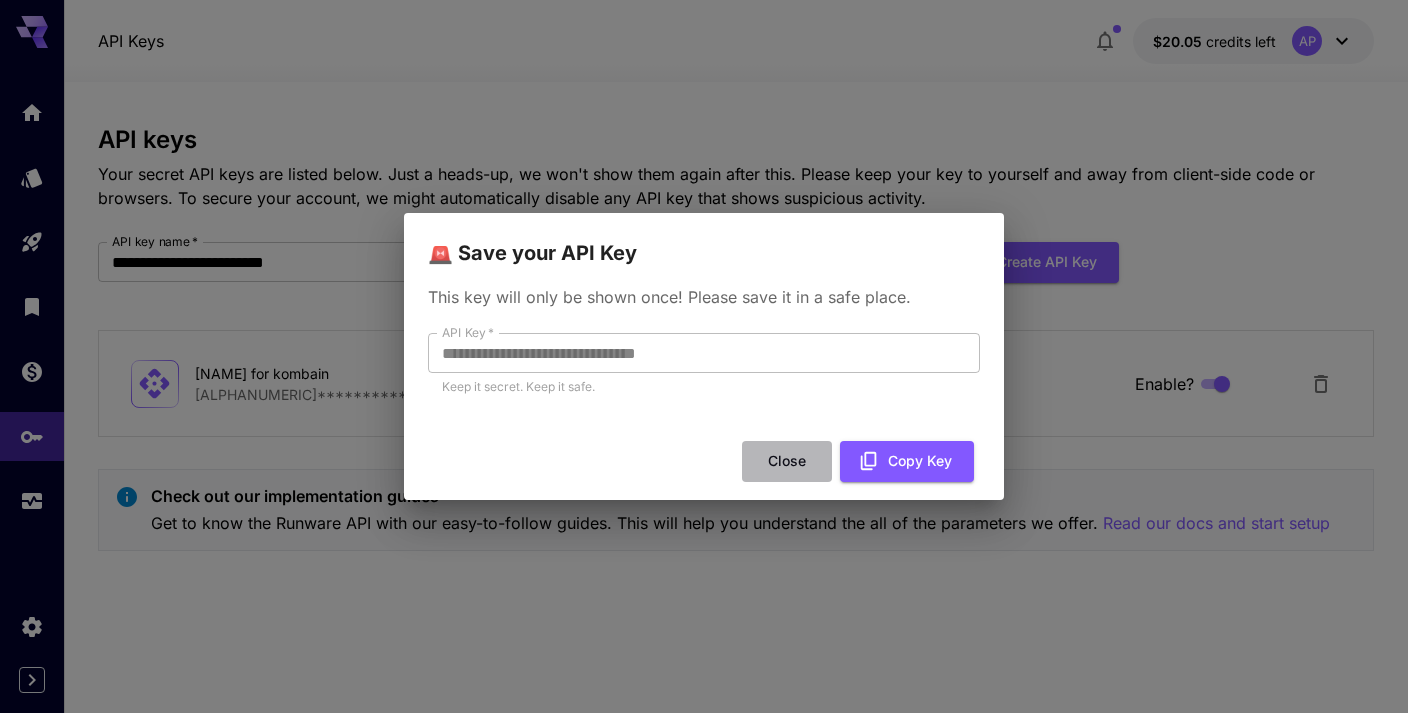 click on "Close" at bounding box center [787, 461] 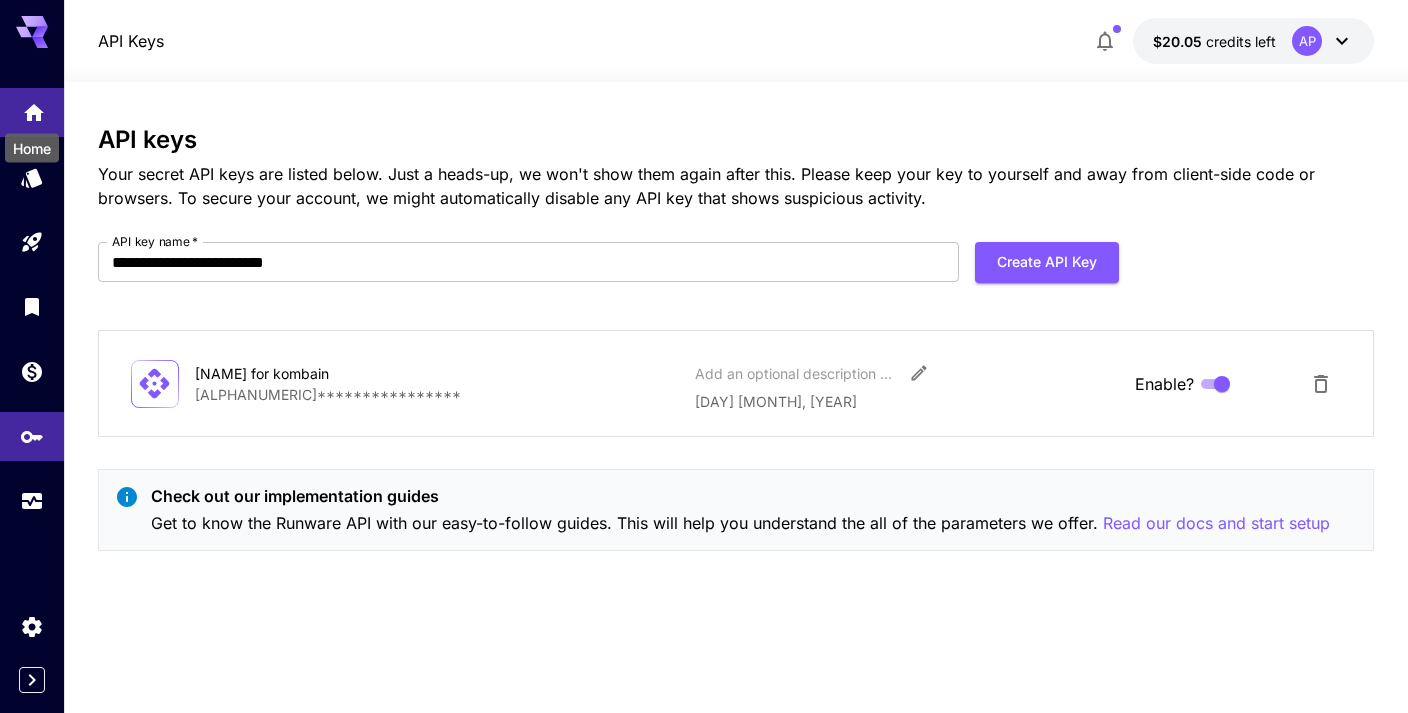 click 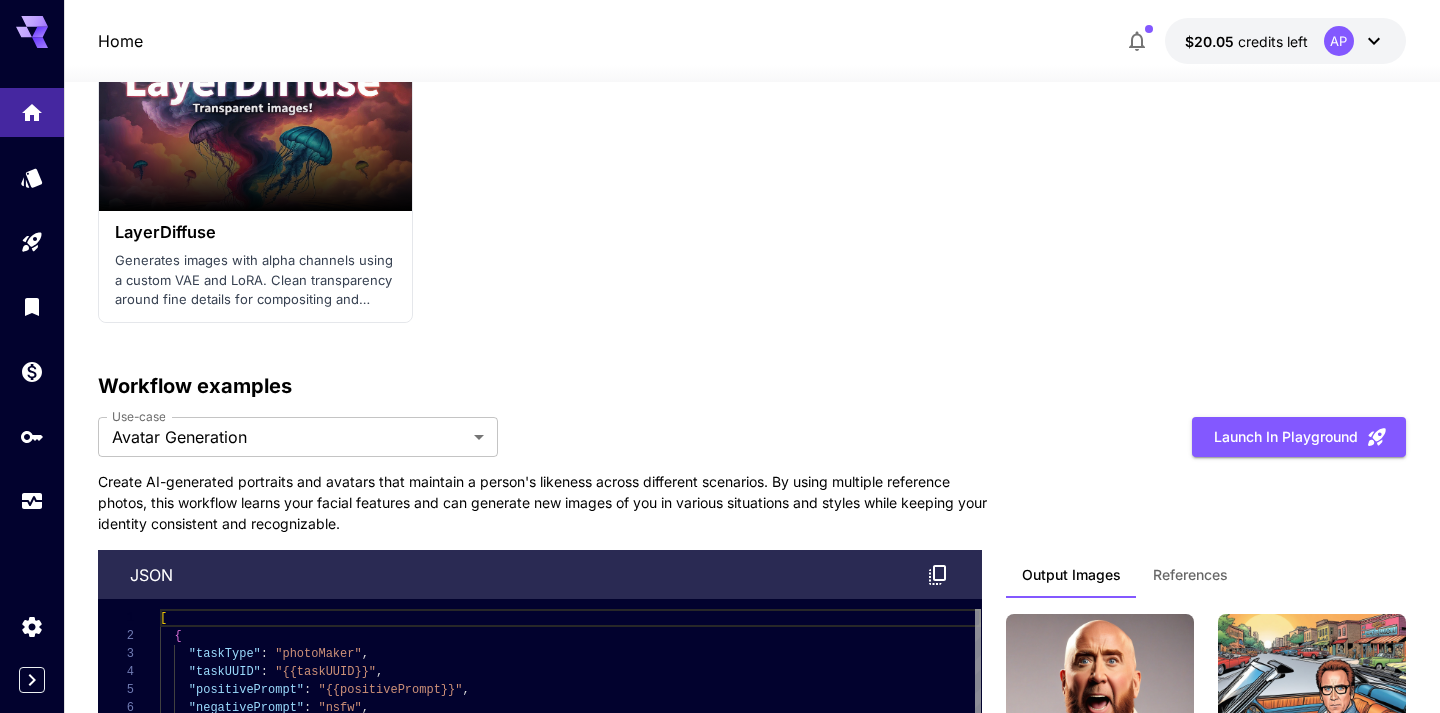 scroll, scrollTop: 3417, scrollLeft: 0, axis: vertical 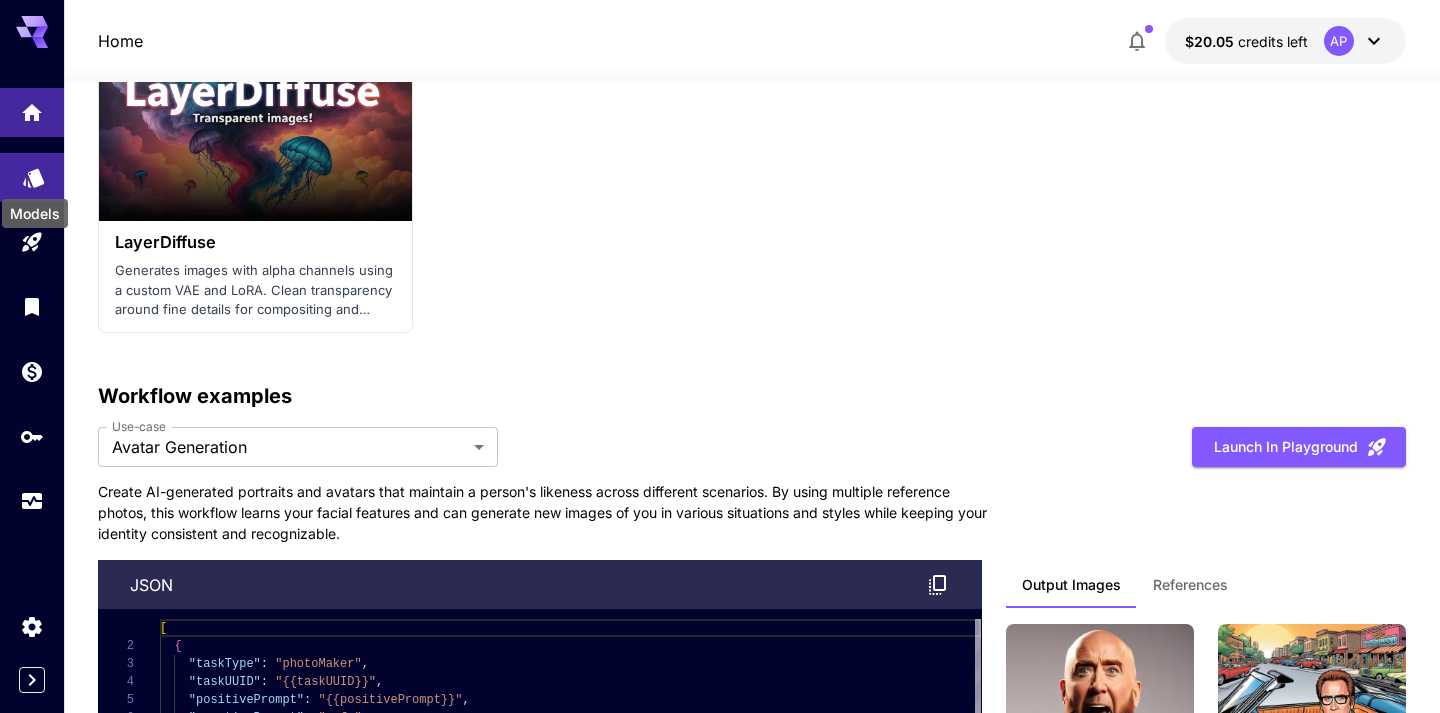 click 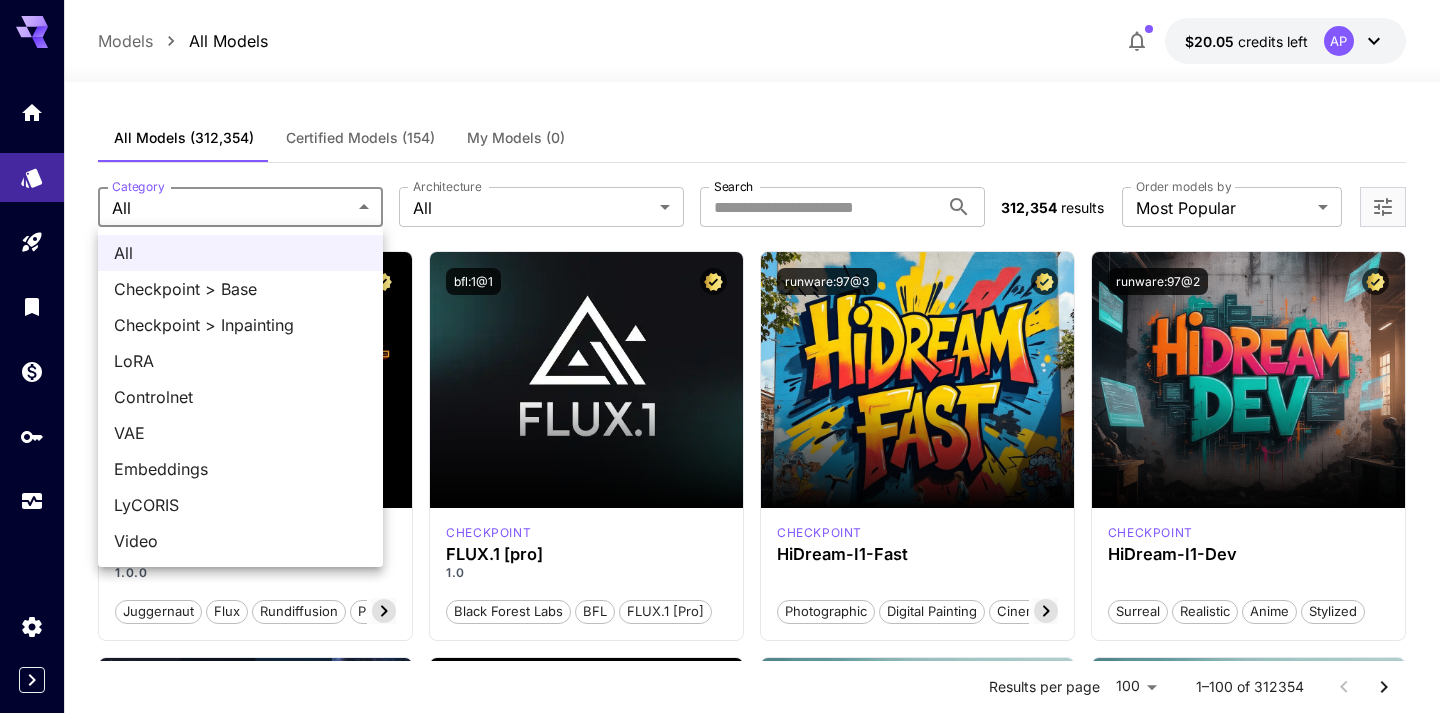 click on "**********" at bounding box center [720, 9553] 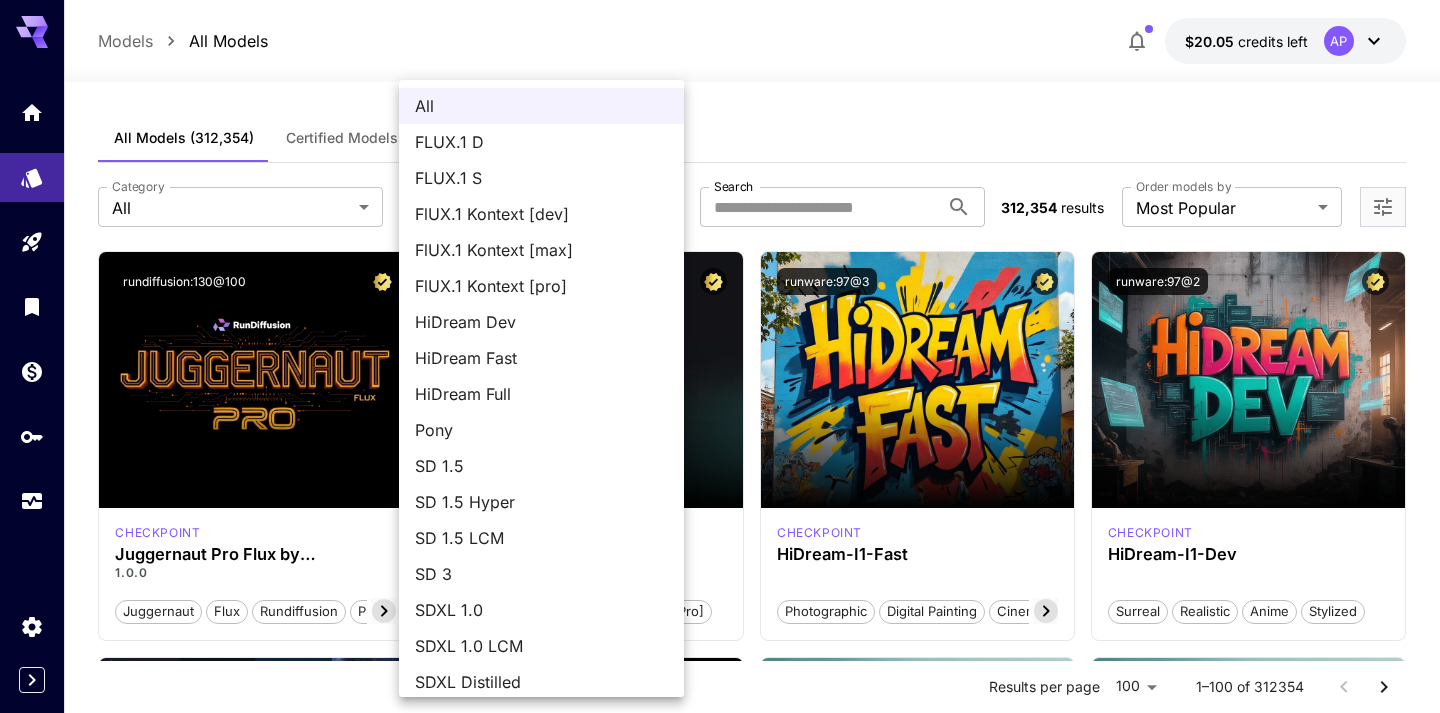 click on "**********" at bounding box center [720, 9553] 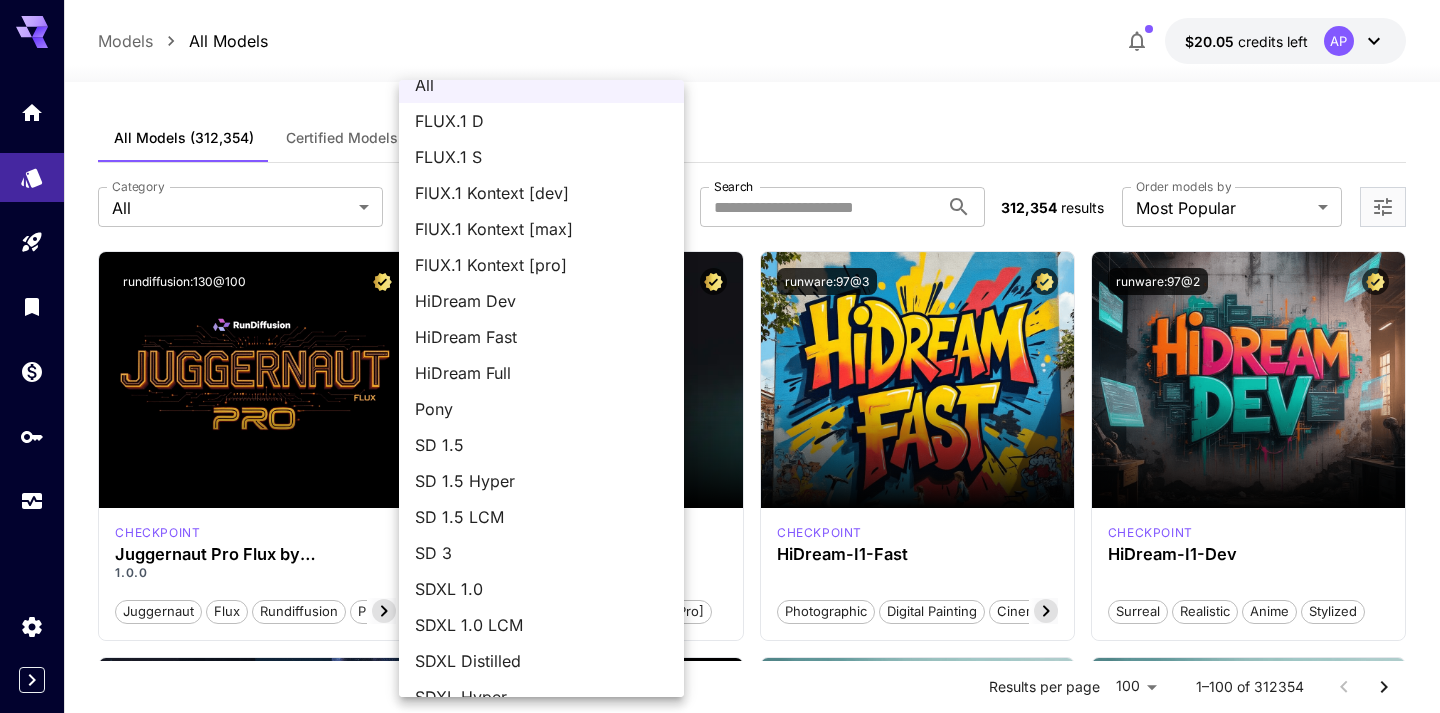 scroll, scrollTop: 0, scrollLeft: 0, axis: both 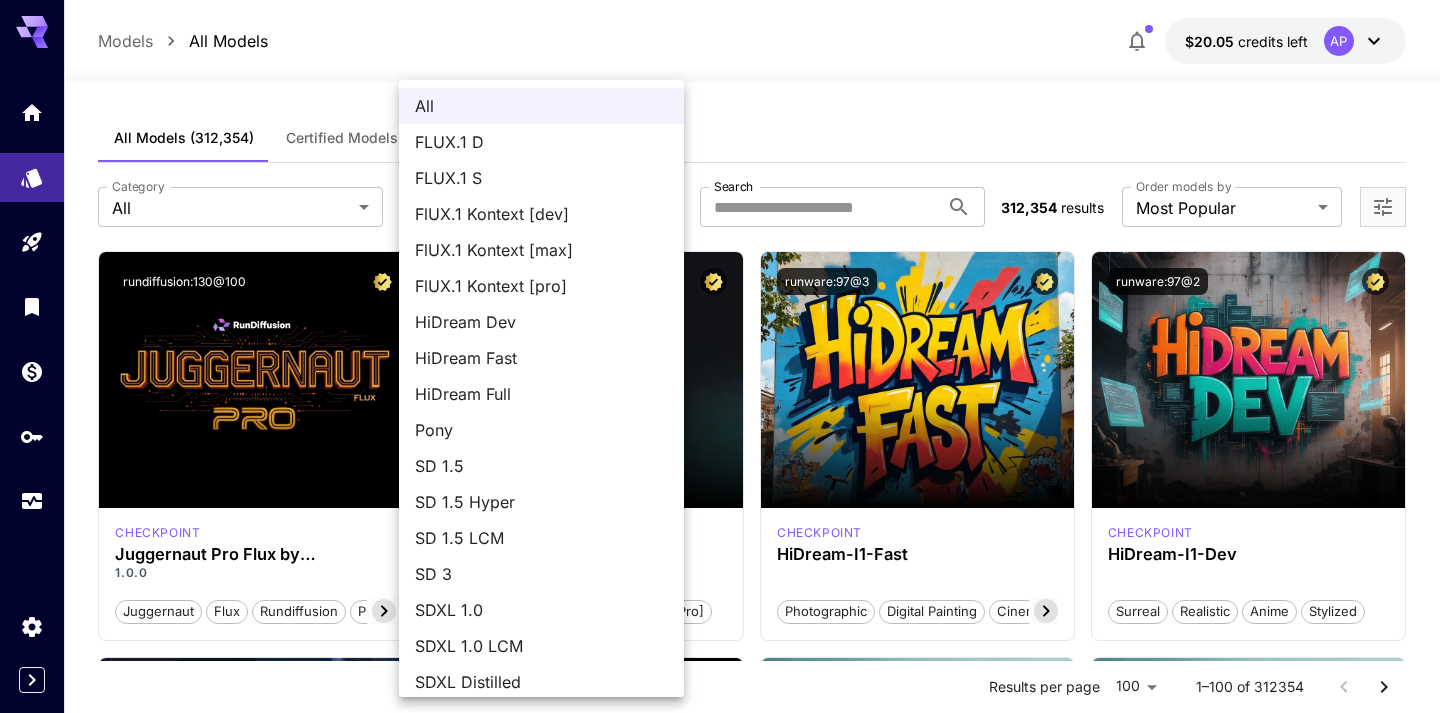 click at bounding box center [720, 356] 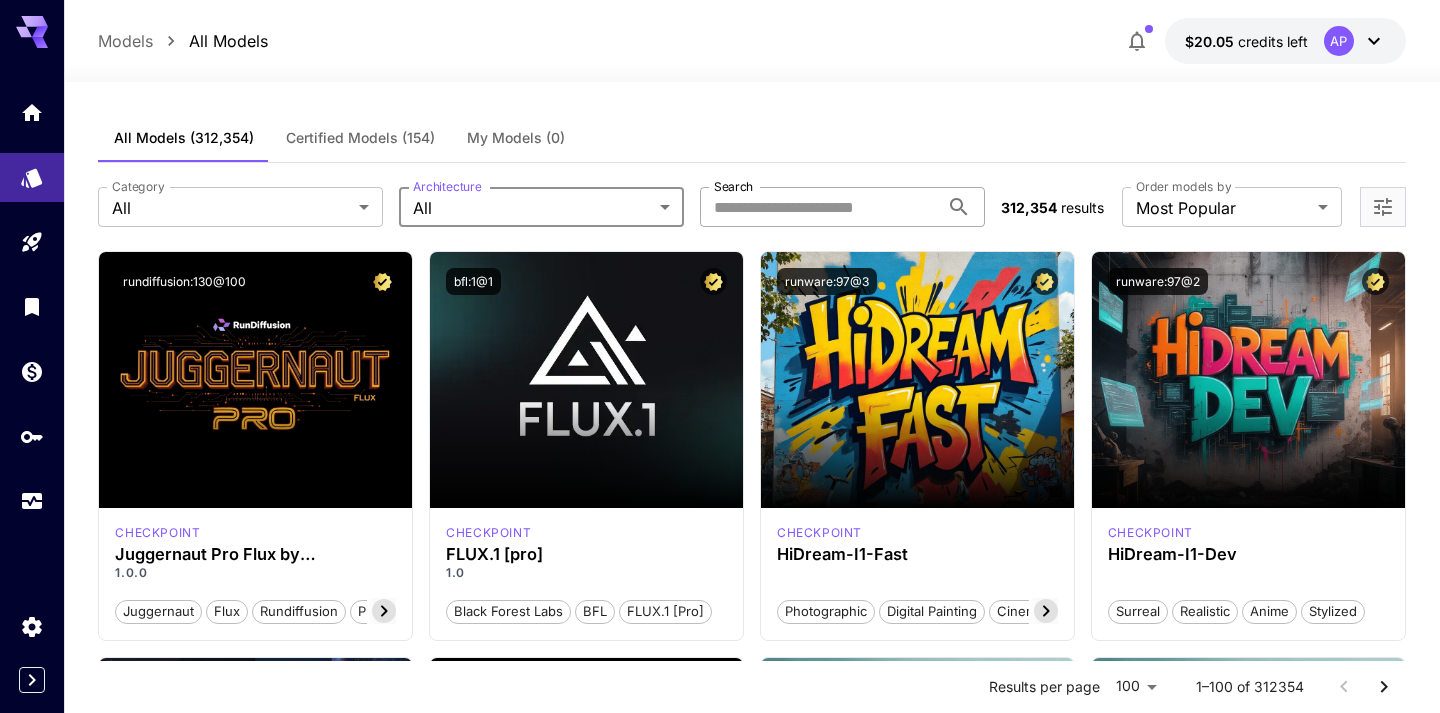 click on "Search" at bounding box center (819, 207) 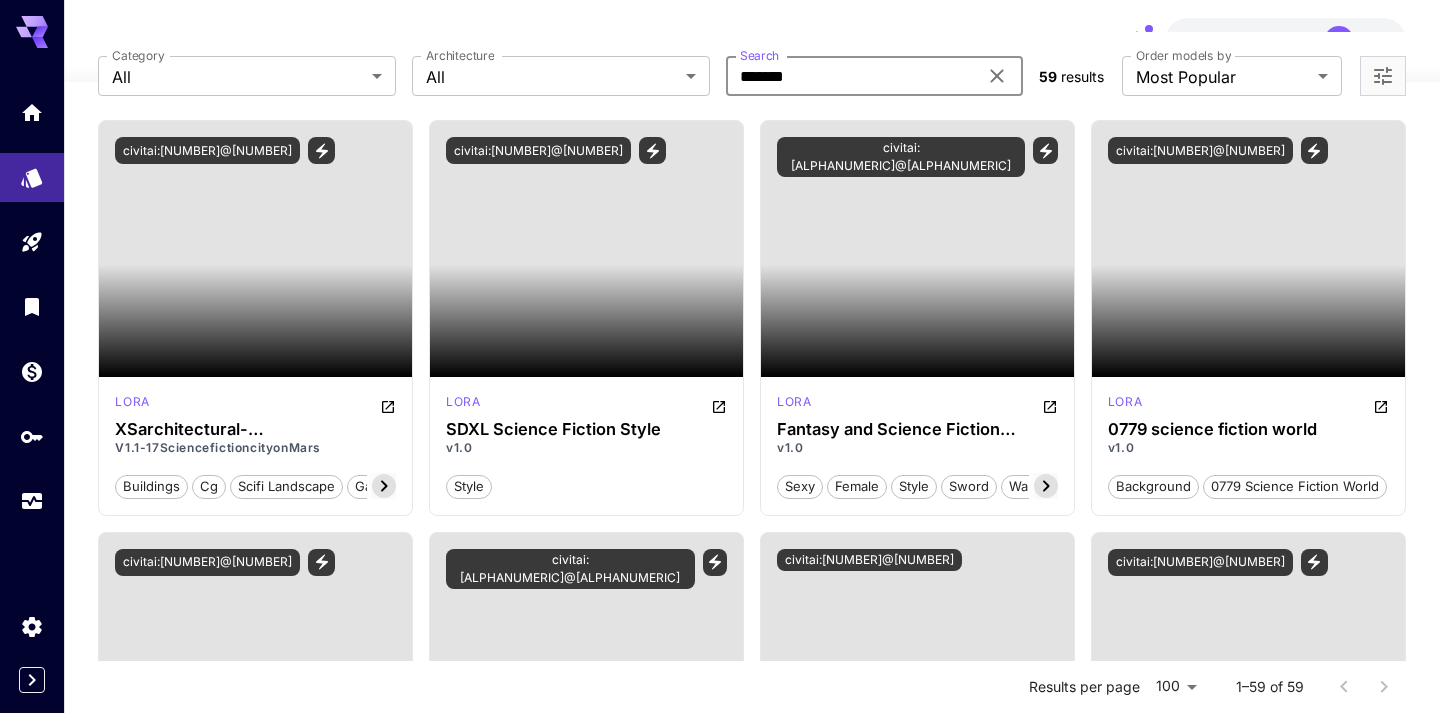 scroll, scrollTop: 0, scrollLeft: 0, axis: both 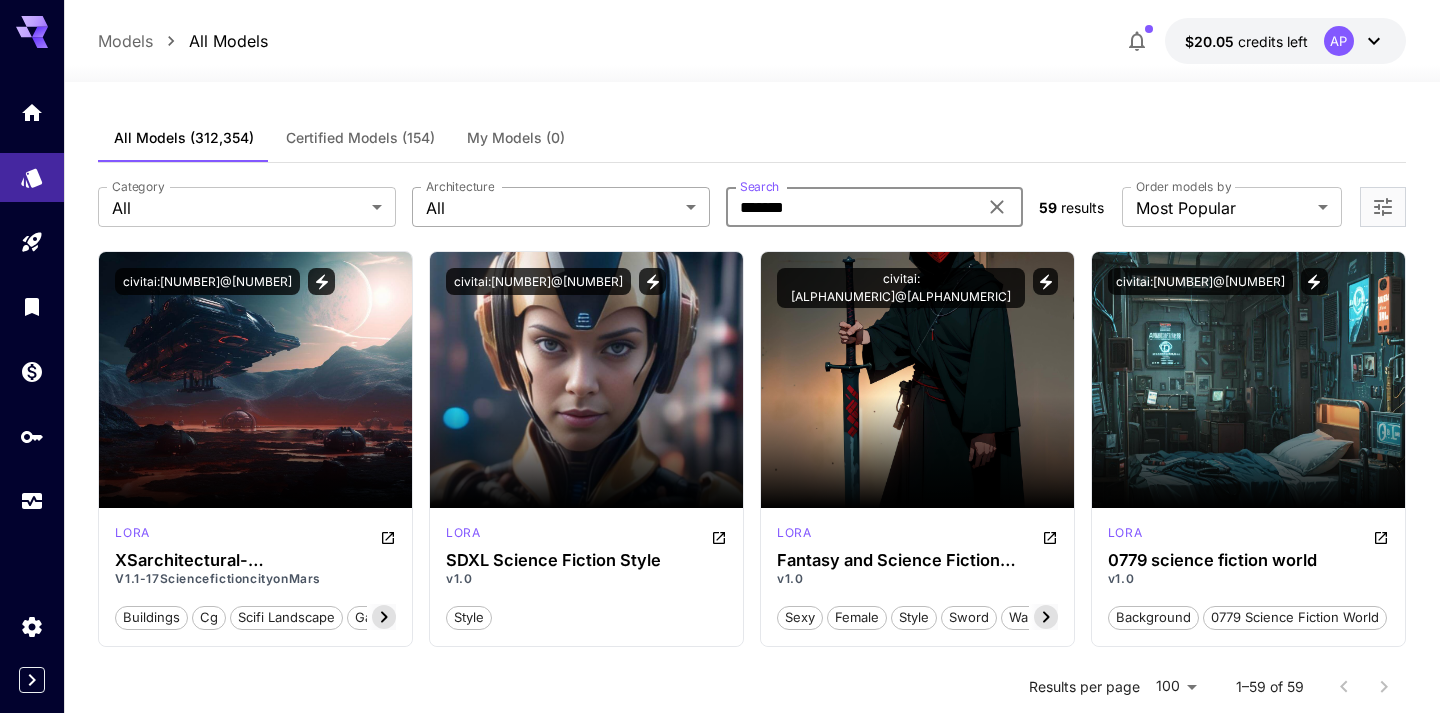 drag, startPoint x: 843, startPoint y: 214, endPoint x: 676, endPoint y: 197, distance: 167.86304 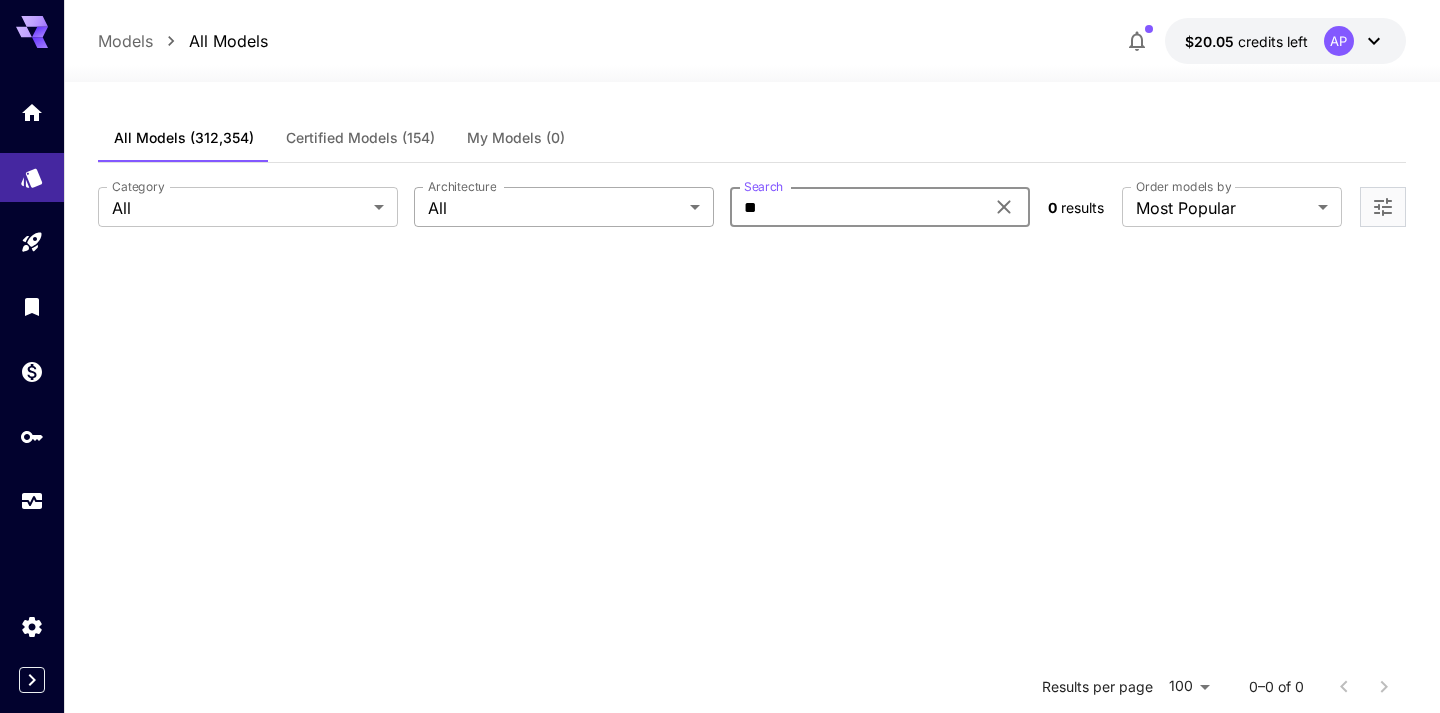 type on "*" 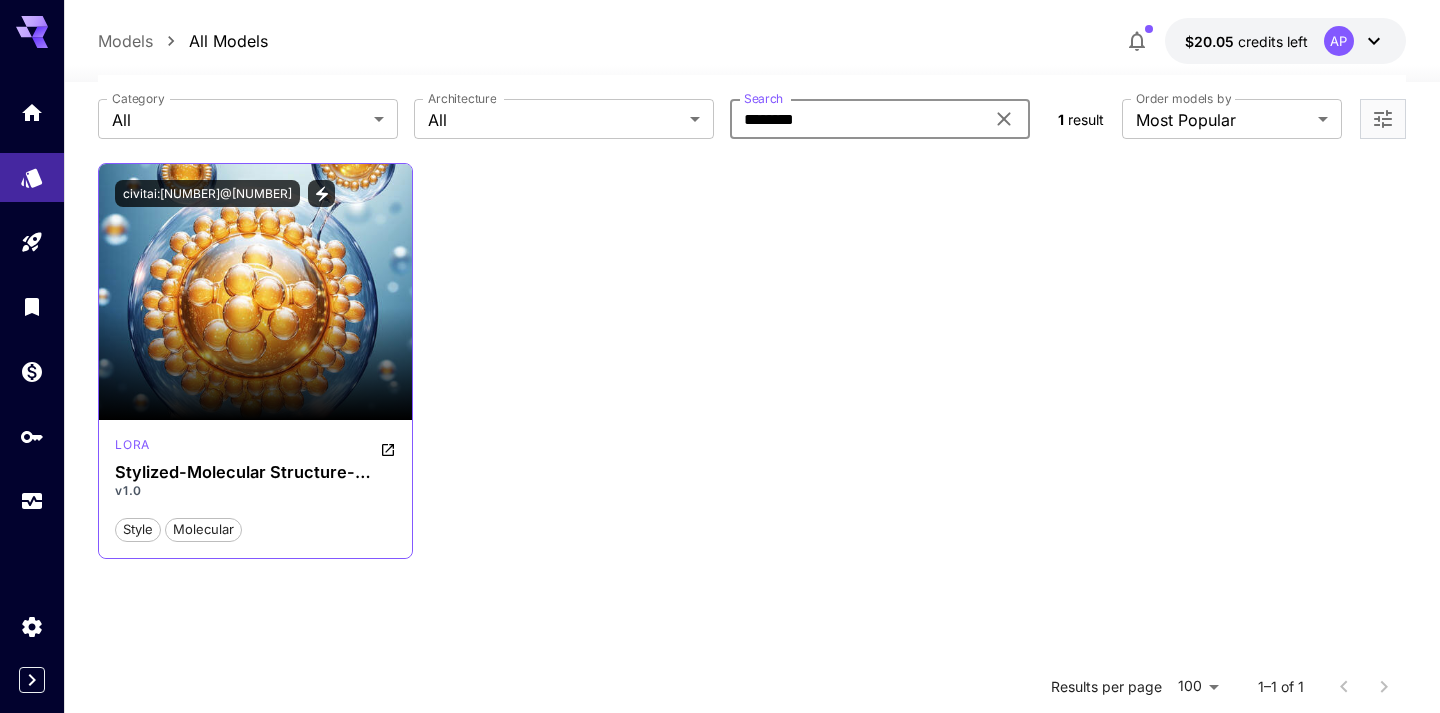 scroll, scrollTop: 0, scrollLeft: 0, axis: both 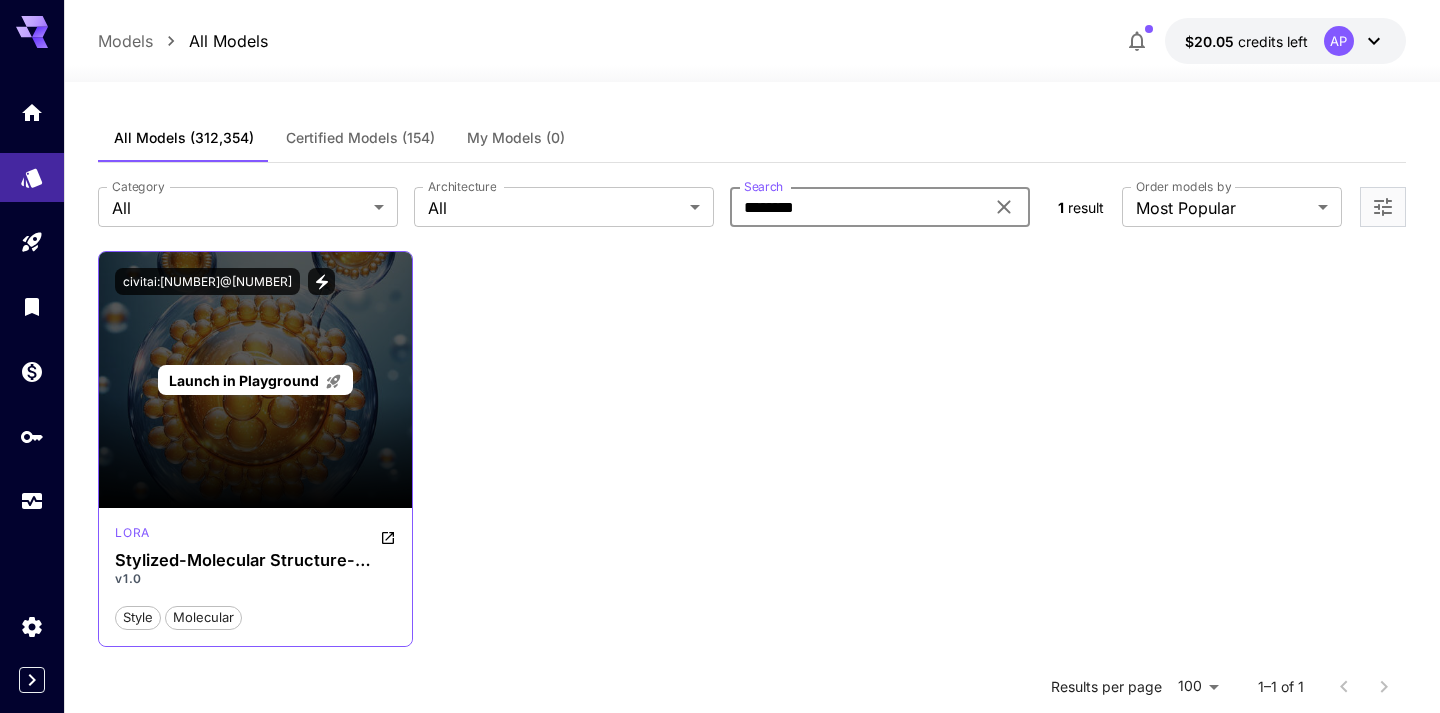 type on "********" 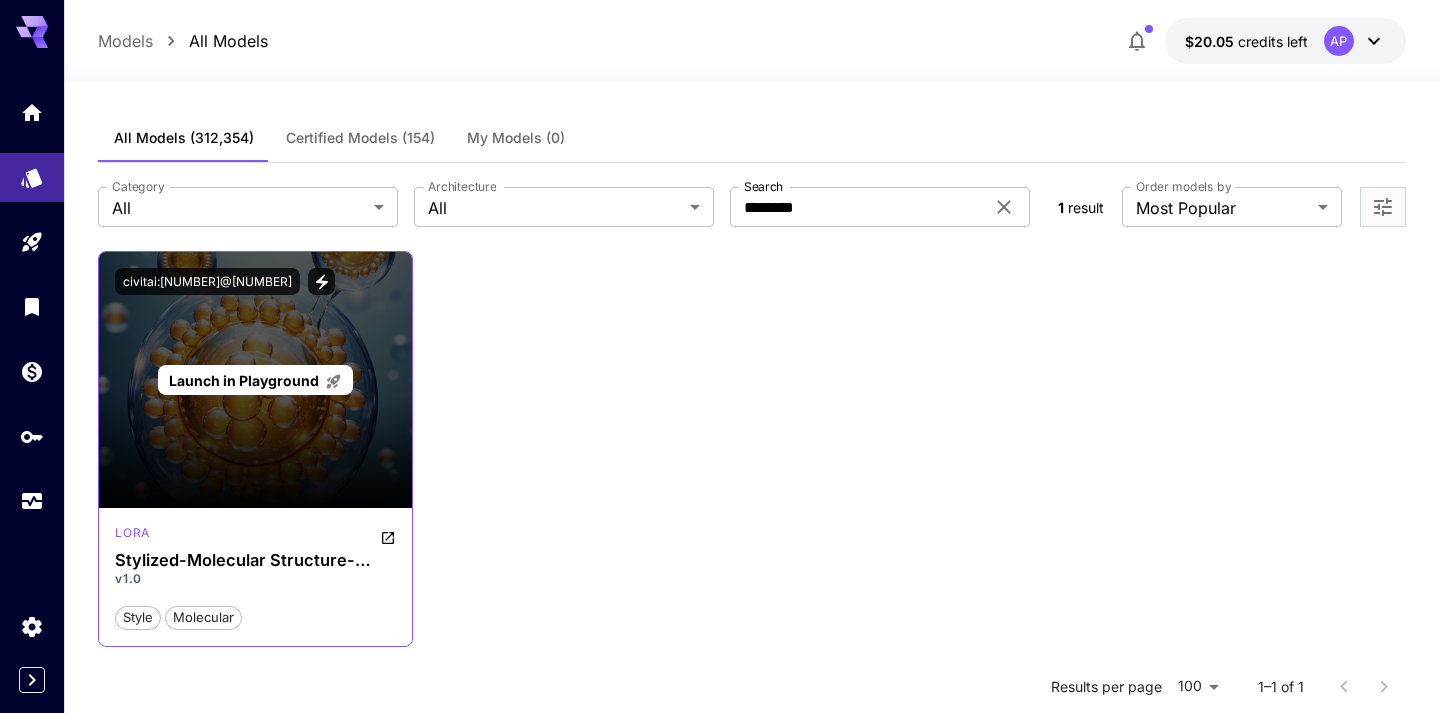 click on "Launch in Playground" at bounding box center [255, 380] 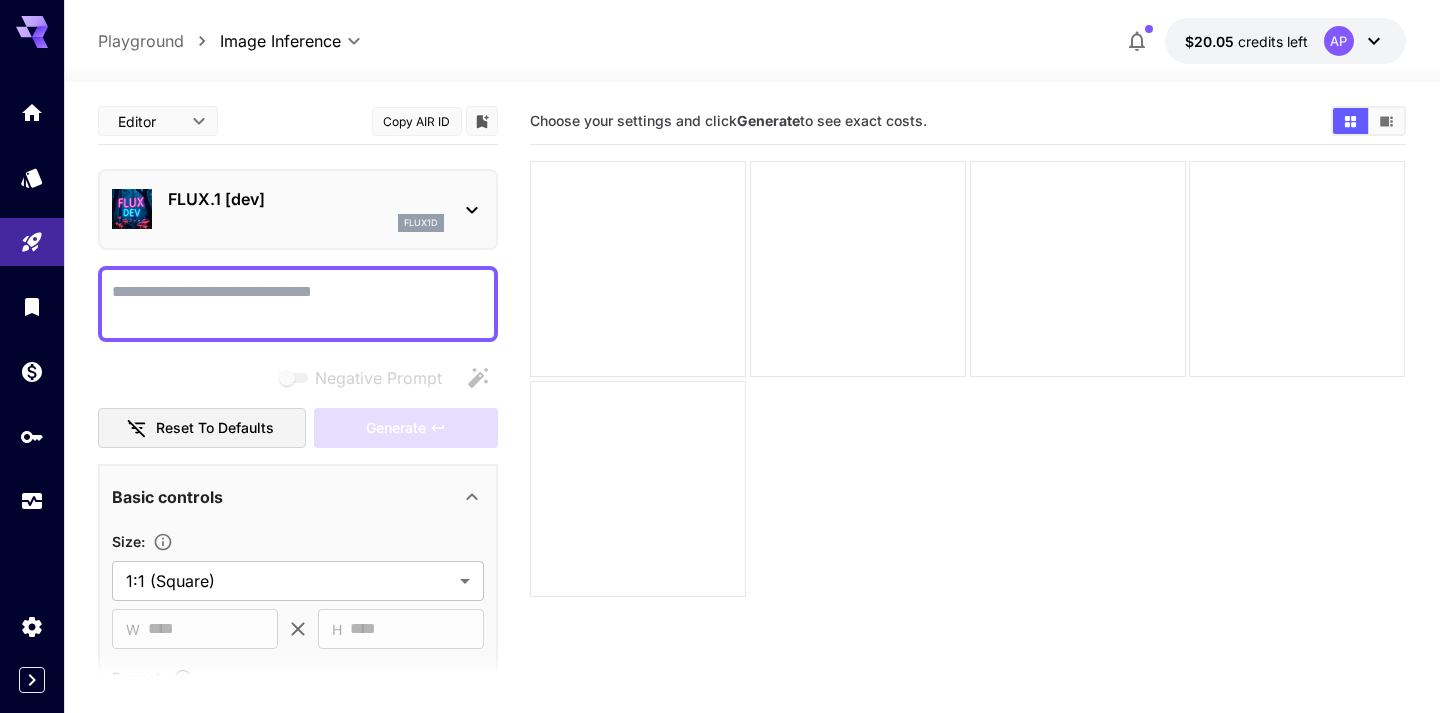 click on "Negative Prompt" at bounding box center (298, 304) 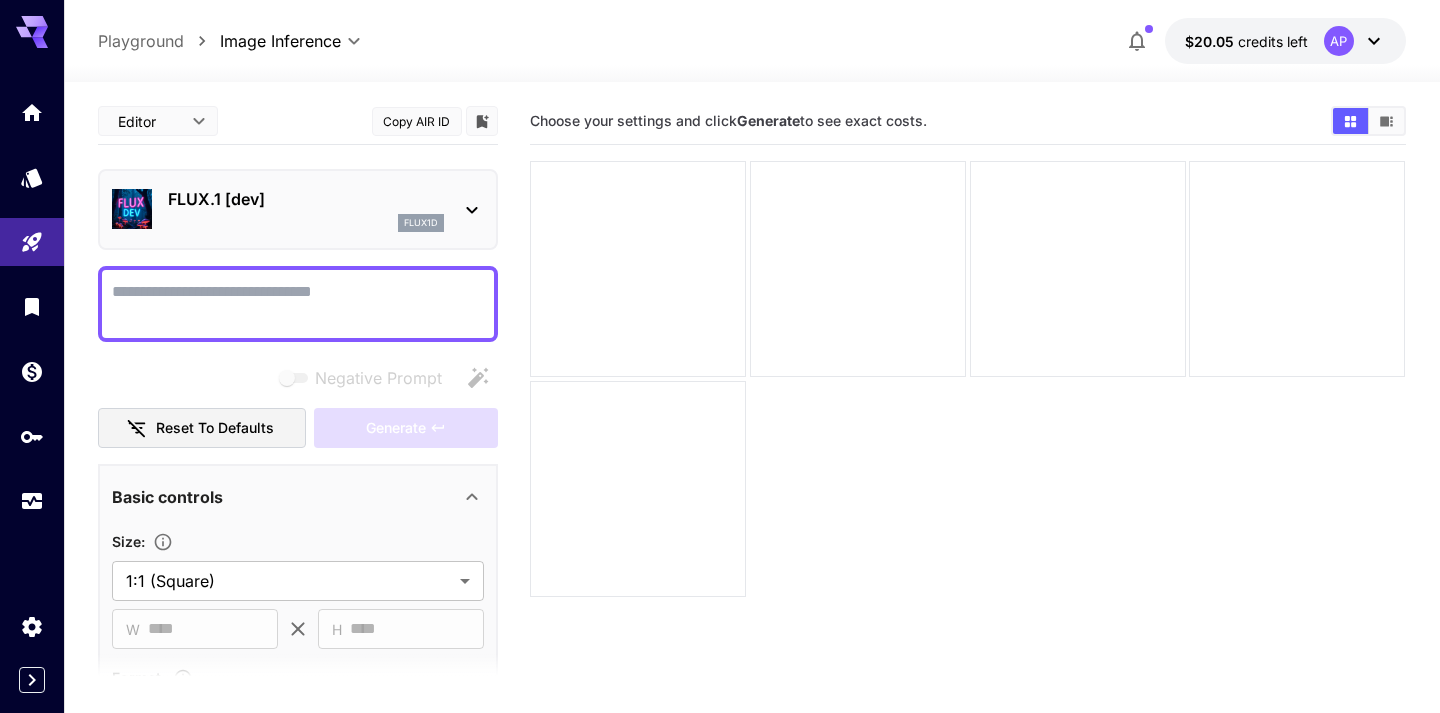 click 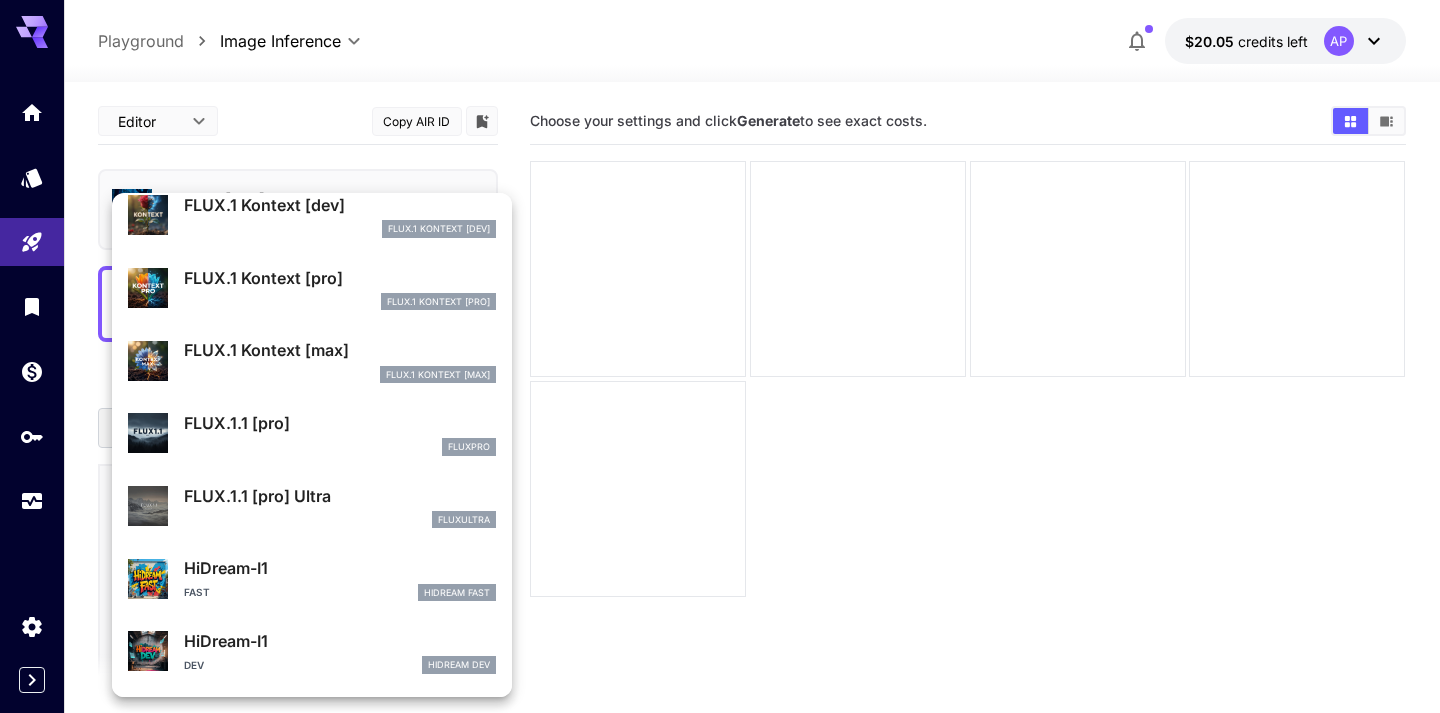 scroll, scrollTop: 240, scrollLeft: 0, axis: vertical 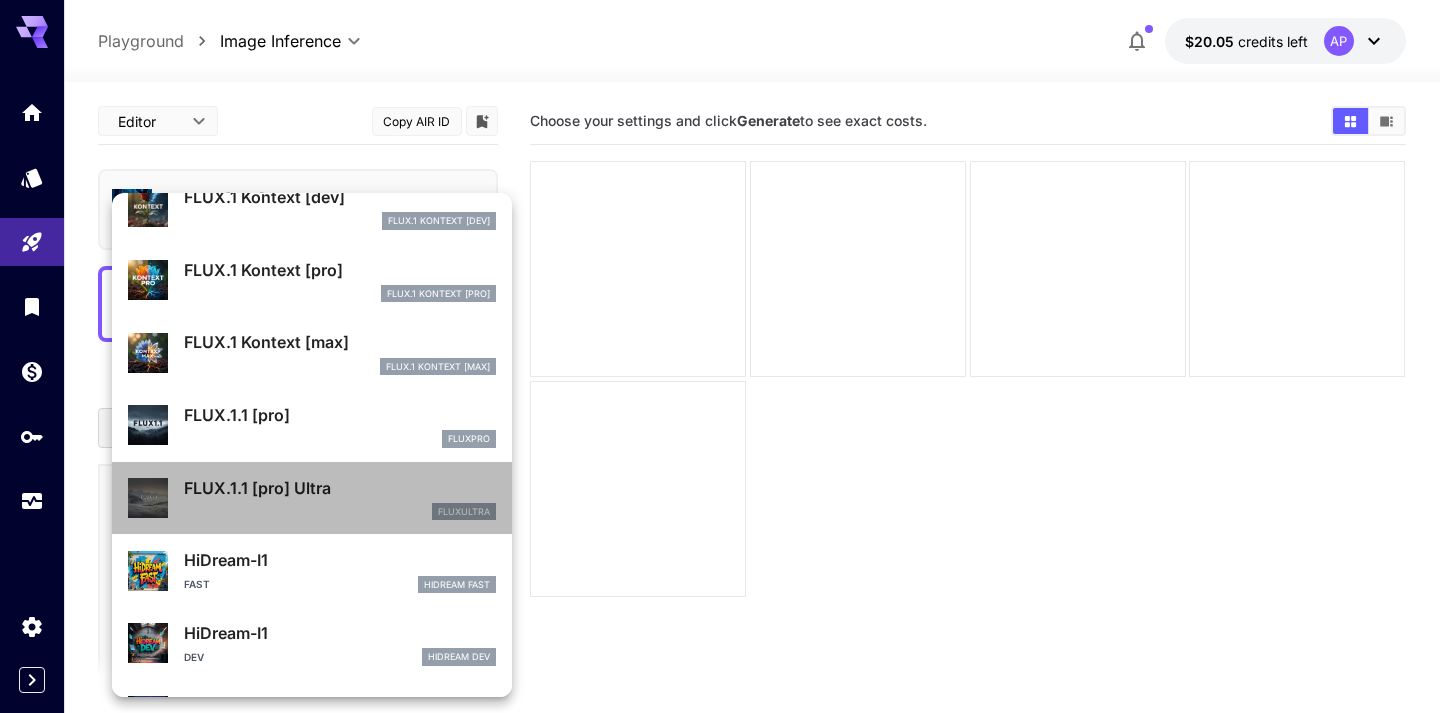 click on "FLUX.1.1 [pro] Ultra" at bounding box center (340, 488) 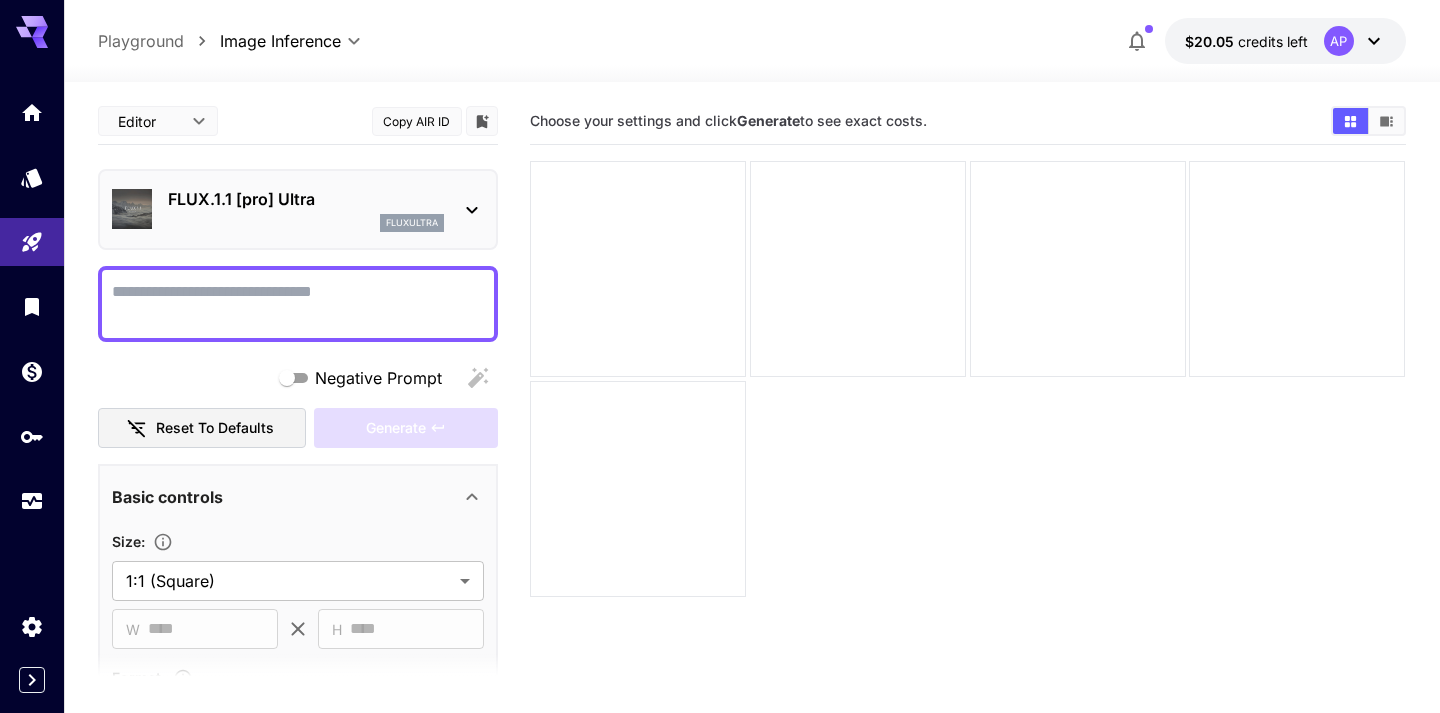 click on "Negative Prompt" at bounding box center (298, 304) 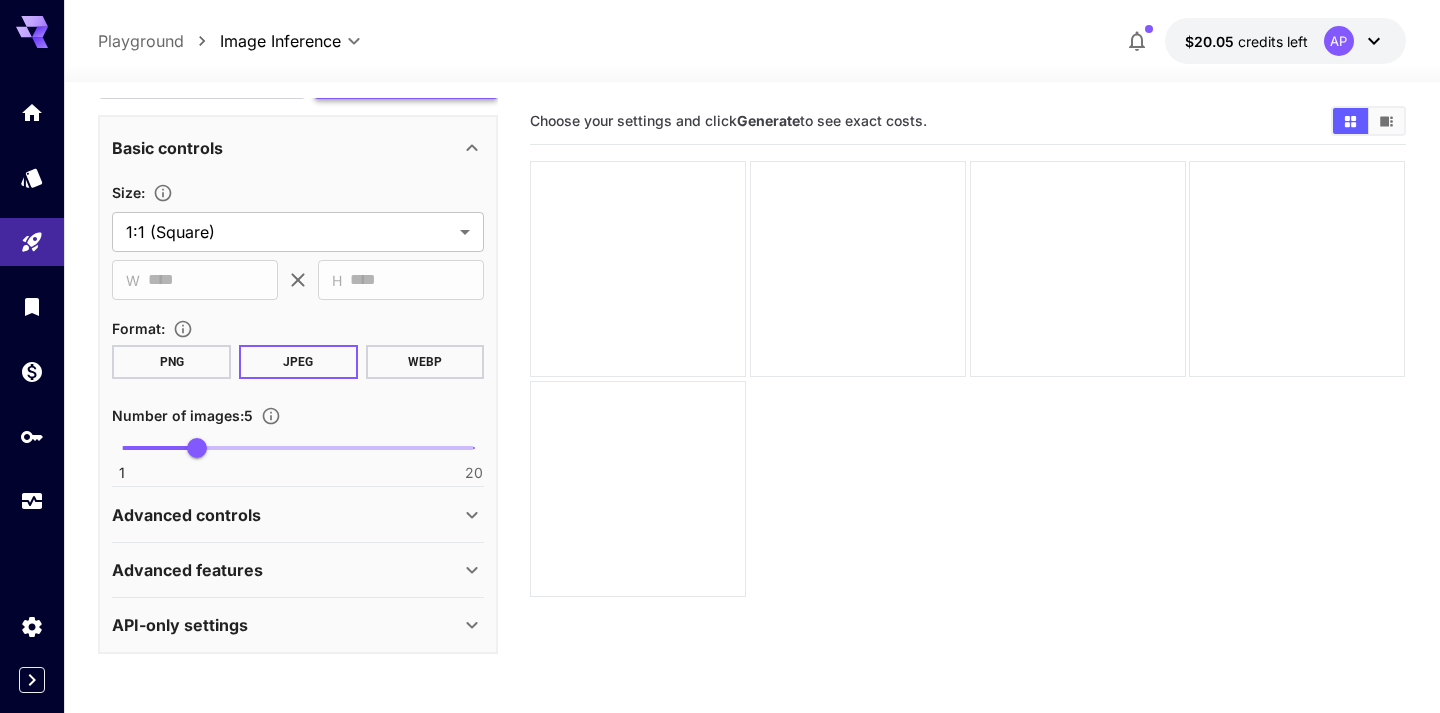 scroll, scrollTop: 363, scrollLeft: 0, axis: vertical 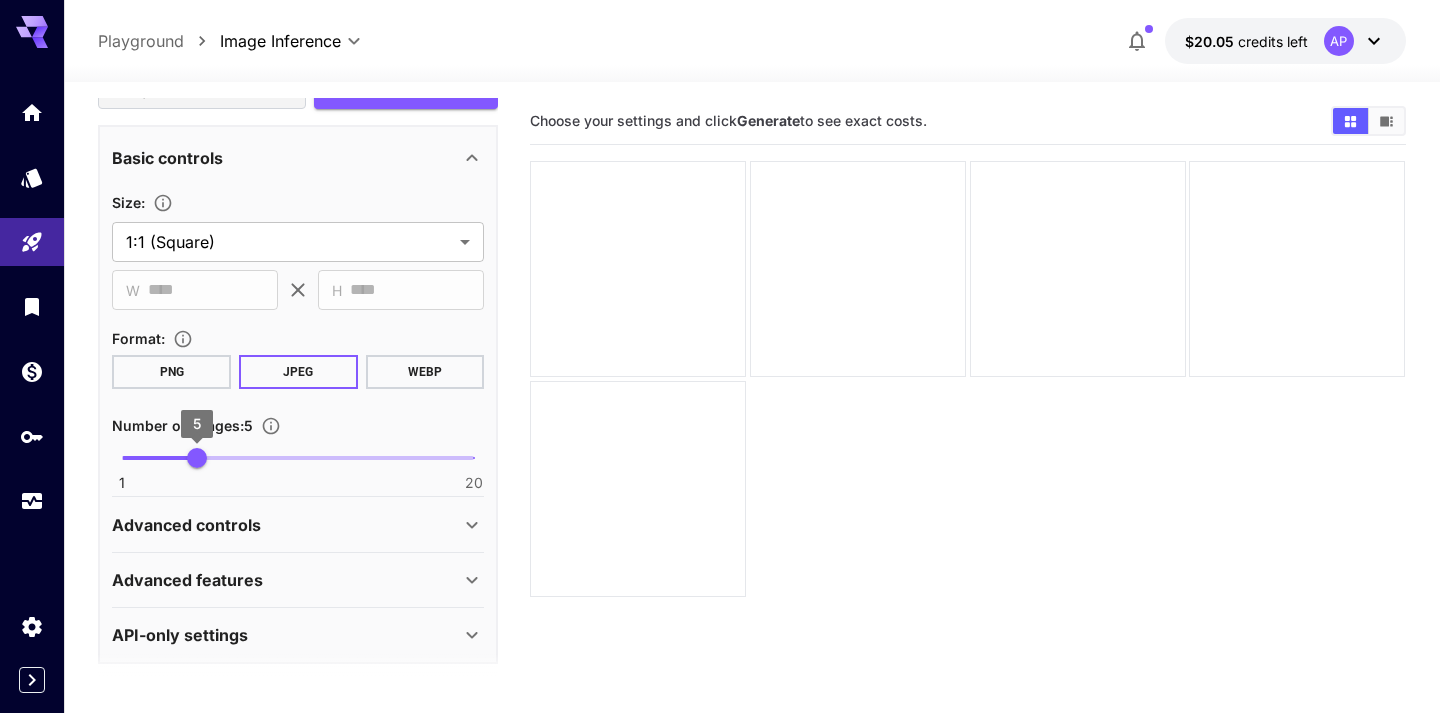type on "**********" 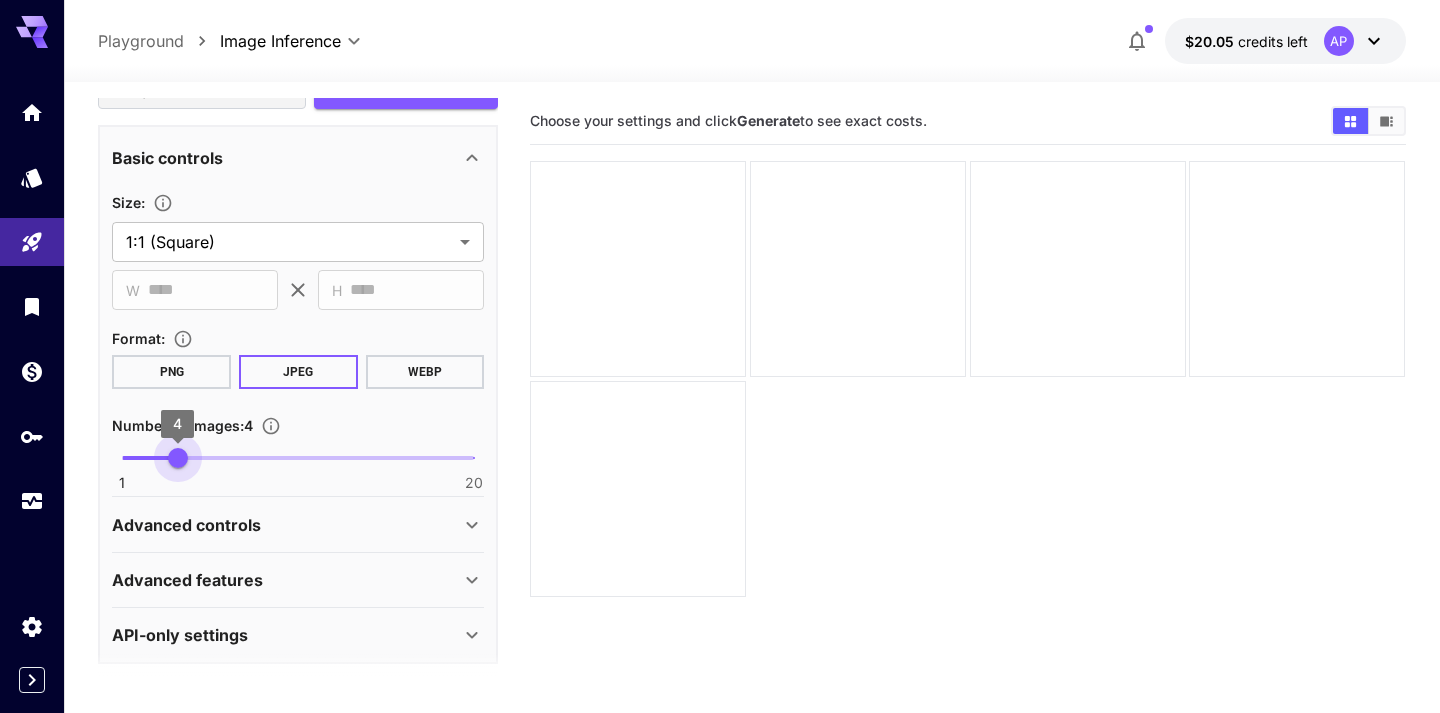 click on "1 20 4" at bounding box center [298, 458] 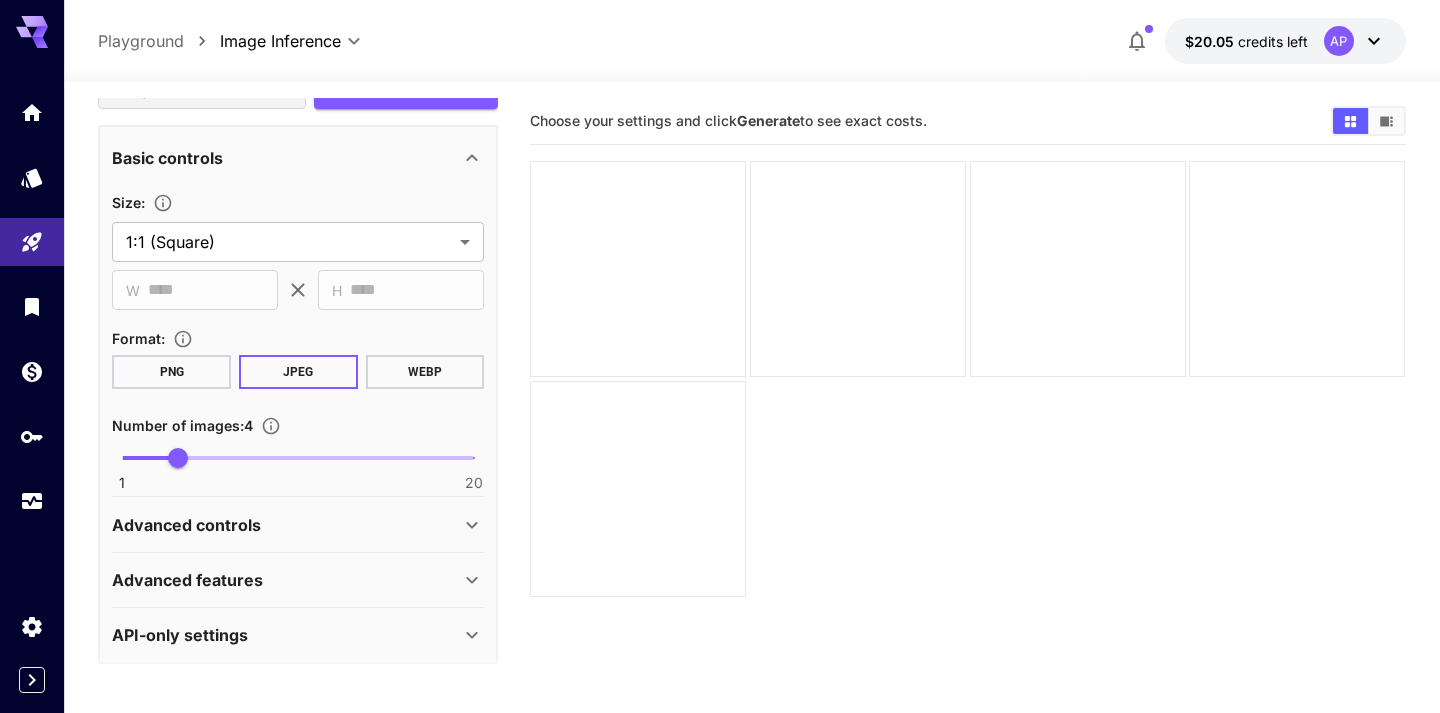 click 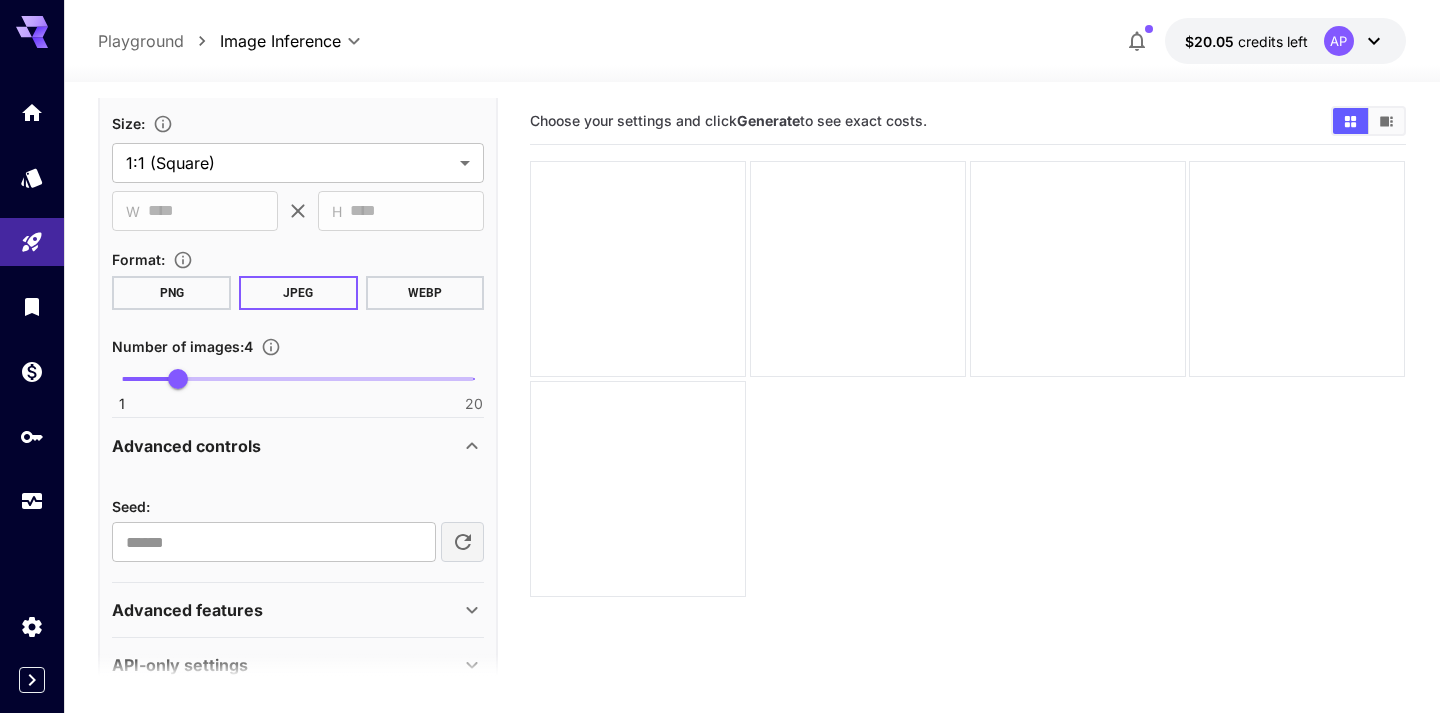 scroll, scrollTop: 482, scrollLeft: 0, axis: vertical 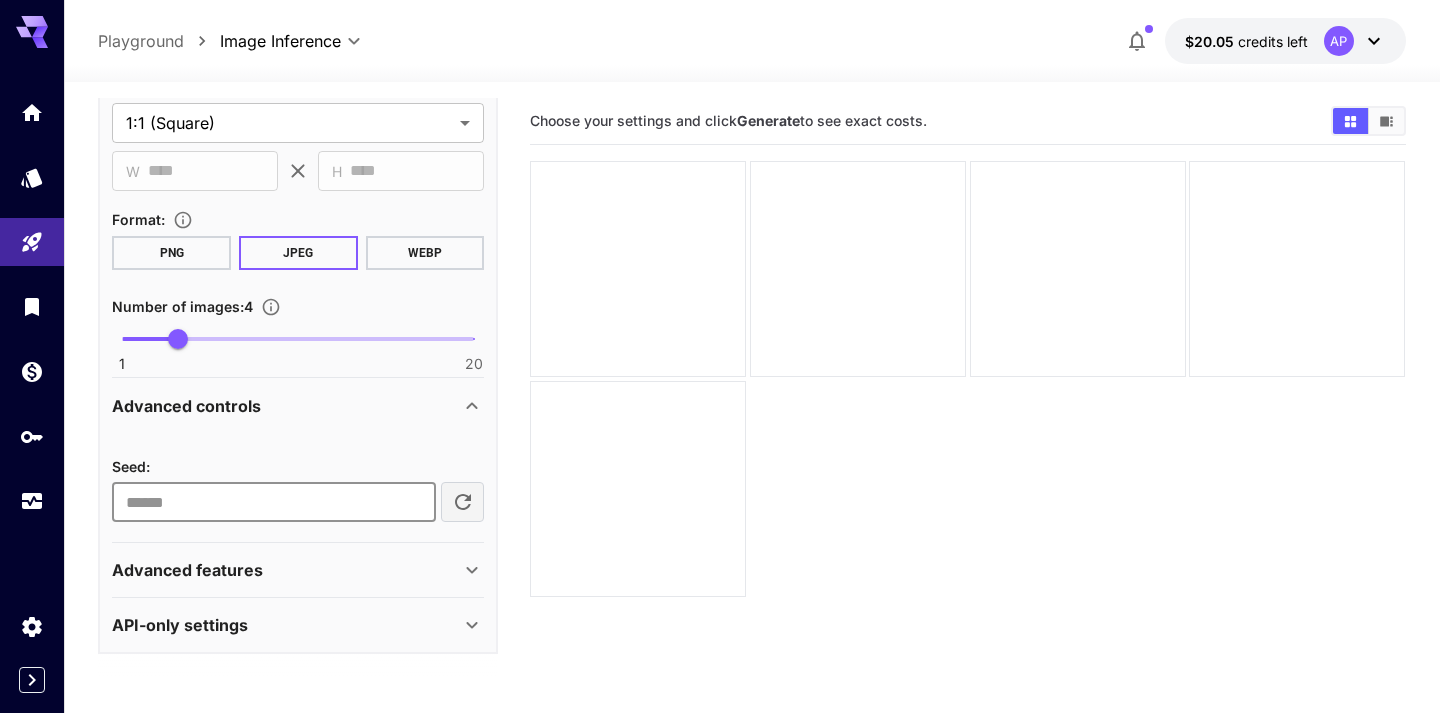 click at bounding box center [273, 502] 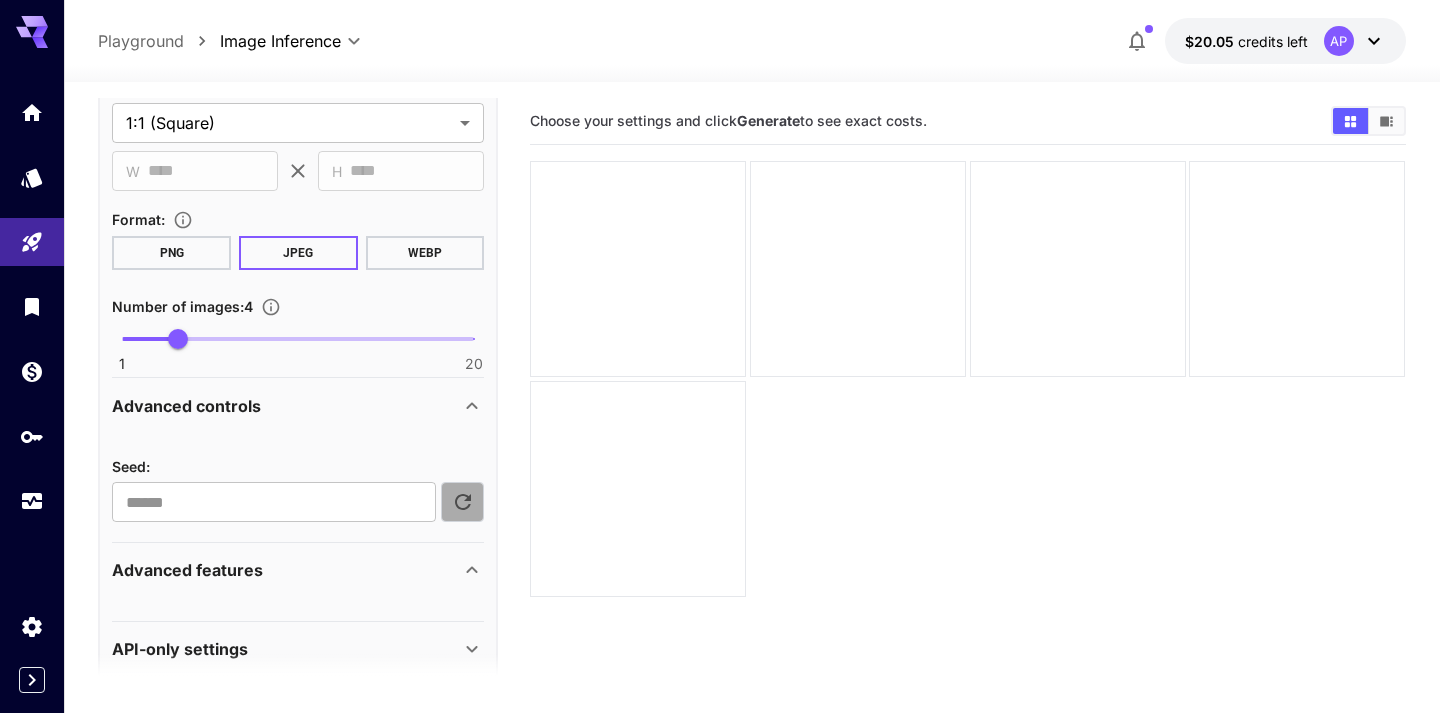 click 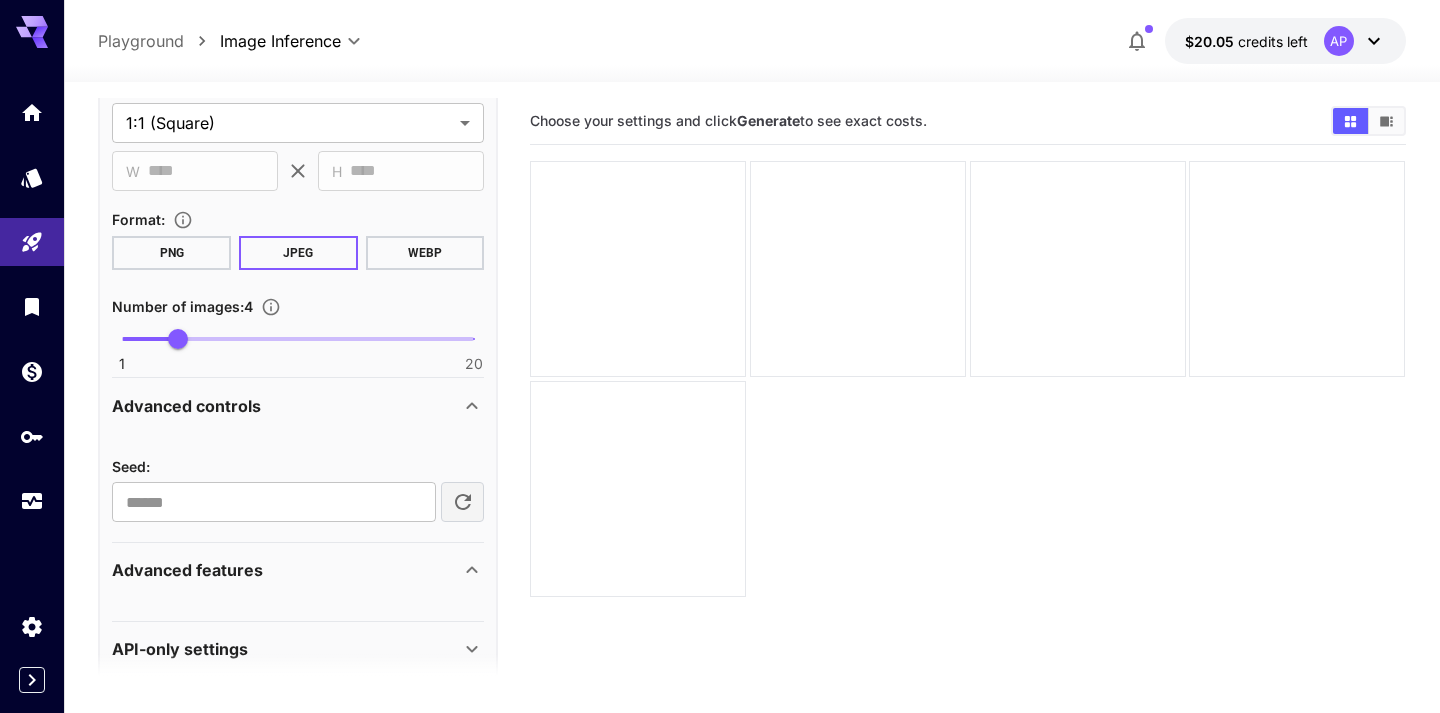 click 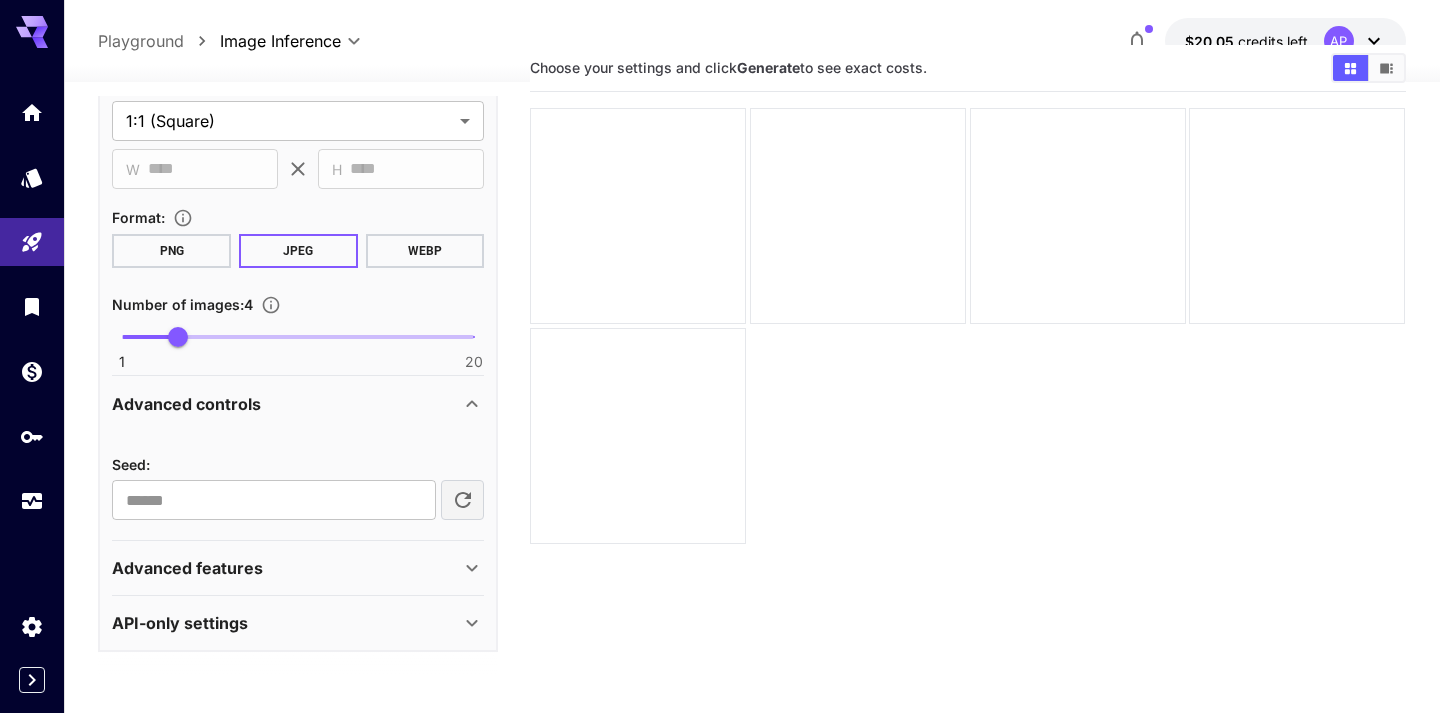 scroll, scrollTop: 100, scrollLeft: 0, axis: vertical 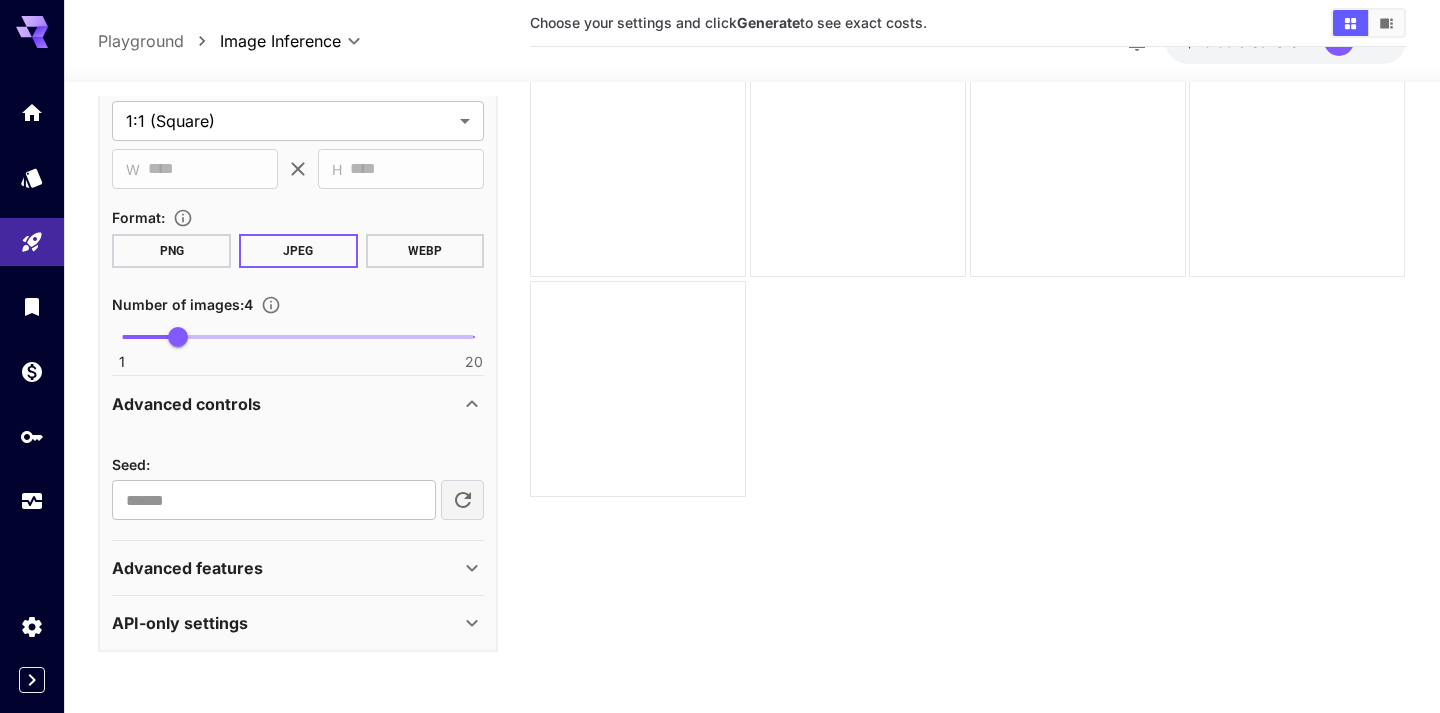 click 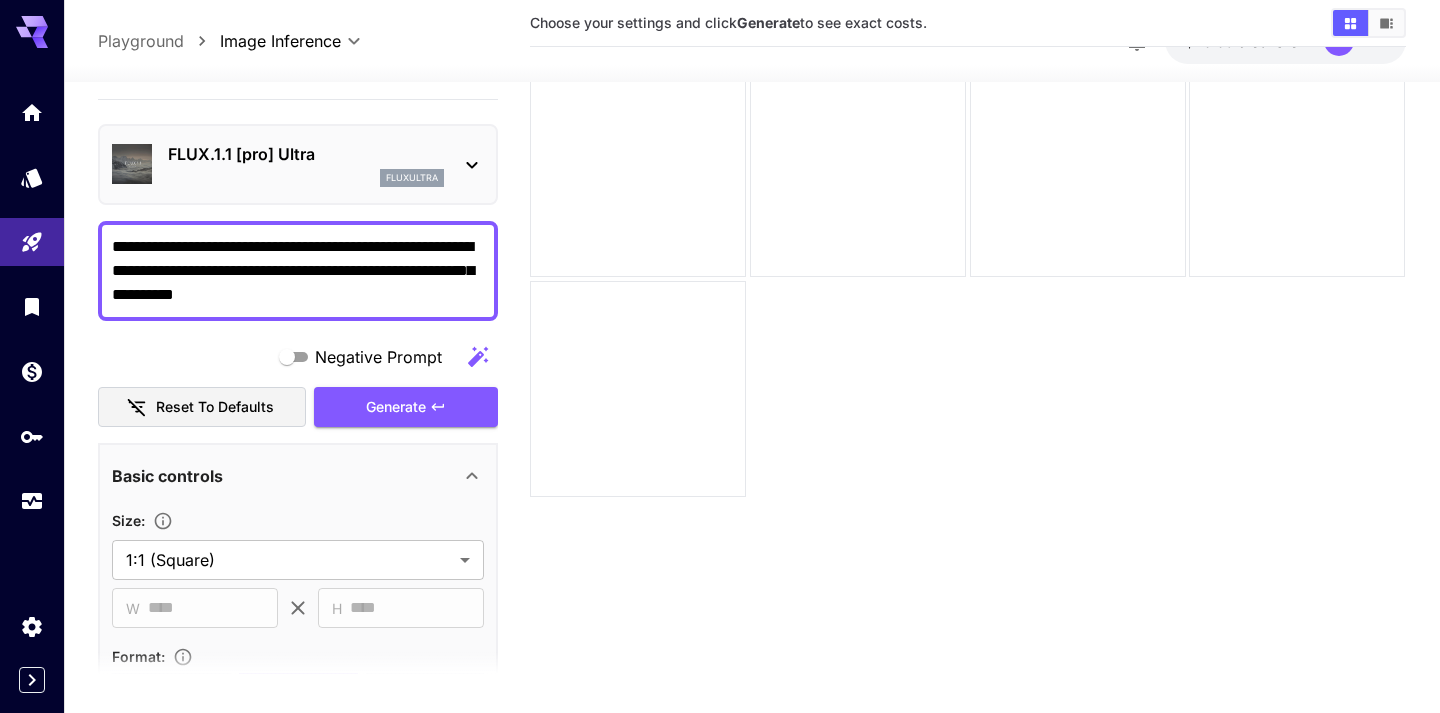 scroll, scrollTop: 37, scrollLeft: 0, axis: vertical 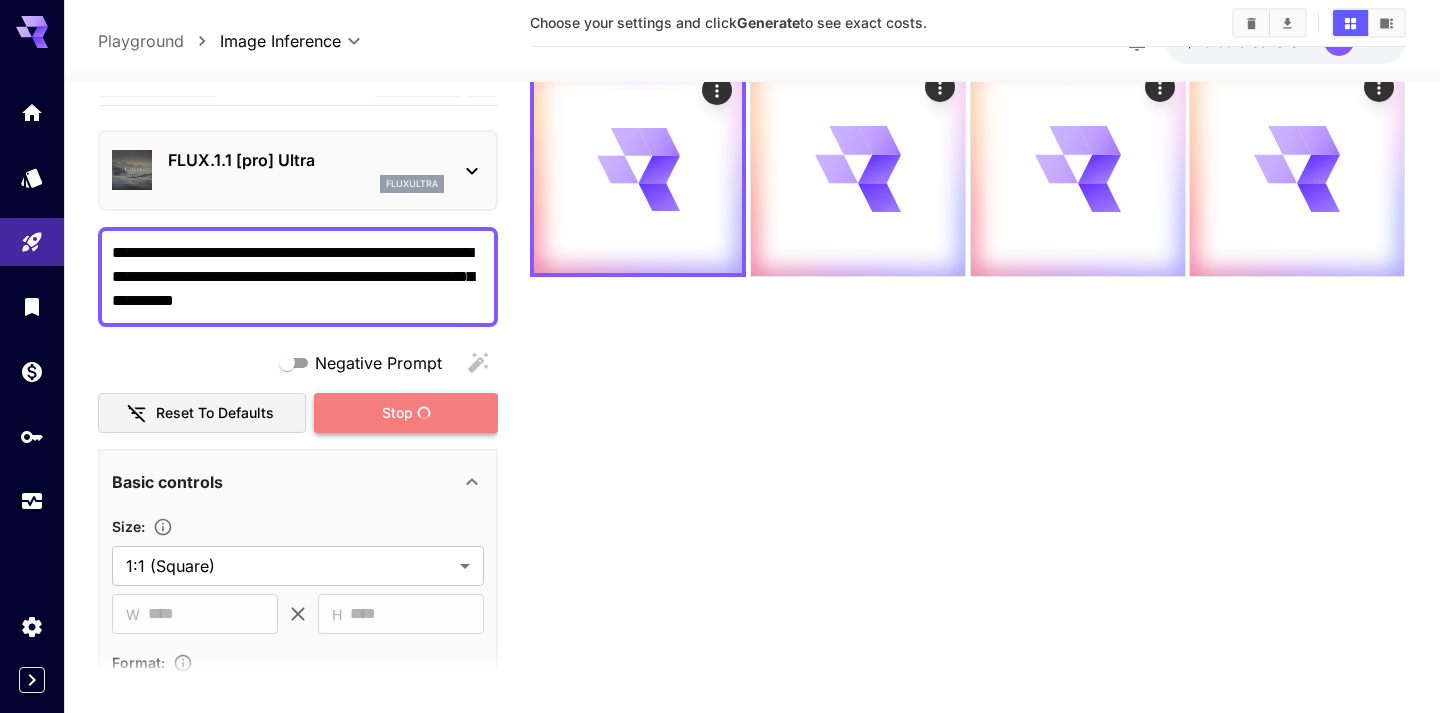 click on "Stop" at bounding box center [397, 413] 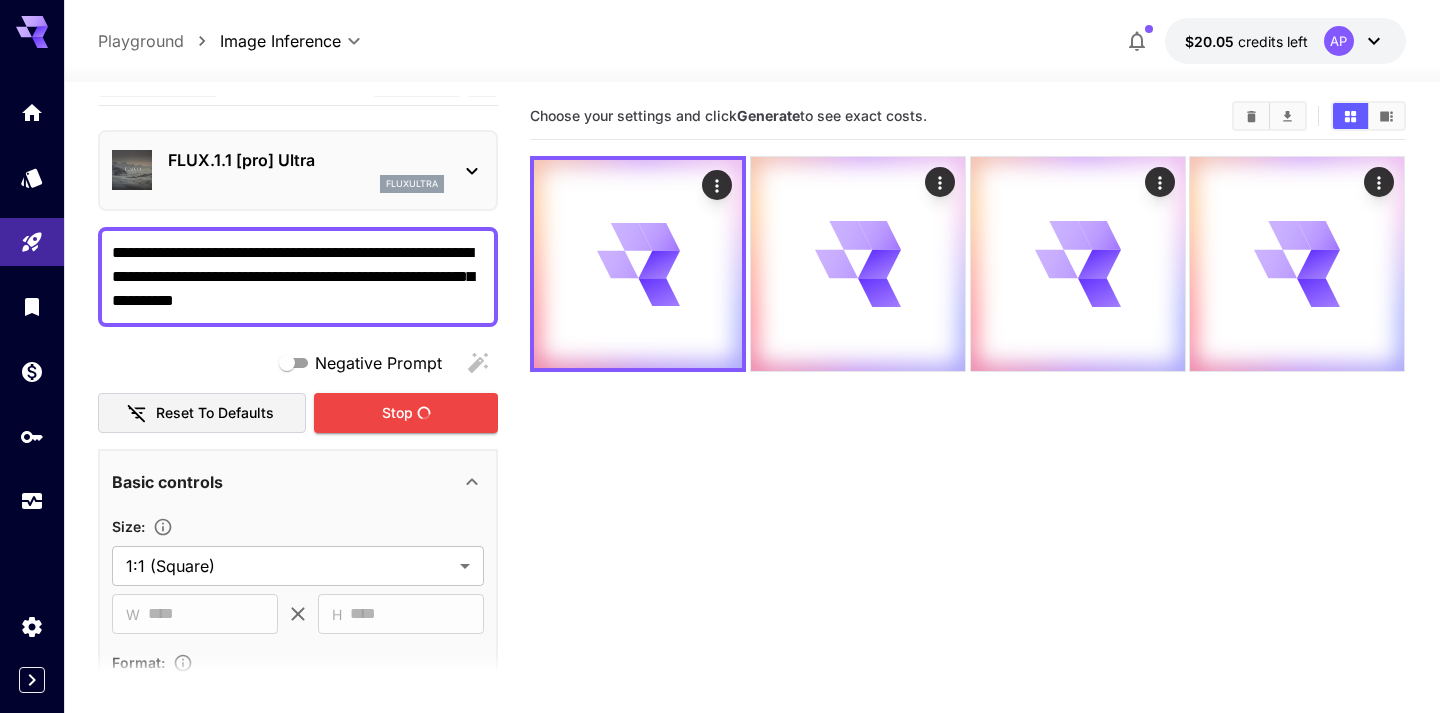 scroll, scrollTop: 0, scrollLeft: 0, axis: both 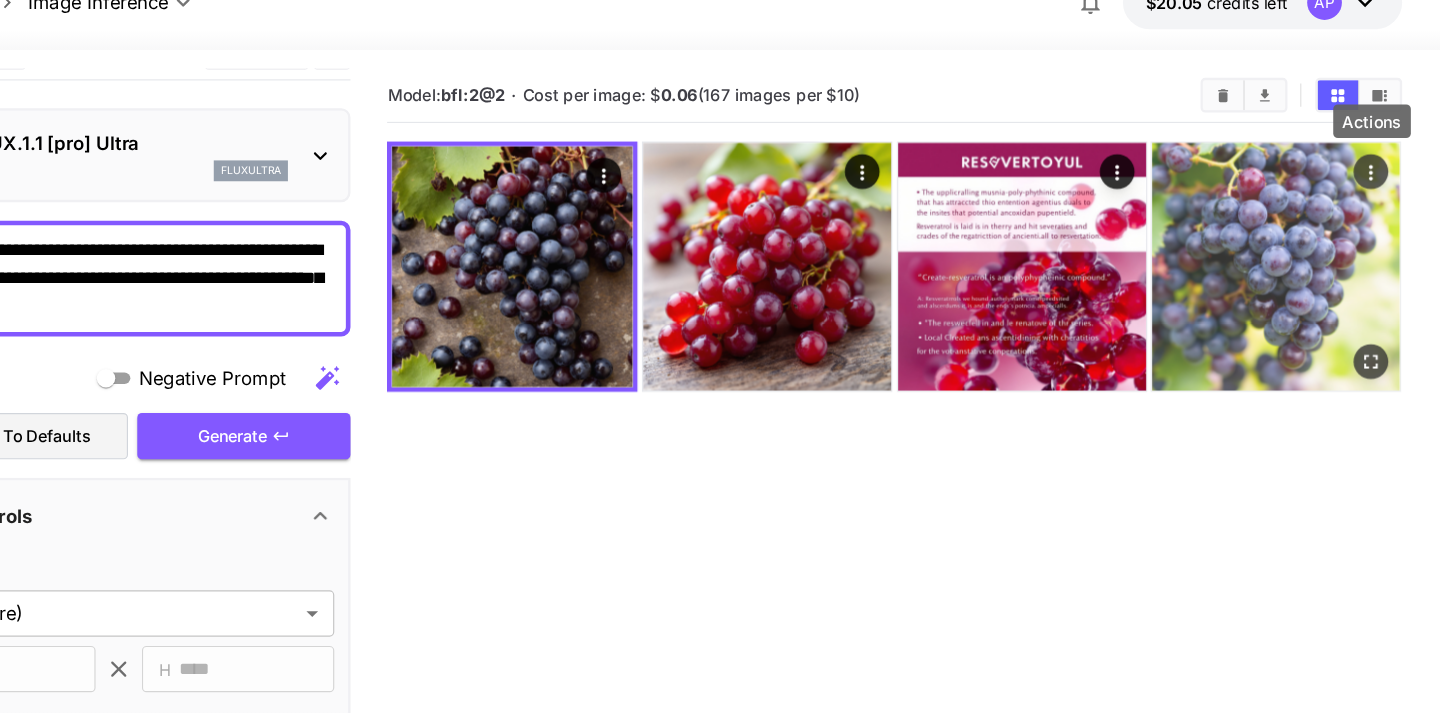 click 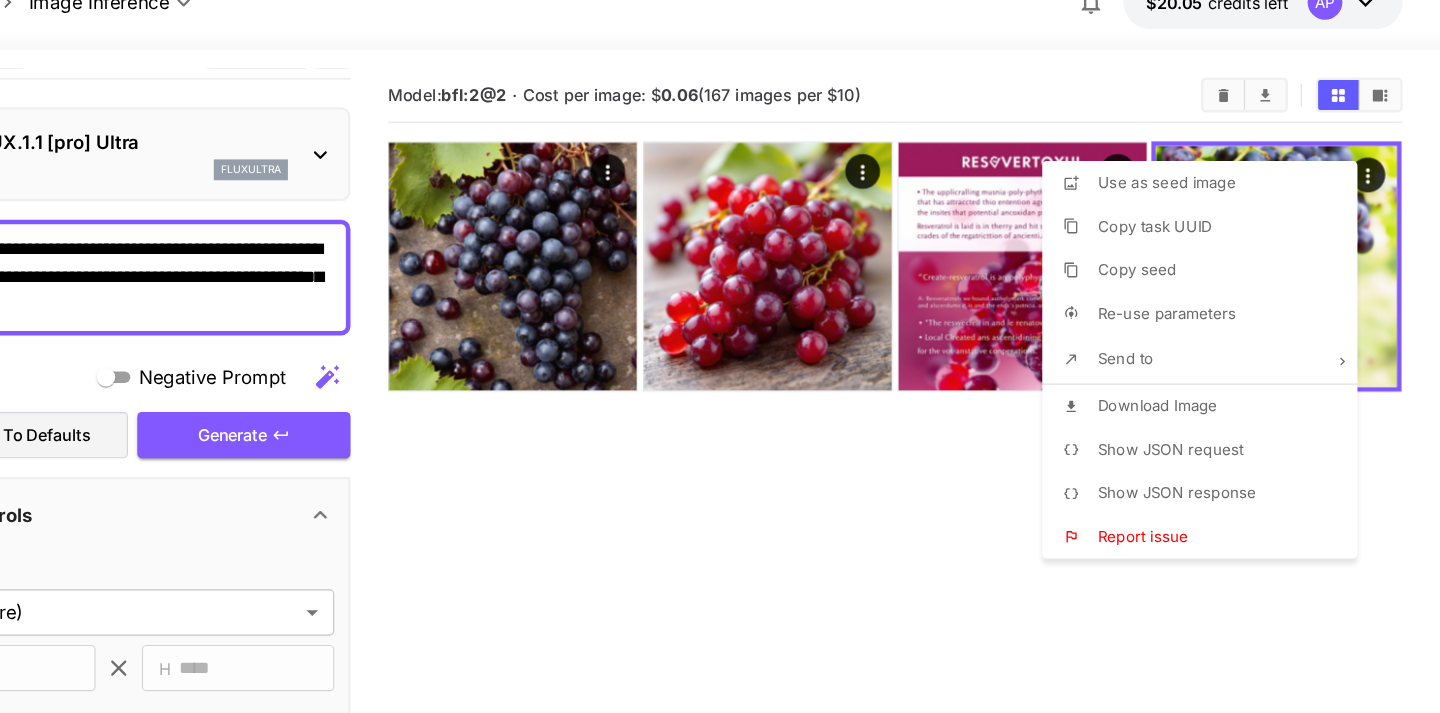 click at bounding box center (720, 356) 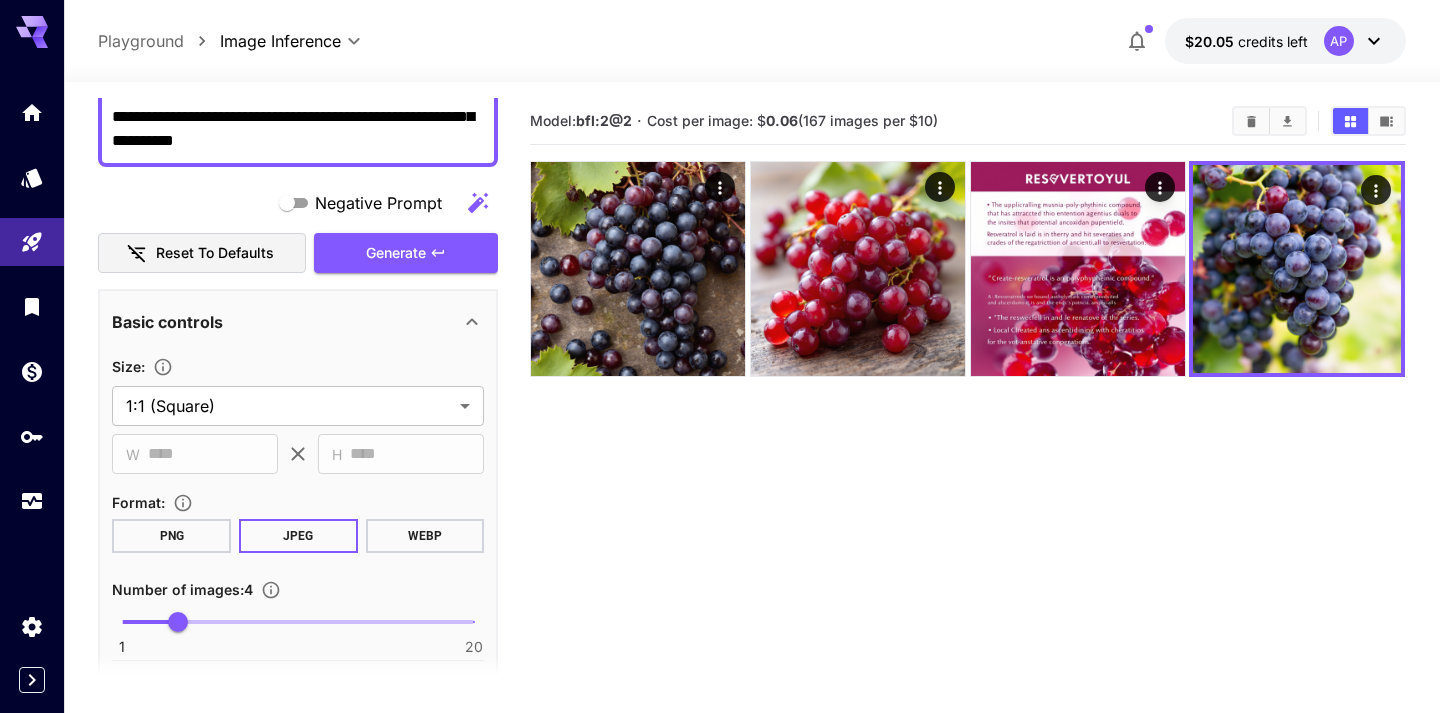 scroll, scrollTop: 191, scrollLeft: 0, axis: vertical 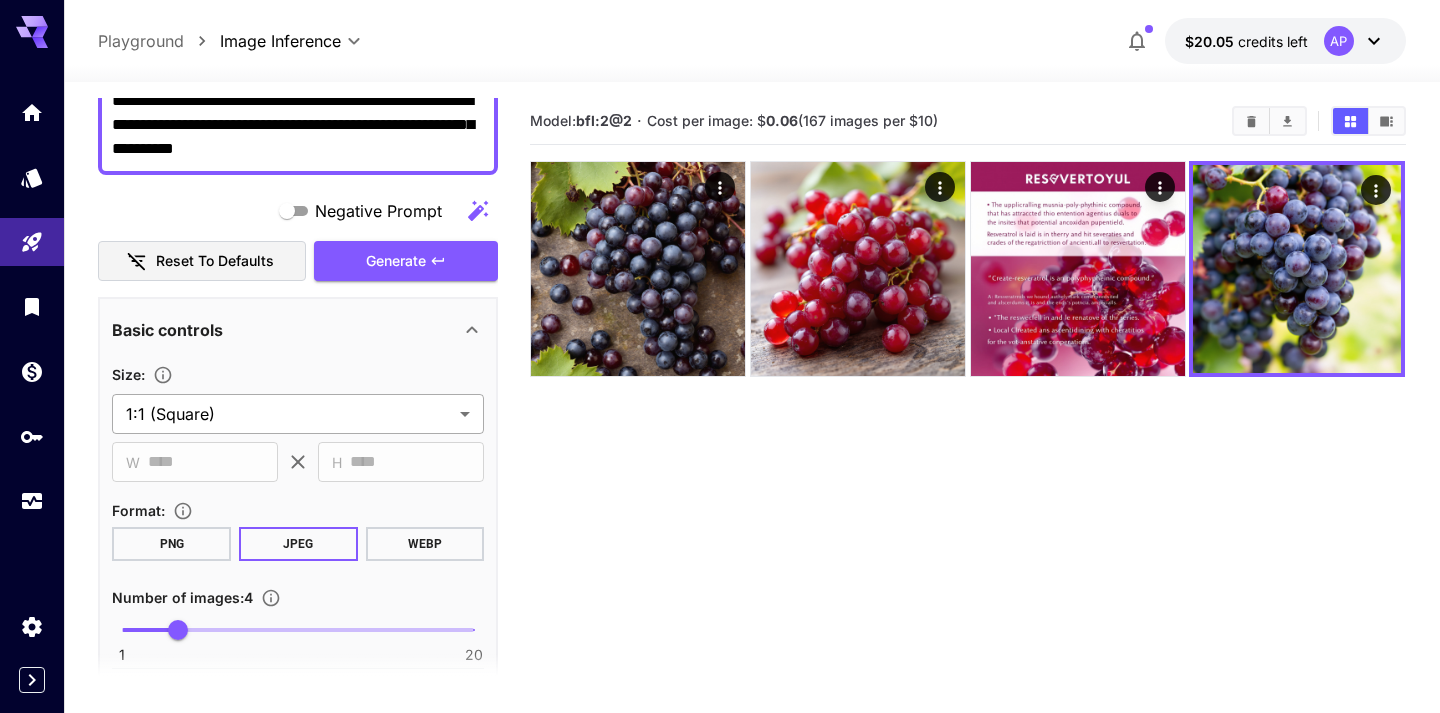 click on "**********" at bounding box center [720, 435] 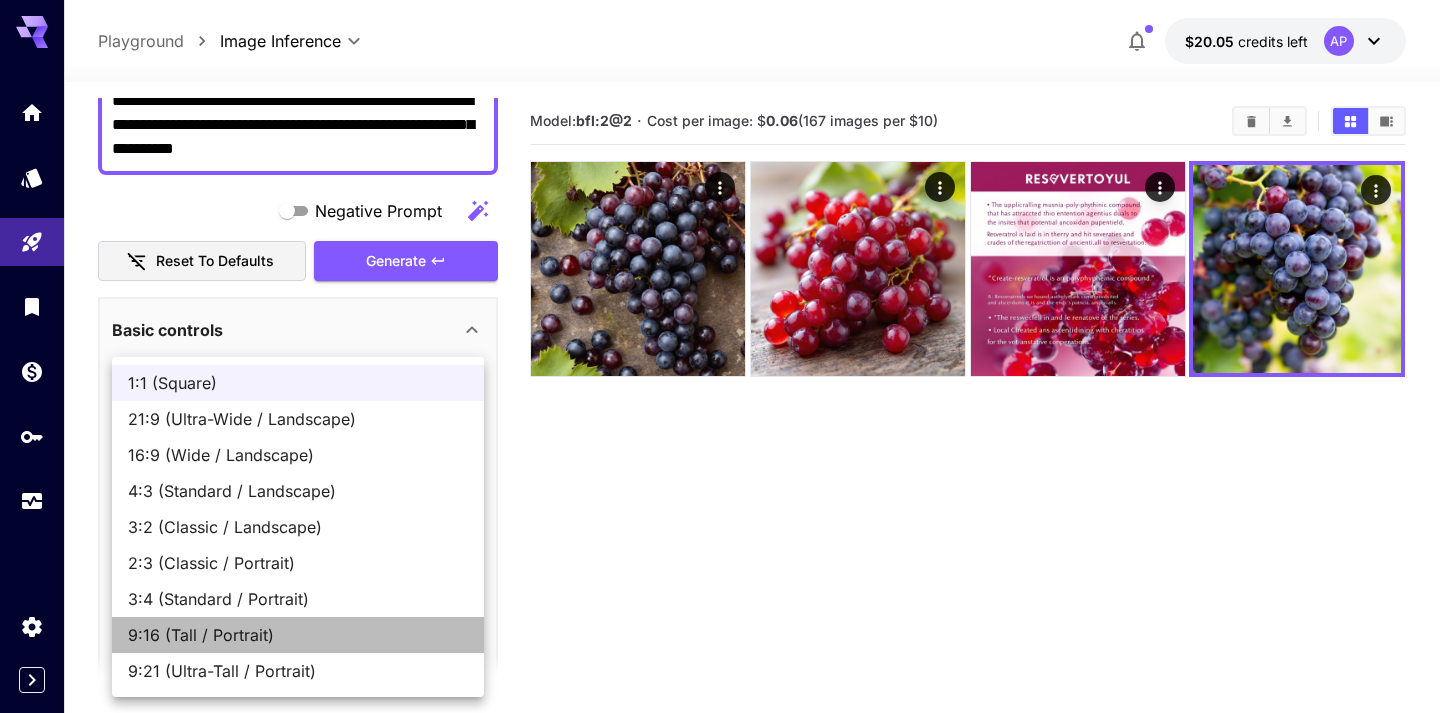click on "9:16 (Tall / Portrait)" at bounding box center (298, 635) 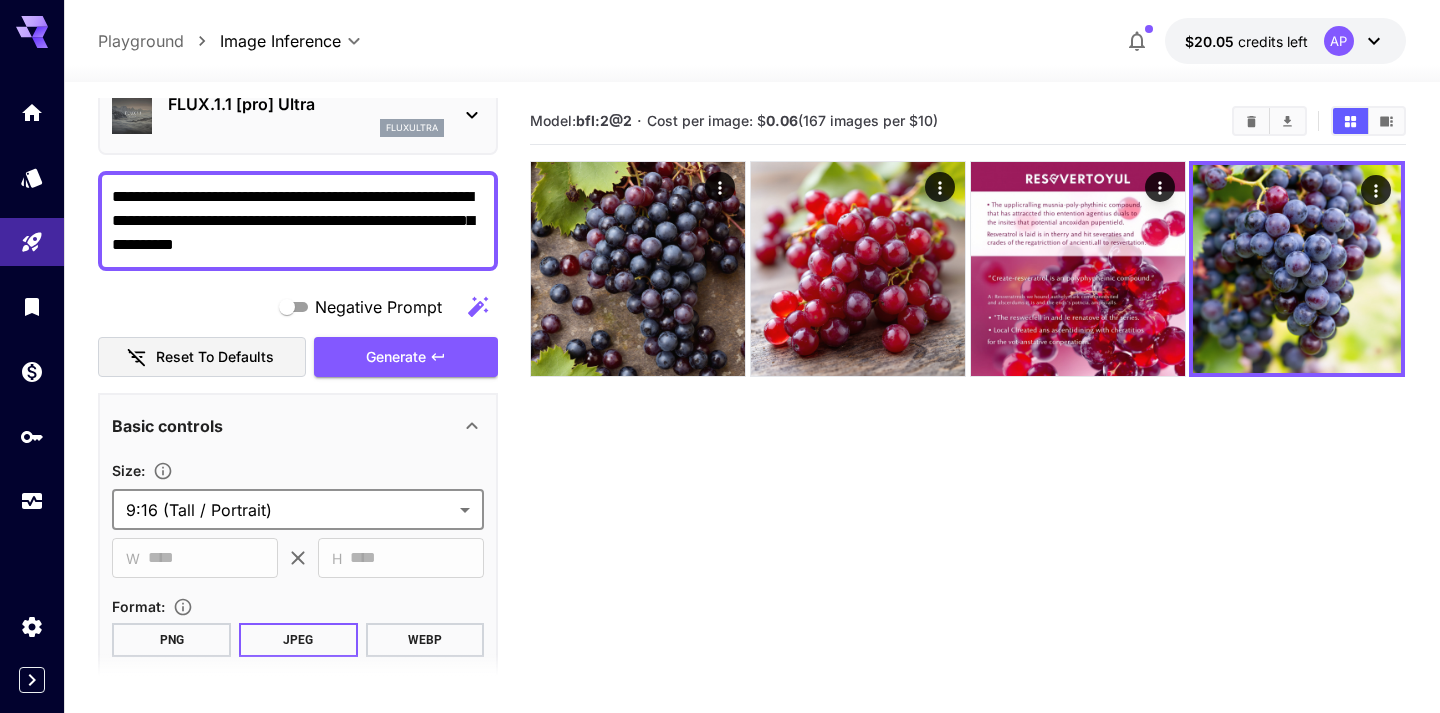 scroll, scrollTop: 82, scrollLeft: 0, axis: vertical 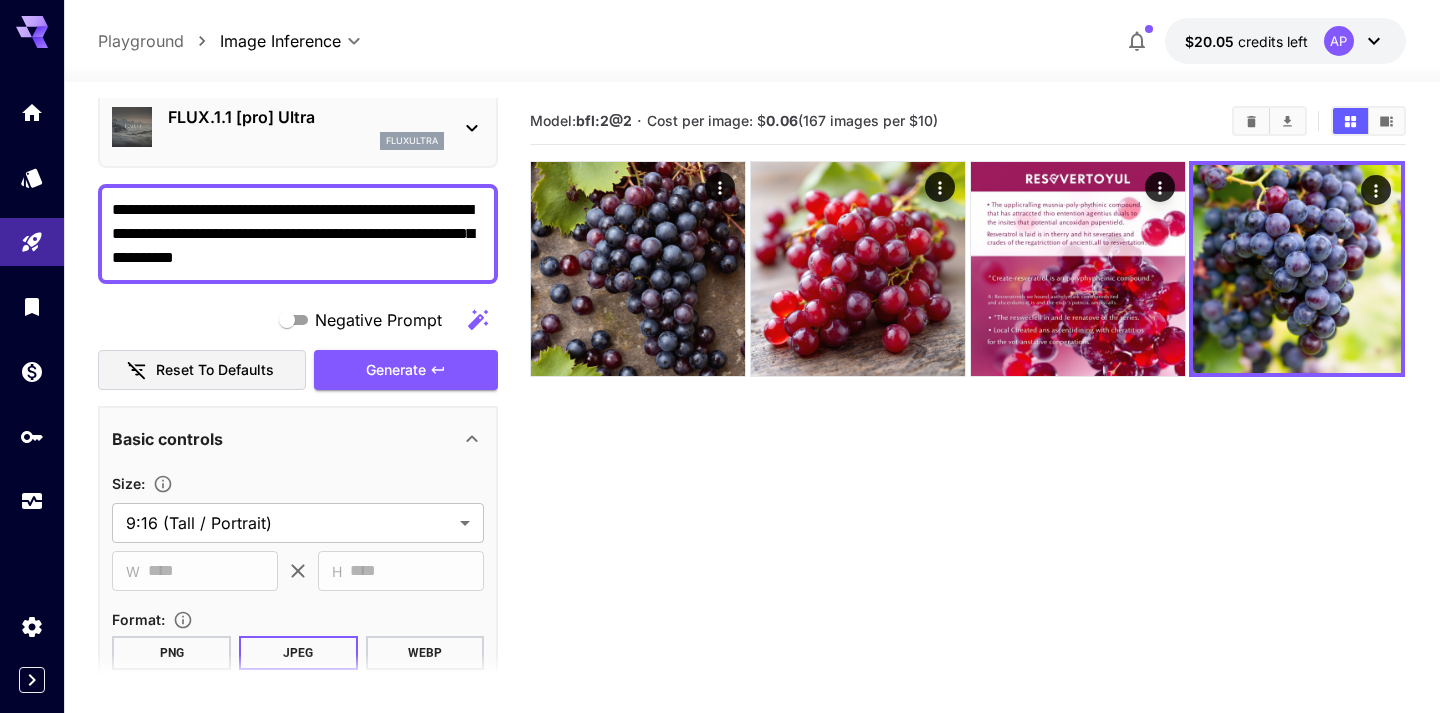 drag, startPoint x: 360, startPoint y: 256, endPoint x: 94, endPoint y: 177, distance: 277.48334 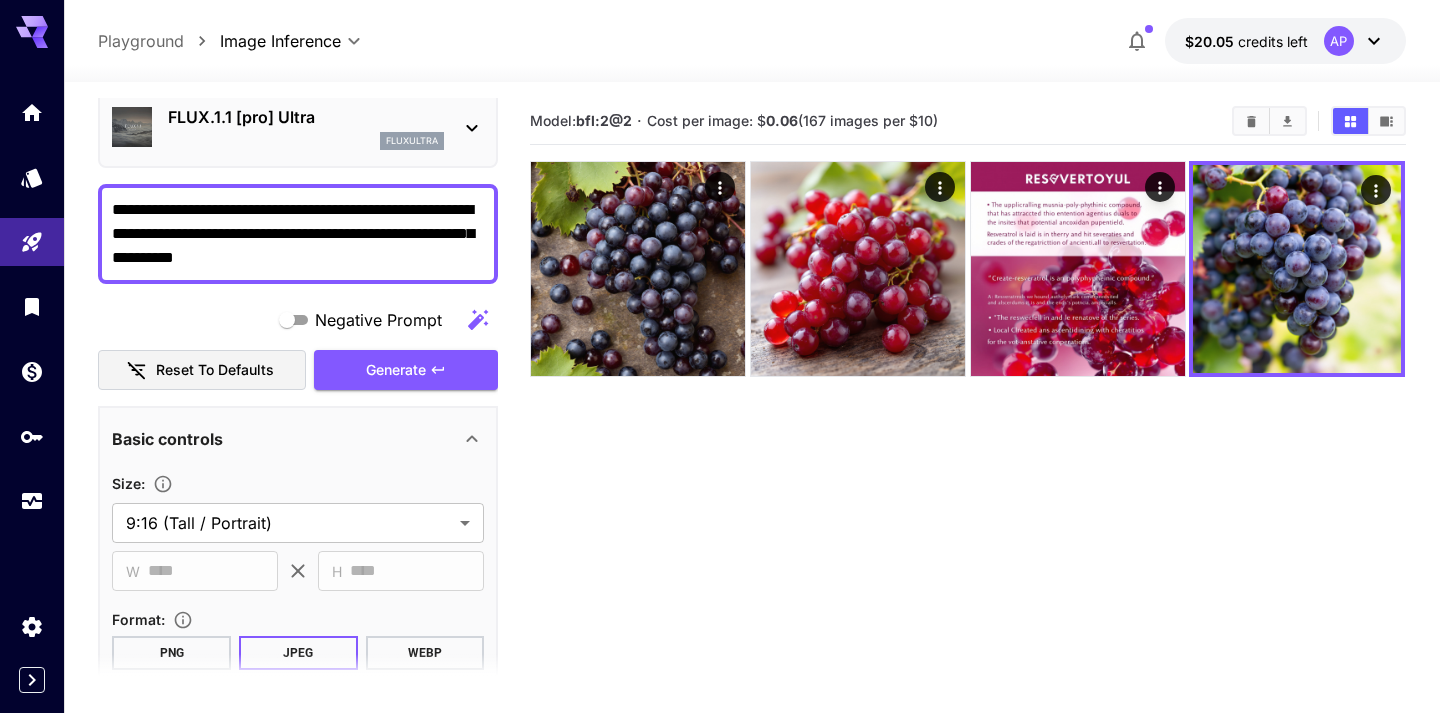 paste 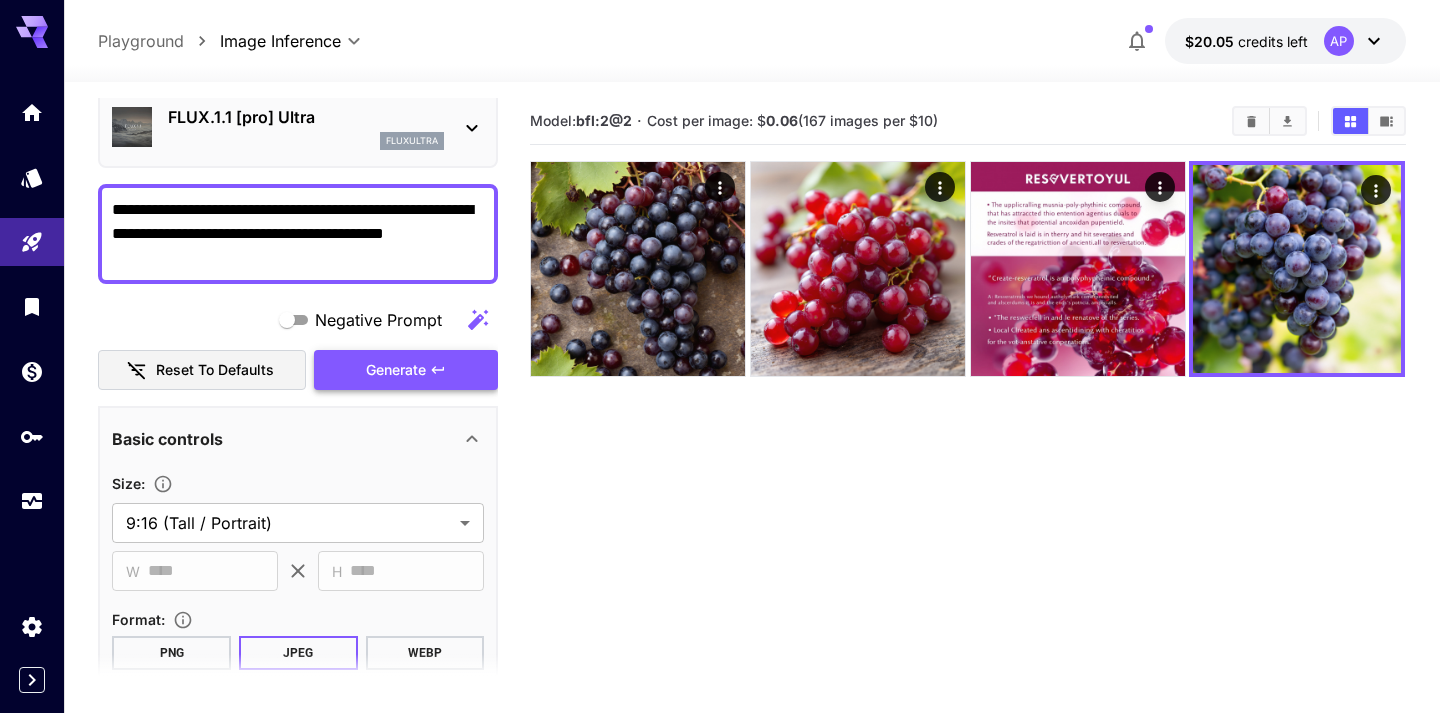 type on "**********" 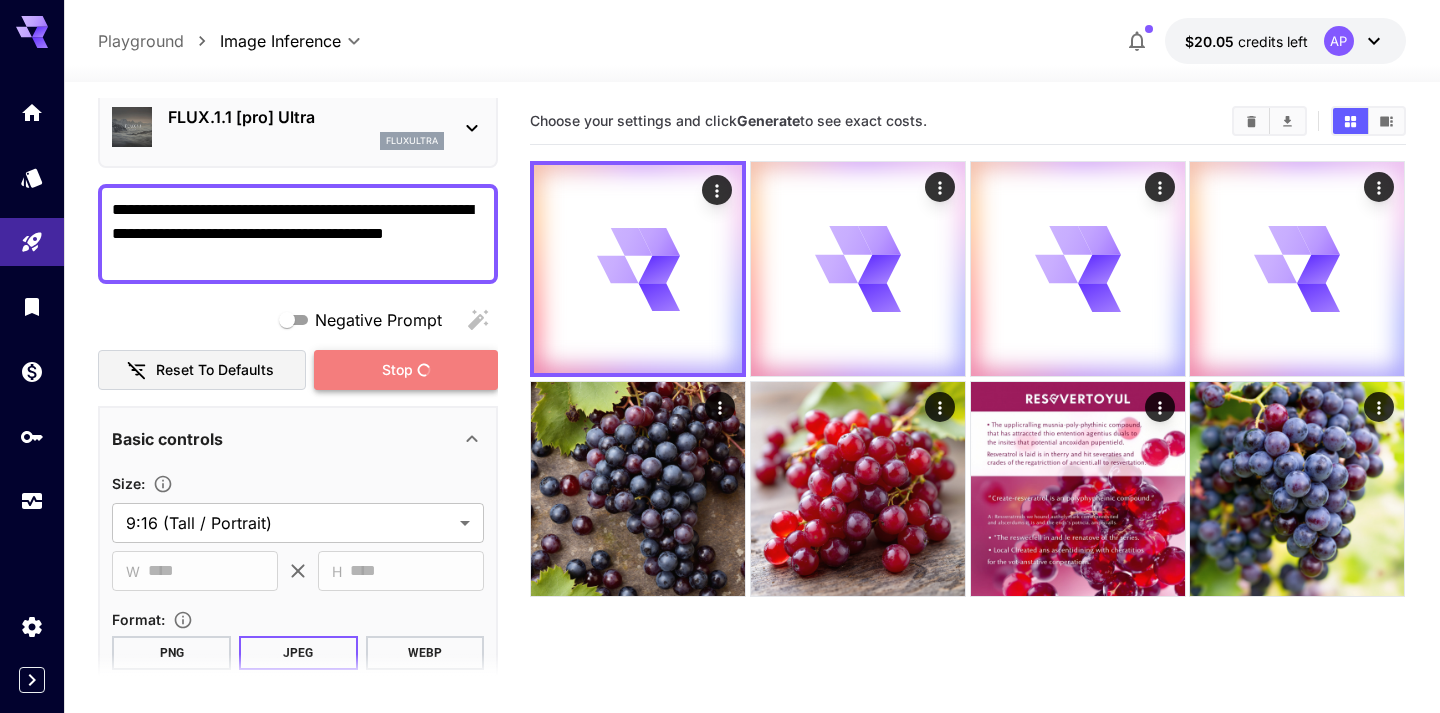 click on "Stop" at bounding box center (406, 370) 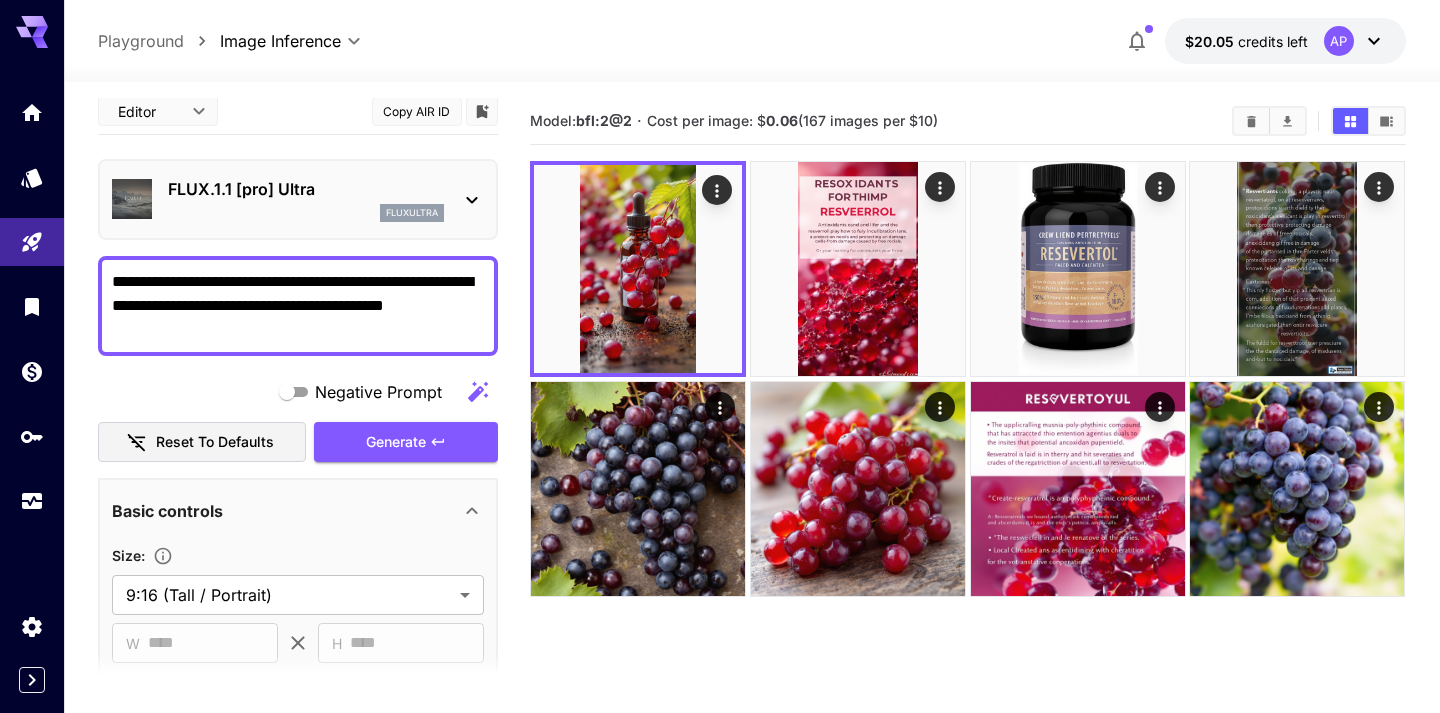 scroll, scrollTop: 0, scrollLeft: 0, axis: both 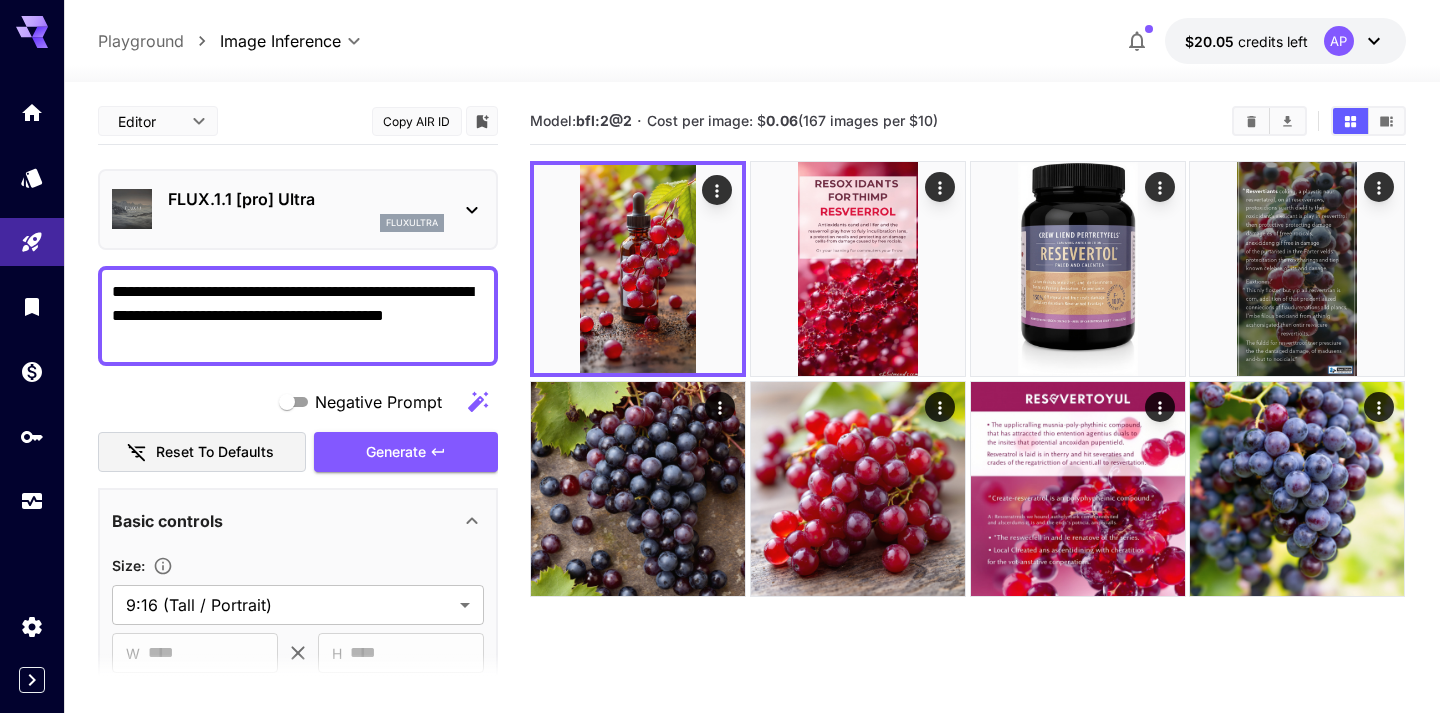 click 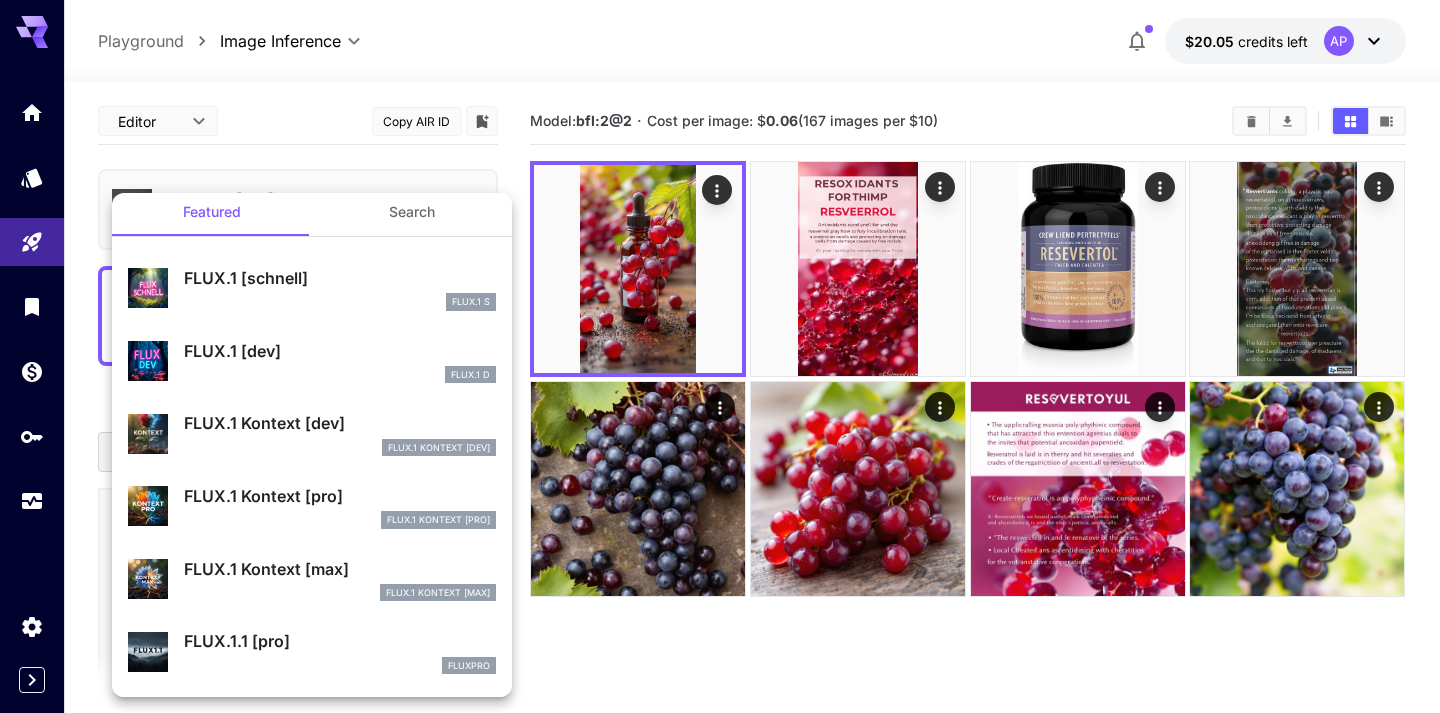 scroll, scrollTop: 0, scrollLeft: 0, axis: both 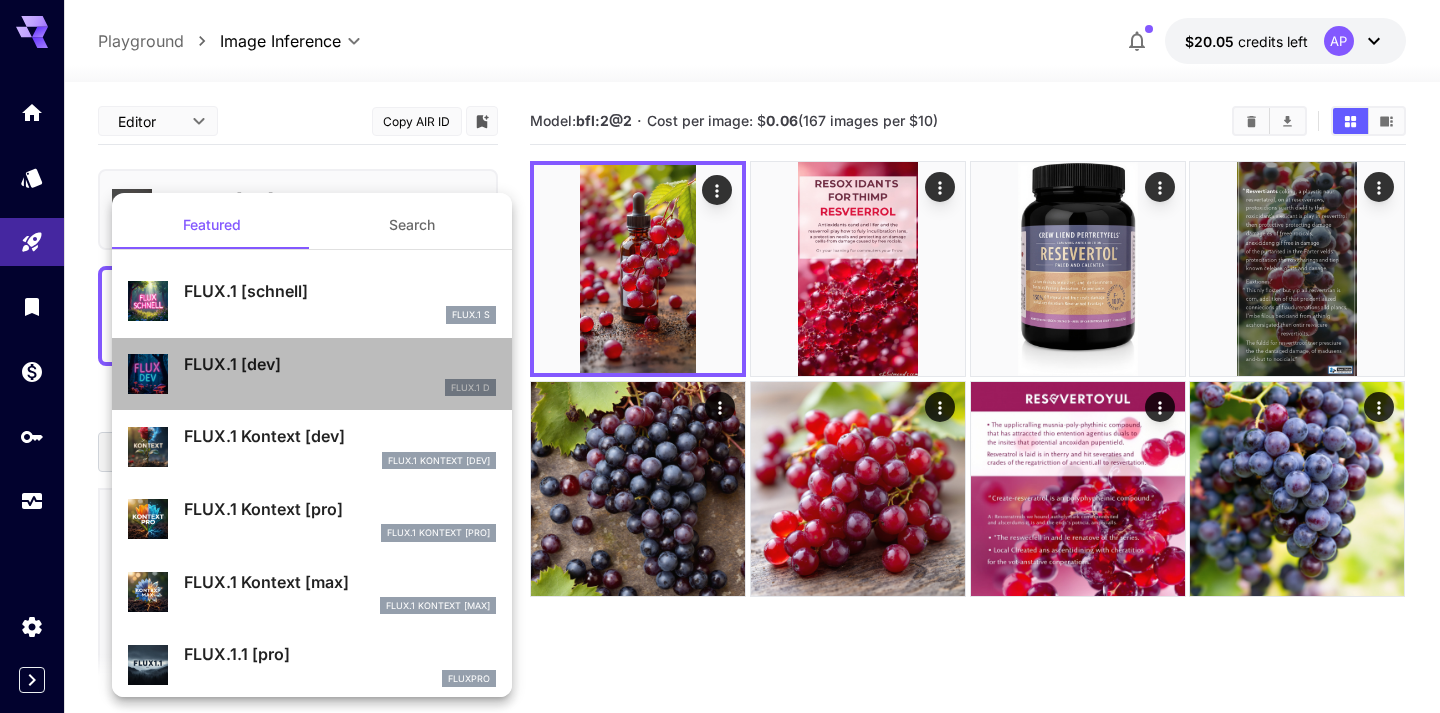click on "FLUX.1 [dev]" at bounding box center (340, 364) 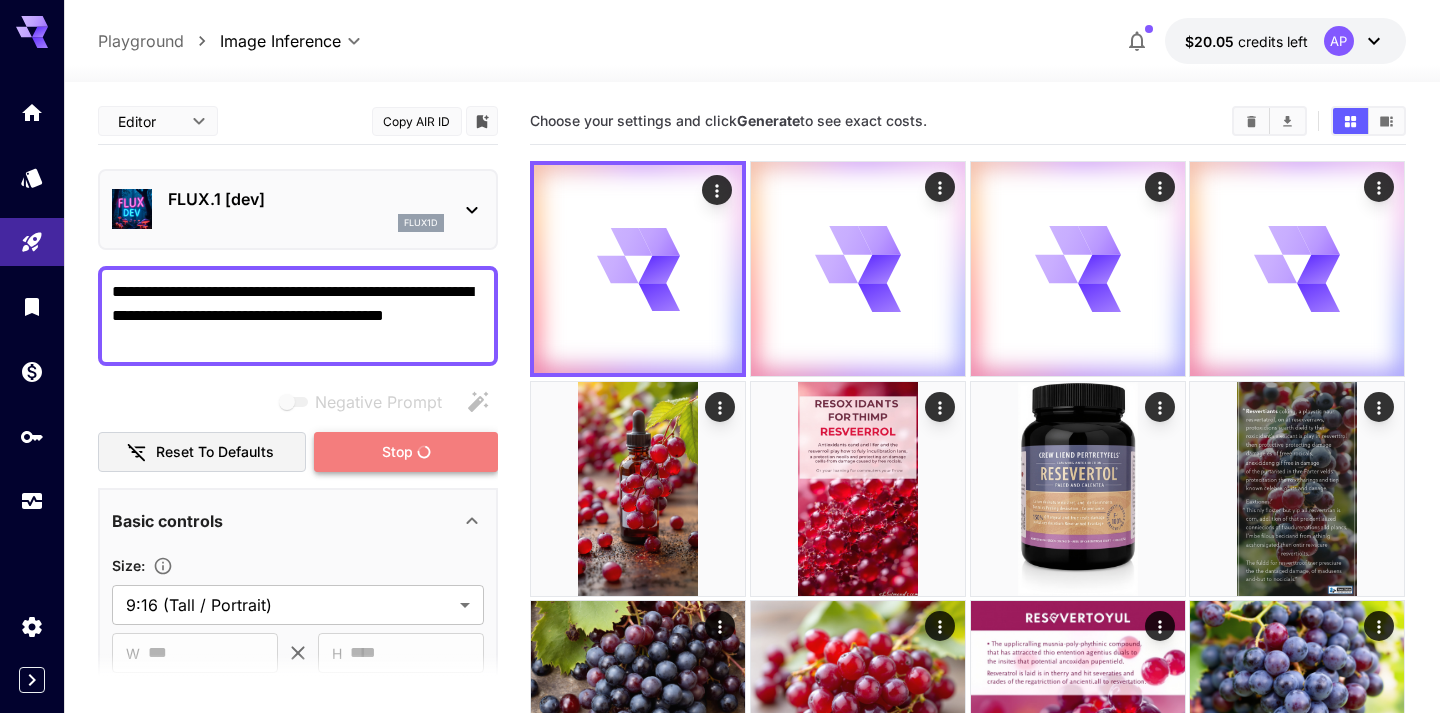click on "Stop" at bounding box center [406, 452] 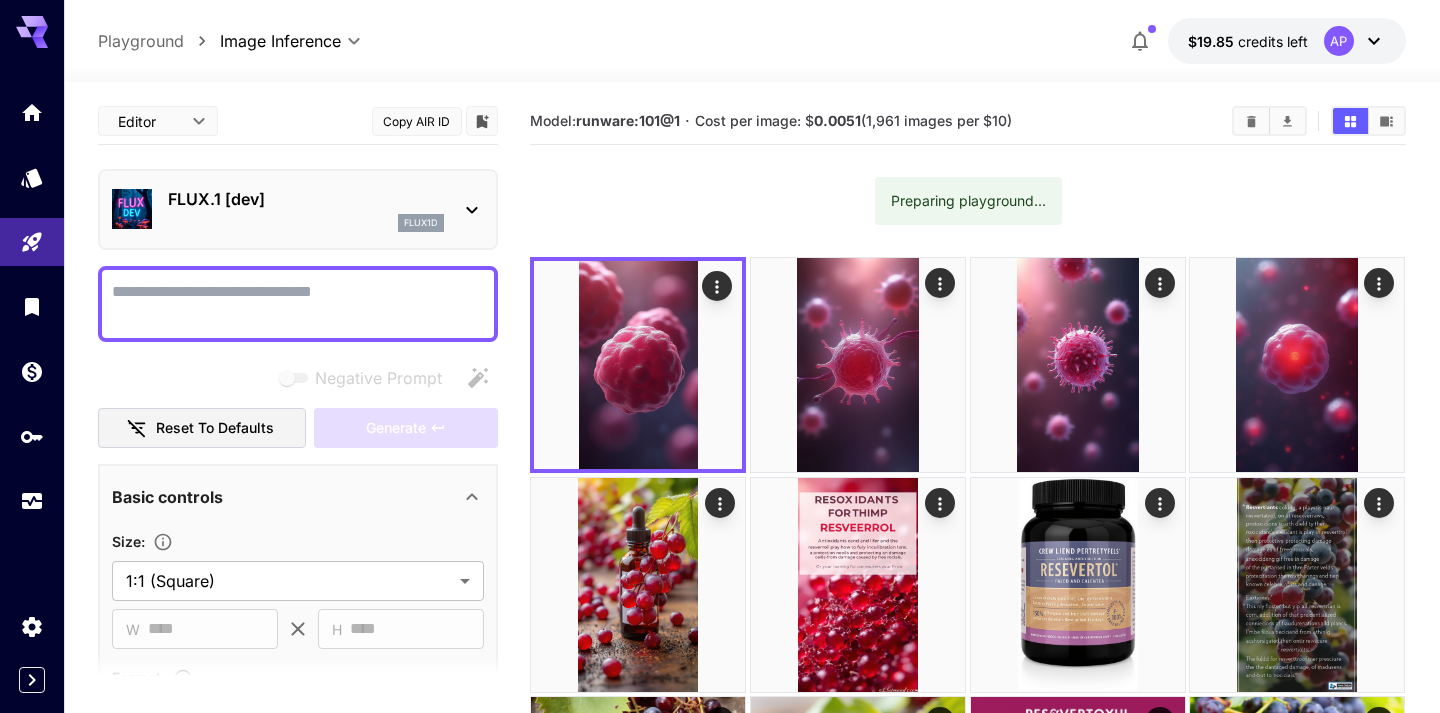 scroll, scrollTop: 0, scrollLeft: 0, axis: both 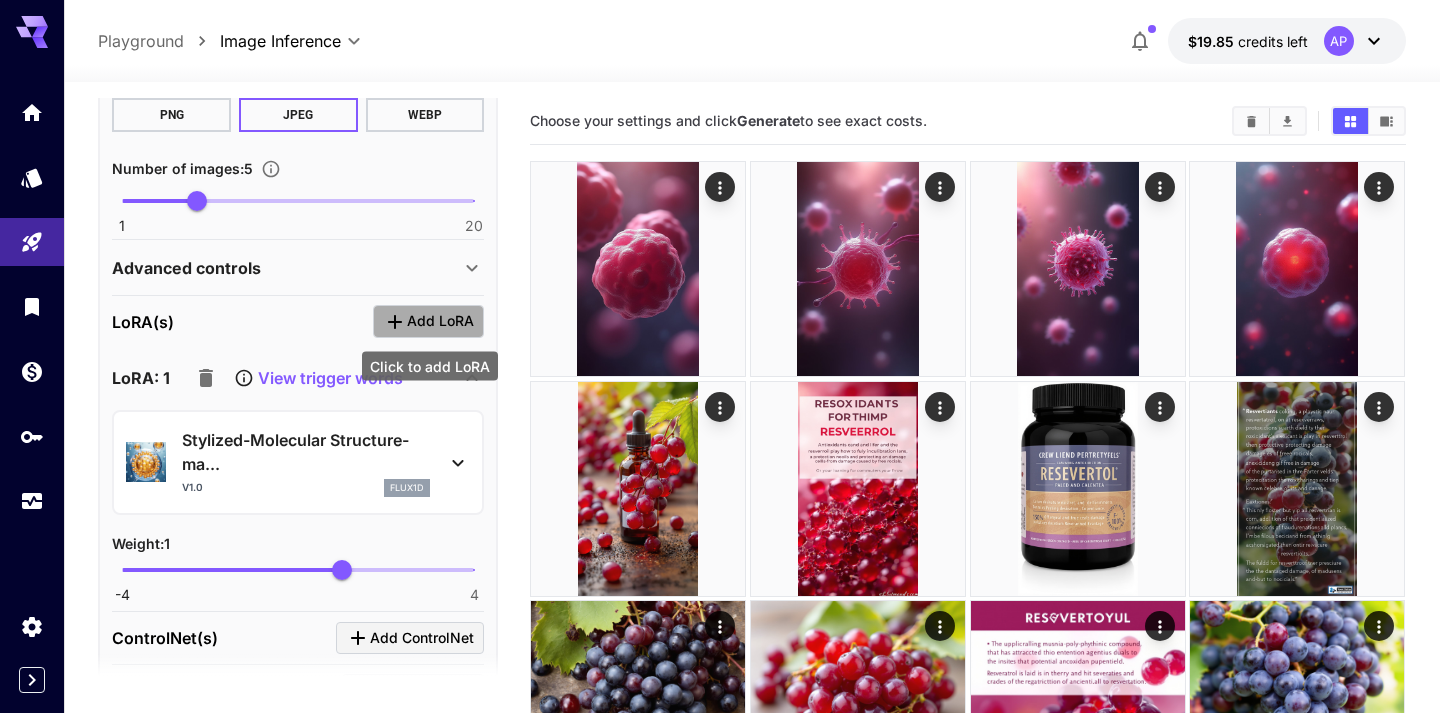 click 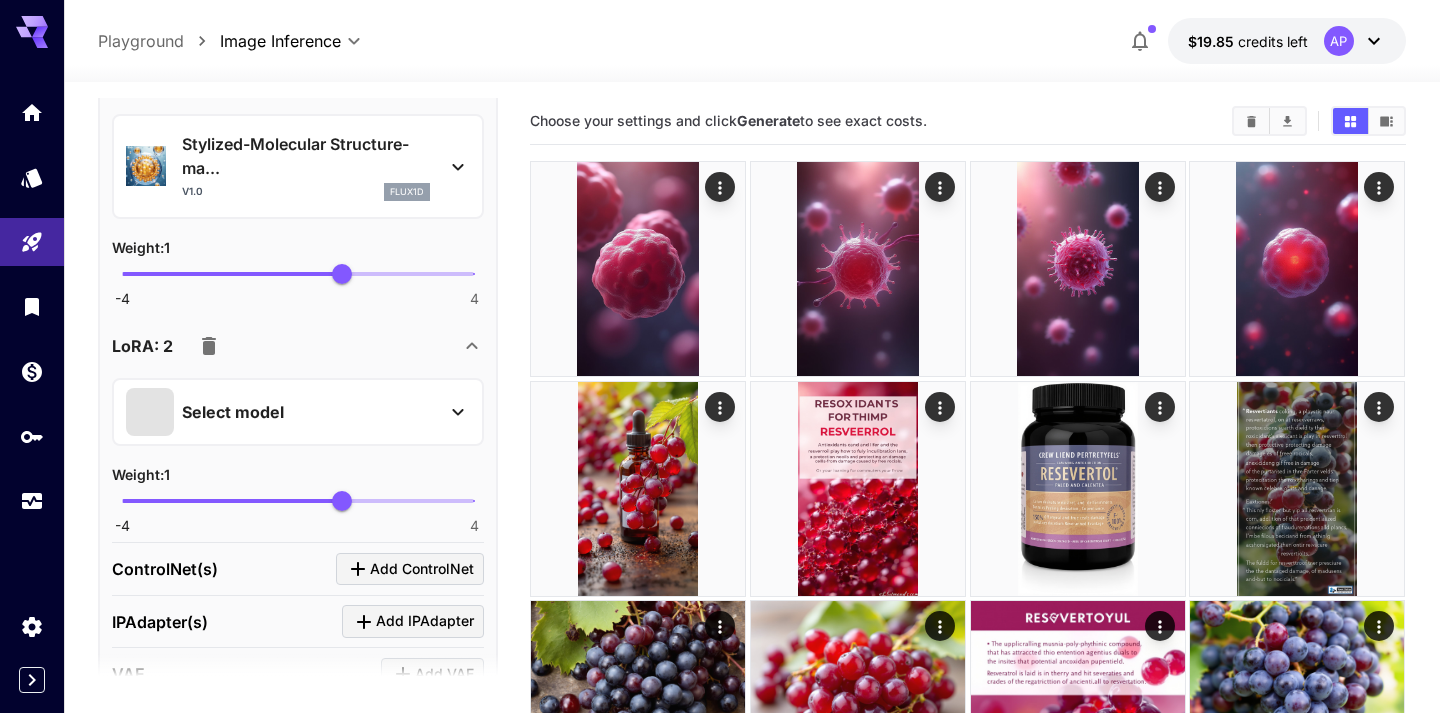 scroll, scrollTop: 886, scrollLeft: 0, axis: vertical 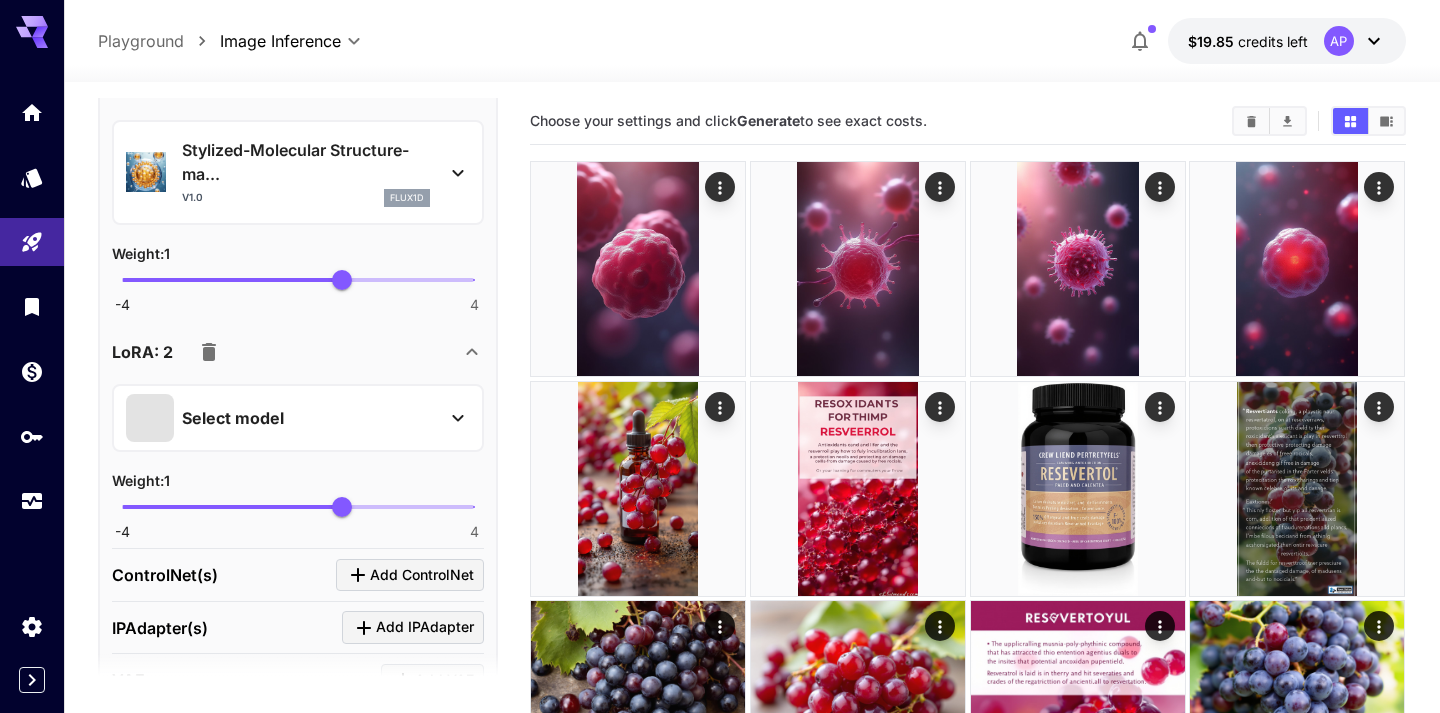 click on "Select model" at bounding box center (282, 418) 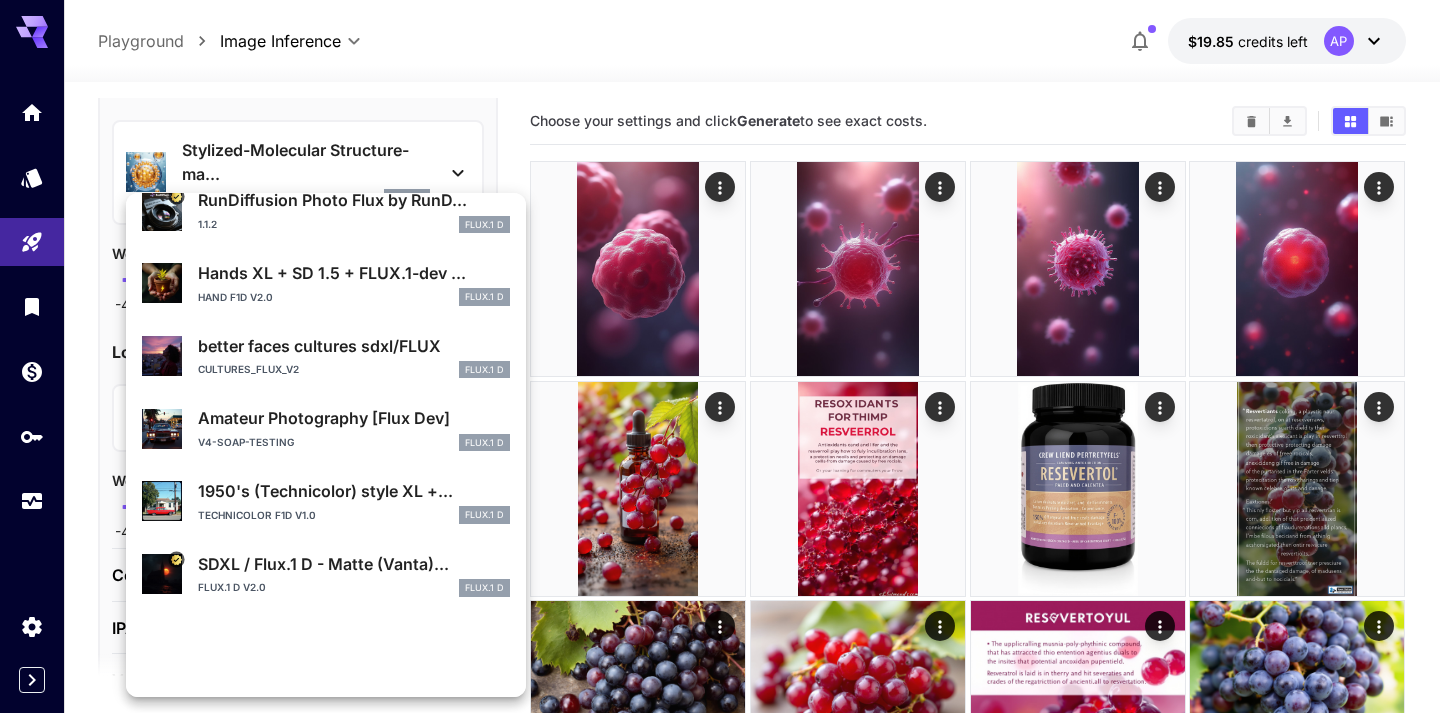 scroll, scrollTop: 0, scrollLeft: 0, axis: both 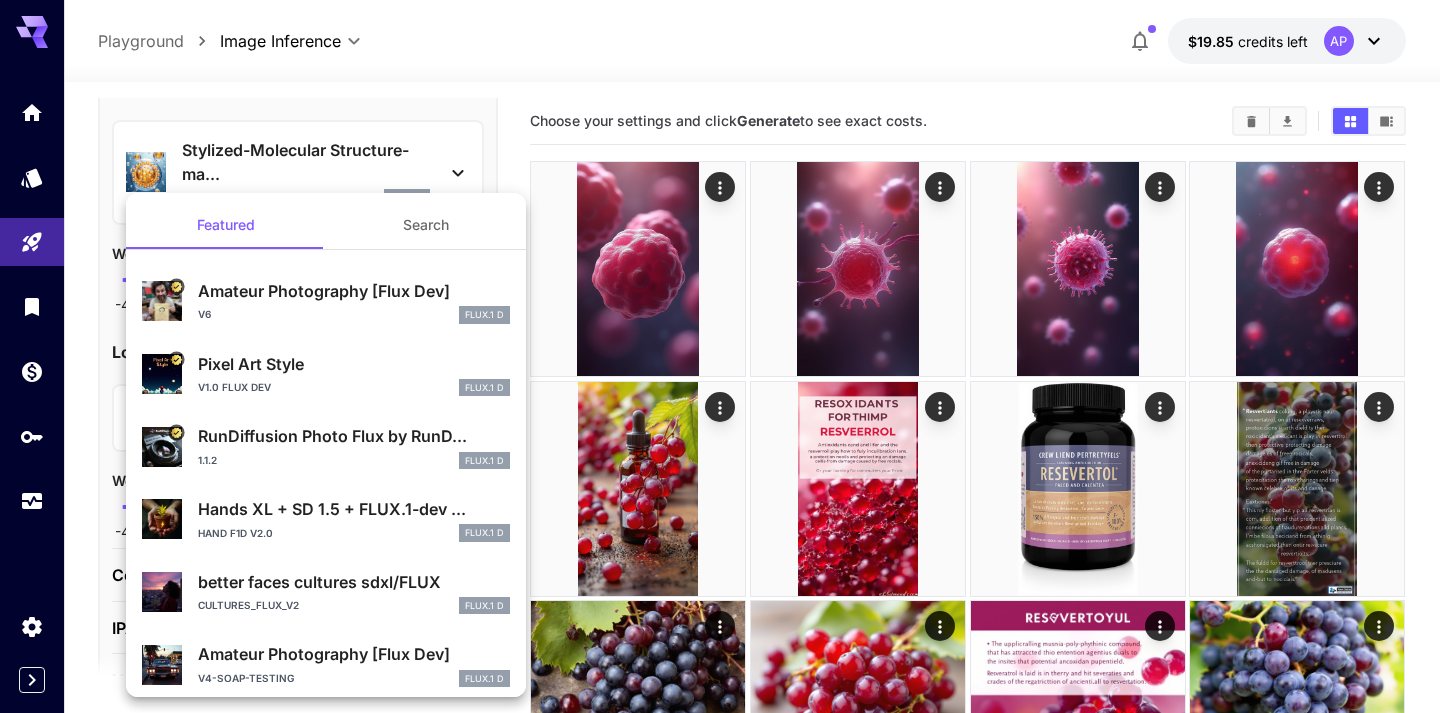 click at bounding box center (720, 356) 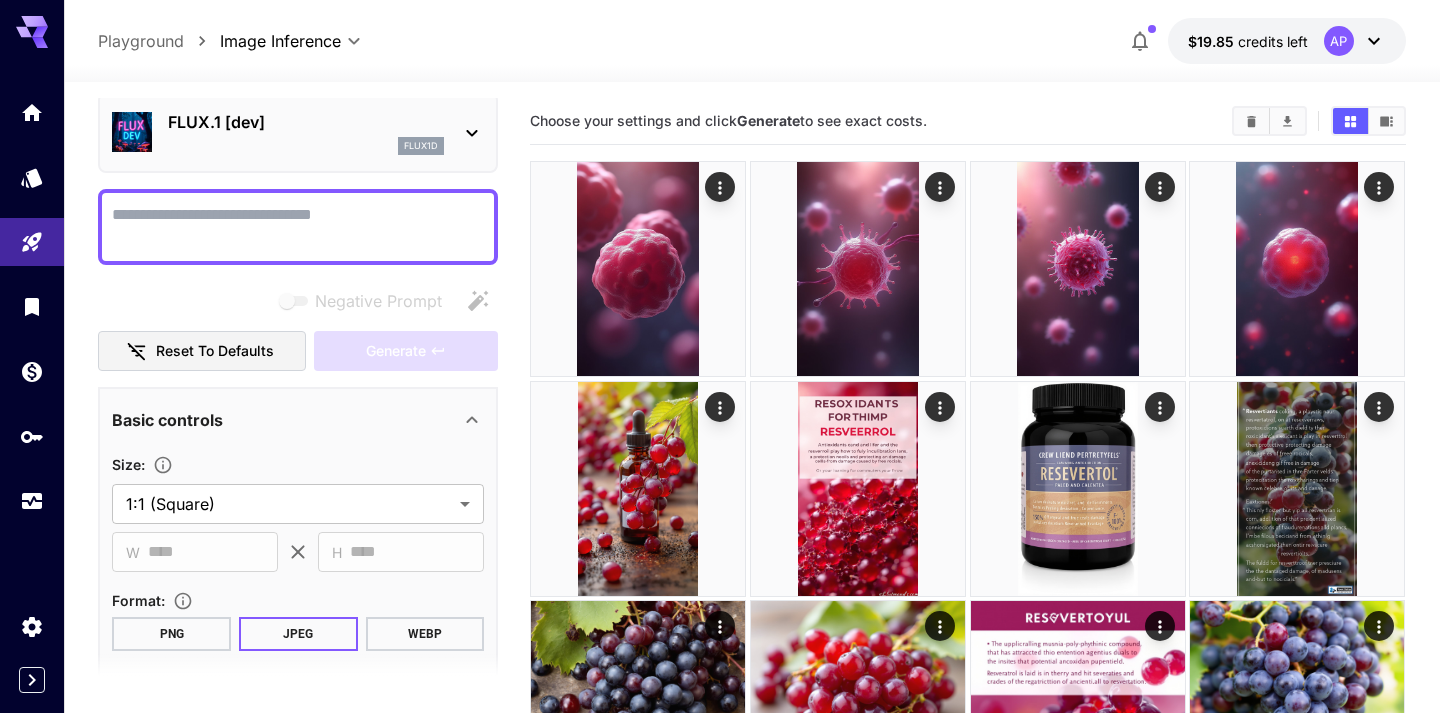 scroll, scrollTop: 0, scrollLeft: 0, axis: both 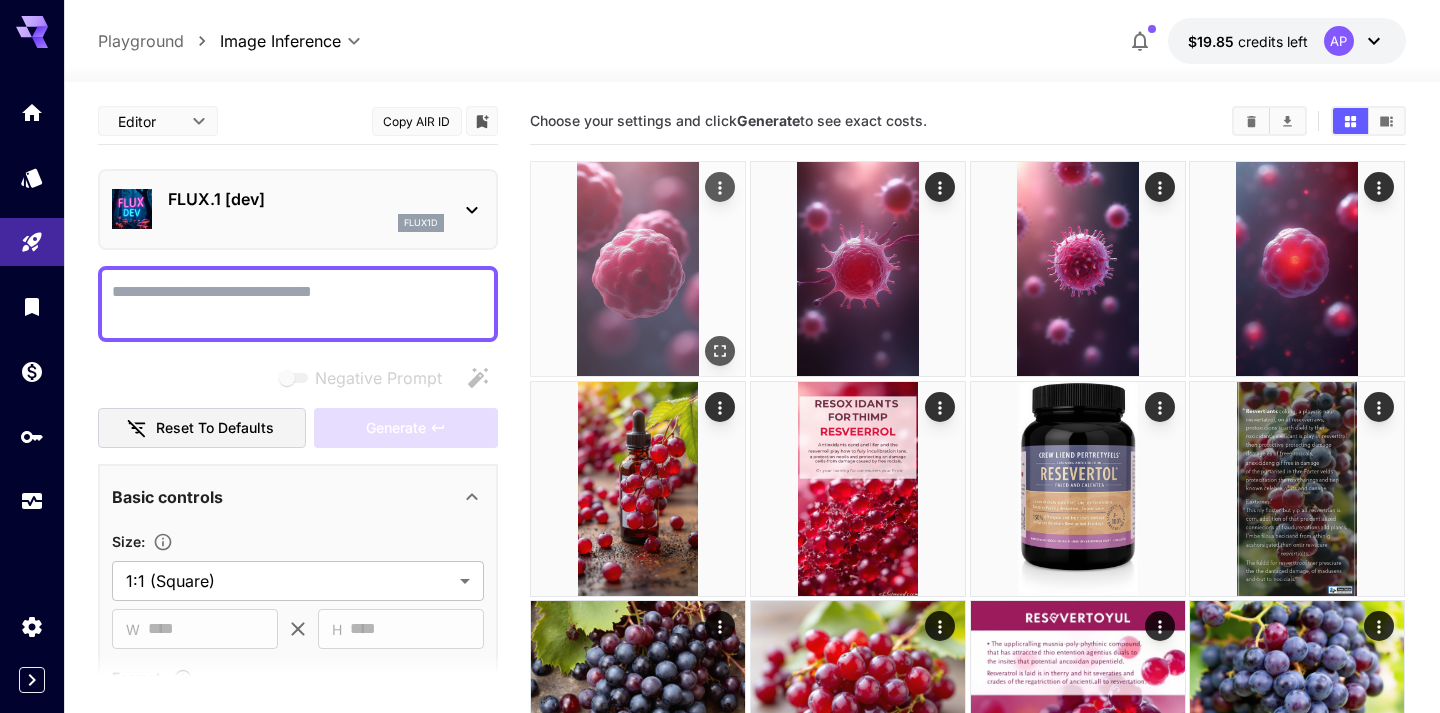 click at bounding box center (638, 269) 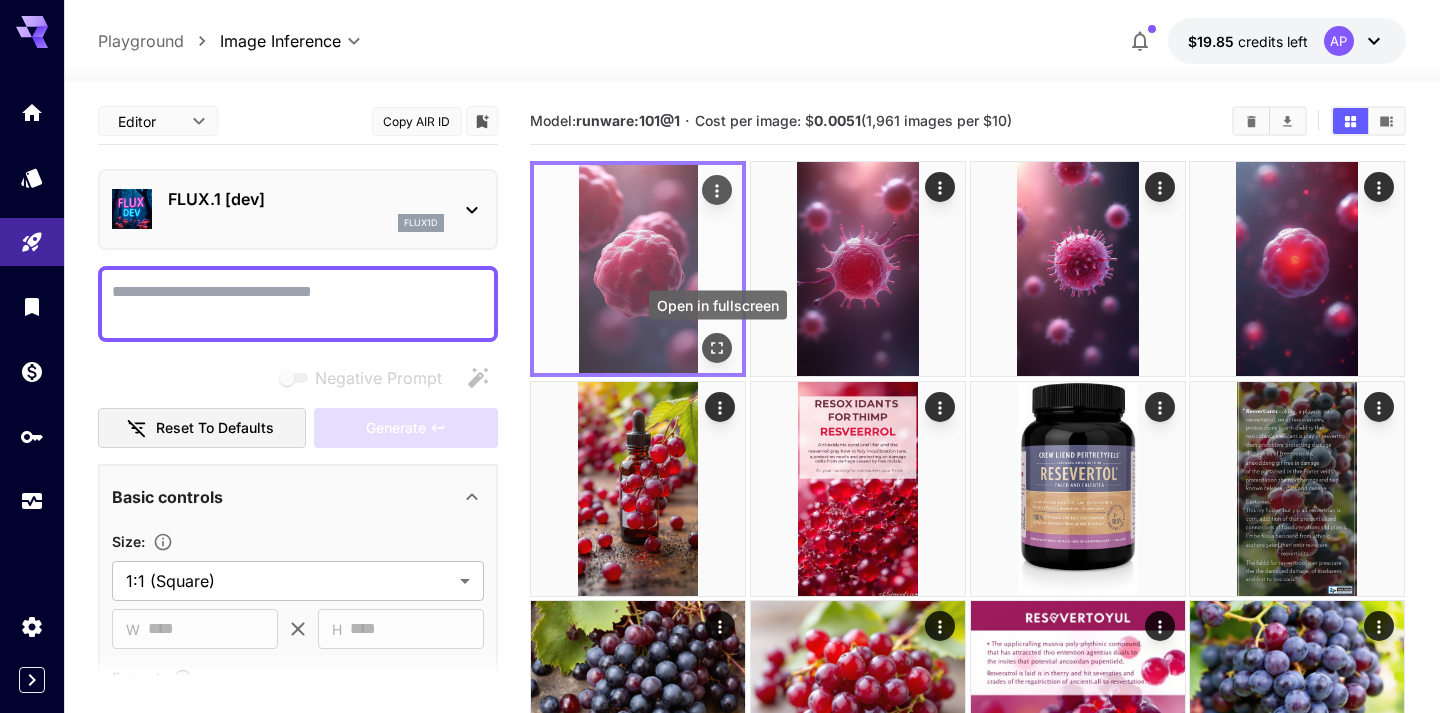 click 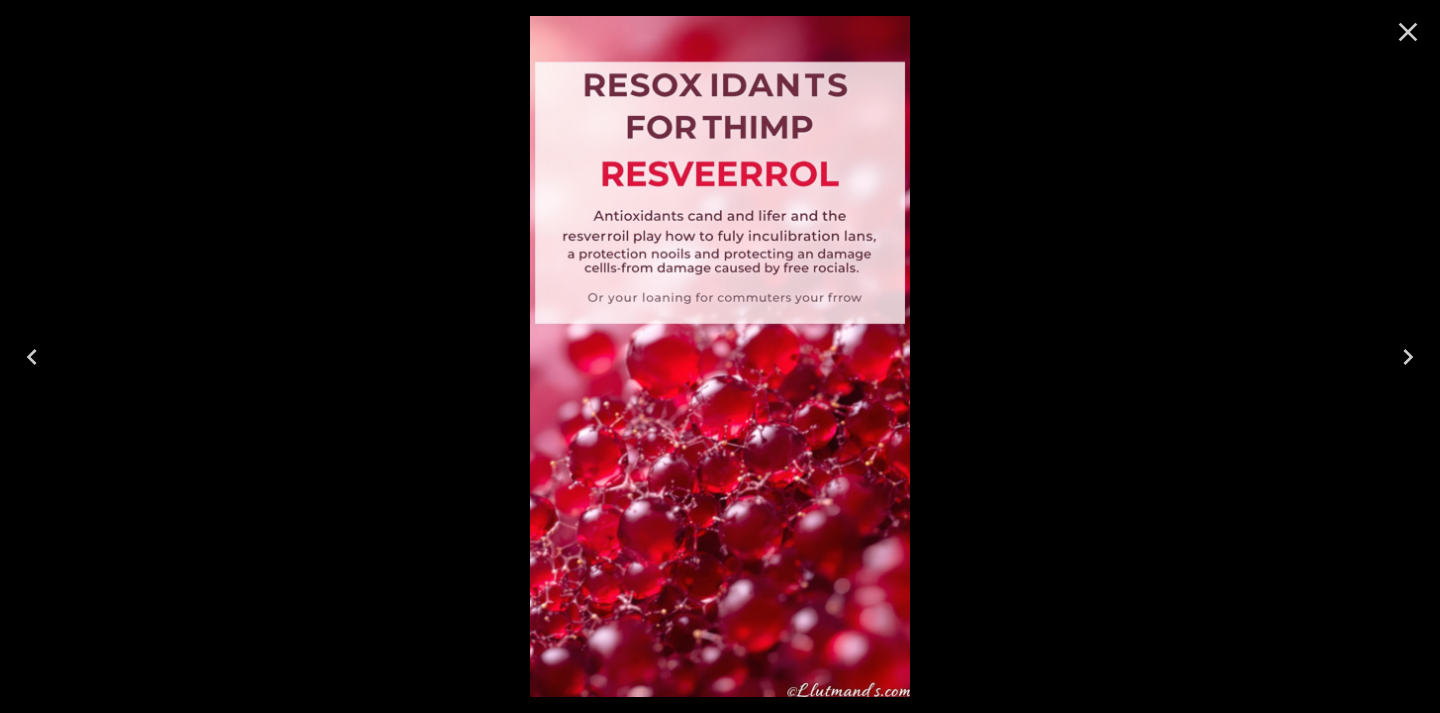 click 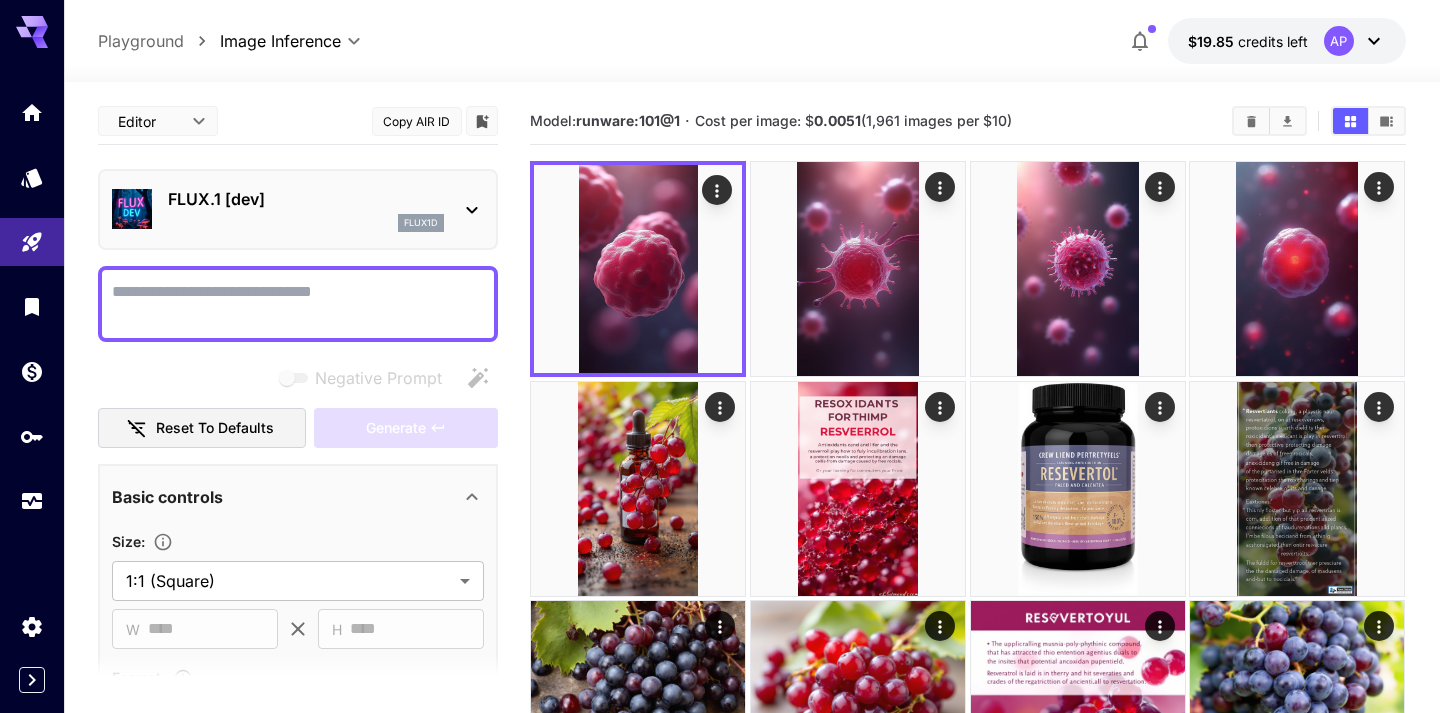 click on "Negative Prompt" at bounding box center [298, 304] 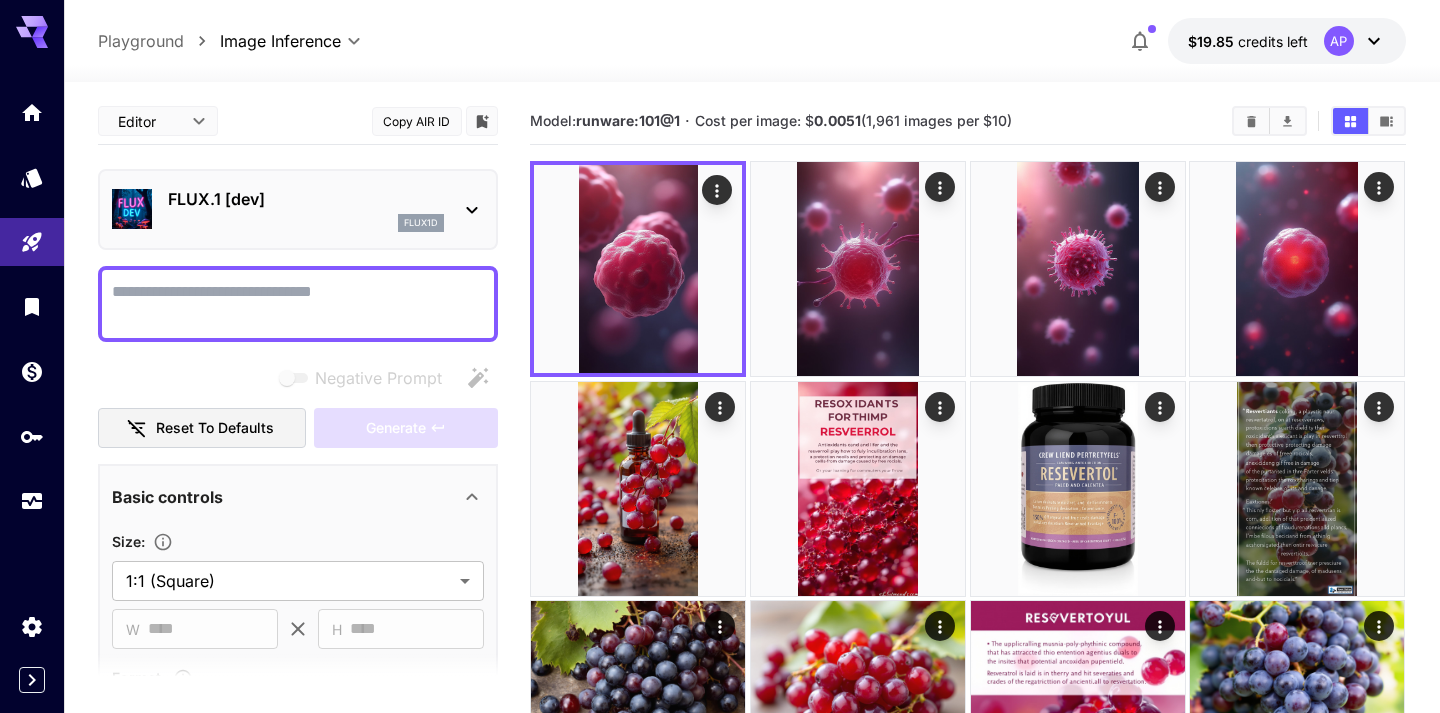 paste on "**********" 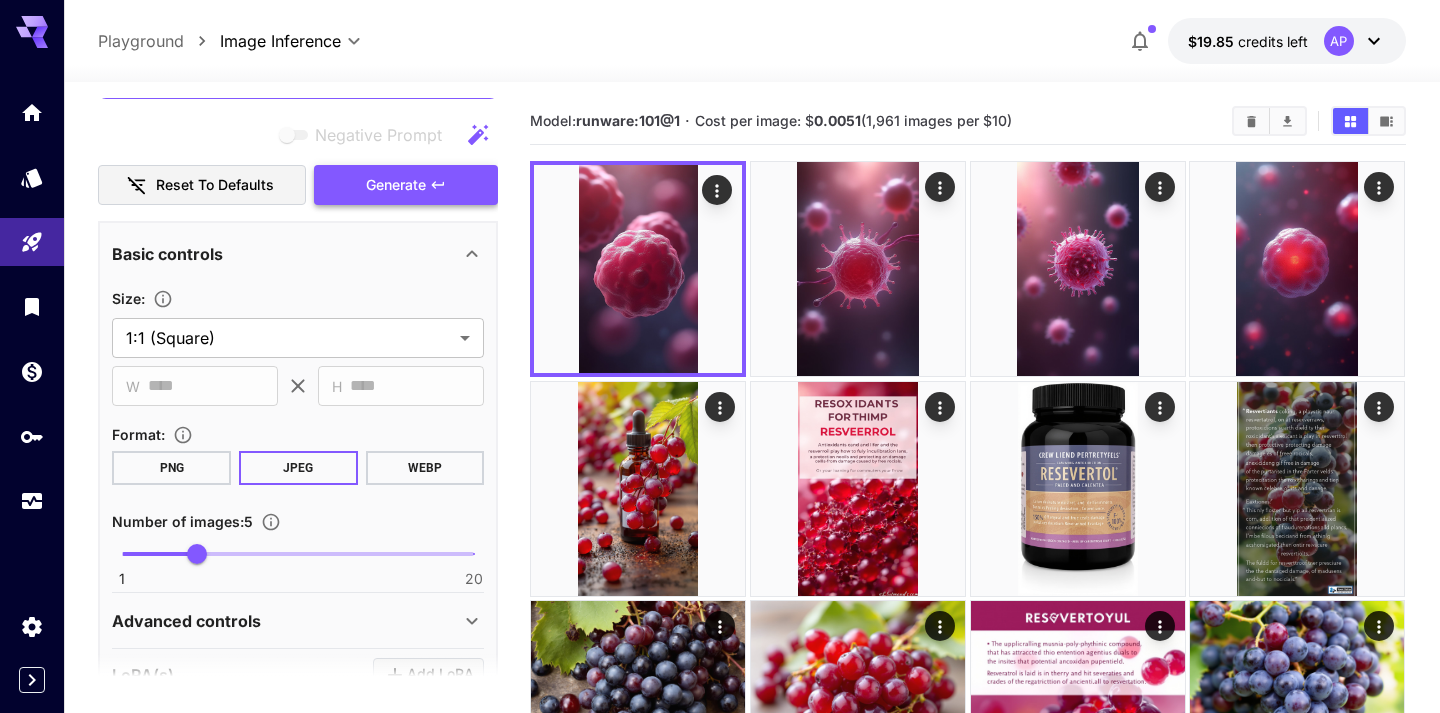 scroll, scrollTop: 359, scrollLeft: 0, axis: vertical 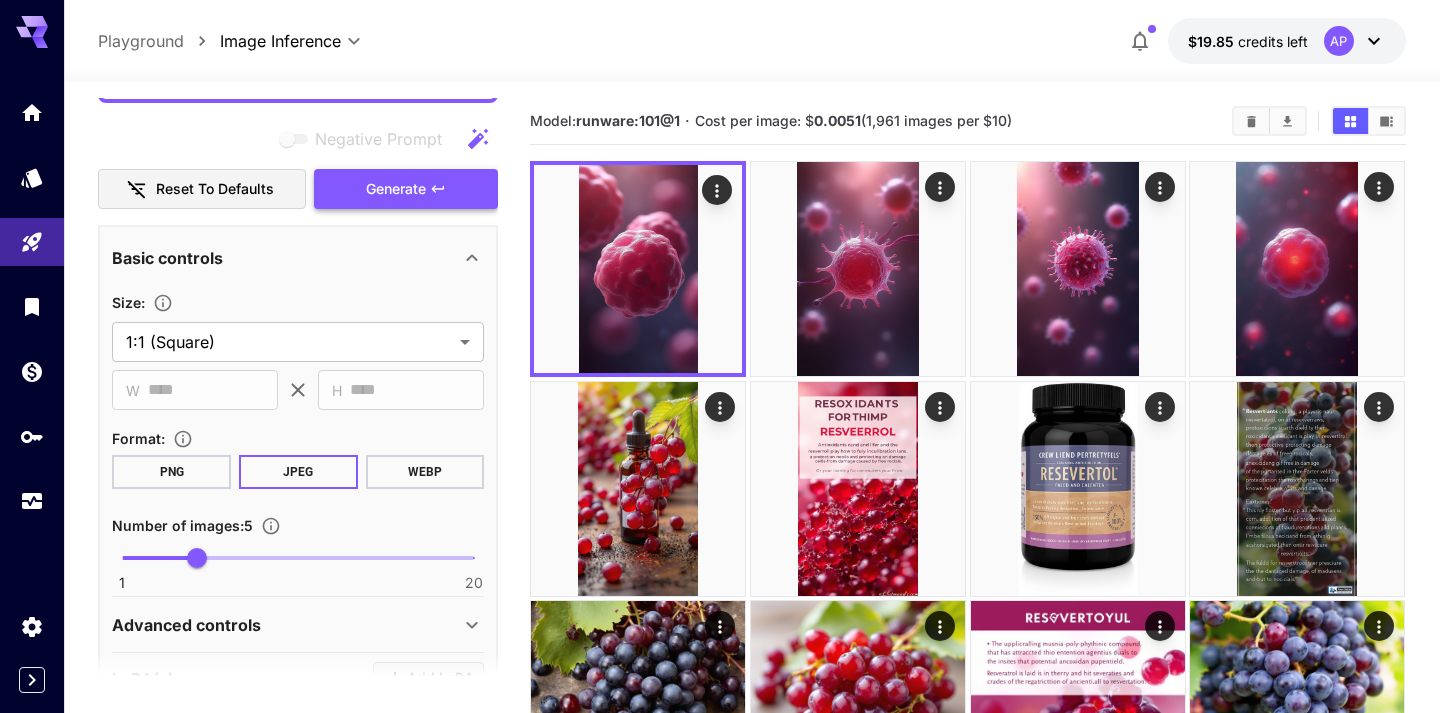type on "**********" 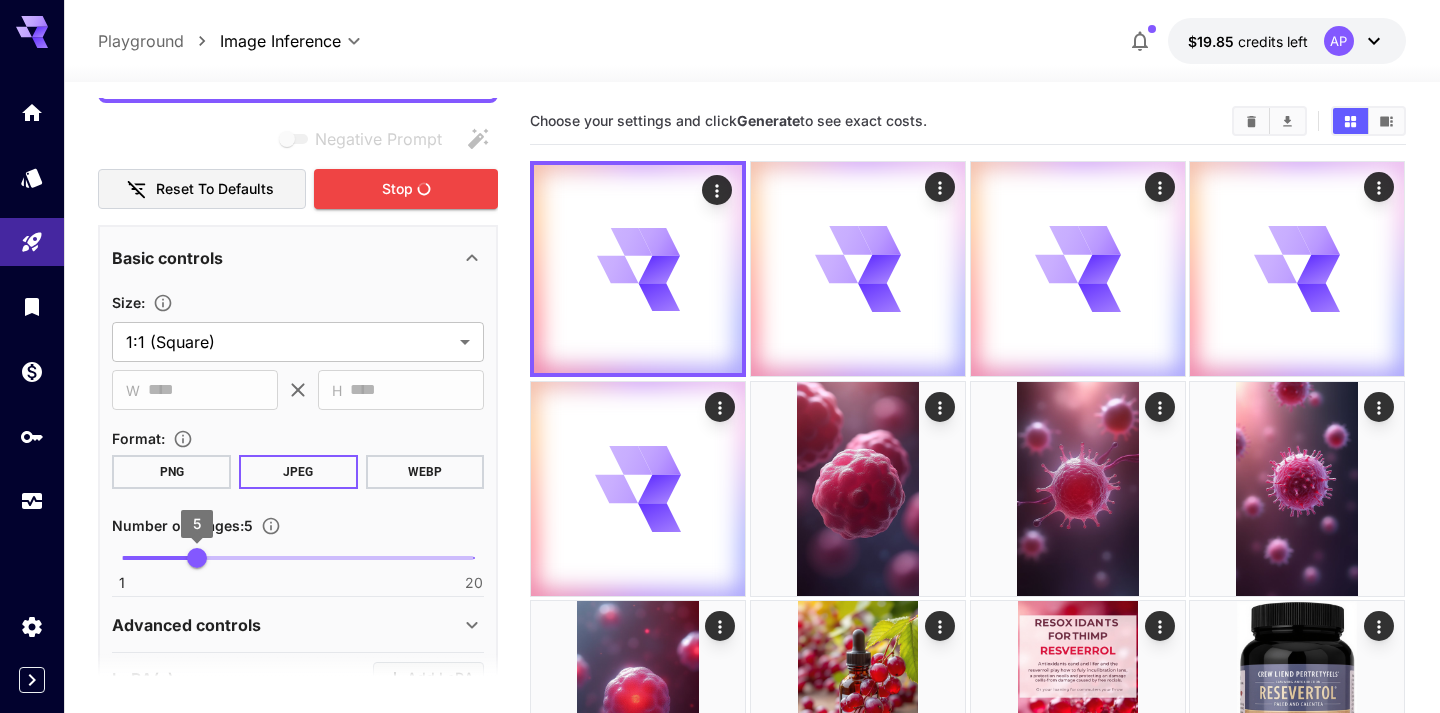 click on "5" at bounding box center (197, 558) 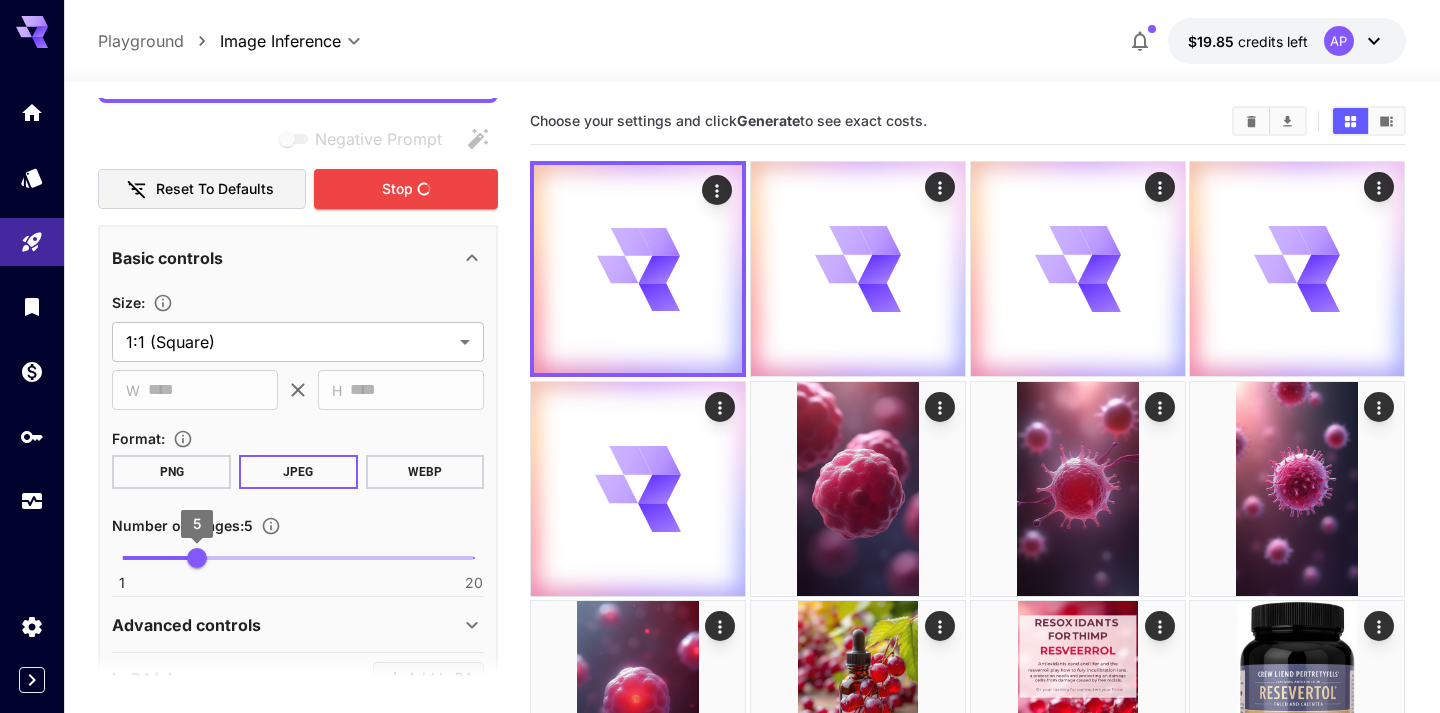 type on "*" 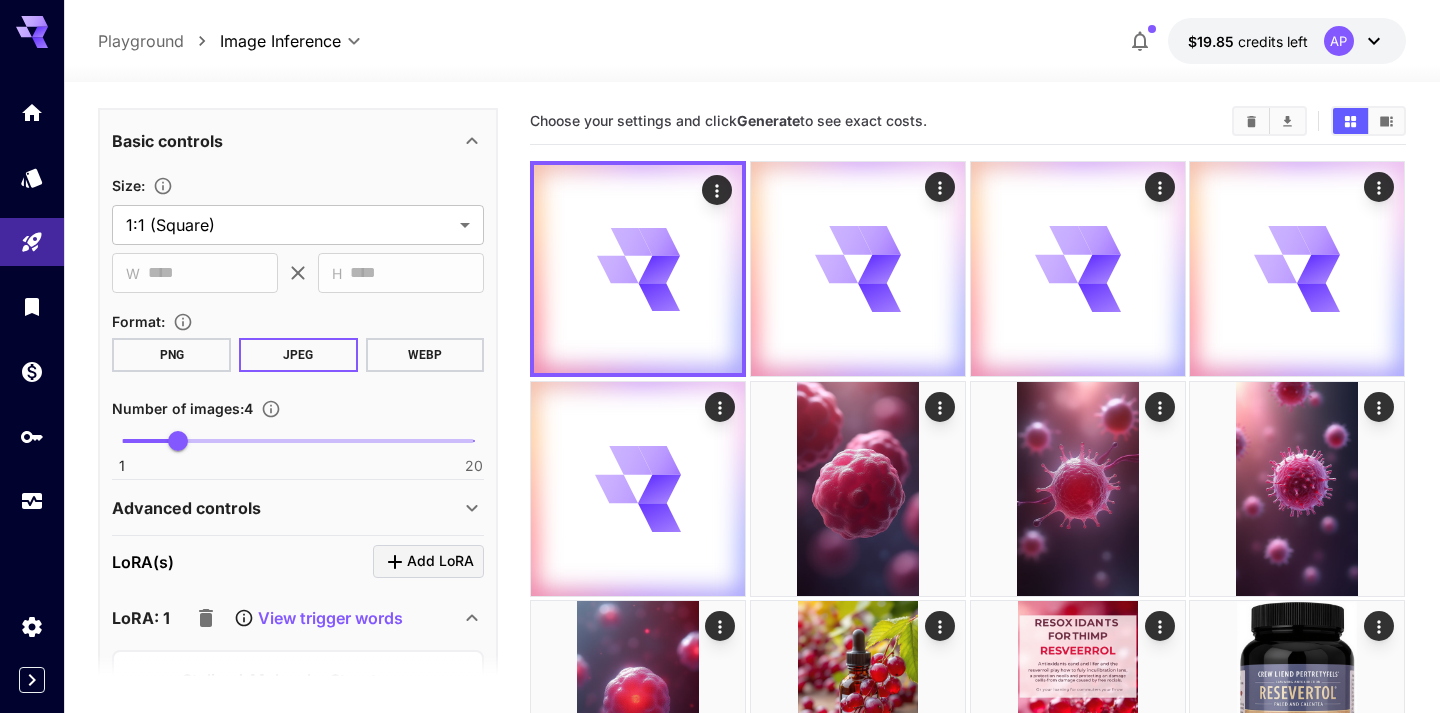 scroll, scrollTop: 543, scrollLeft: 0, axis: vertical 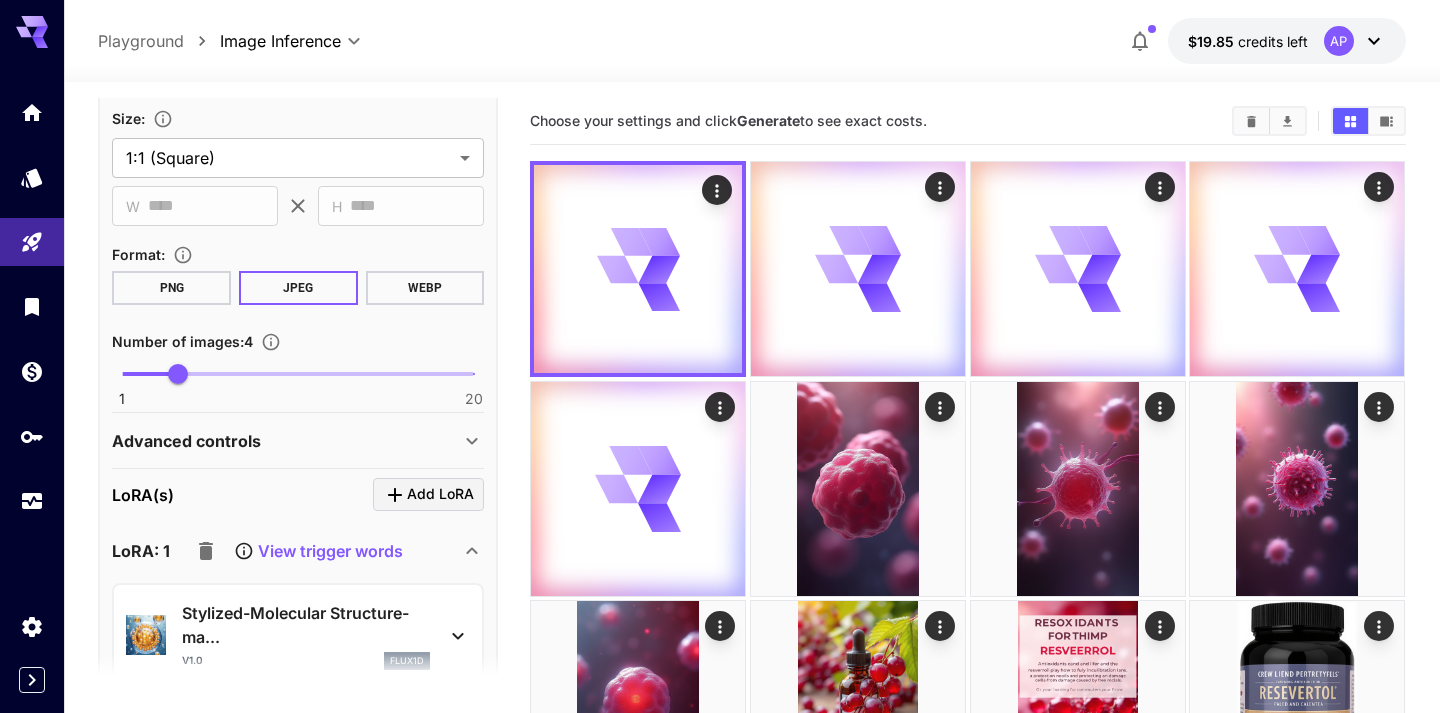 click 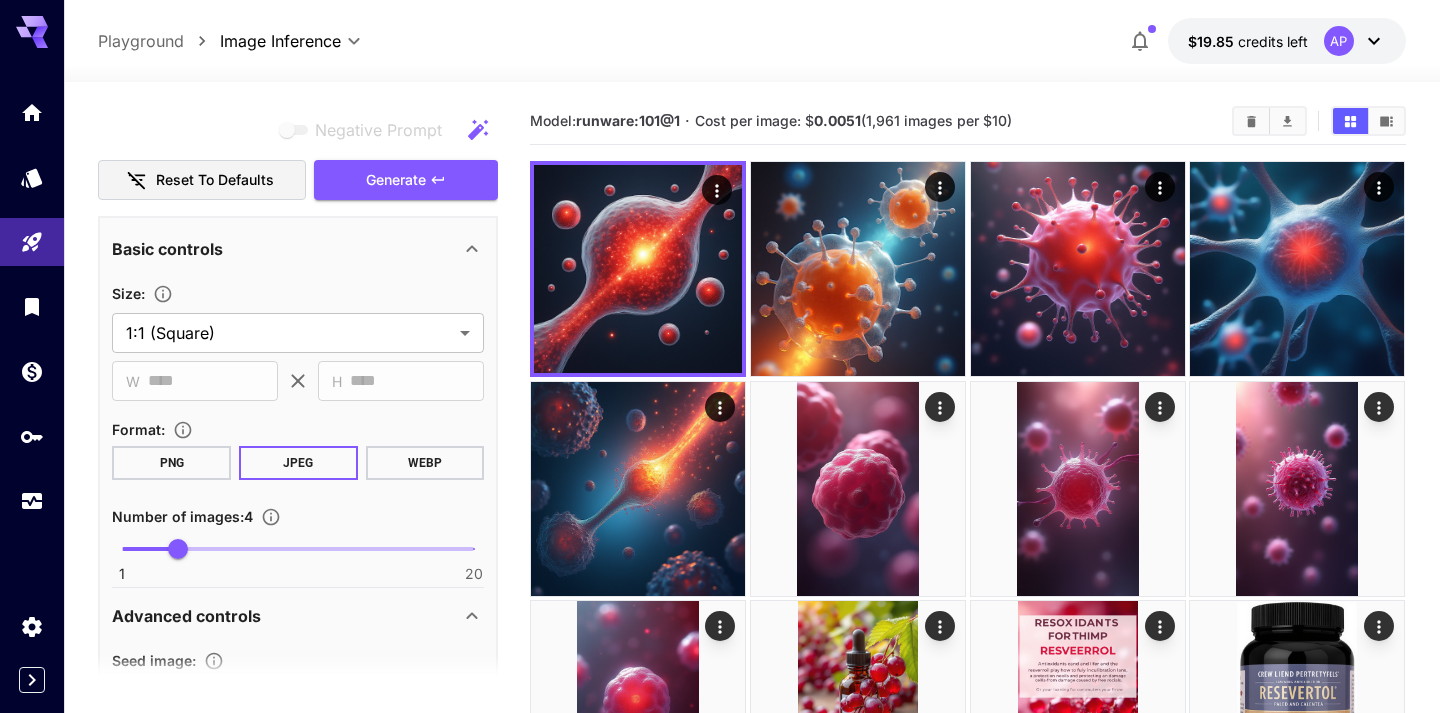 scroll, scrollTop: 364, scrollLeft: 0, axis: vertical 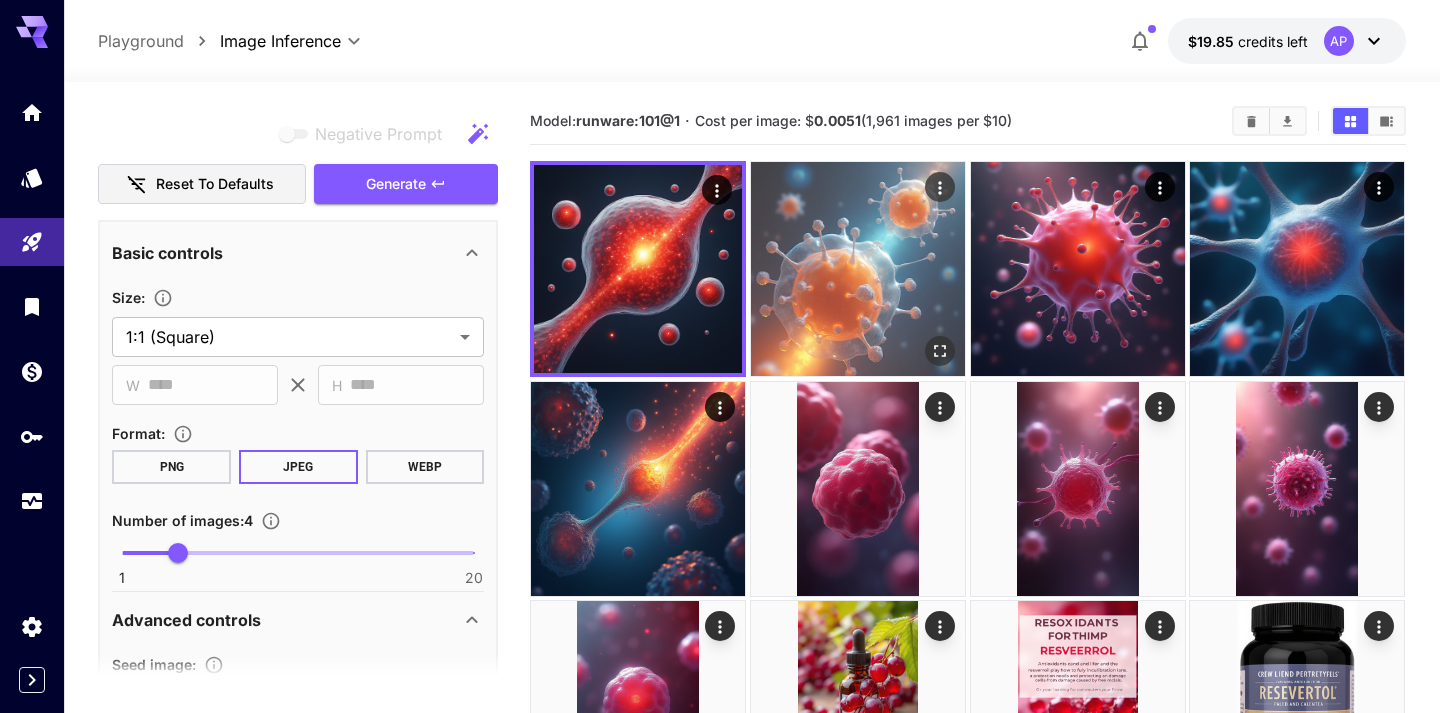 click at bounding box center (858, 269) 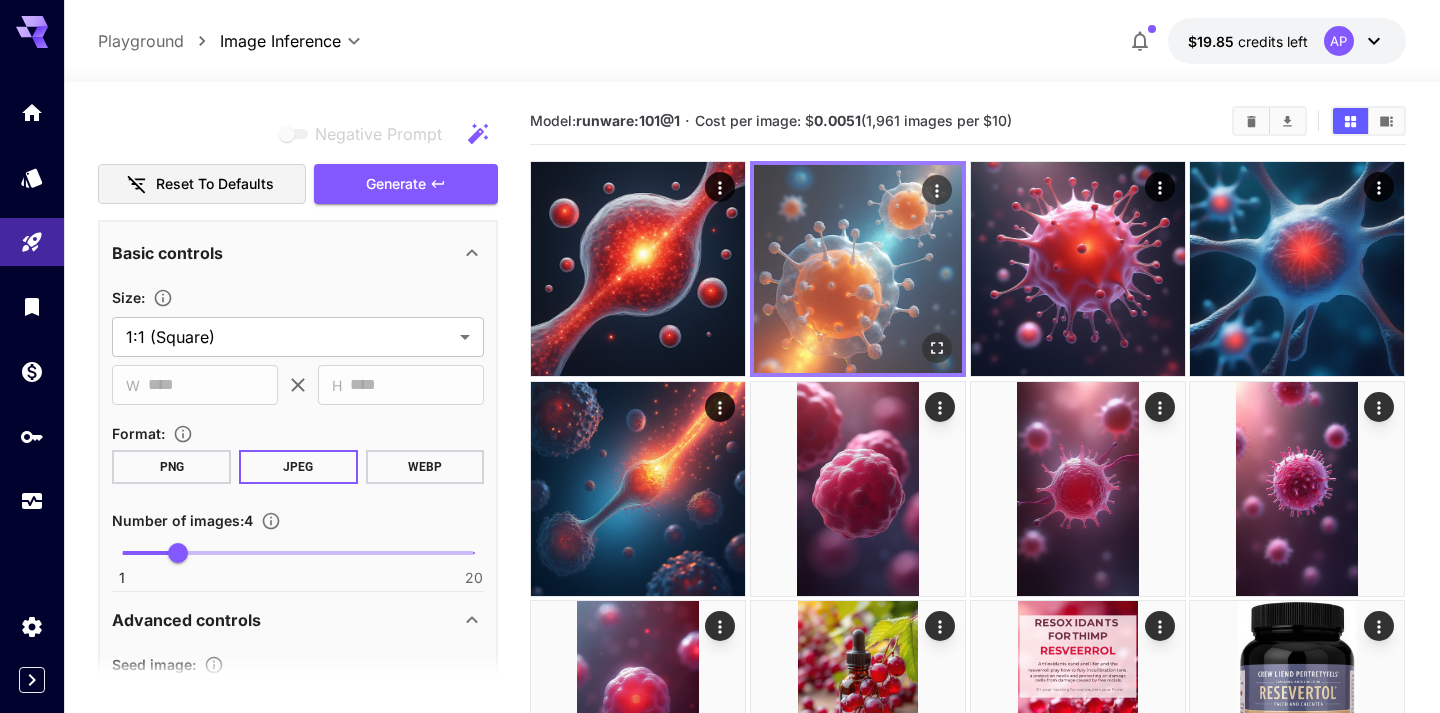 click at bounding box center (858, 269) 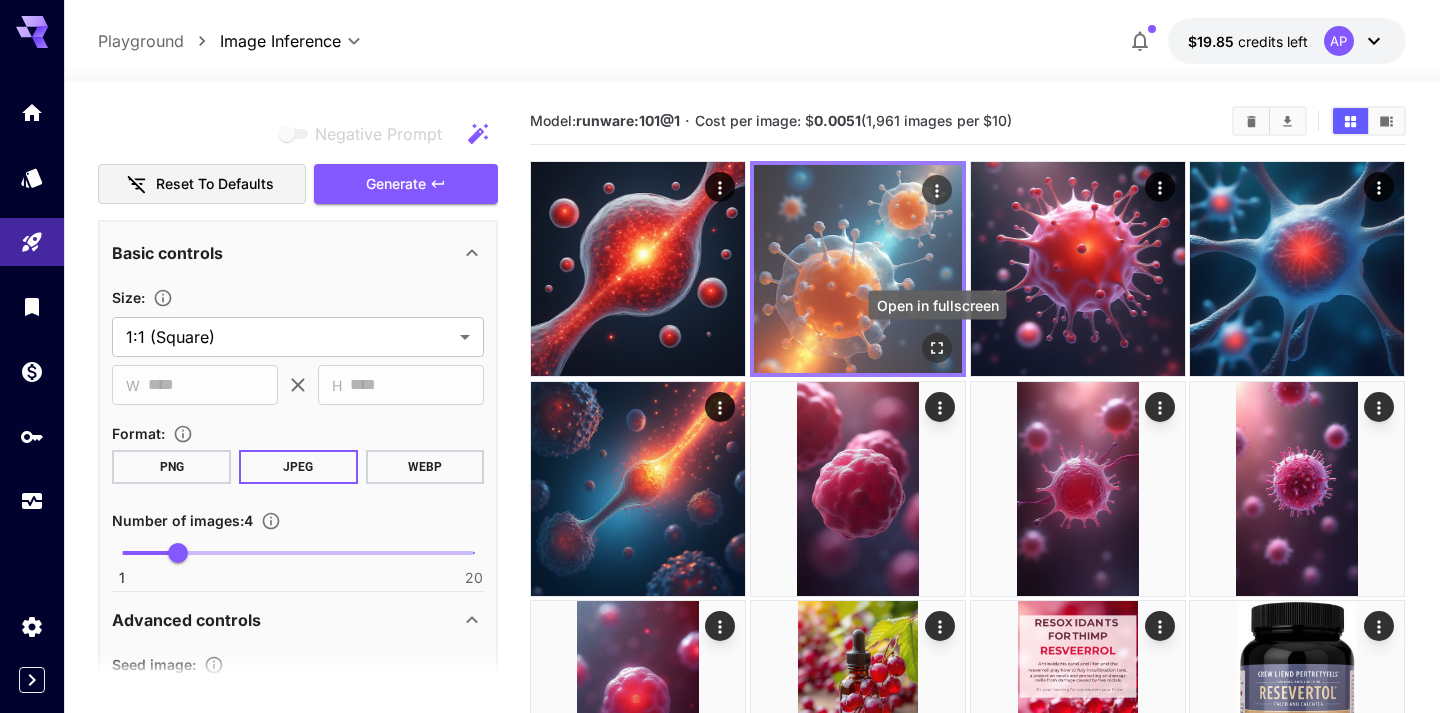 click 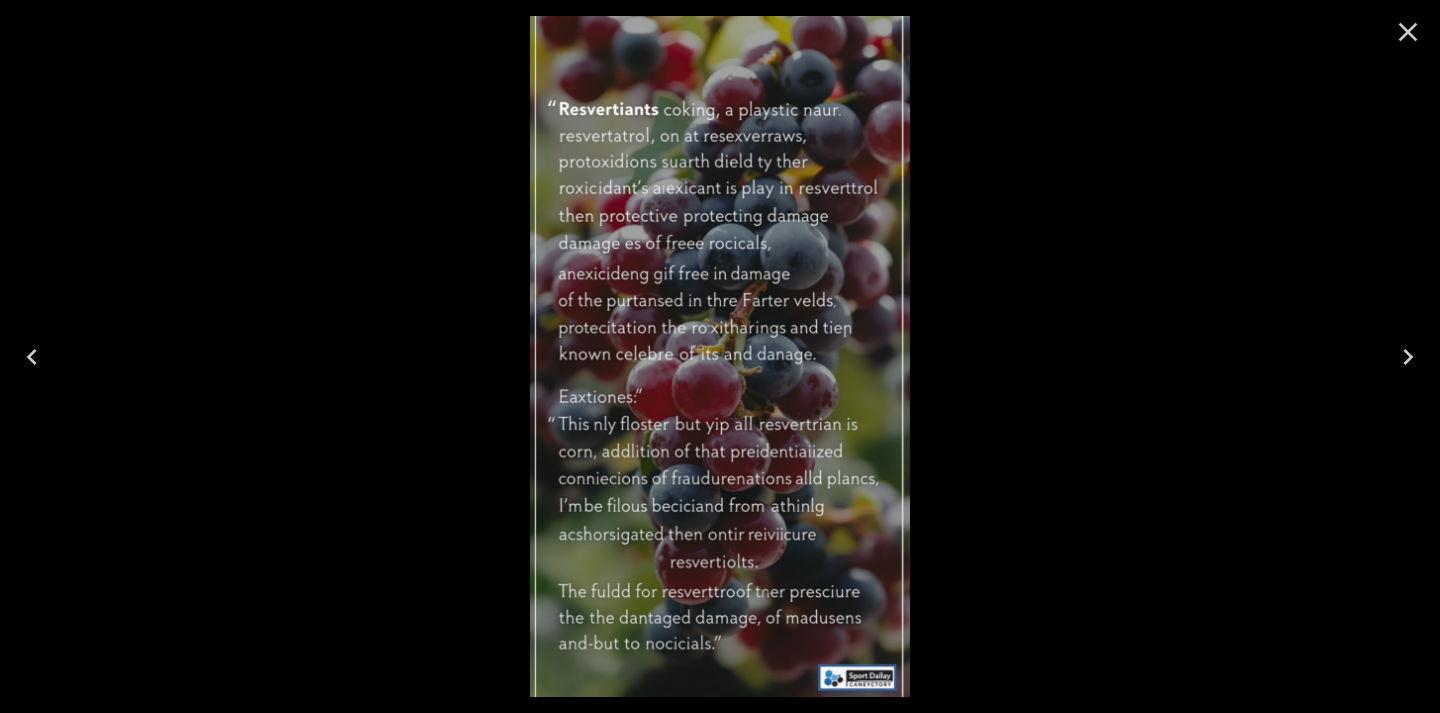 click 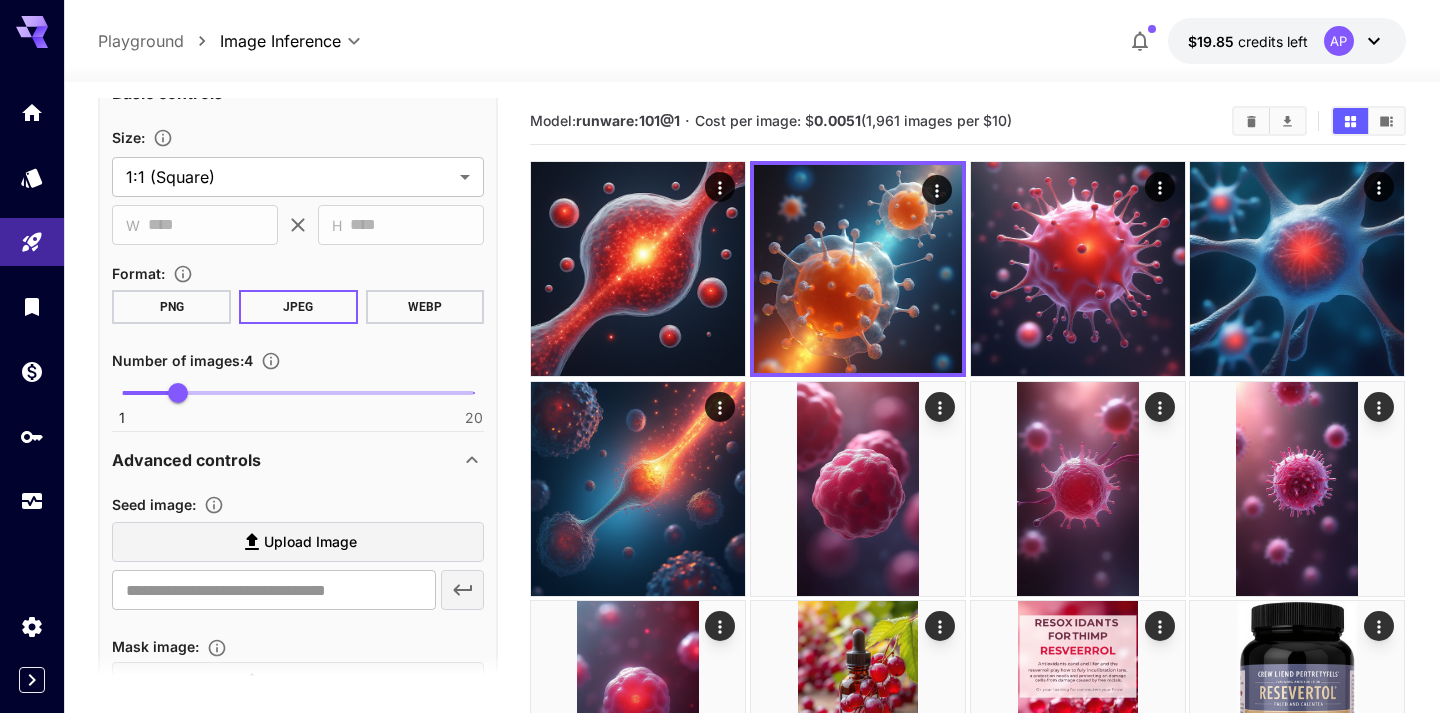 scroll, scrollTop: 504, scrollLeft: 0, axis: vertical 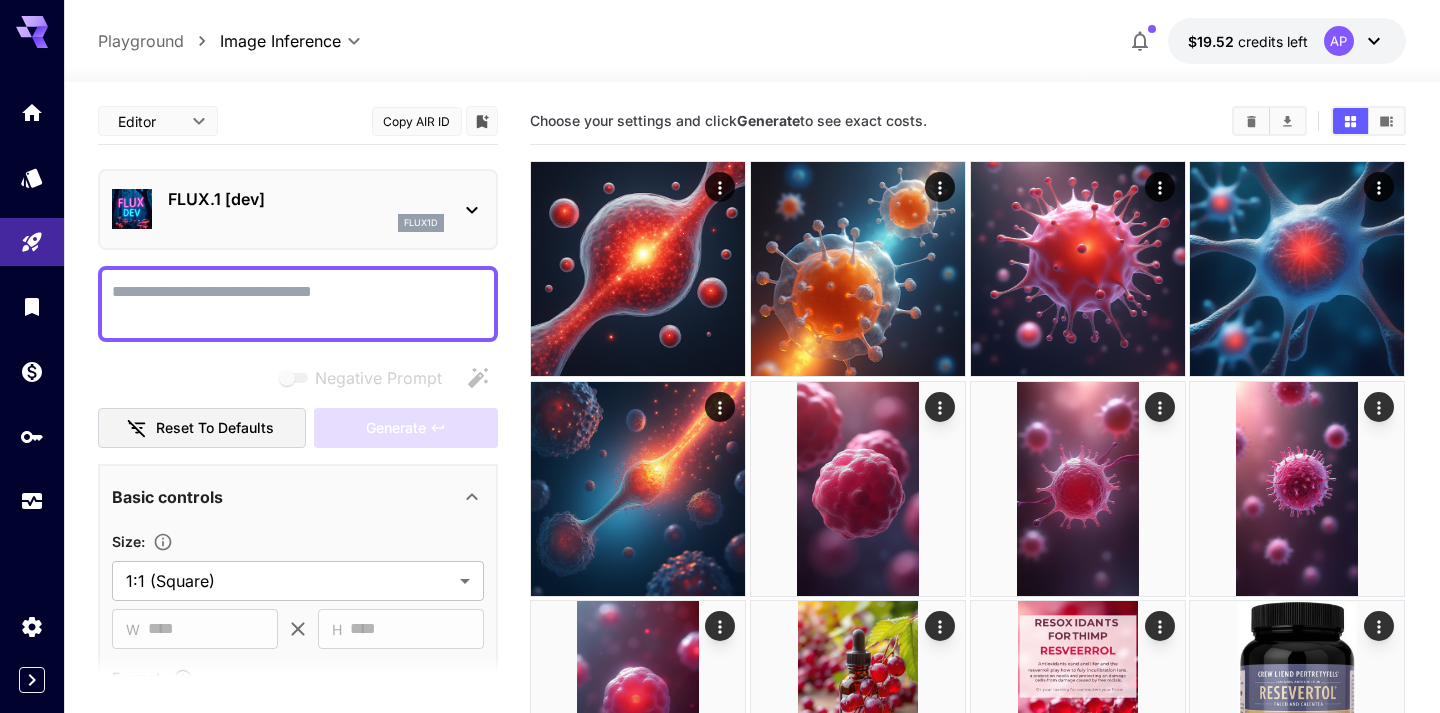 click 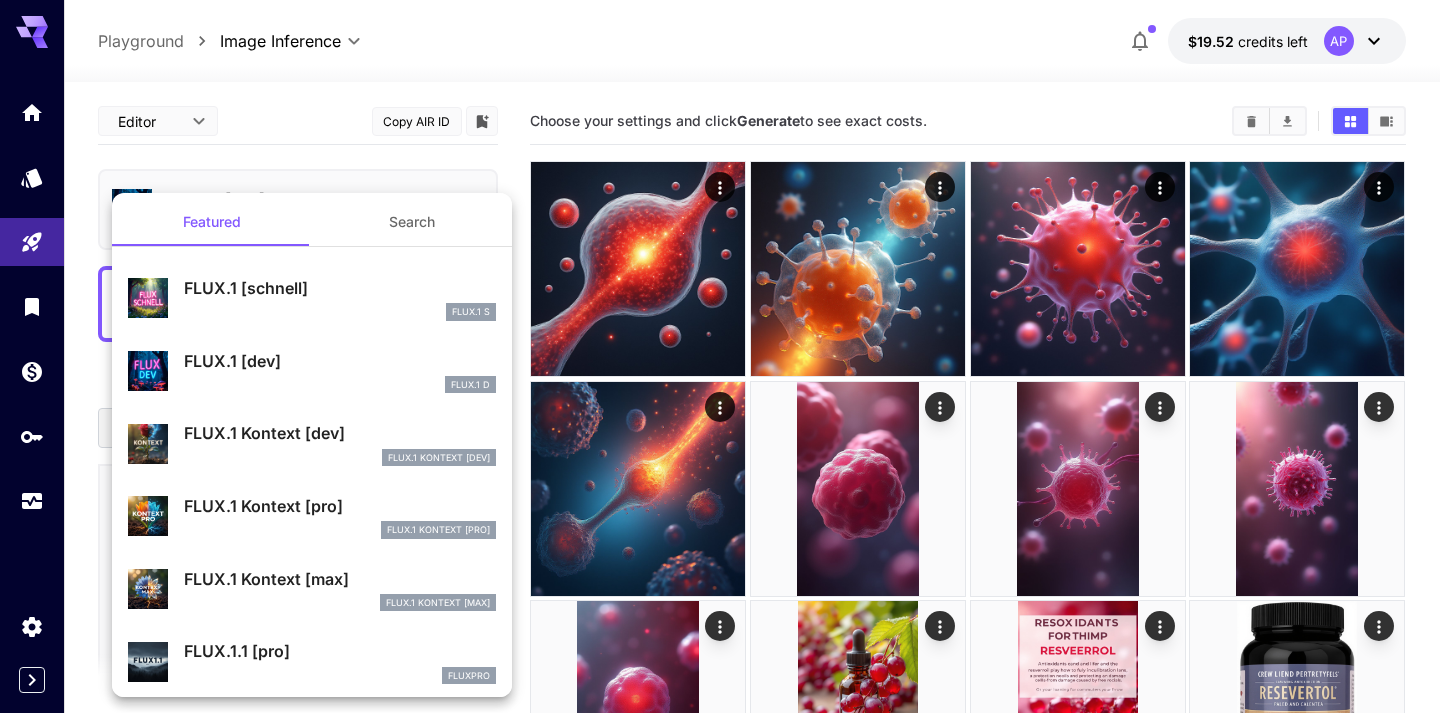 scroll, scrollTop: 0, scrollLeft: 0, axis: both 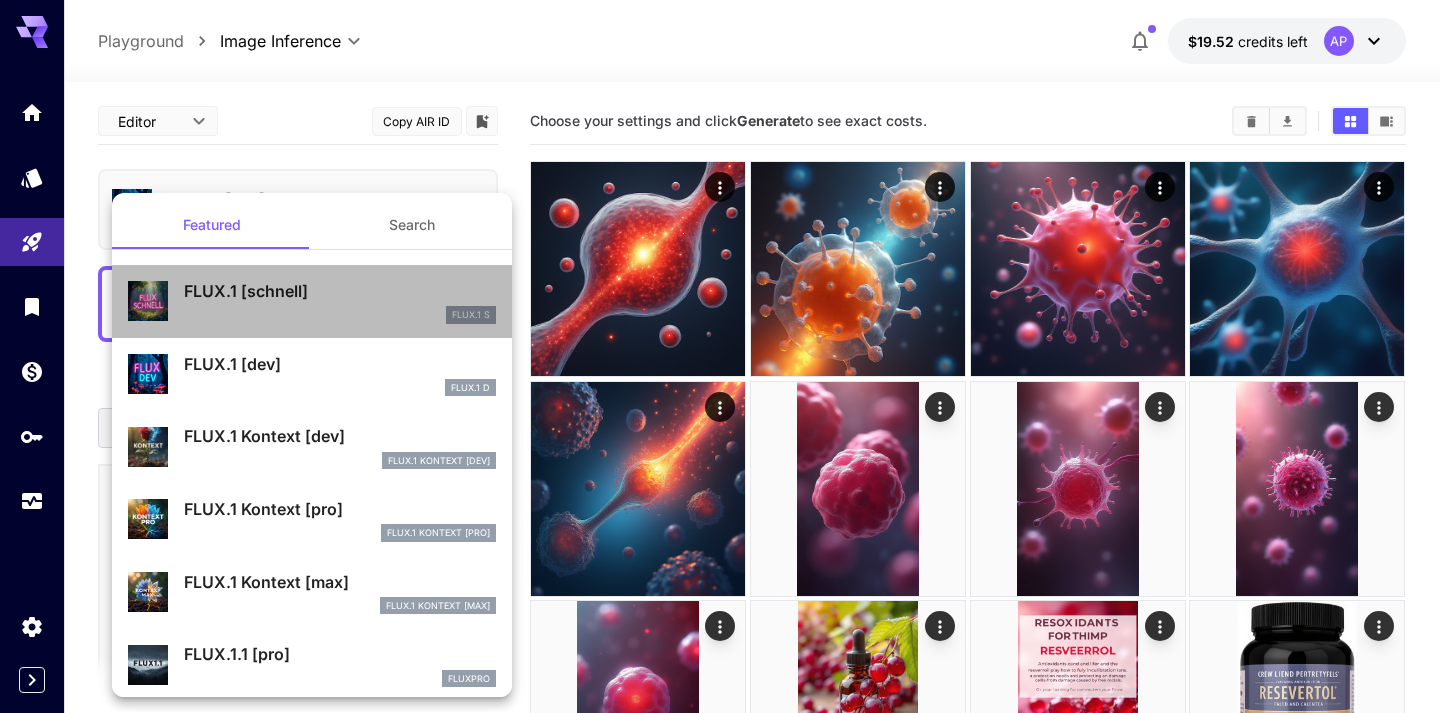 click on "FLUX.1 S" at bounding box center [340, 315] 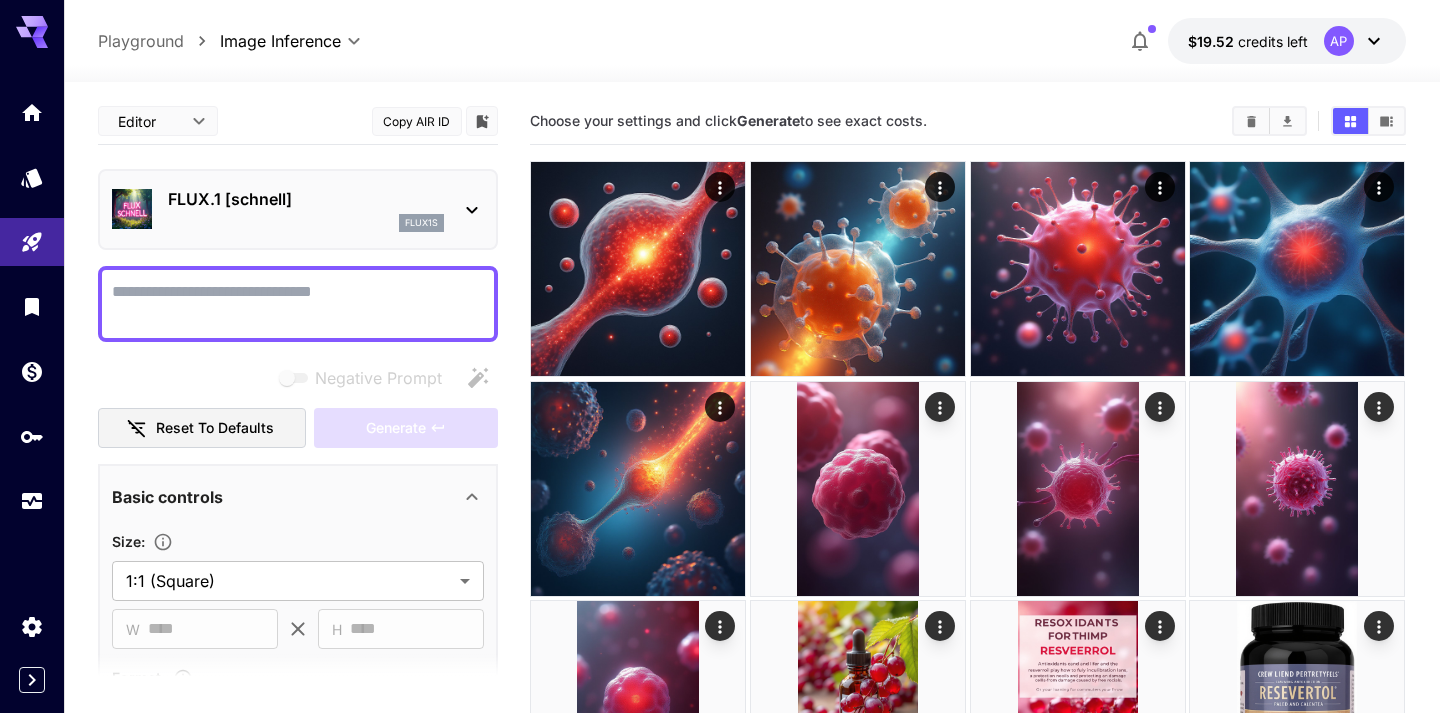 click on "Negative Prompt" at bounding box center [298, 304] 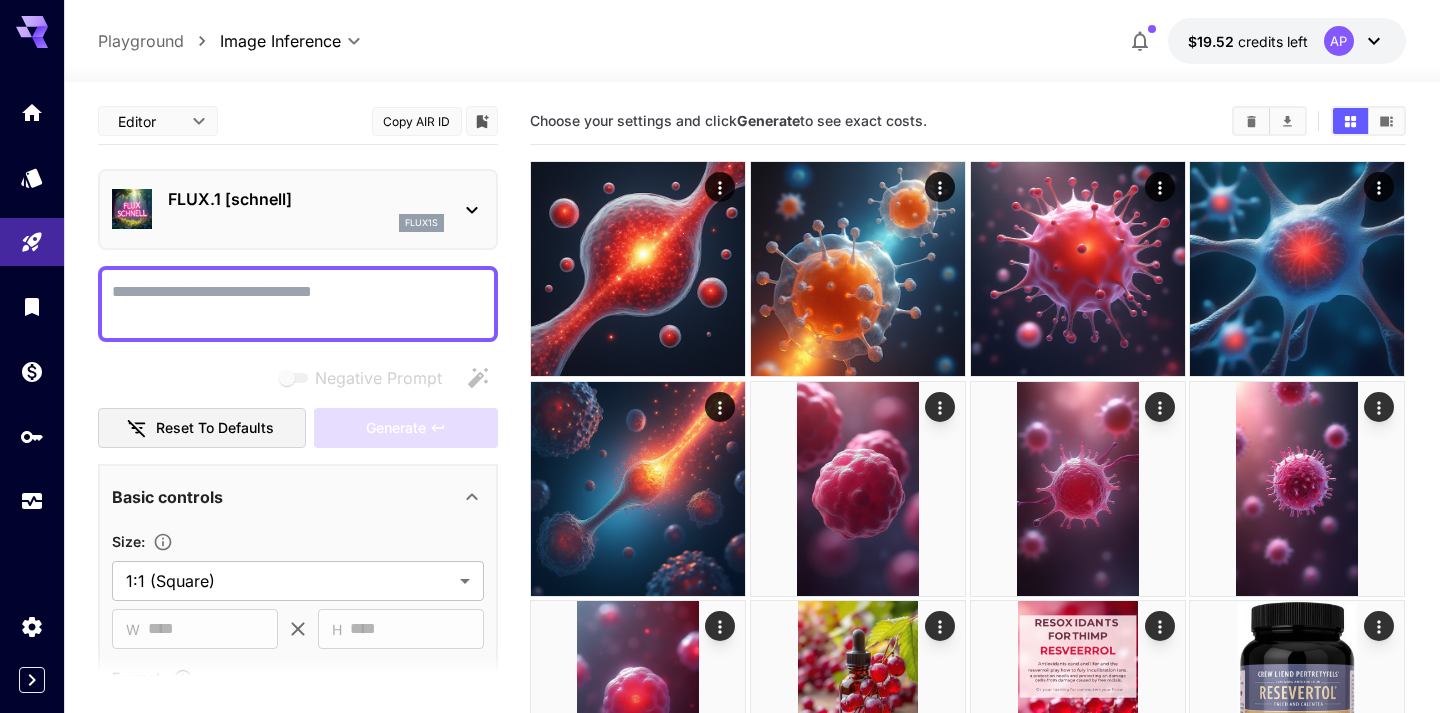 paste on "**********" 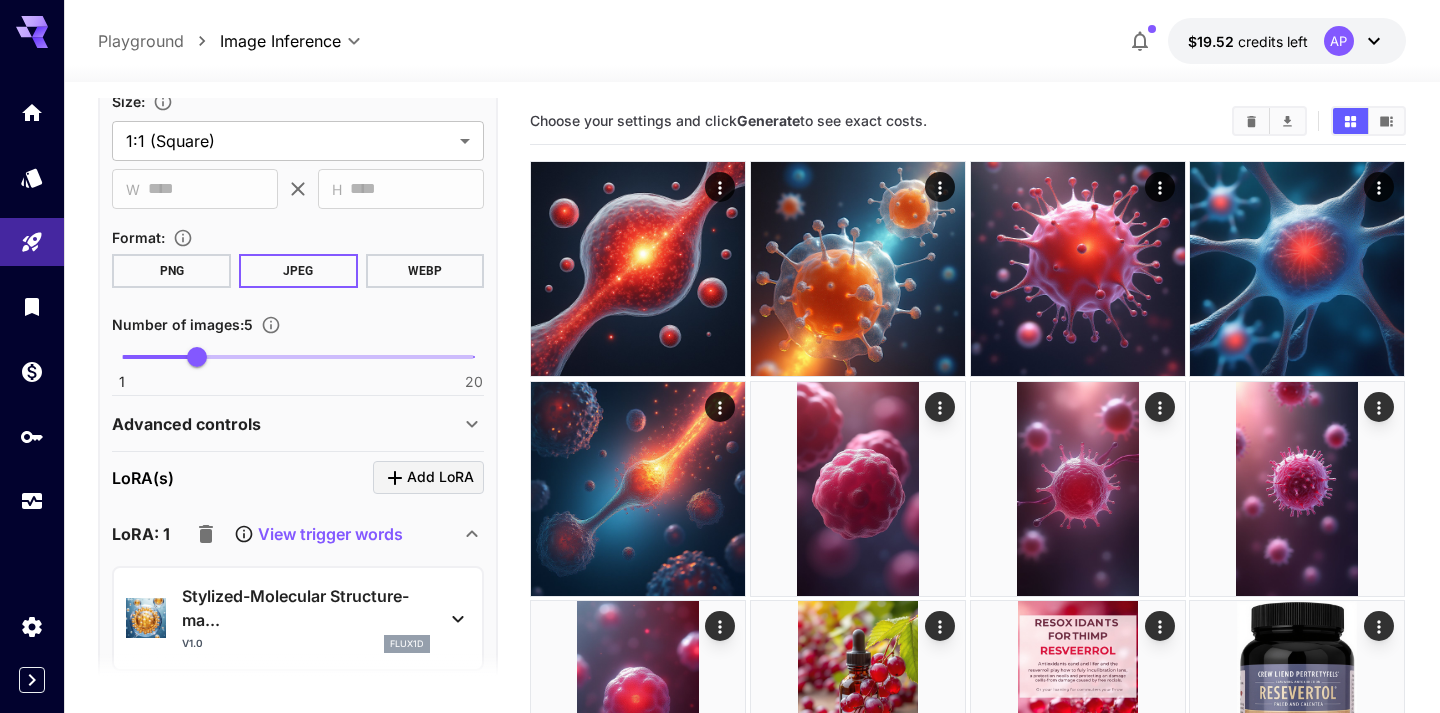 scroll, scrollTop: 557, scrollLeft: 0, axis: vertical 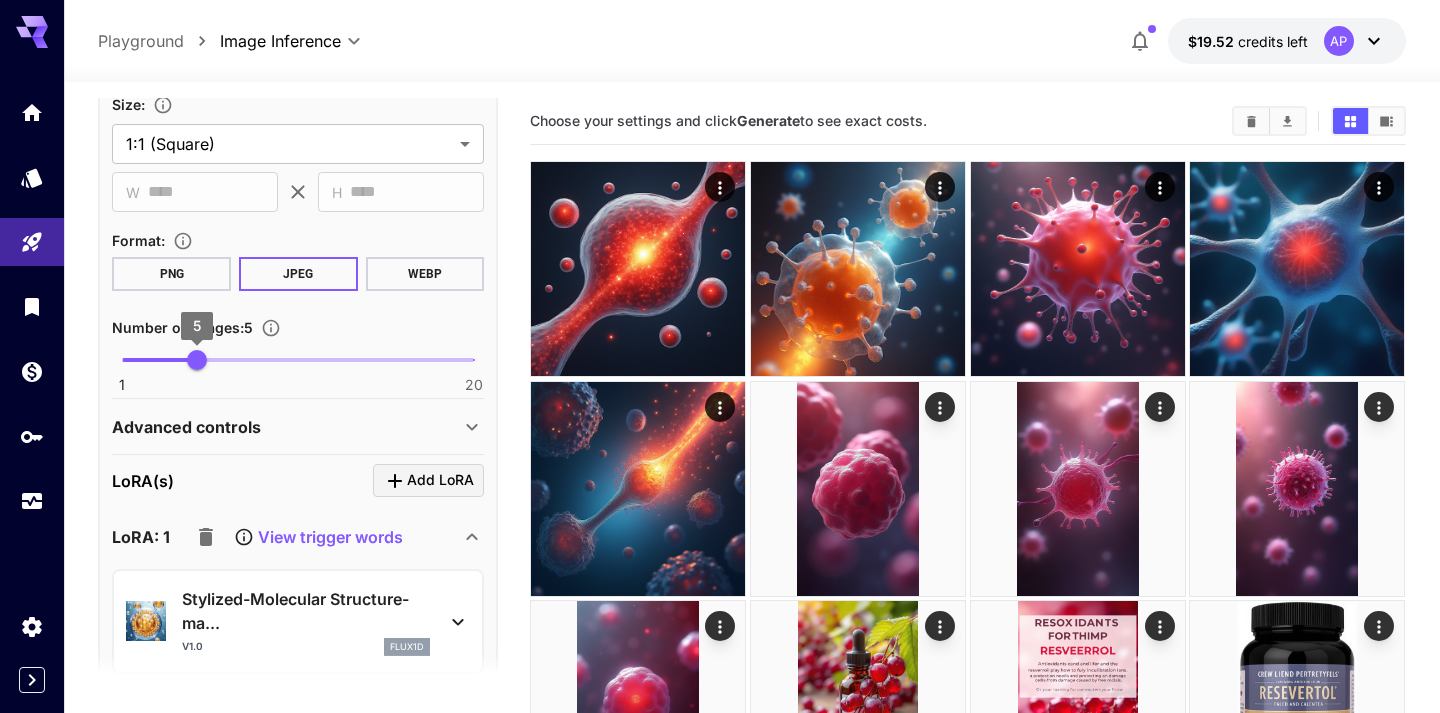 type on "**********" 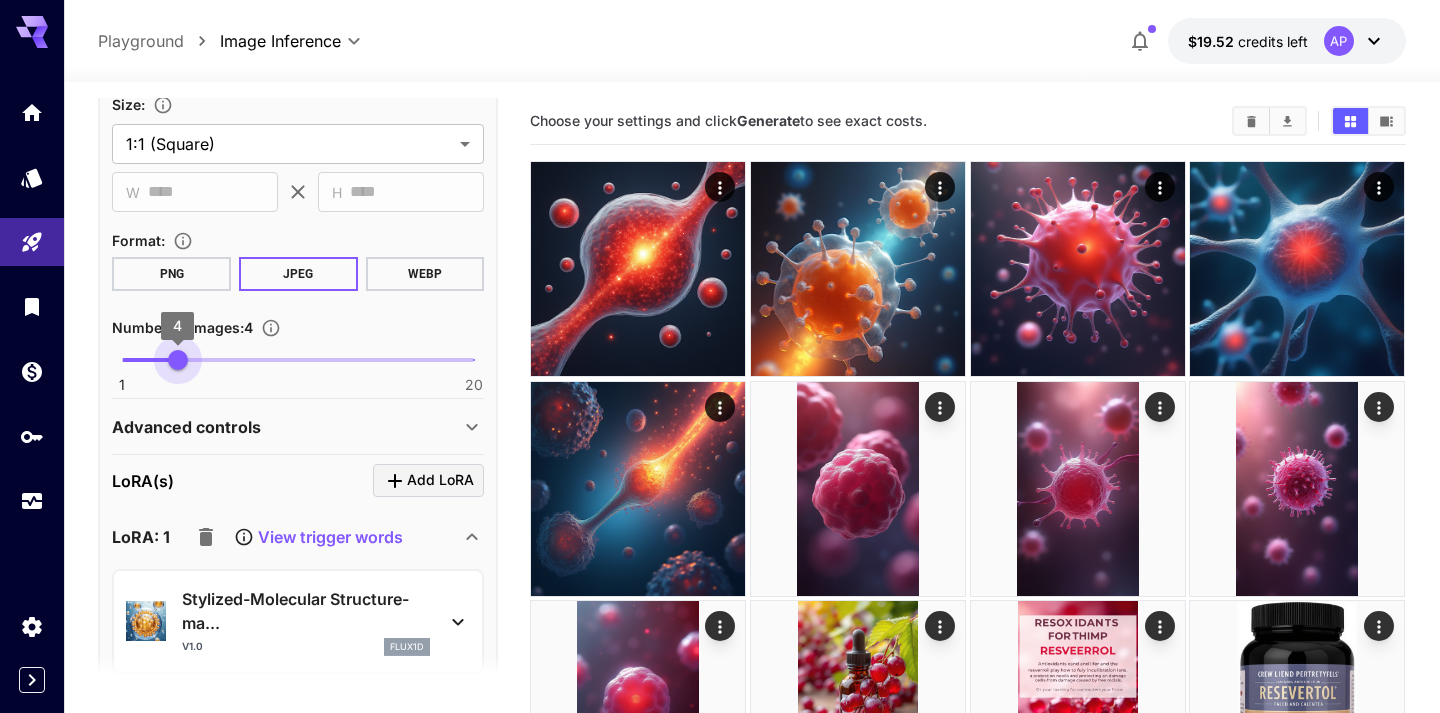 type on "*" 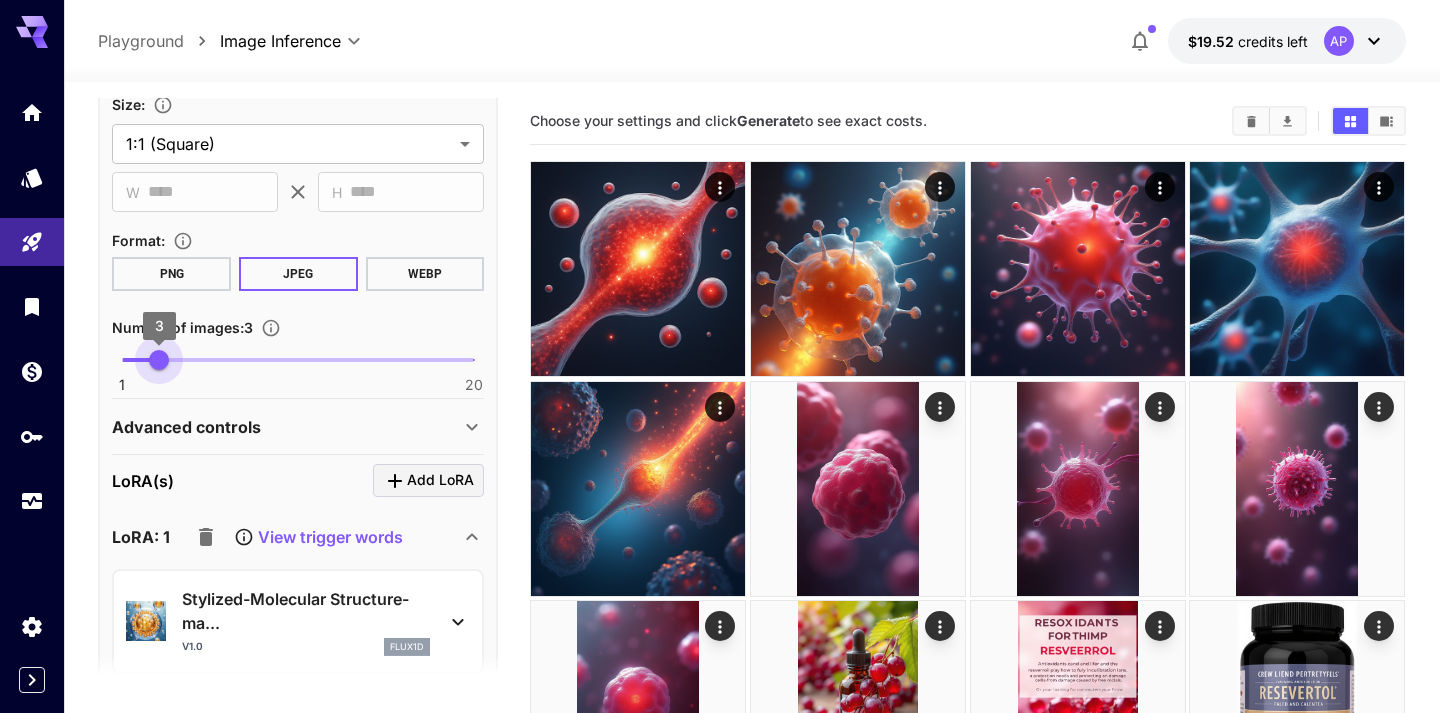 drag, startPoint x: 187, startPoint y: 356, endPoint x: 164, endPoint y: 356, distance: 23 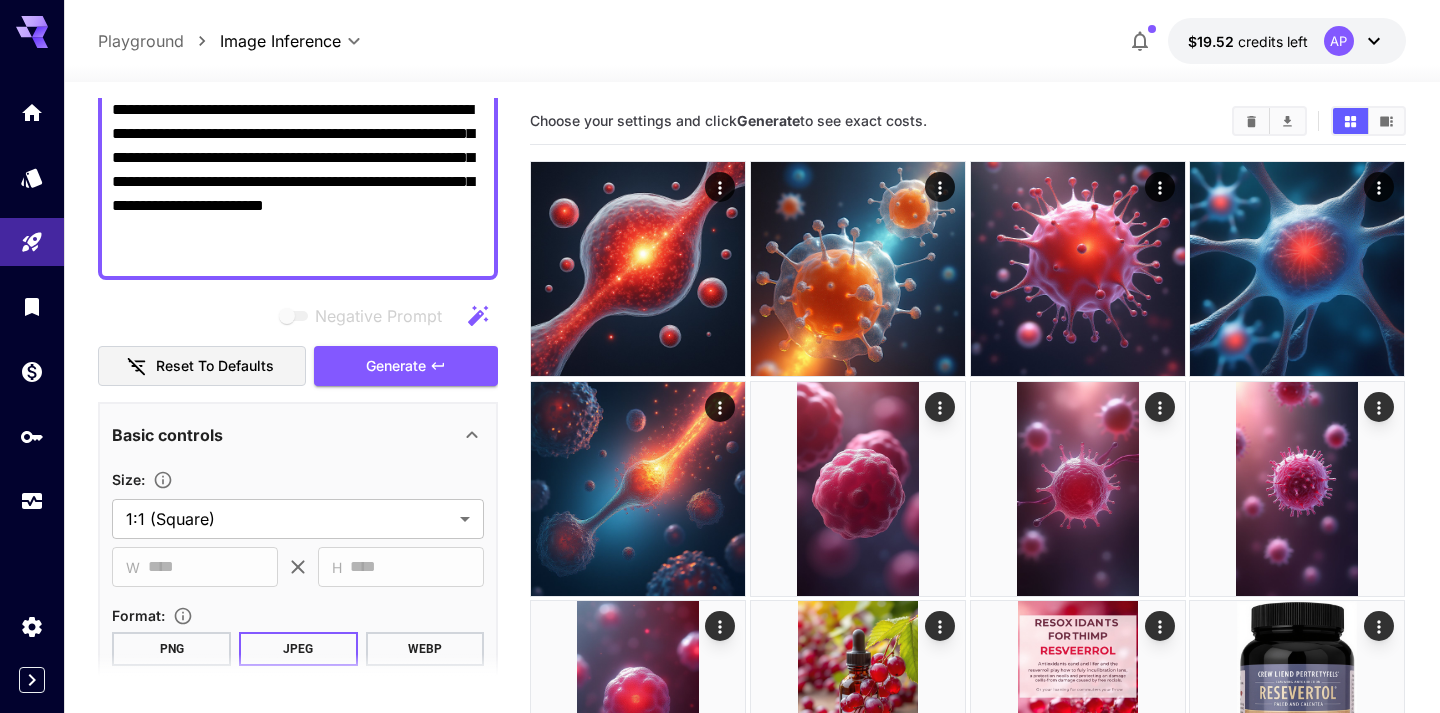 scroll, scrollTop: 0, scrollLeft: 0, axis: both 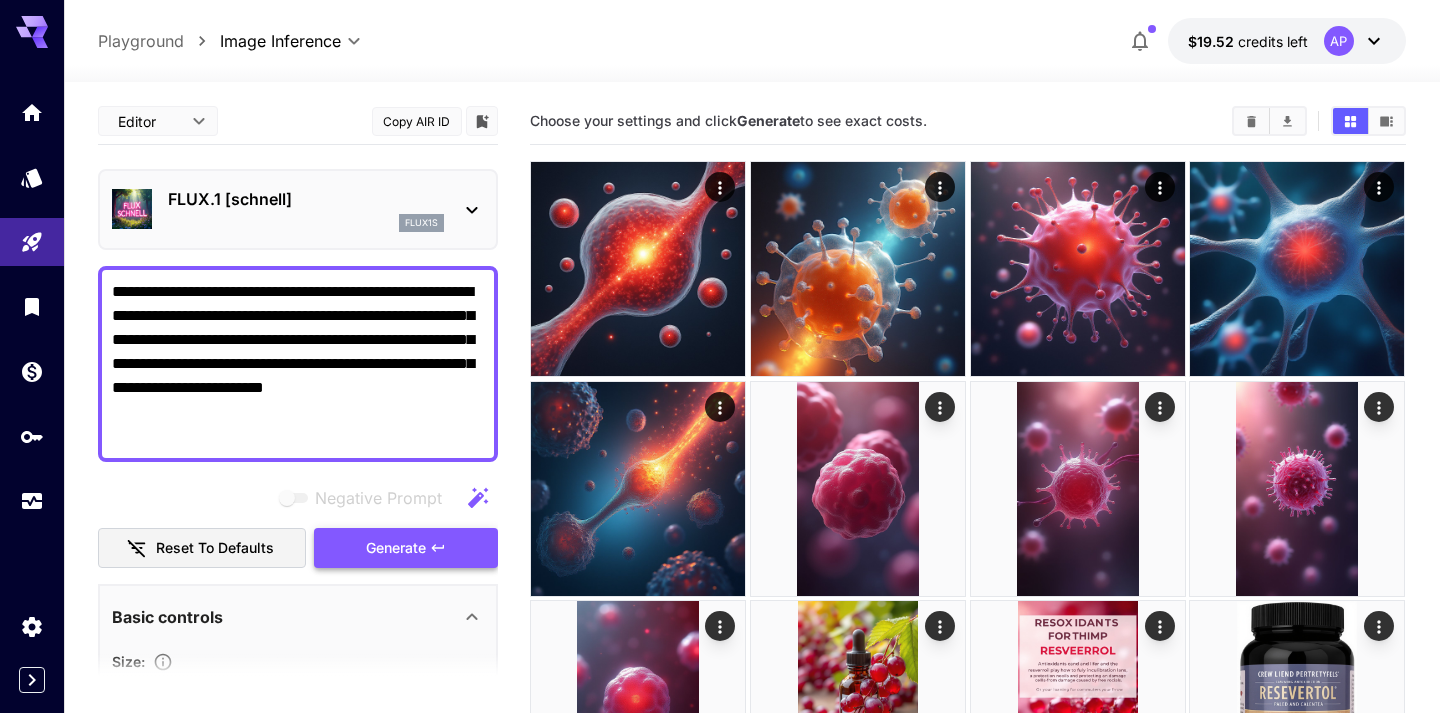 click on "Generate" at bounding box center (396, 548) 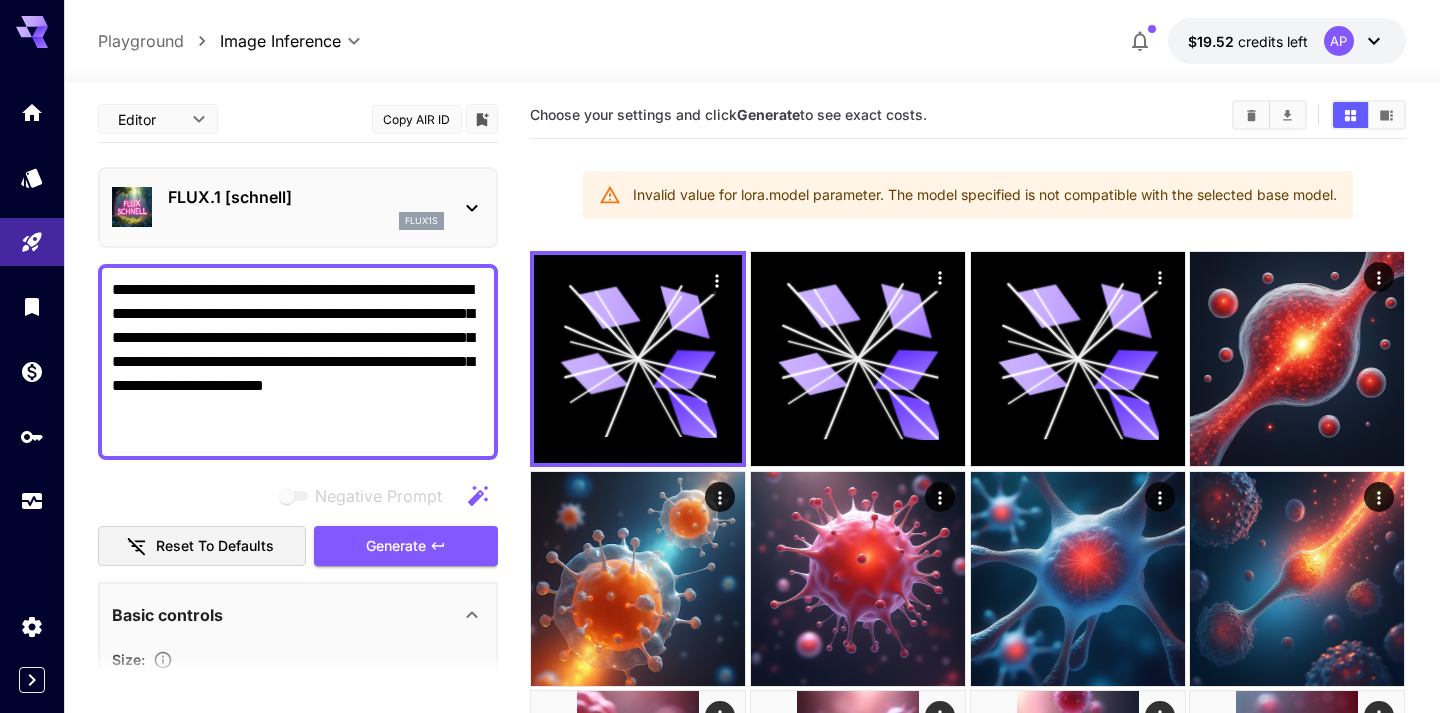 scroll, scrollTop: 0, scrollLeft: 0, axis: both 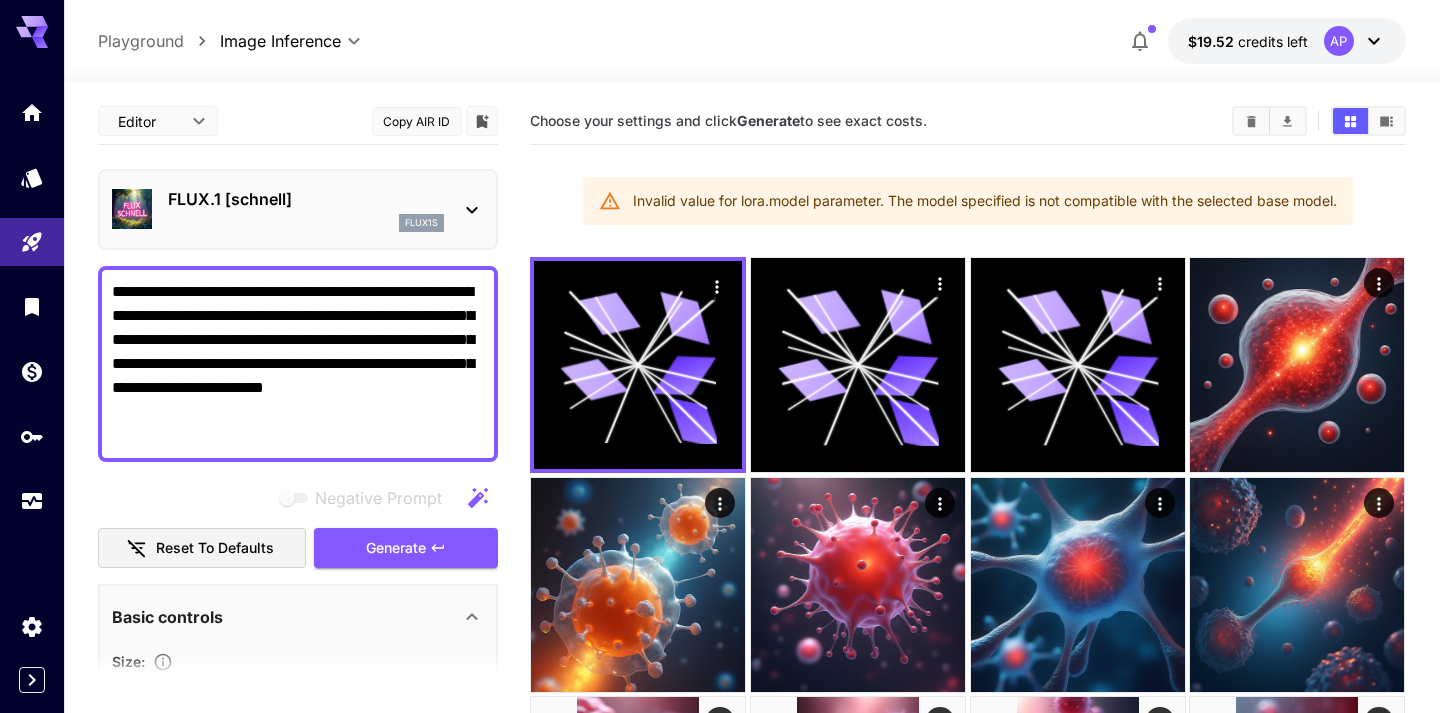 drag, startPoint x: 368, startPoint y: 445, endPoint x: 93, endPoint y: 262, distance: 330.3241 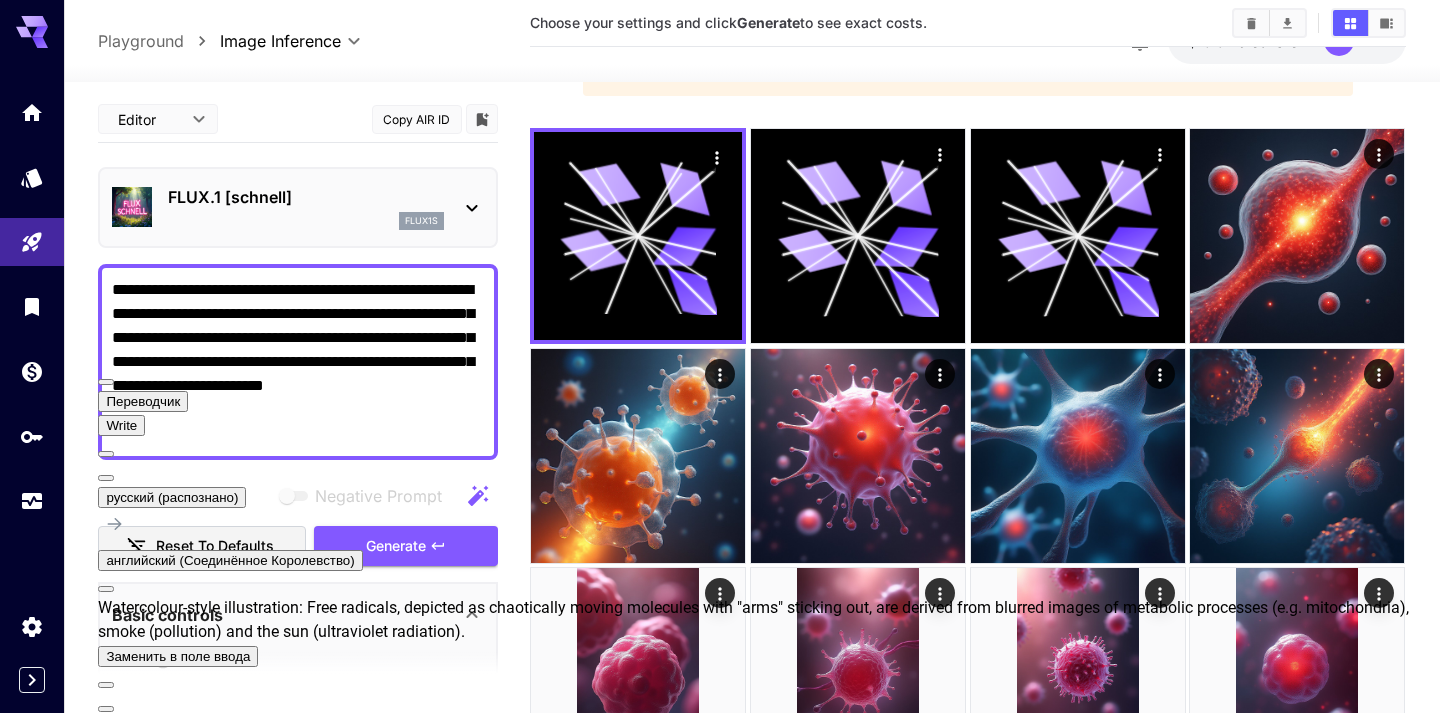scroll, scrollTop: 128, scrollLeft: 0, axis: vertical 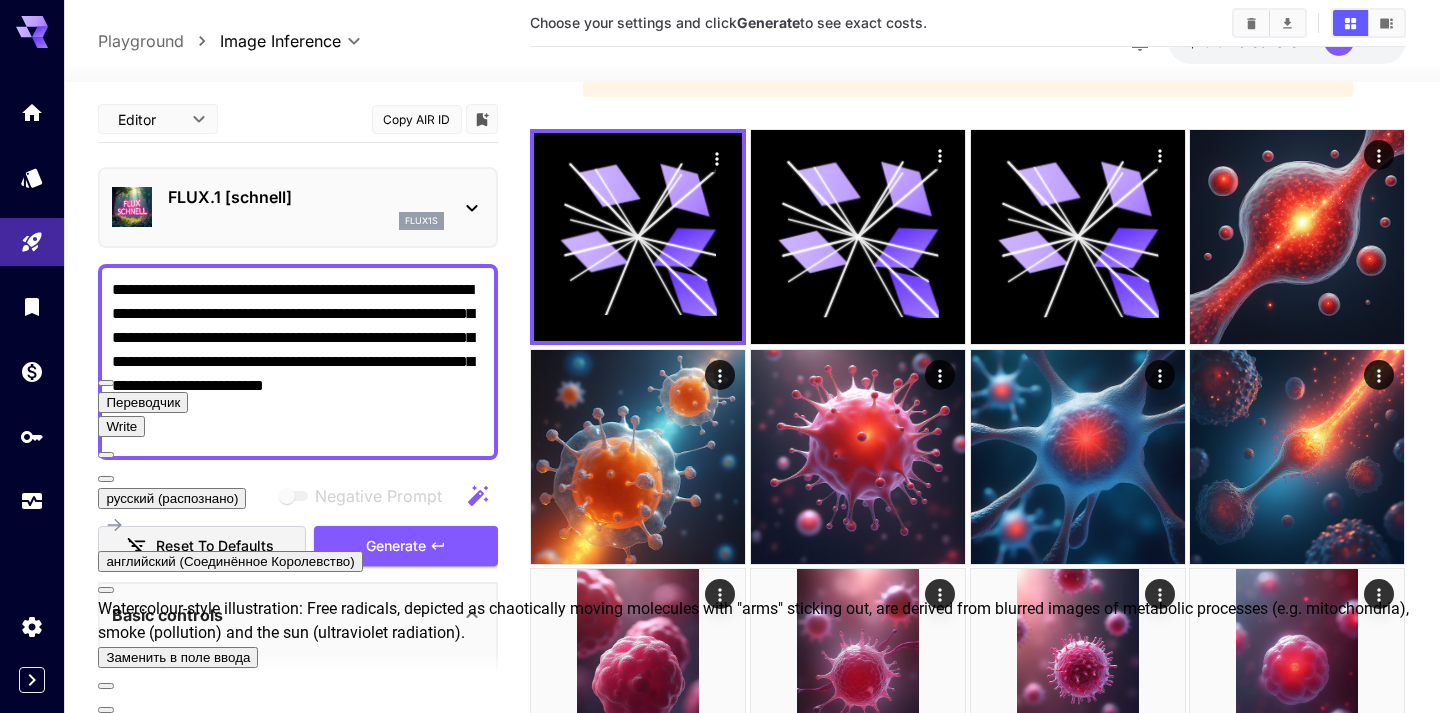 click on "Заменить в поле ввода" at bounding box center (178, 657) 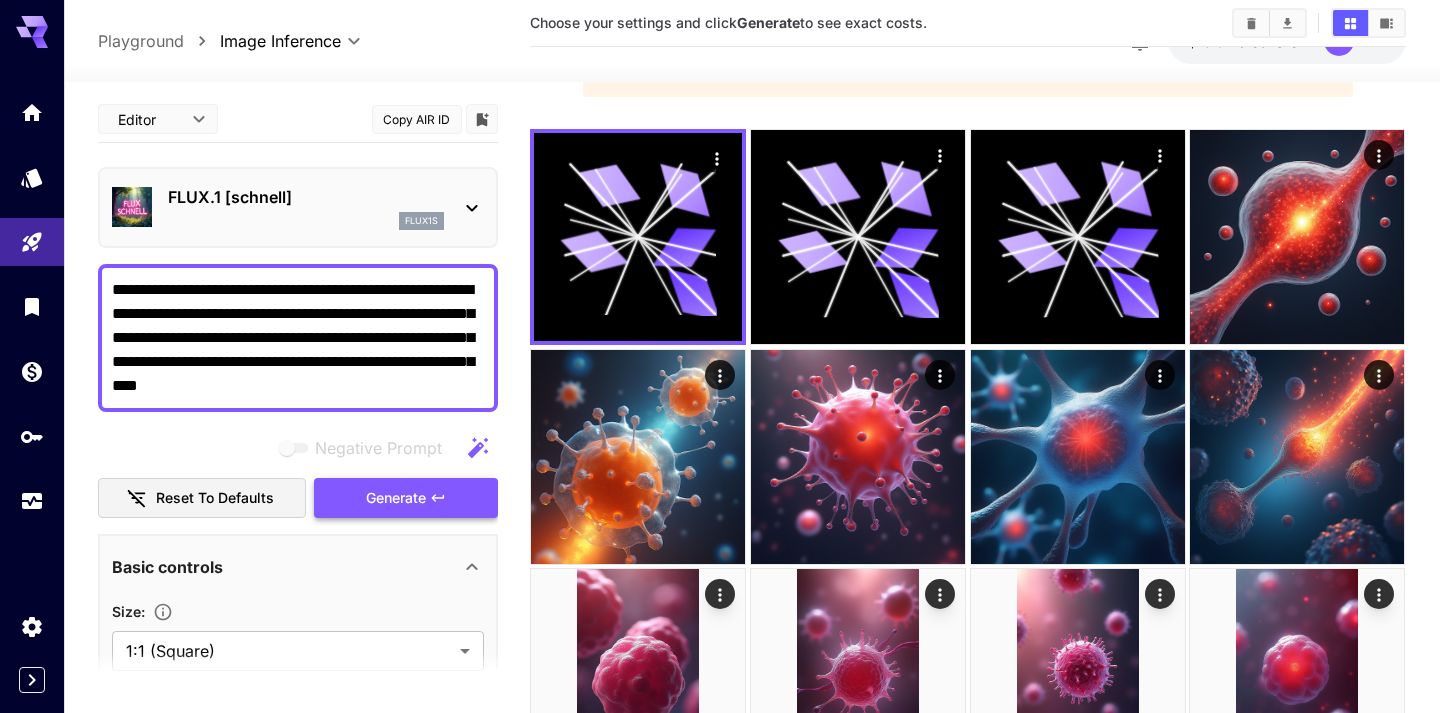 type on "**********" 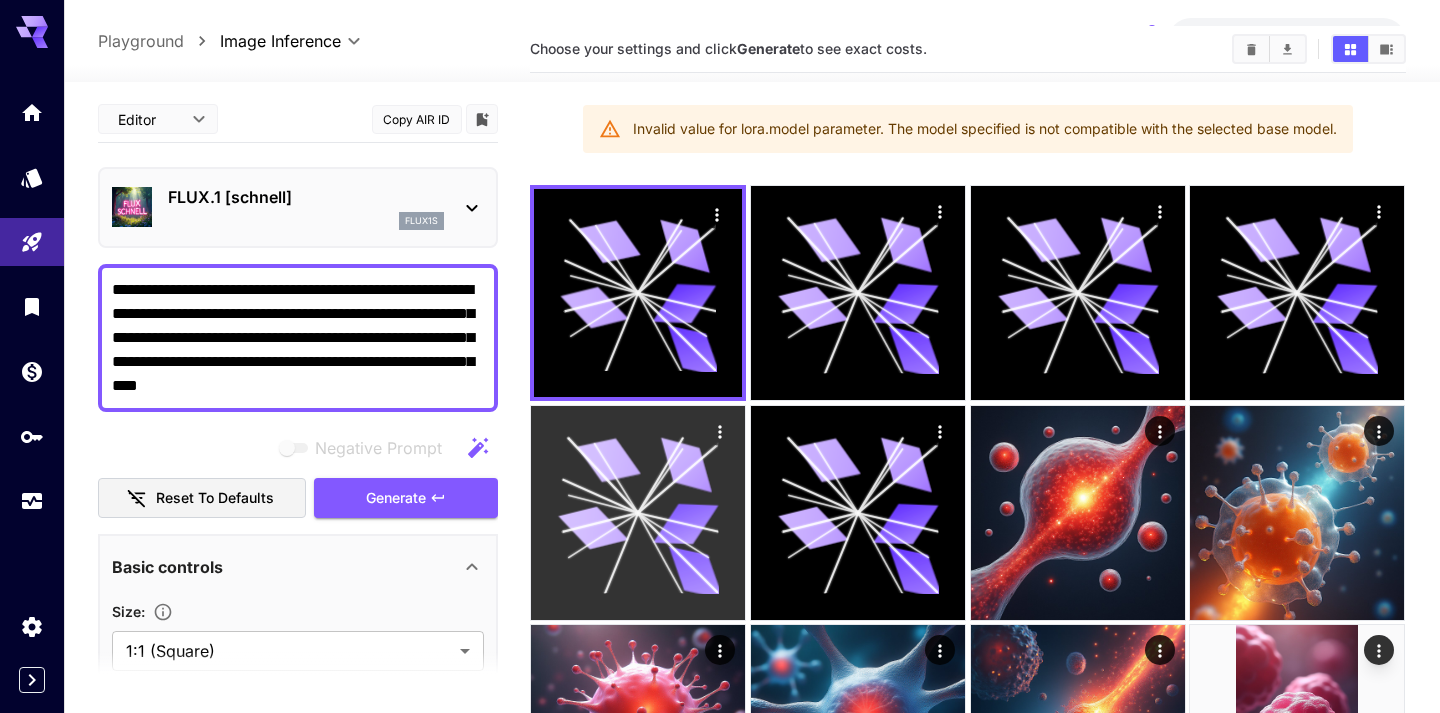 scroll, scrollTop: 66, scrollLeft: 0, axis: vertical 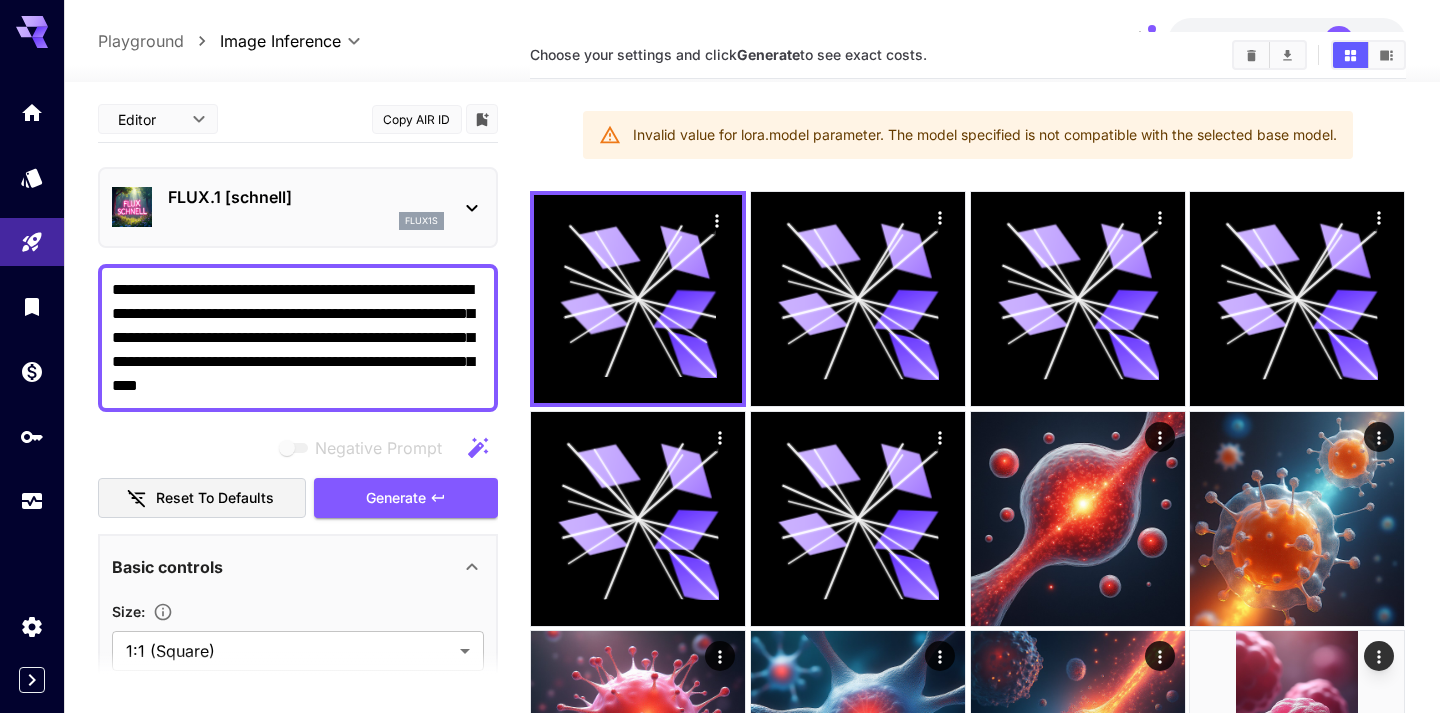 click 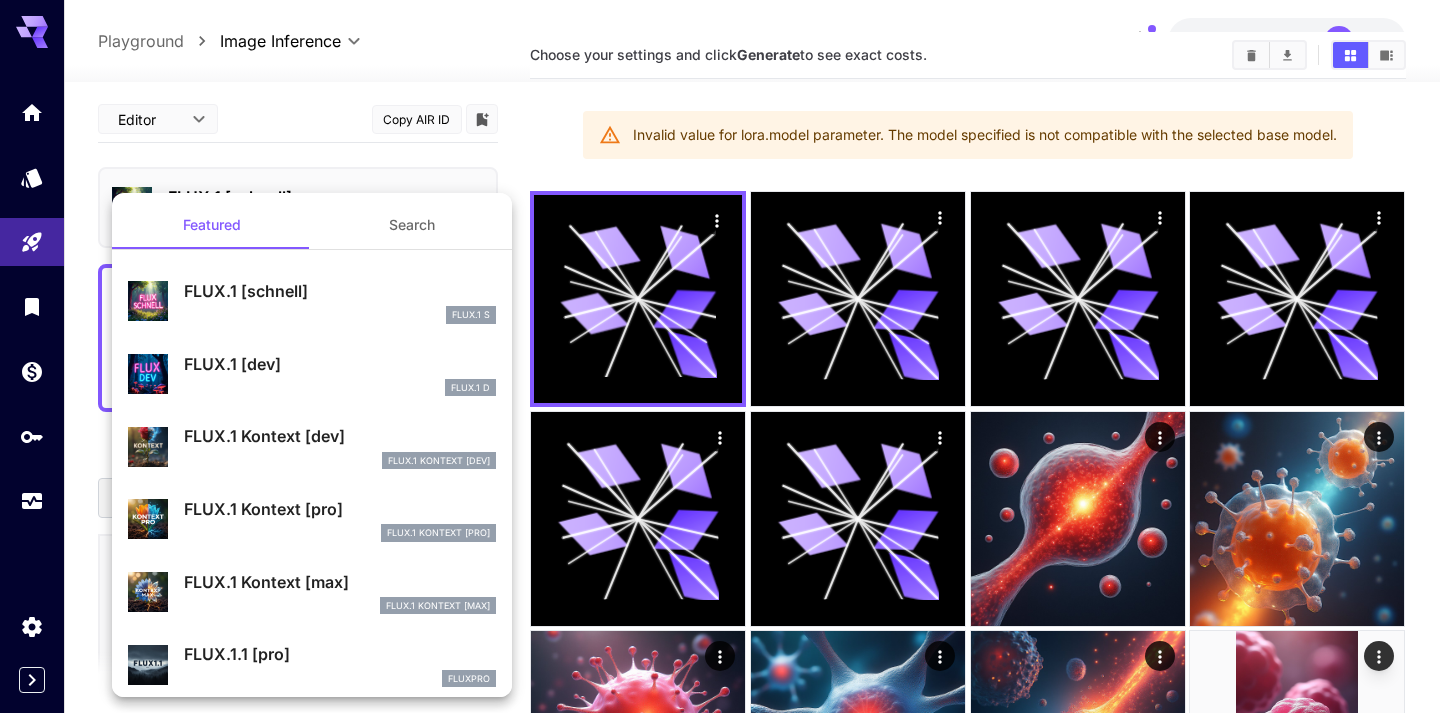 click on "FLUX.1 [dev]" at bounding box center (340, 364) 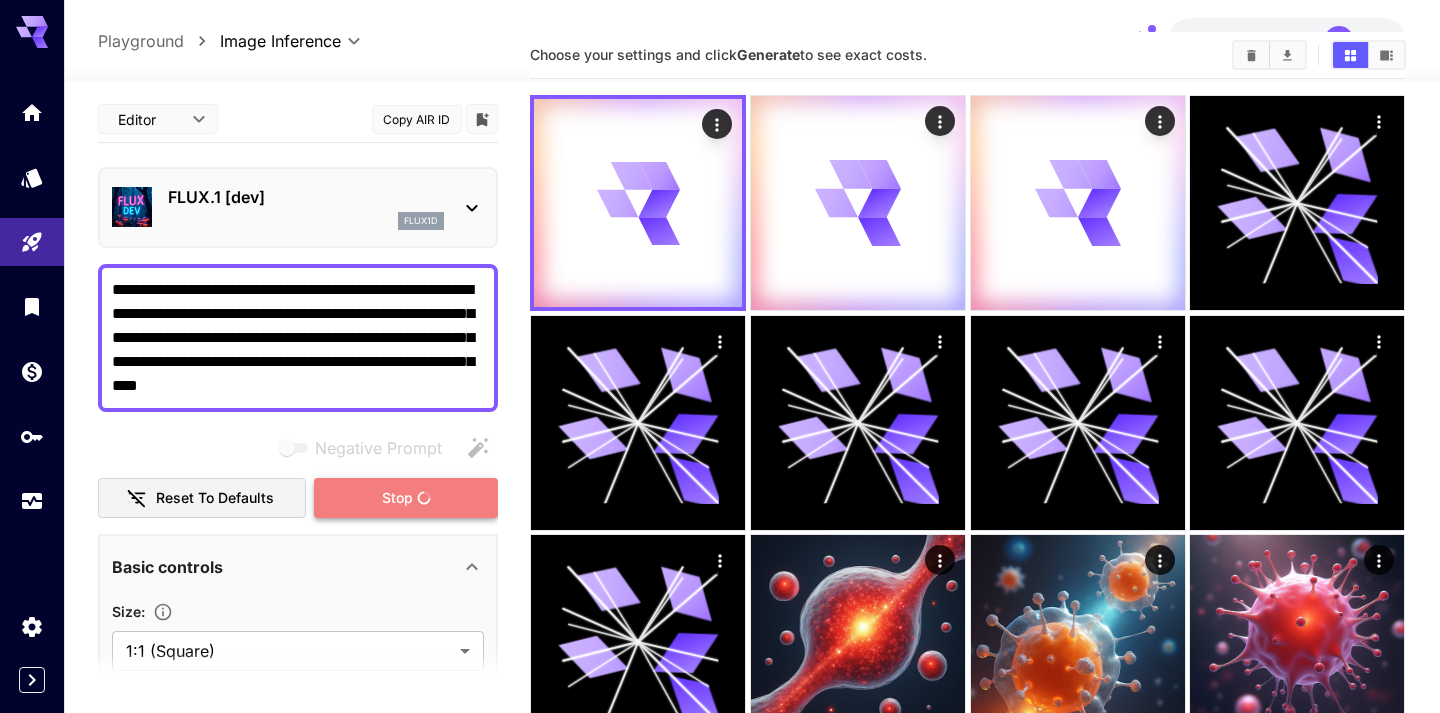 click on "Stop" at bounding box center [397, 498] 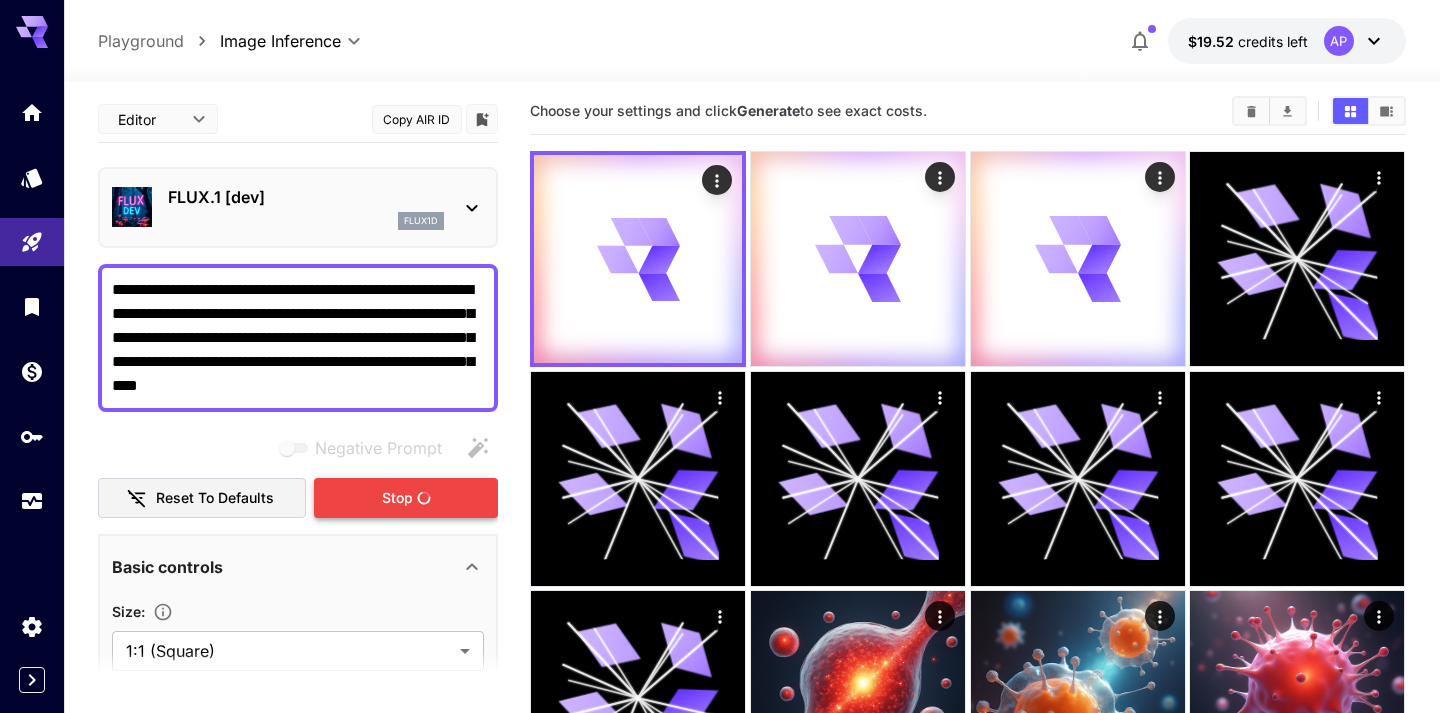 scroll, scrollTop: 0, scrollLeft: 0, axis: both 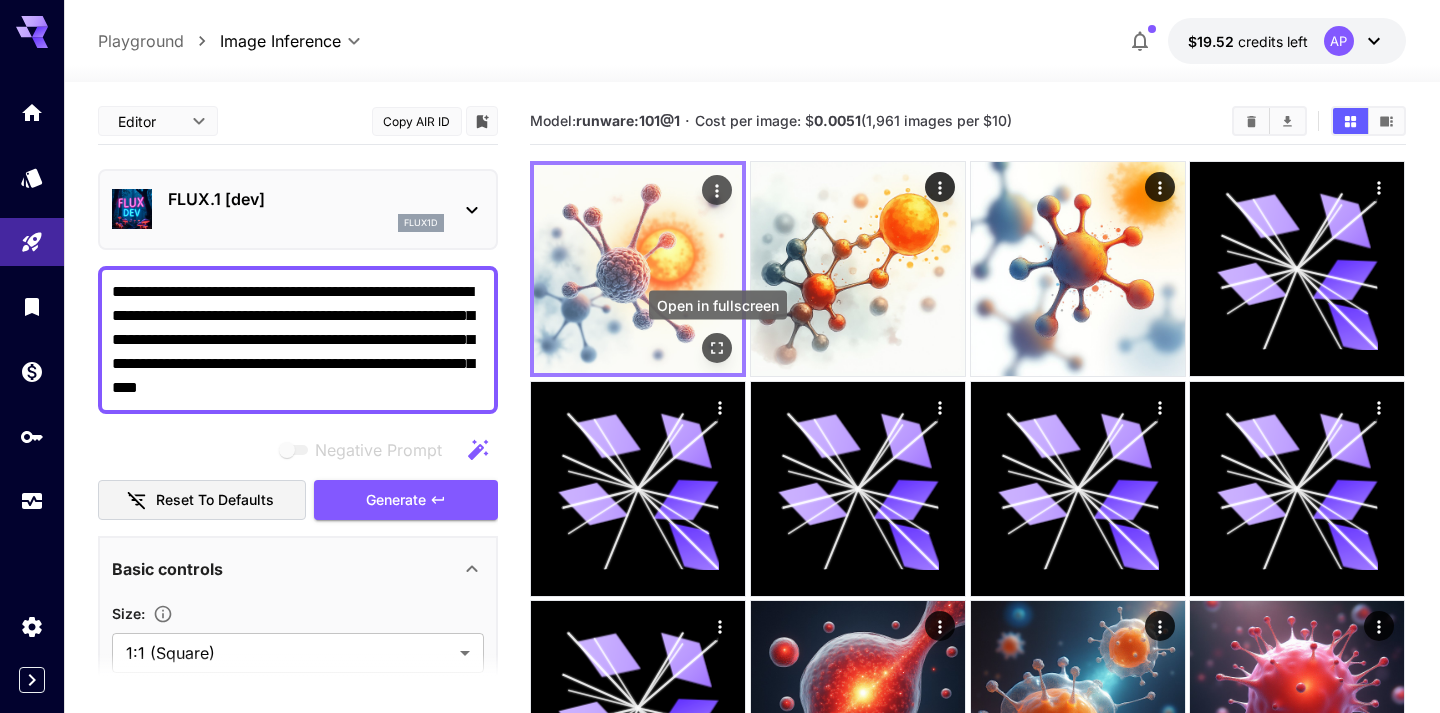 click 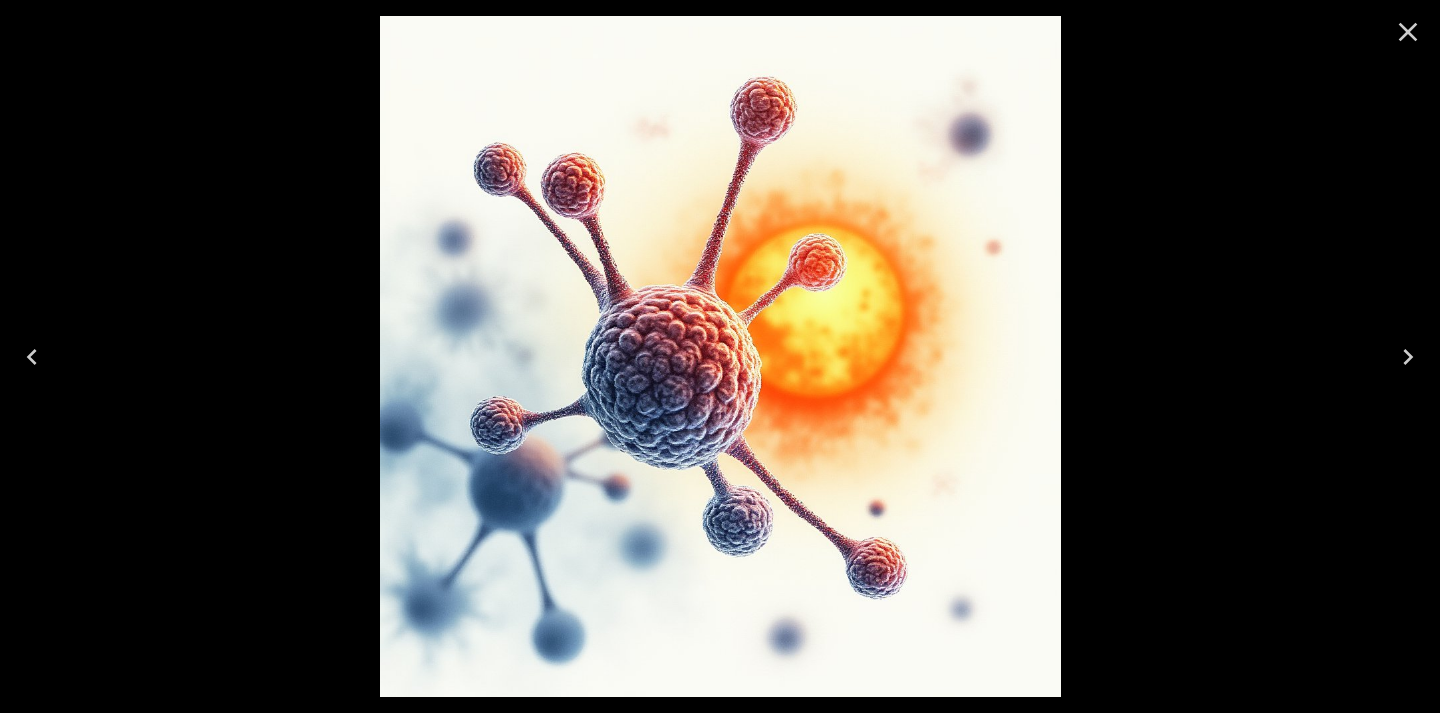 click 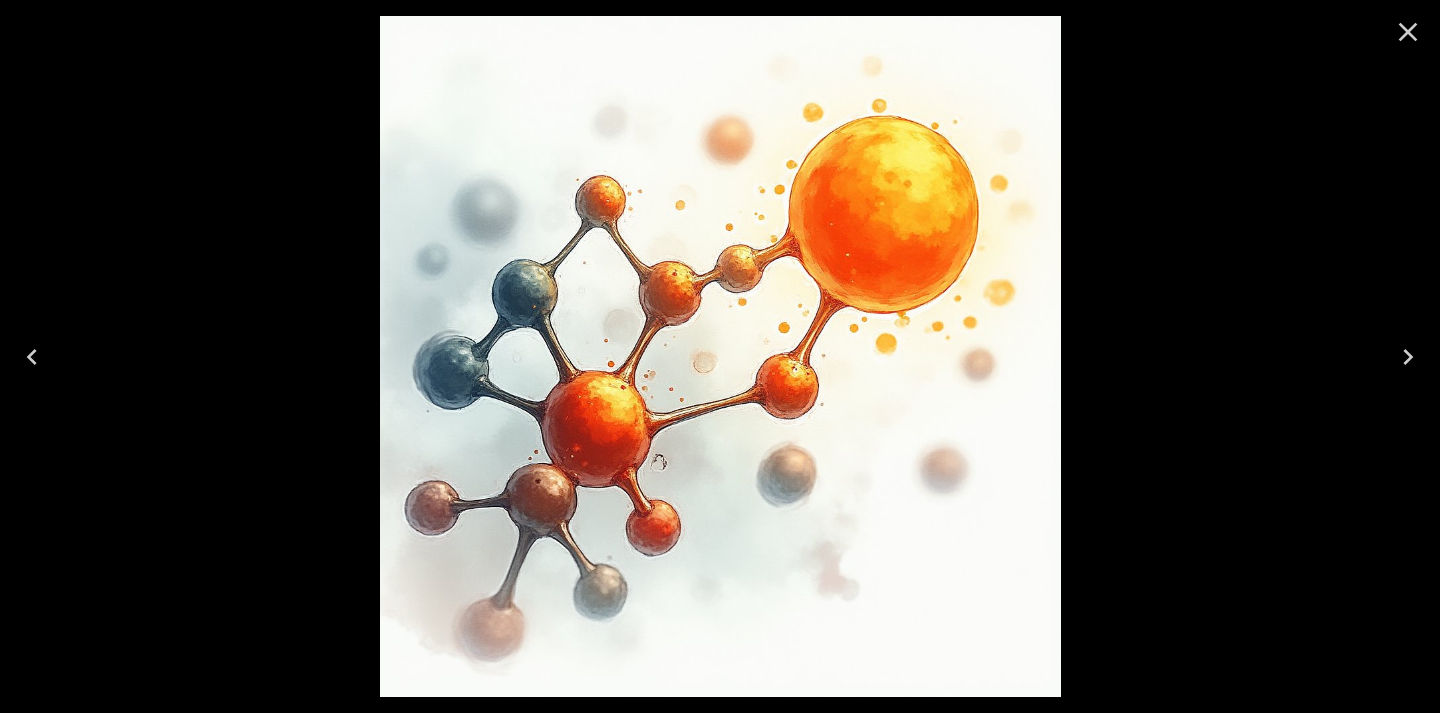 click 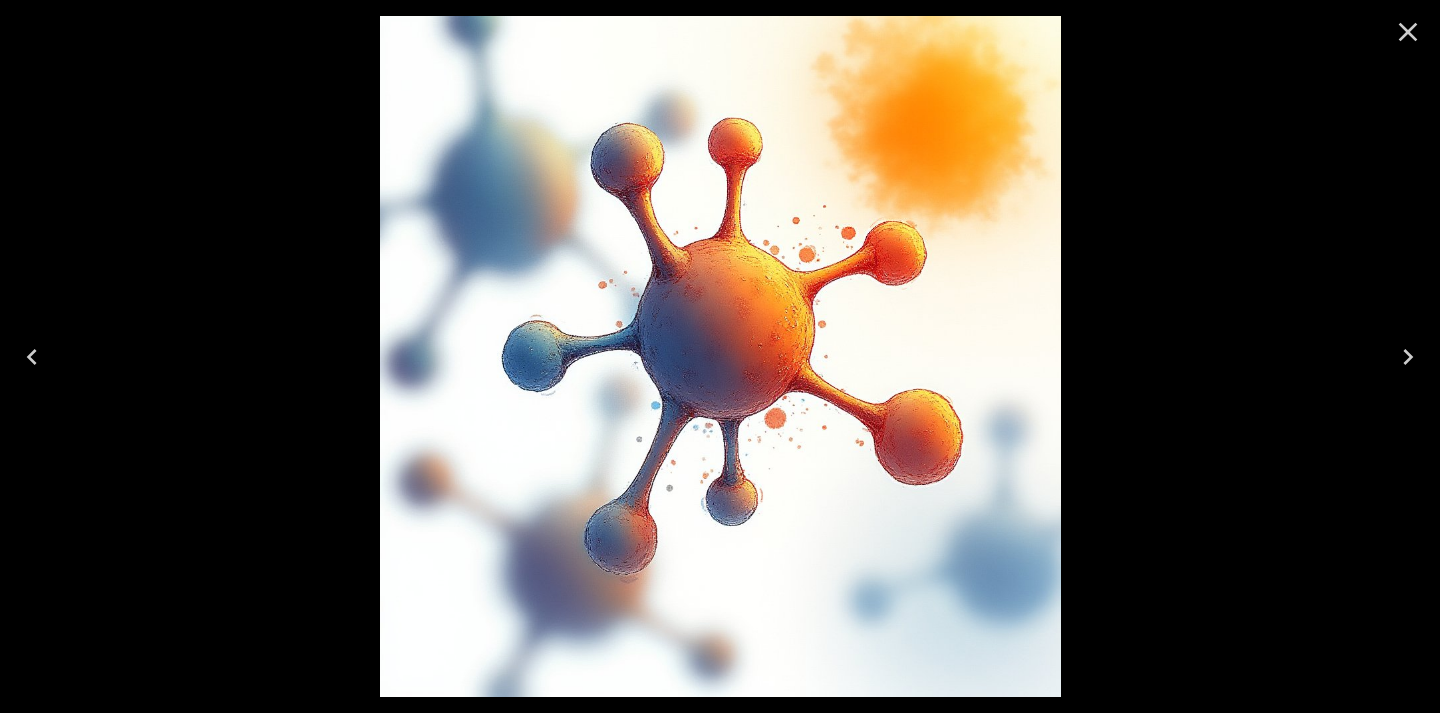 click 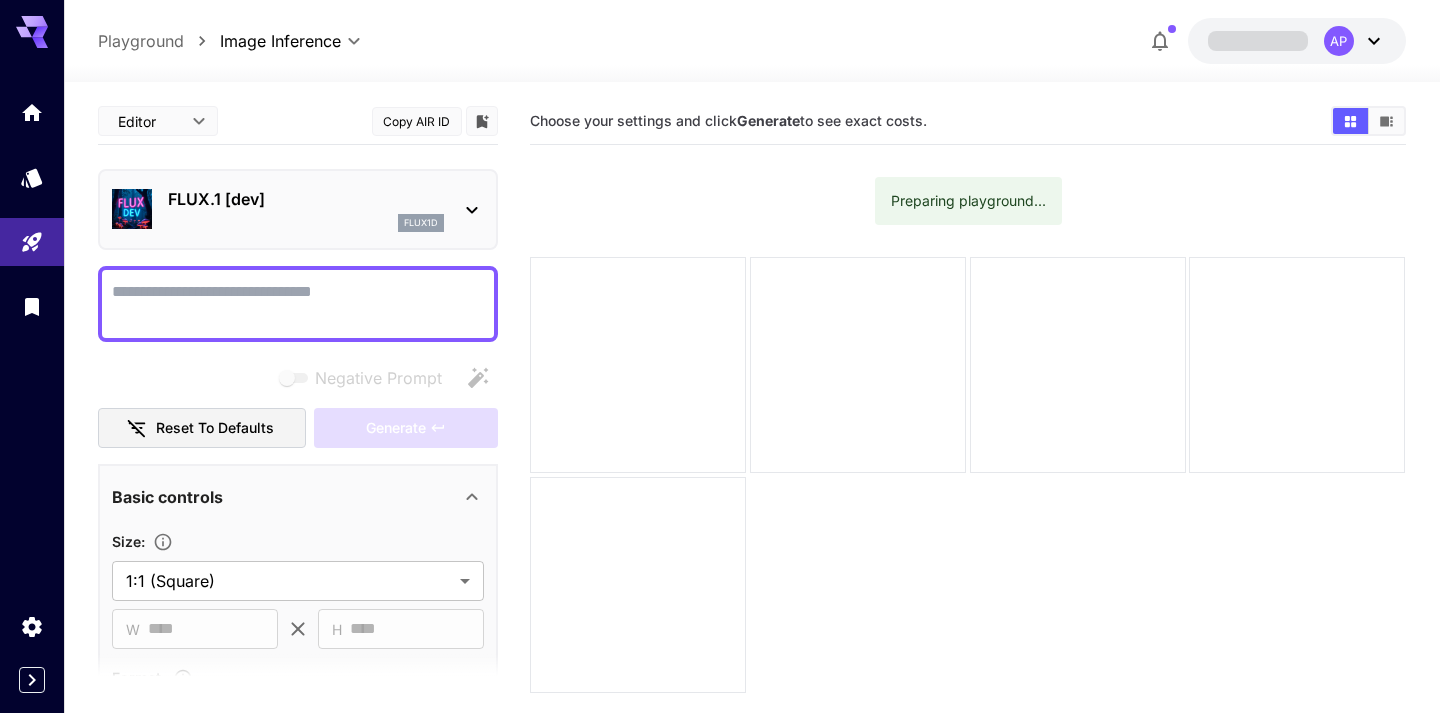 scroll, scrollTop: 0, scrollLeft: 0, axis: both 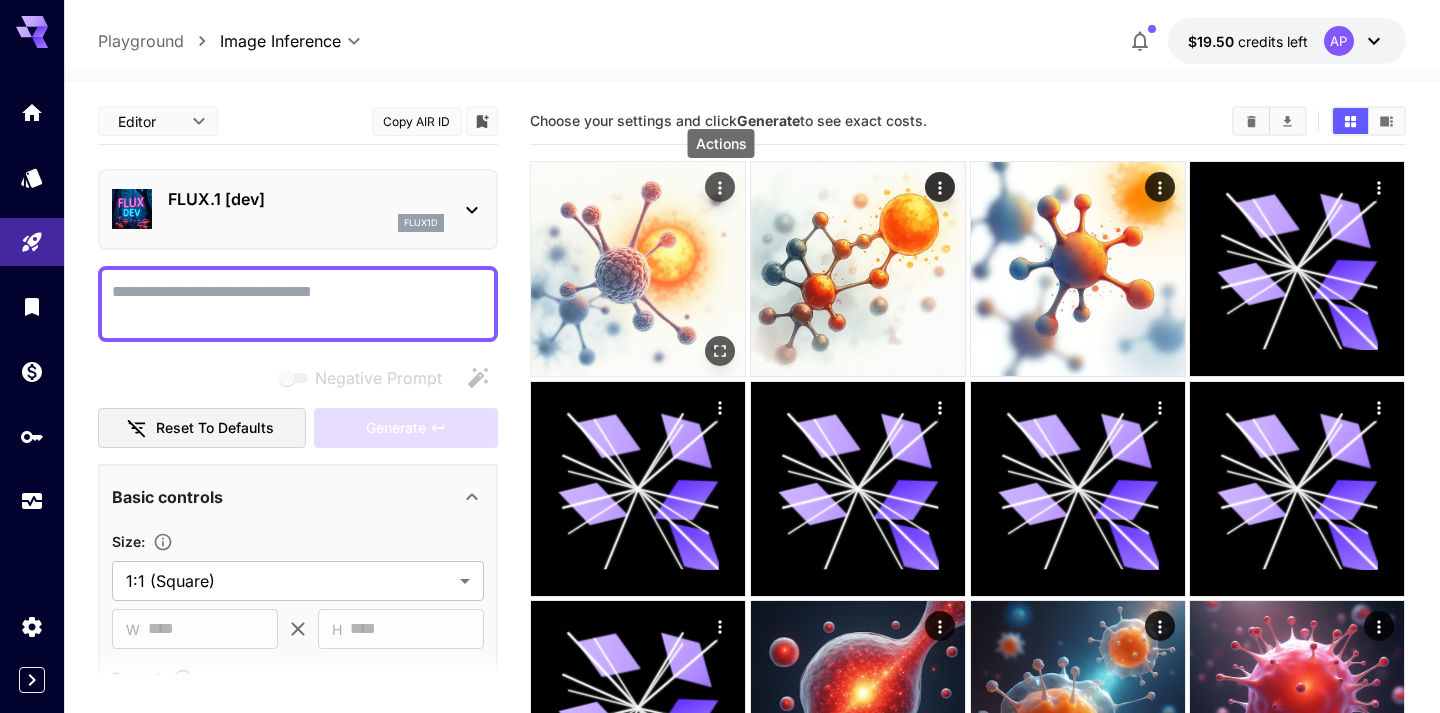 click 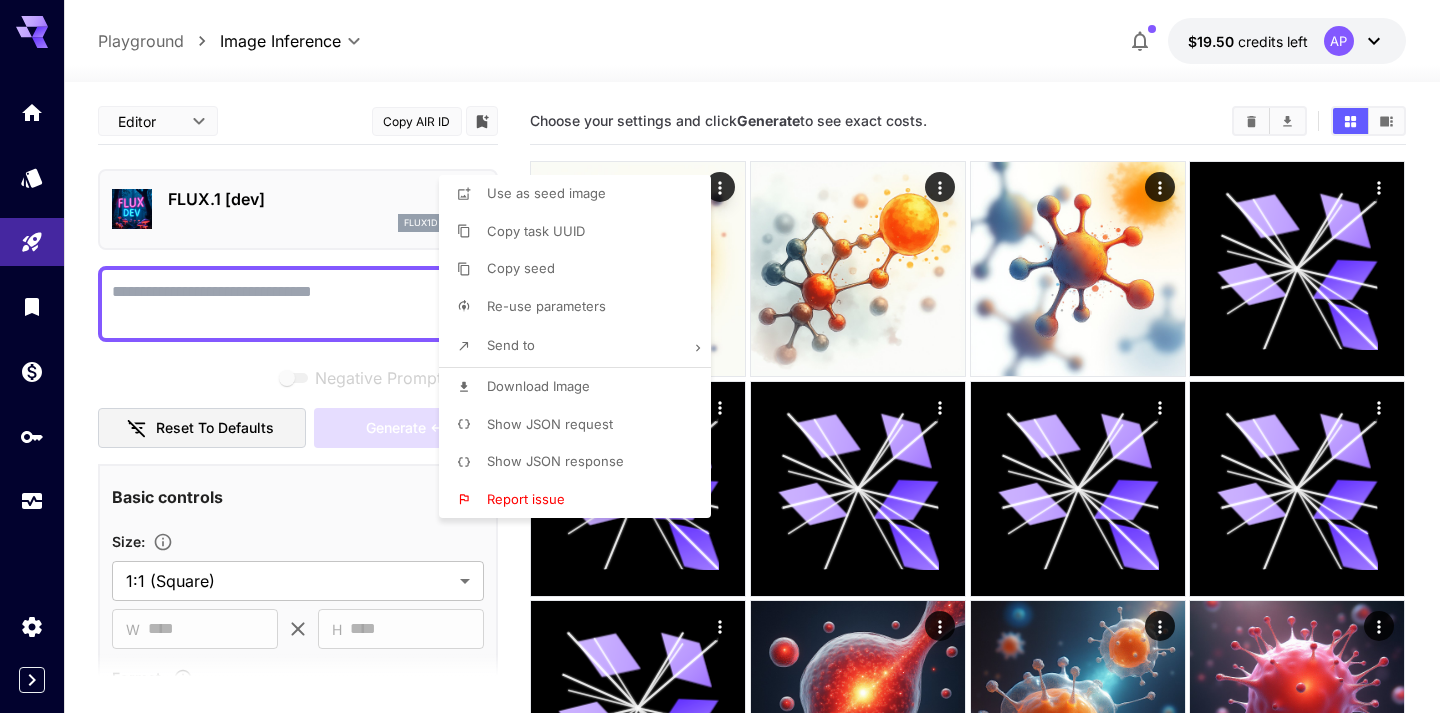 click at bounding box center [720, 356] 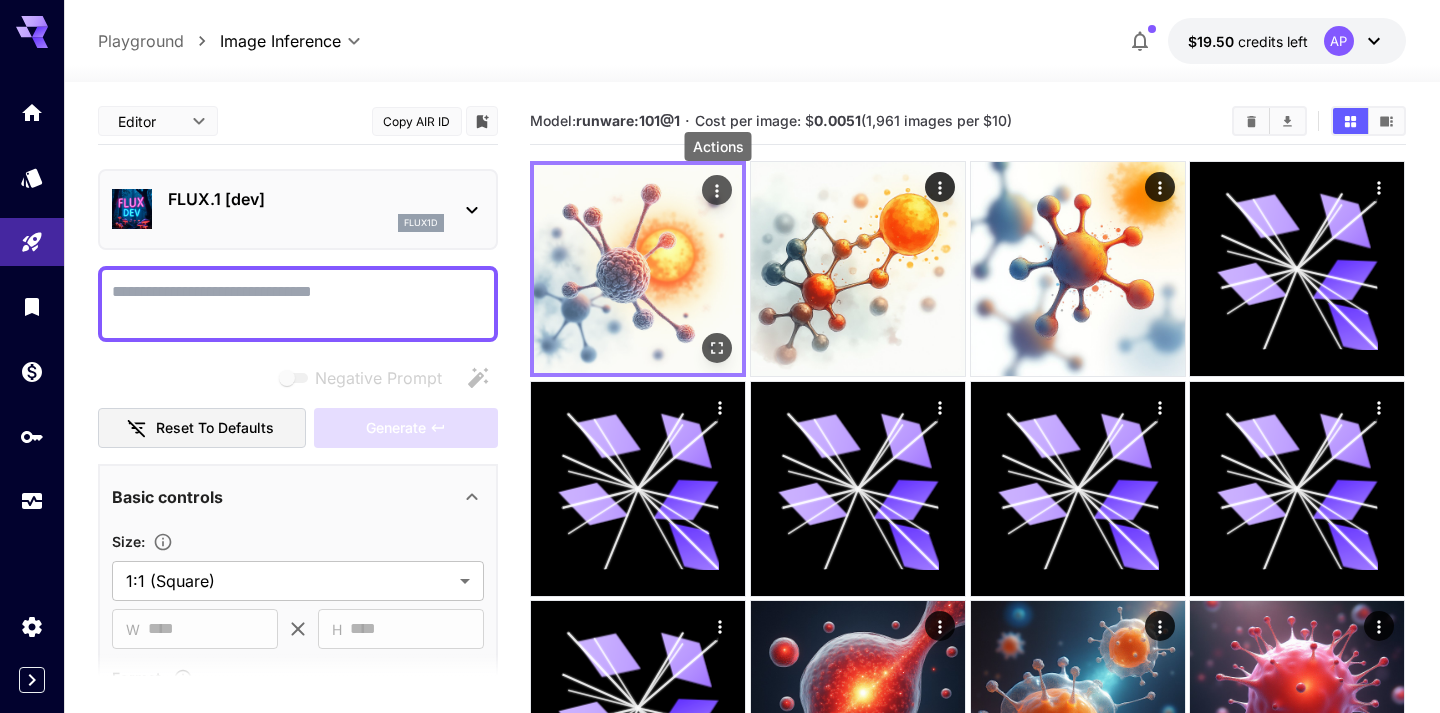 click at bounding box center [638, 269] 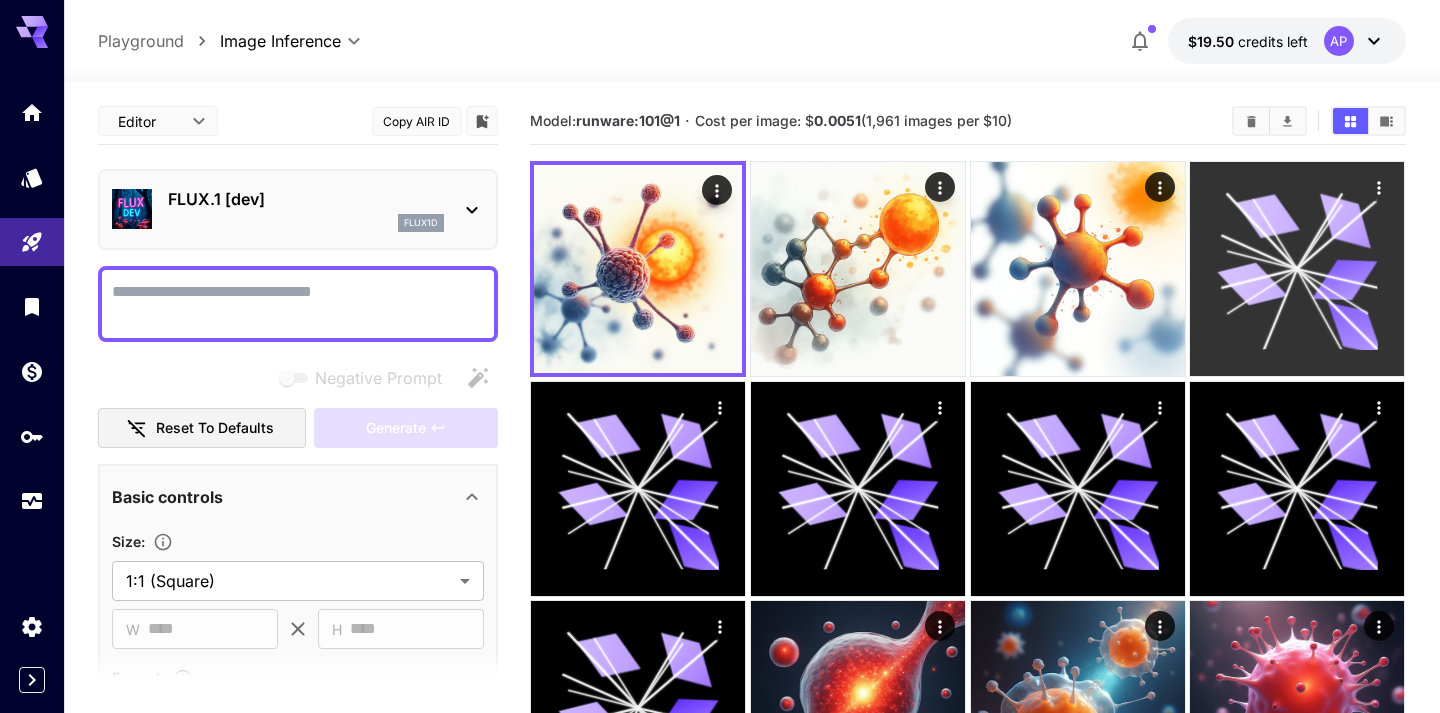 click 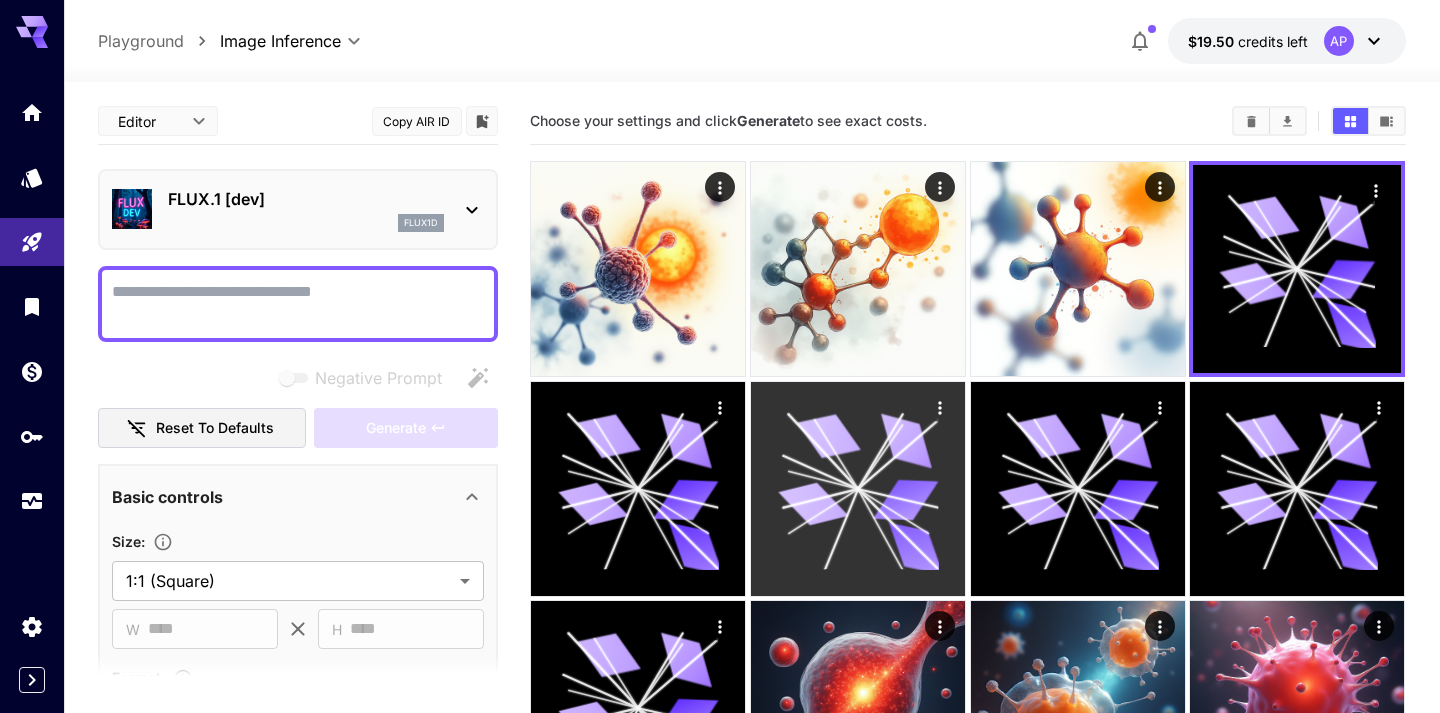 scroll, scrollTop: 98, scrollLeft: 0, axis: vertical 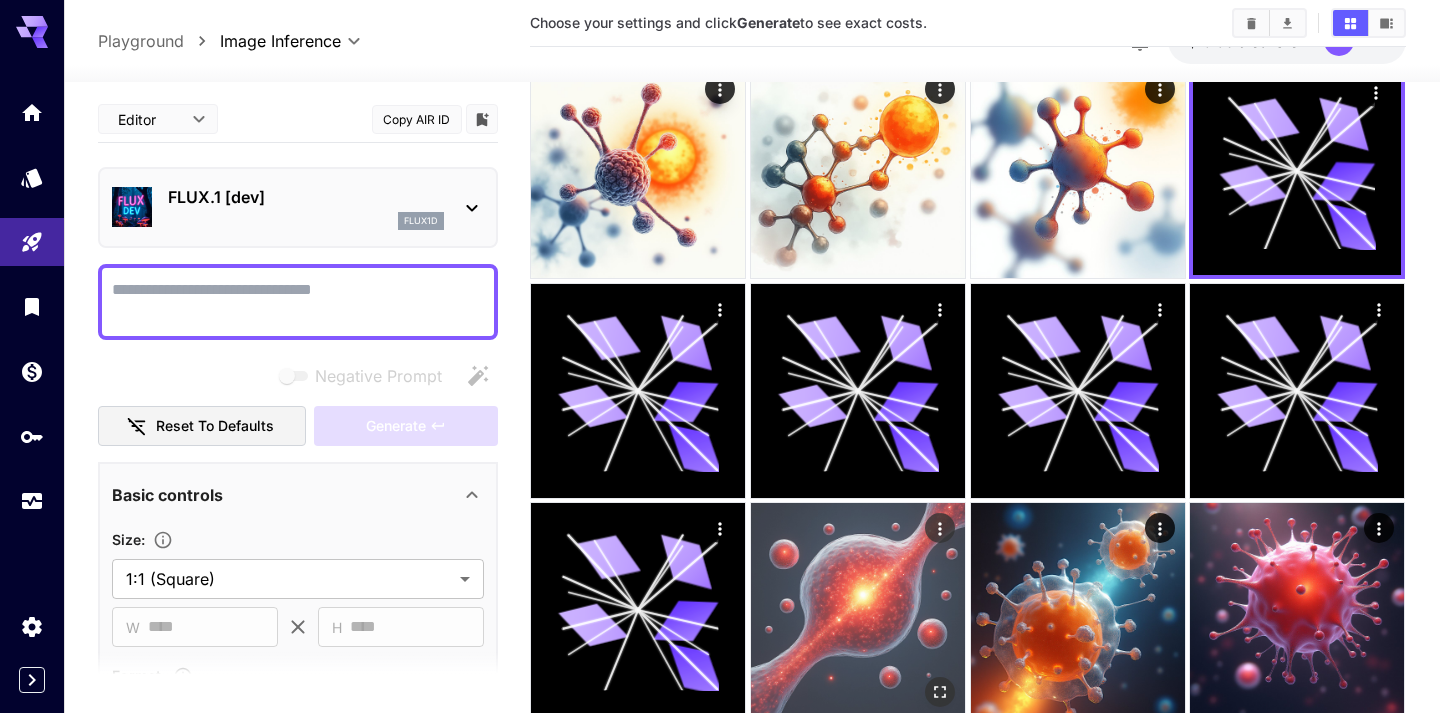 click at bounding box center (858, 610) 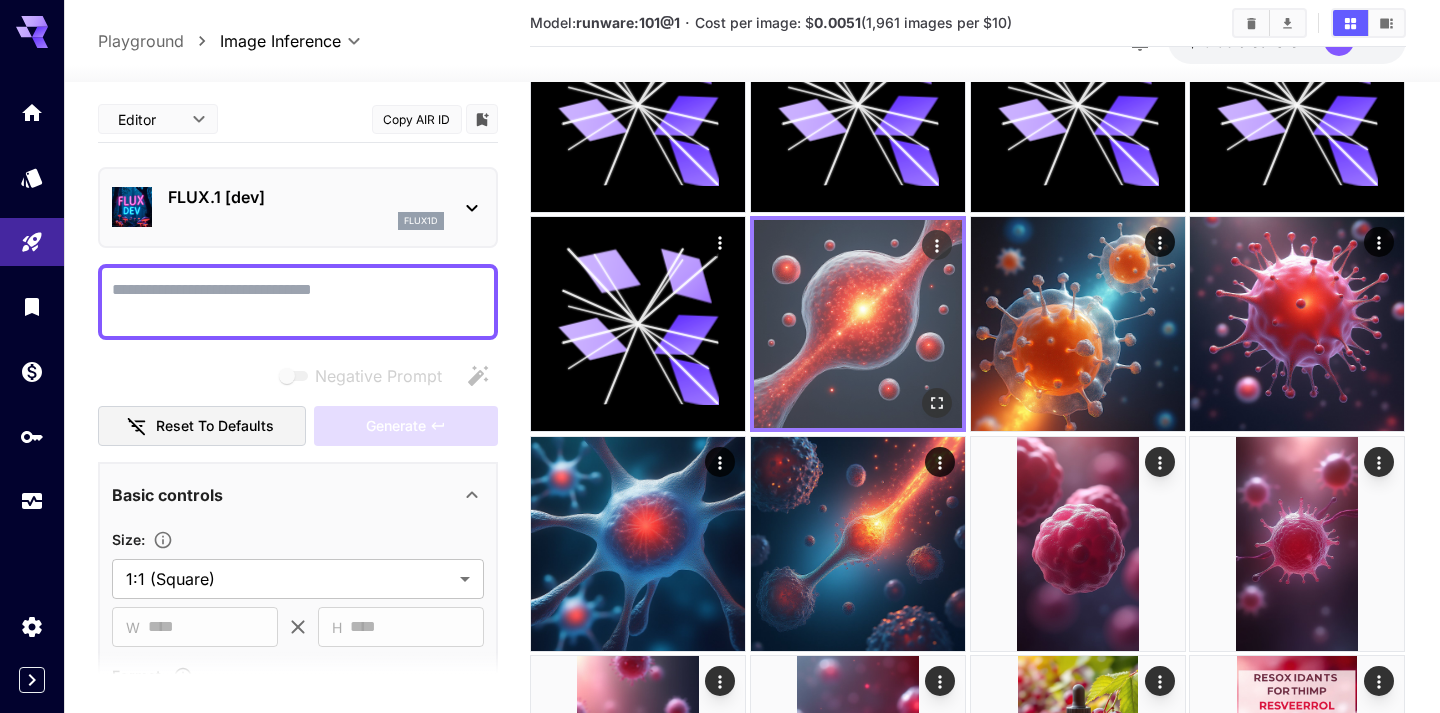 scroll, scrollTop: 388, scrollLeft: 0, axis: vertical 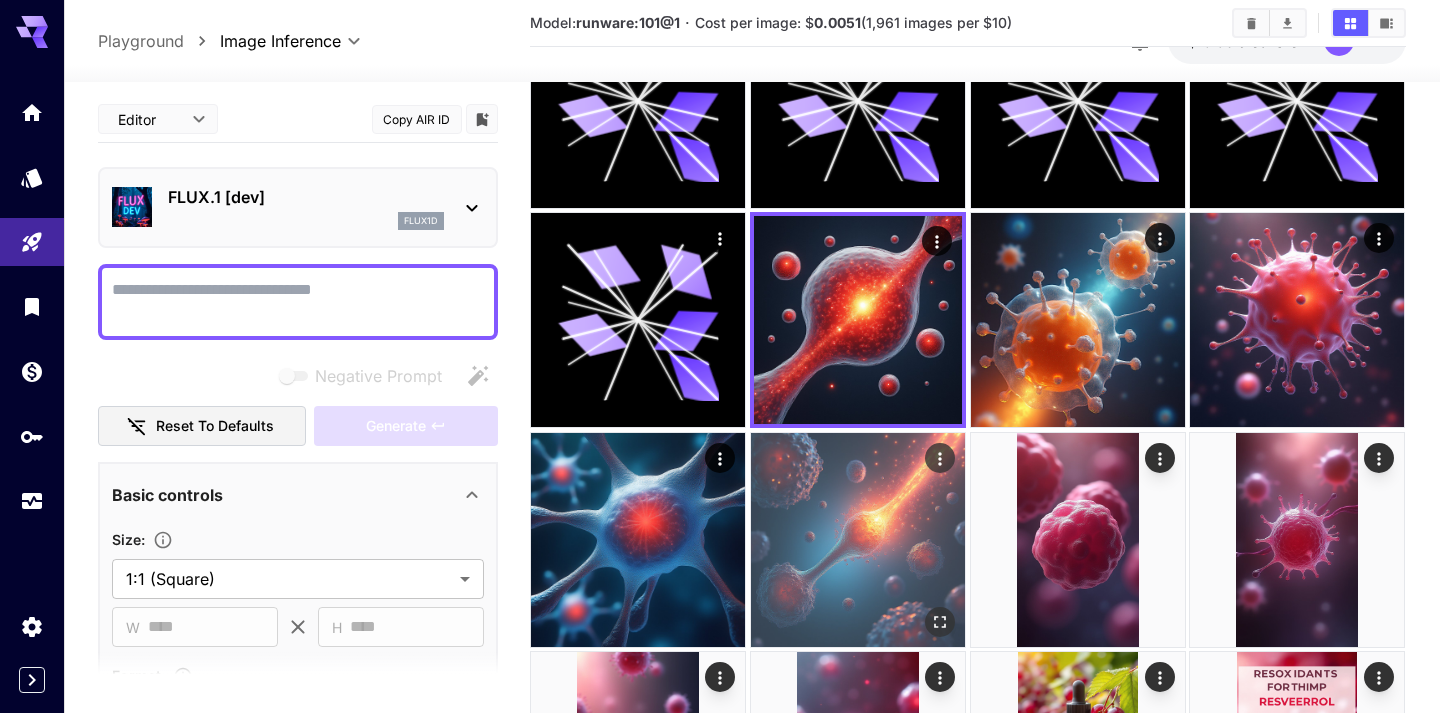 click at bounding box center [858, 540] 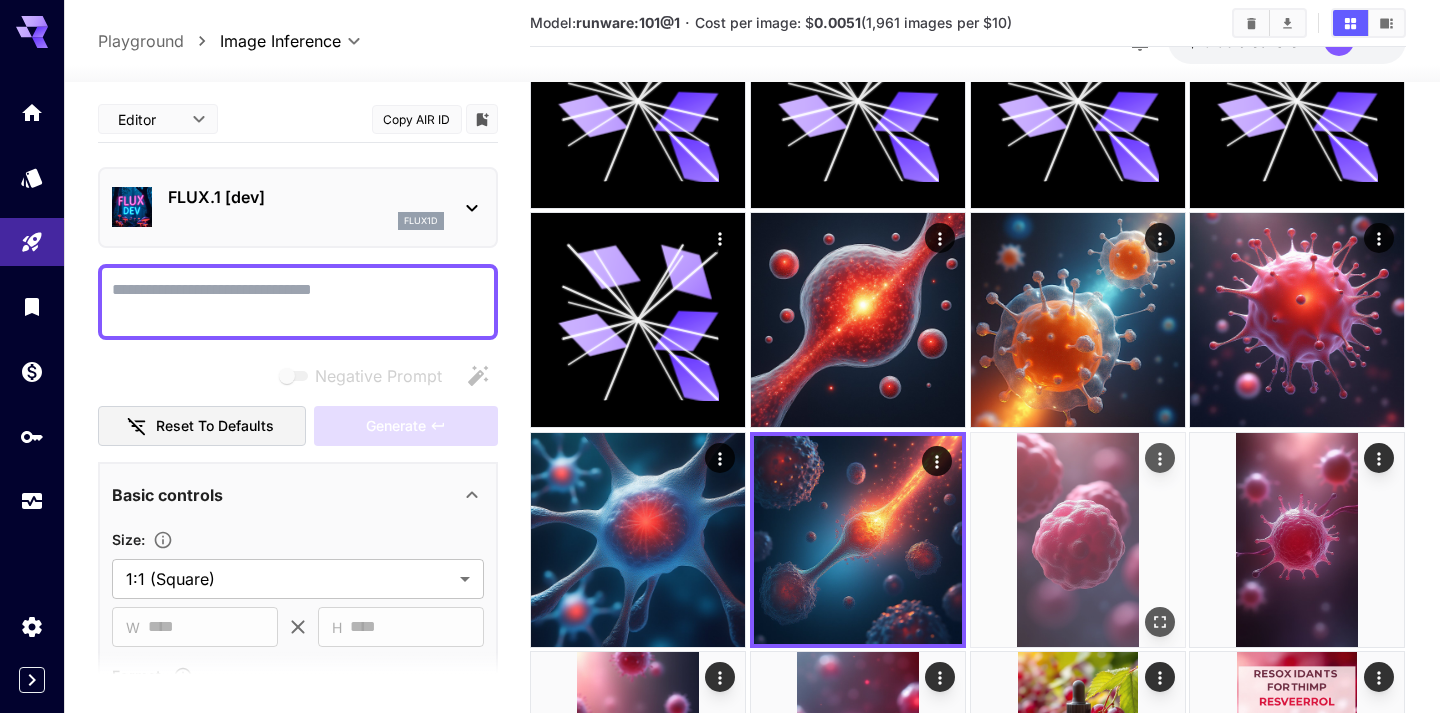 click at bounding box center (1078, 540) 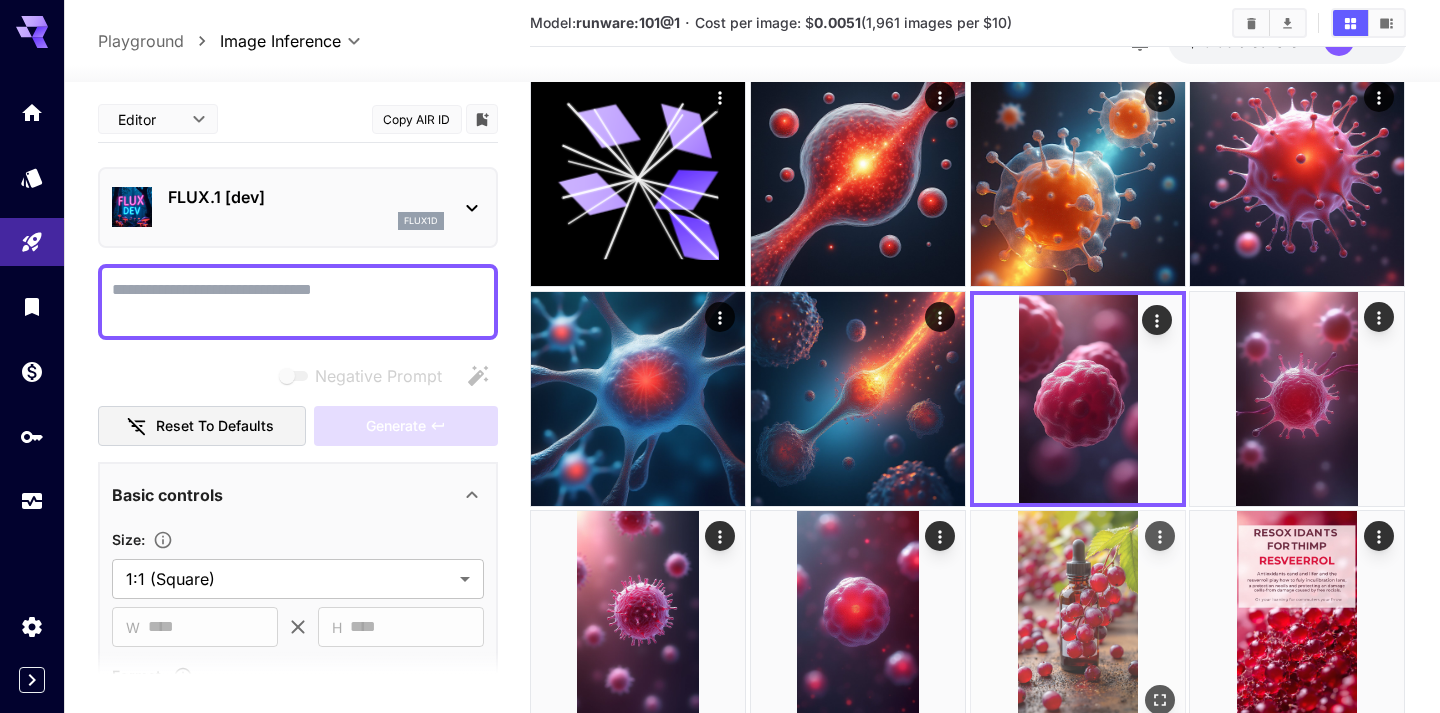 scroll, scrollTop: 535, scrollLeft: 0, axis: vertical 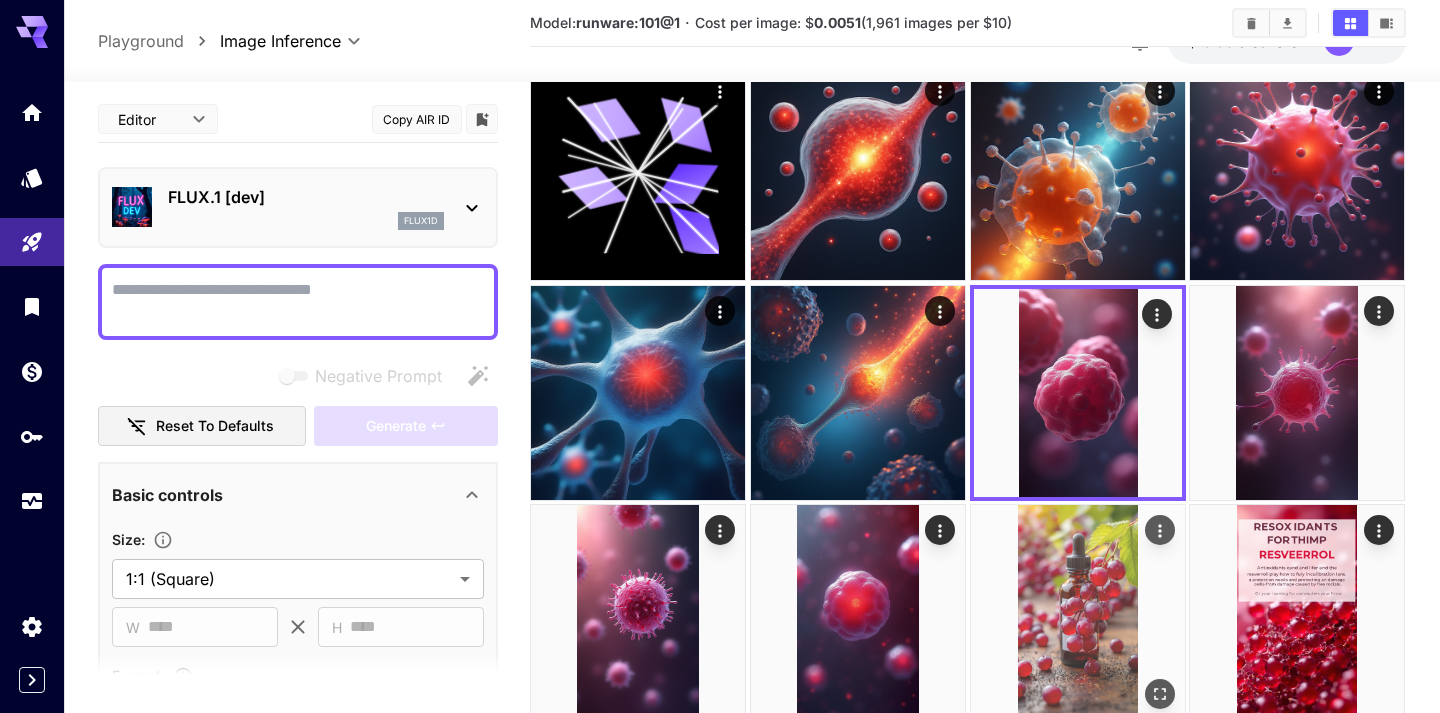 click at bounding box center (1078, 612) 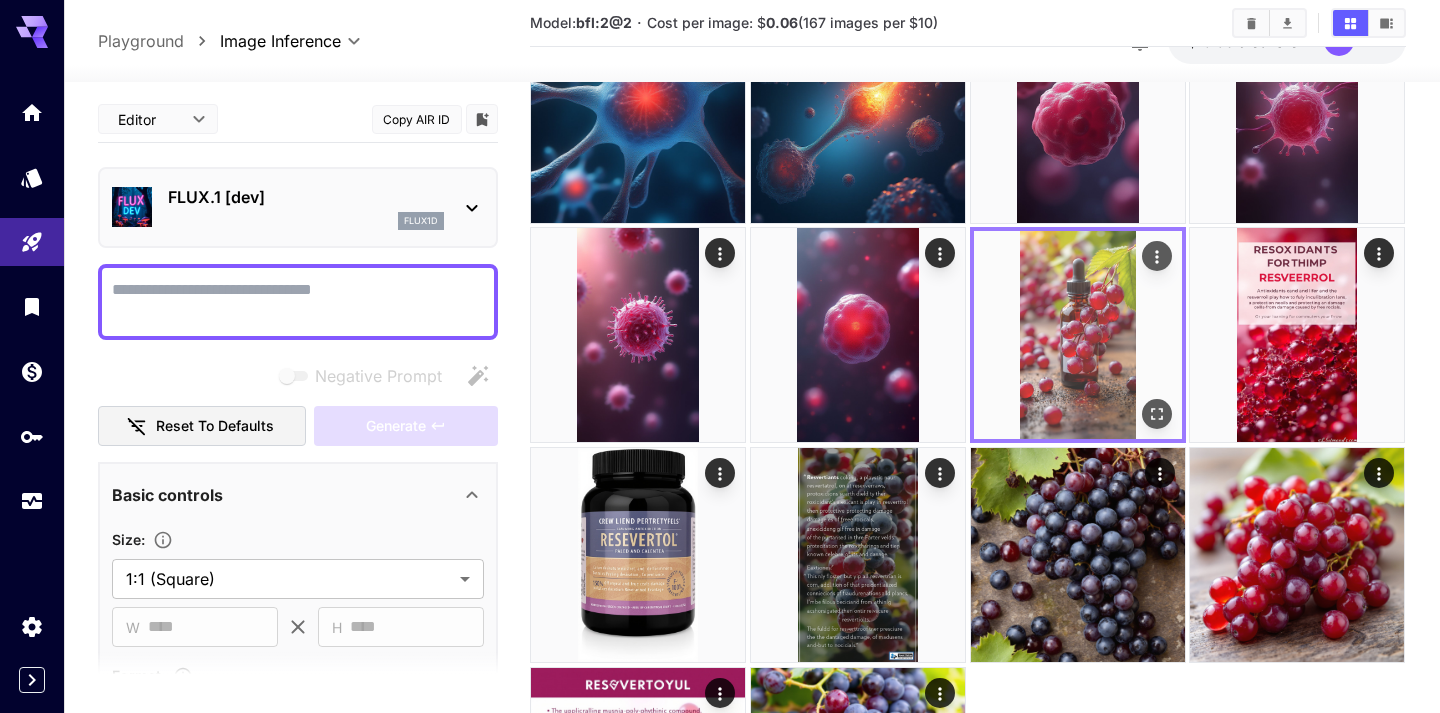 scroll, scrollTop: 841, scrollLeft: 0, axis: vertical 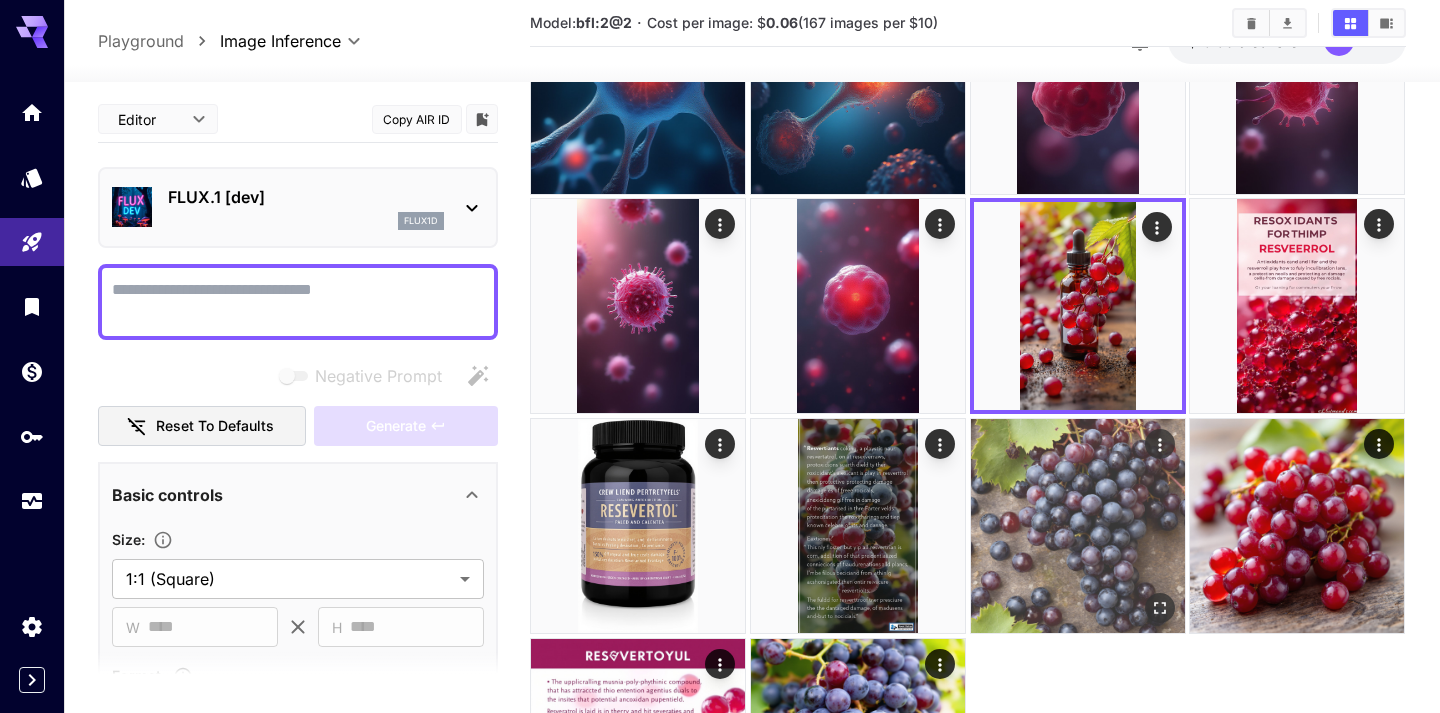 click at bounding box center (1078, 526) 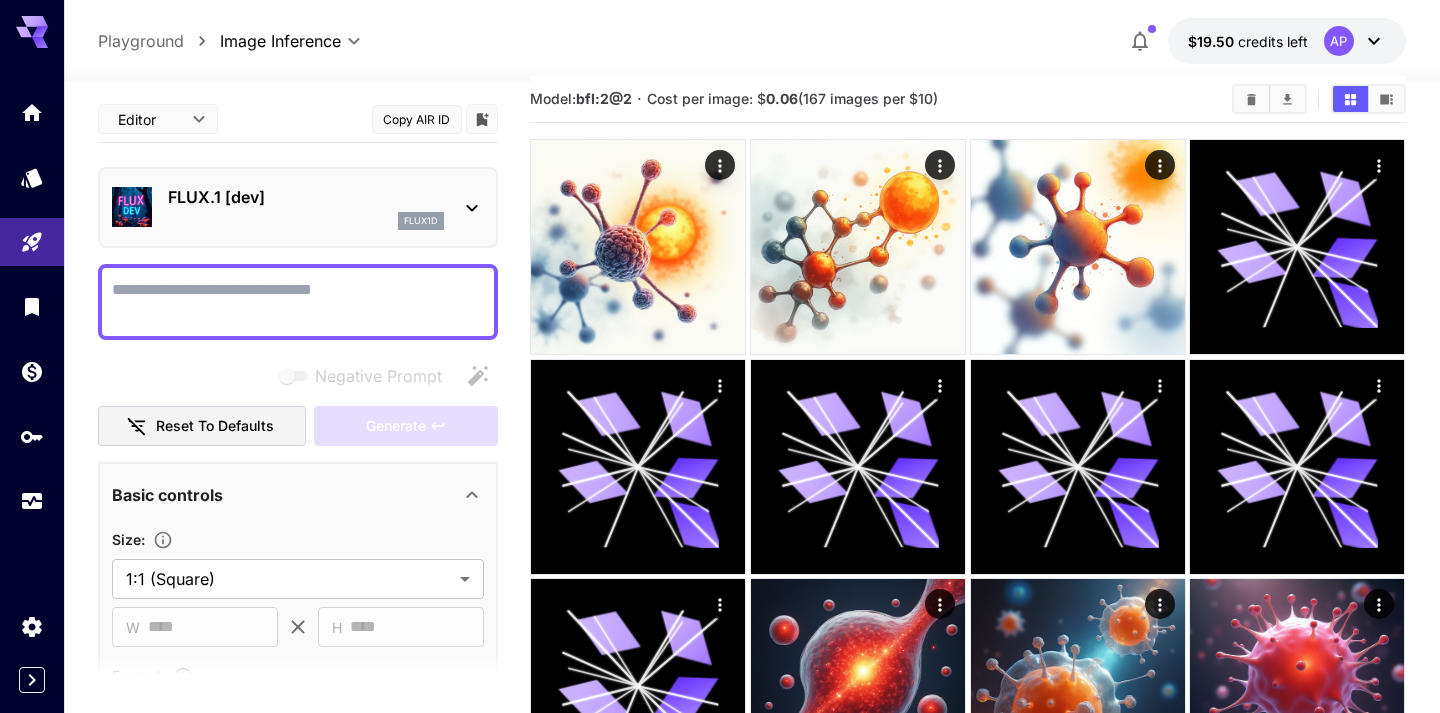 scroll, scrollTop: 0, scrollLeft: 0, axis: both 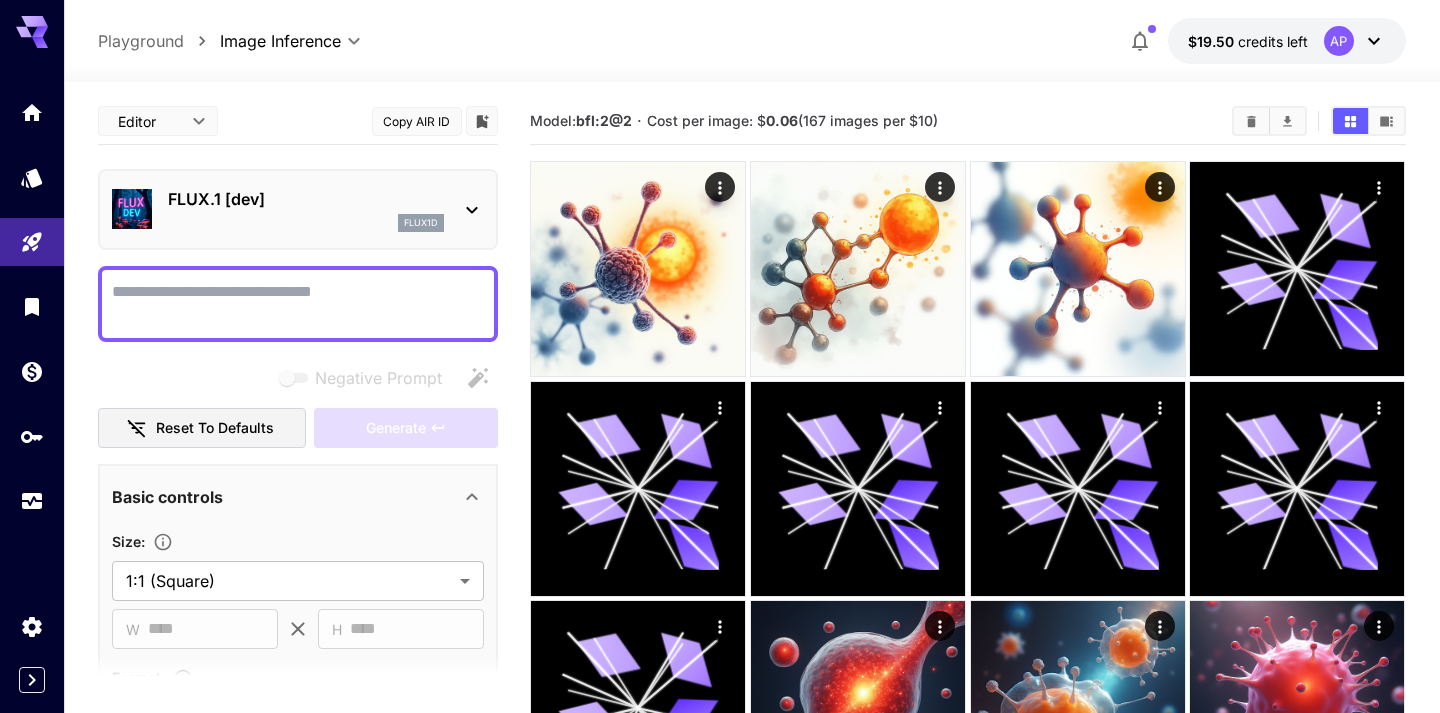 click 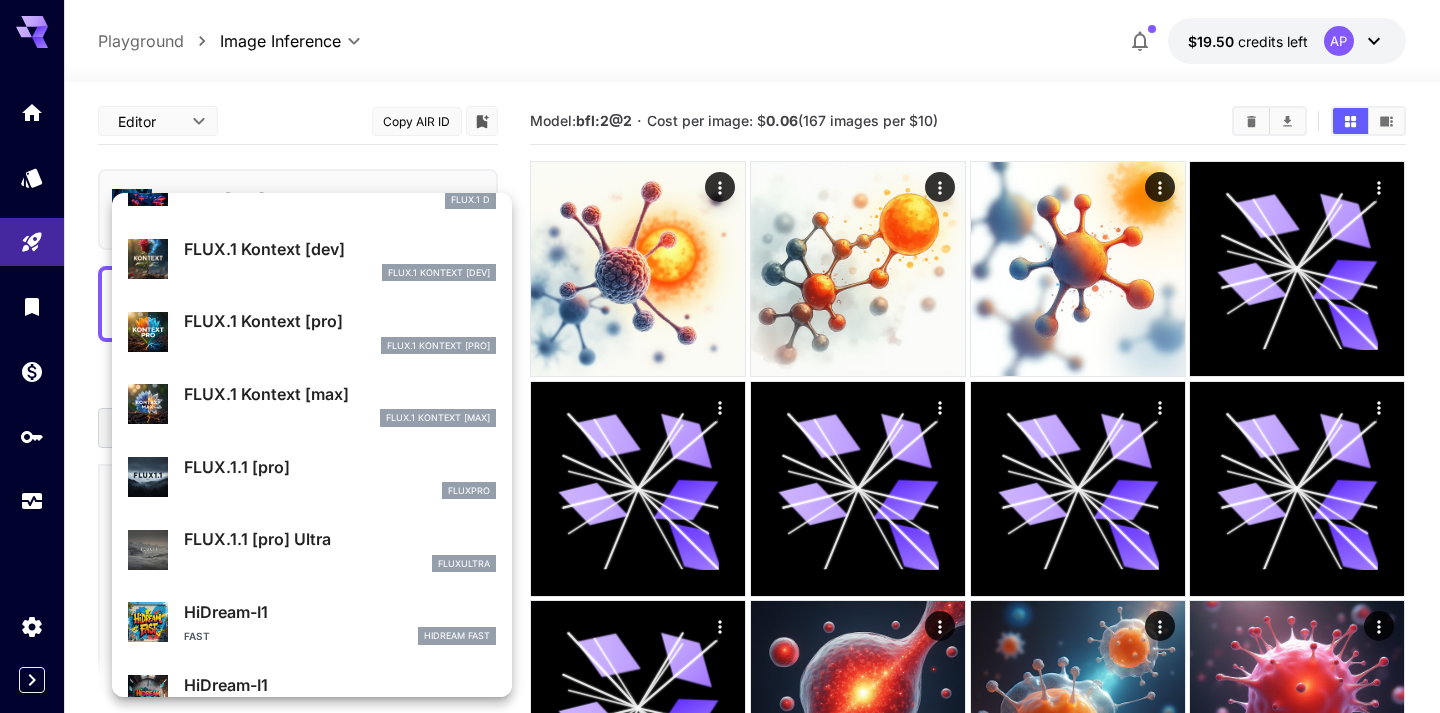 scroll, scrollTop: 180, scrollLeft: 0, axis: vertical 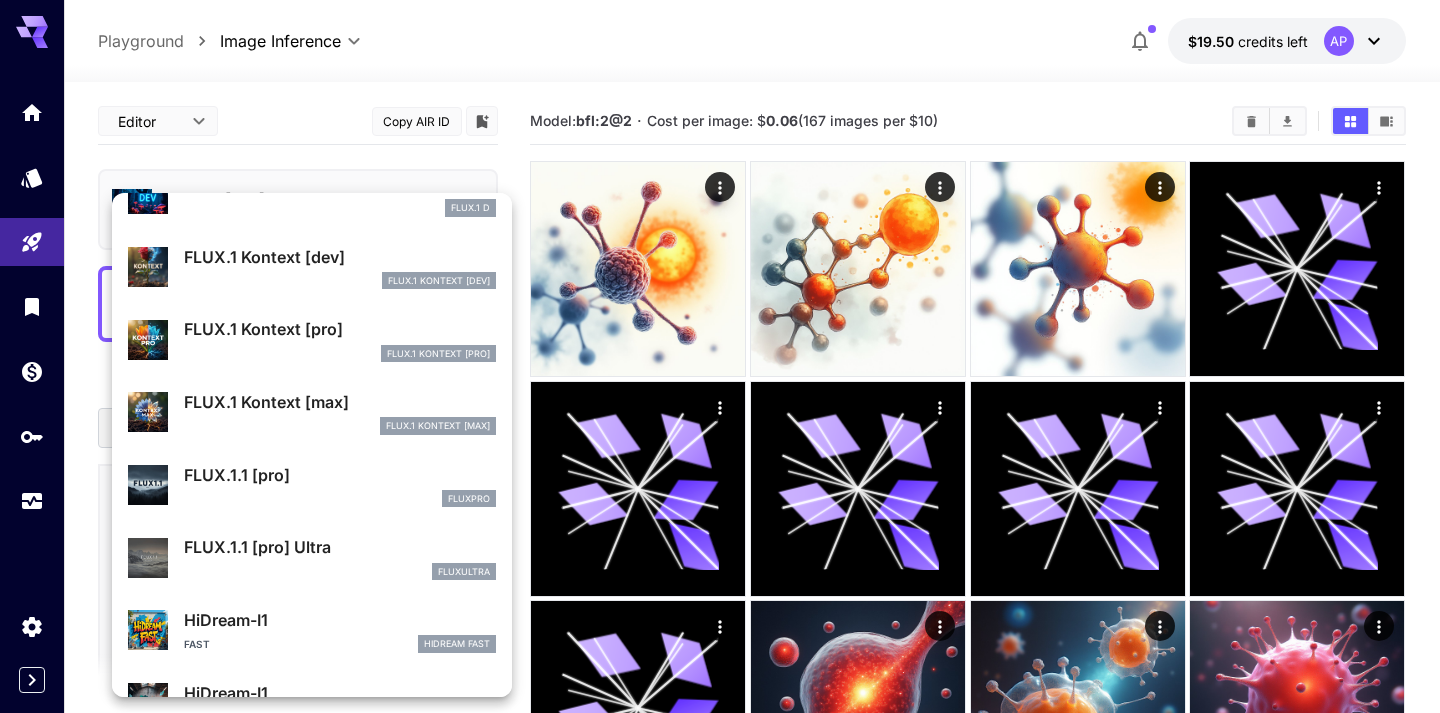 click on "FlUX.1 Kontext [max]" at bounding box center (340, 426) 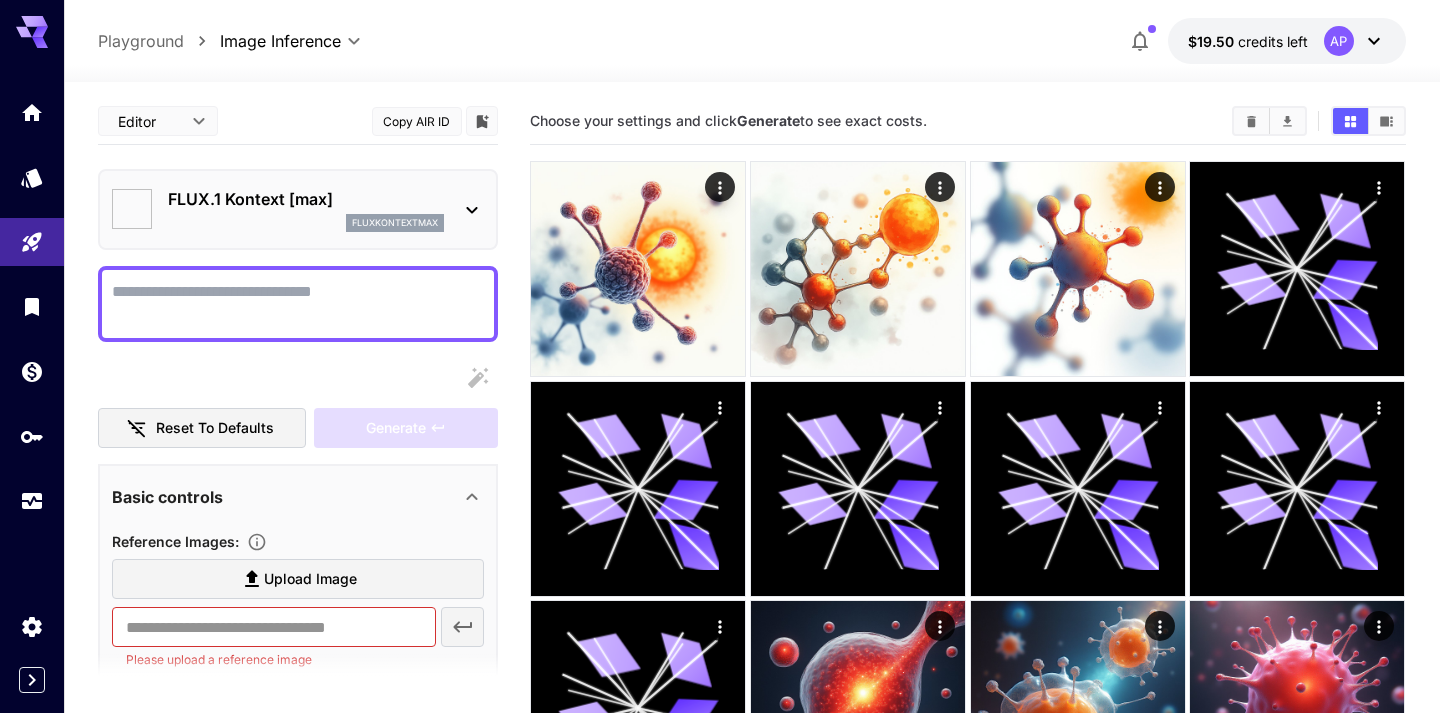 type on "*" 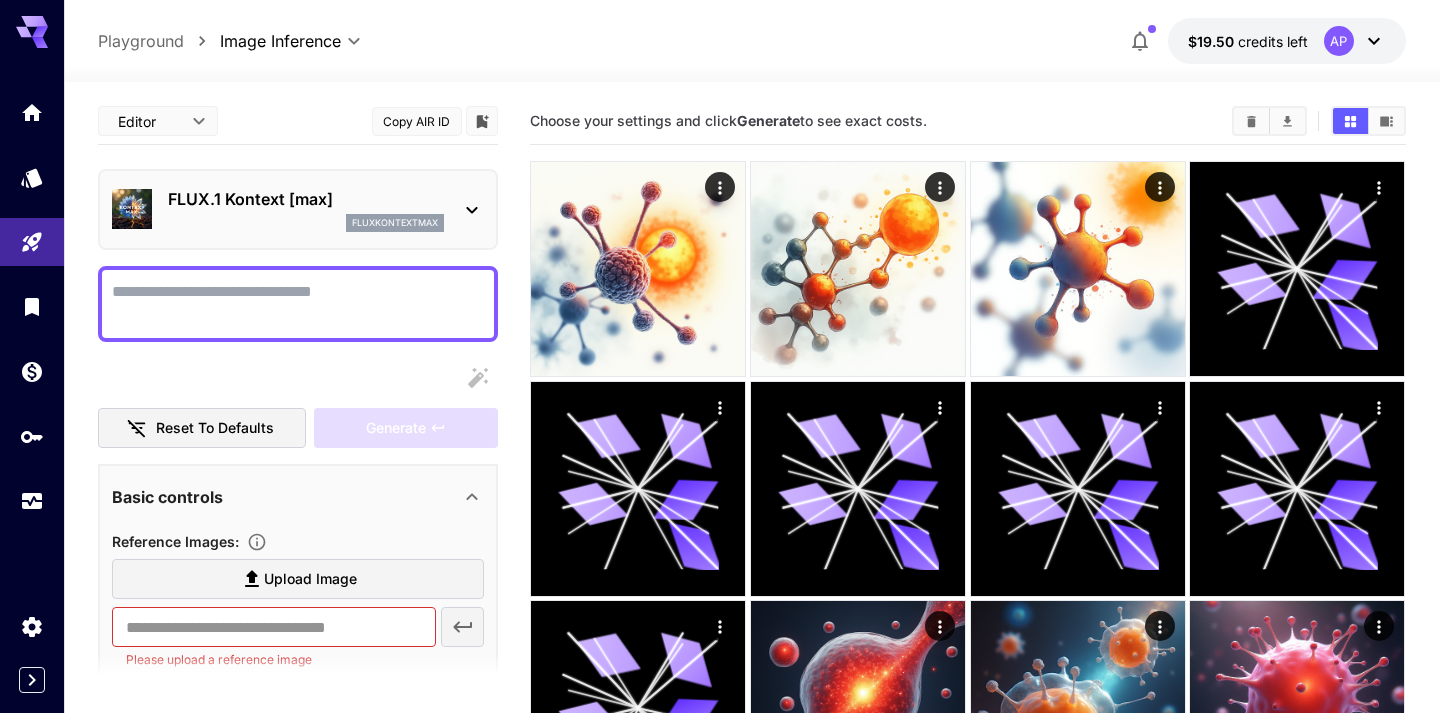 click on "Display cost in response" at bounding box center (298, 304) 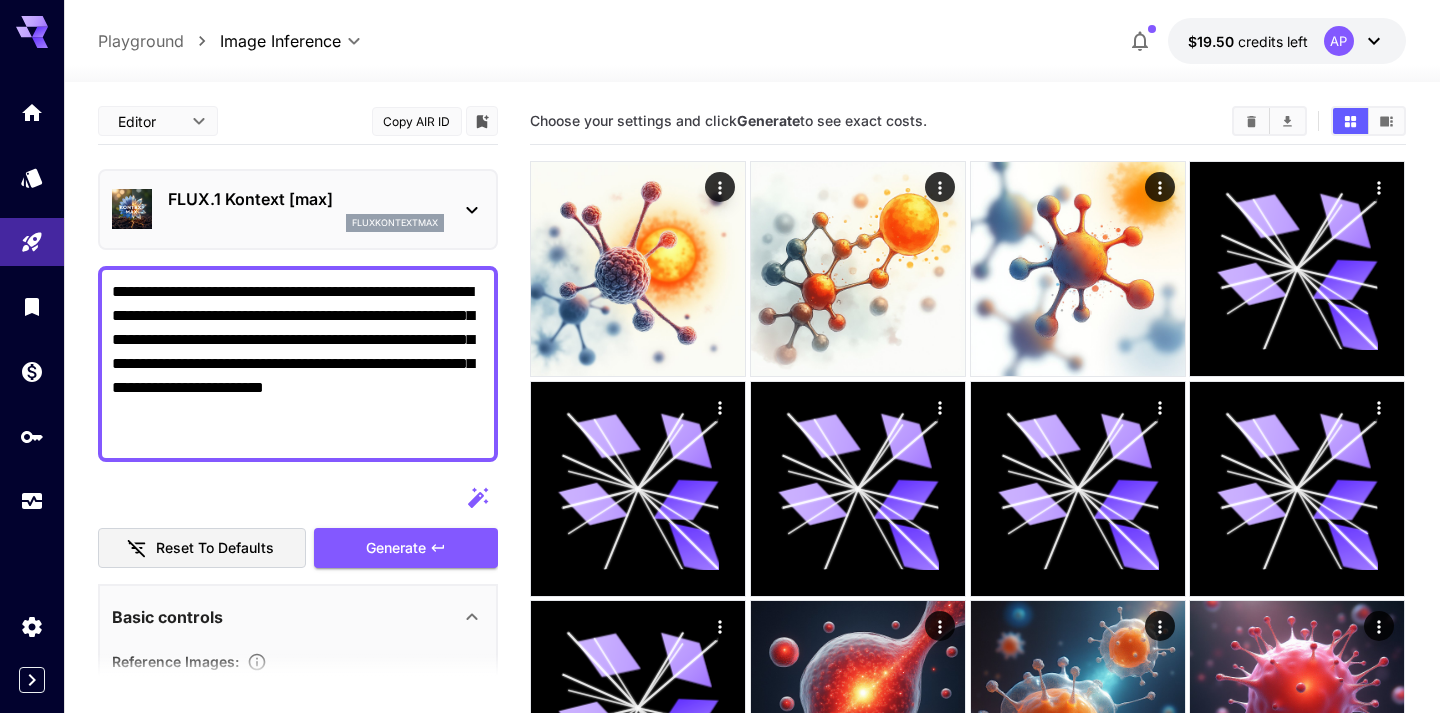 drag, startPoint x: 375, startPoint y: 293, endPoint x: 10, endPoint y: 277, distance: 365.35052 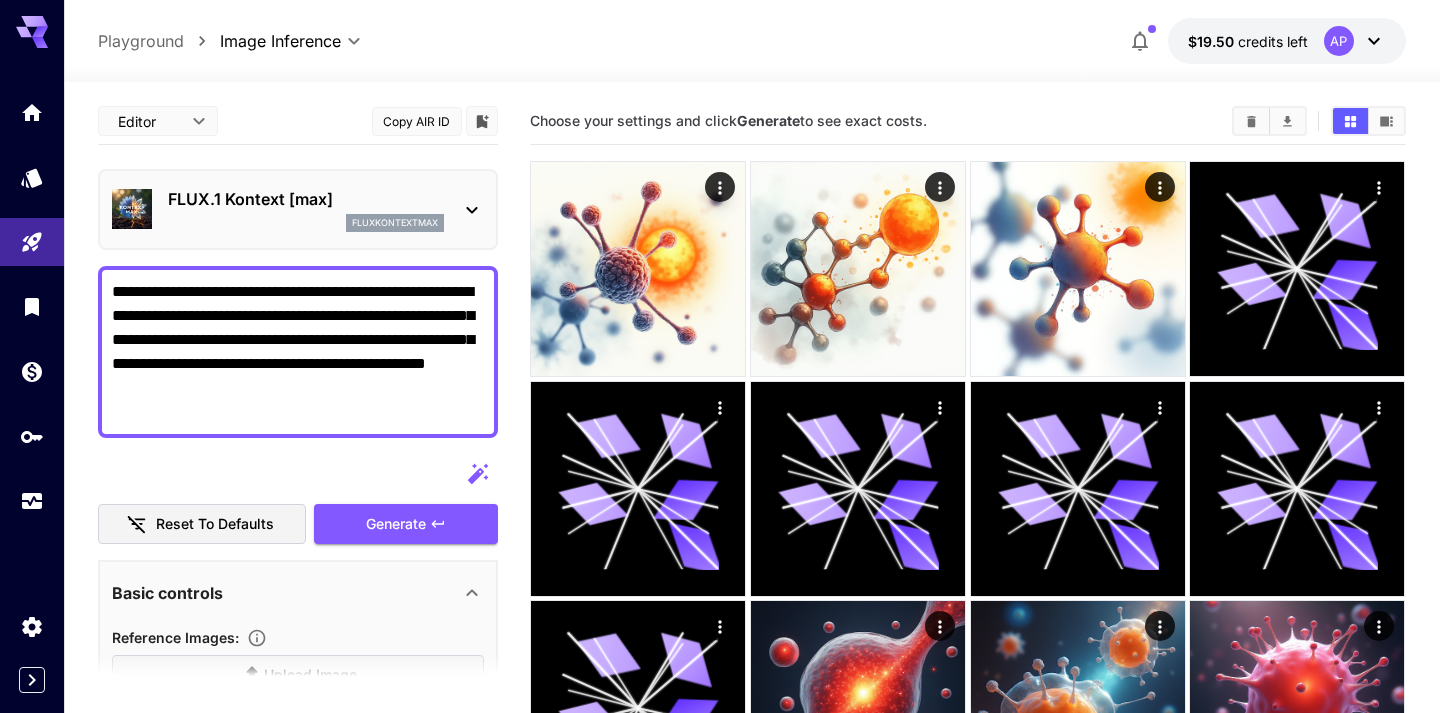 drag, startPoint x: 374, startPoint y: 413, endPoint x: 80, endPoint y: 270, distance: 326.9327 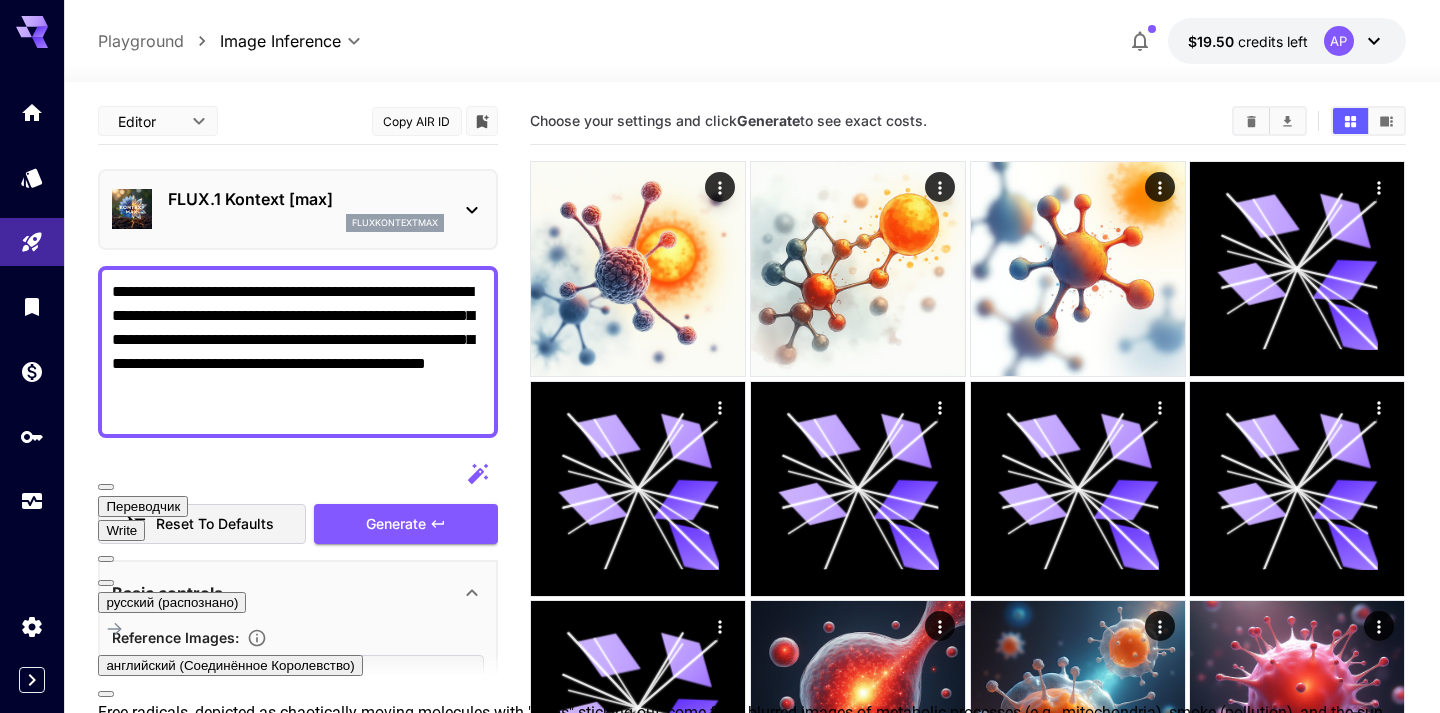 click on "Заменить в поле ввода" at bounding box center (178, 761) 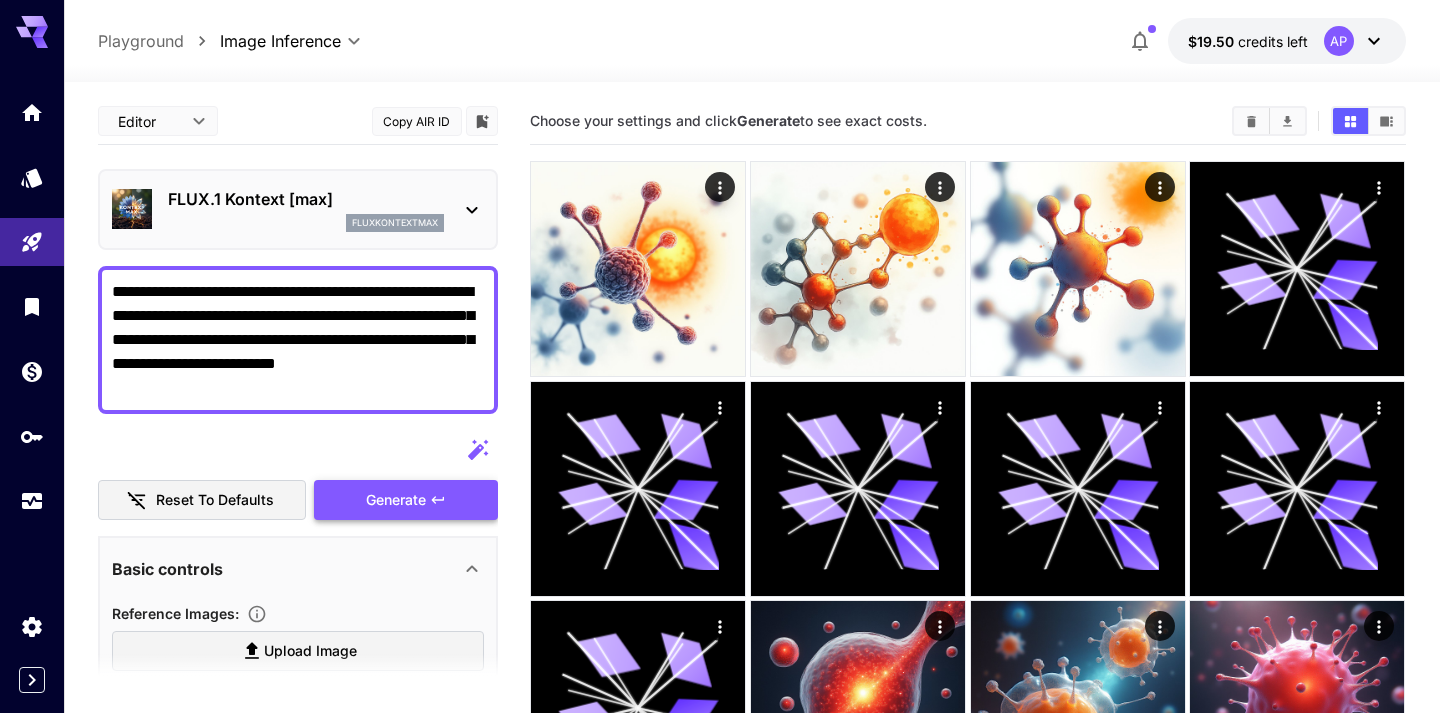 type on "**********" 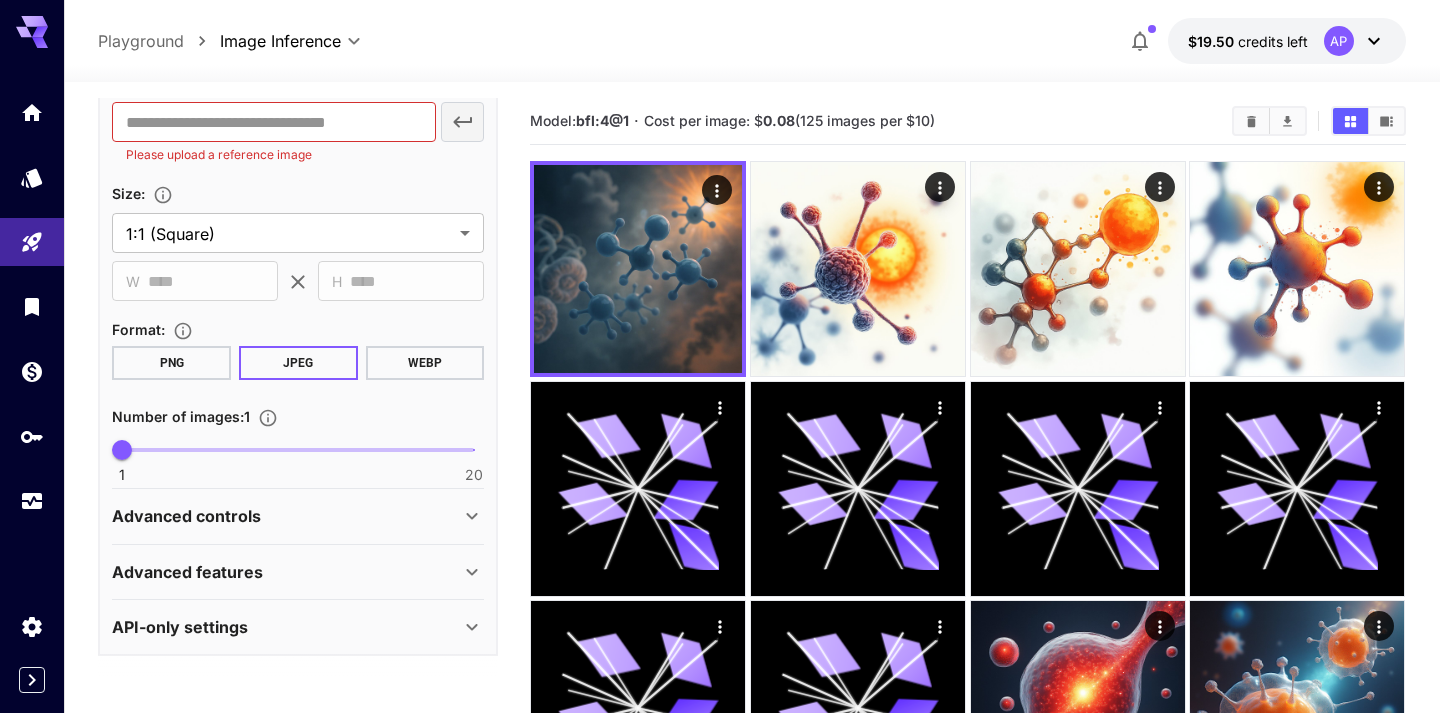 scroll, scrollTop: 579, scrollLeft: 0, axis: vertical 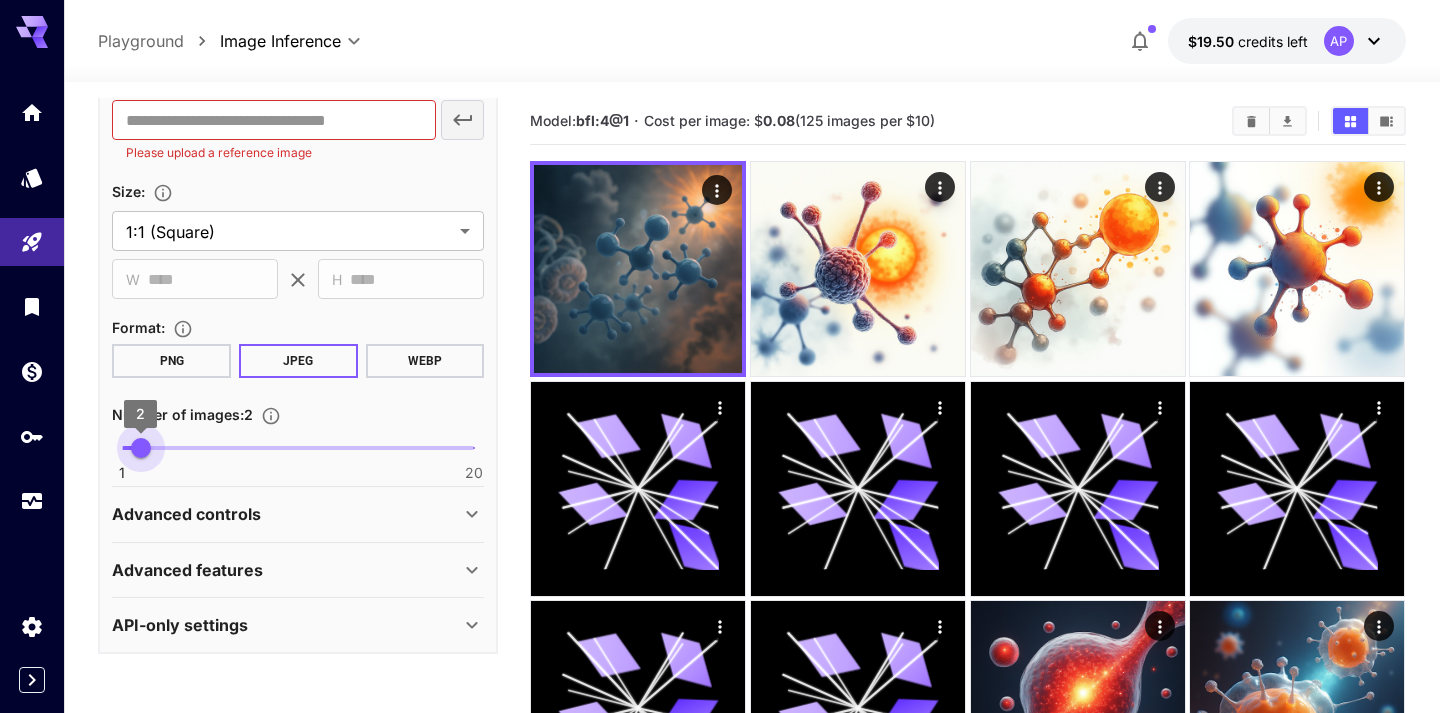 click on "1 20 2" at bounding box center [298, 448] 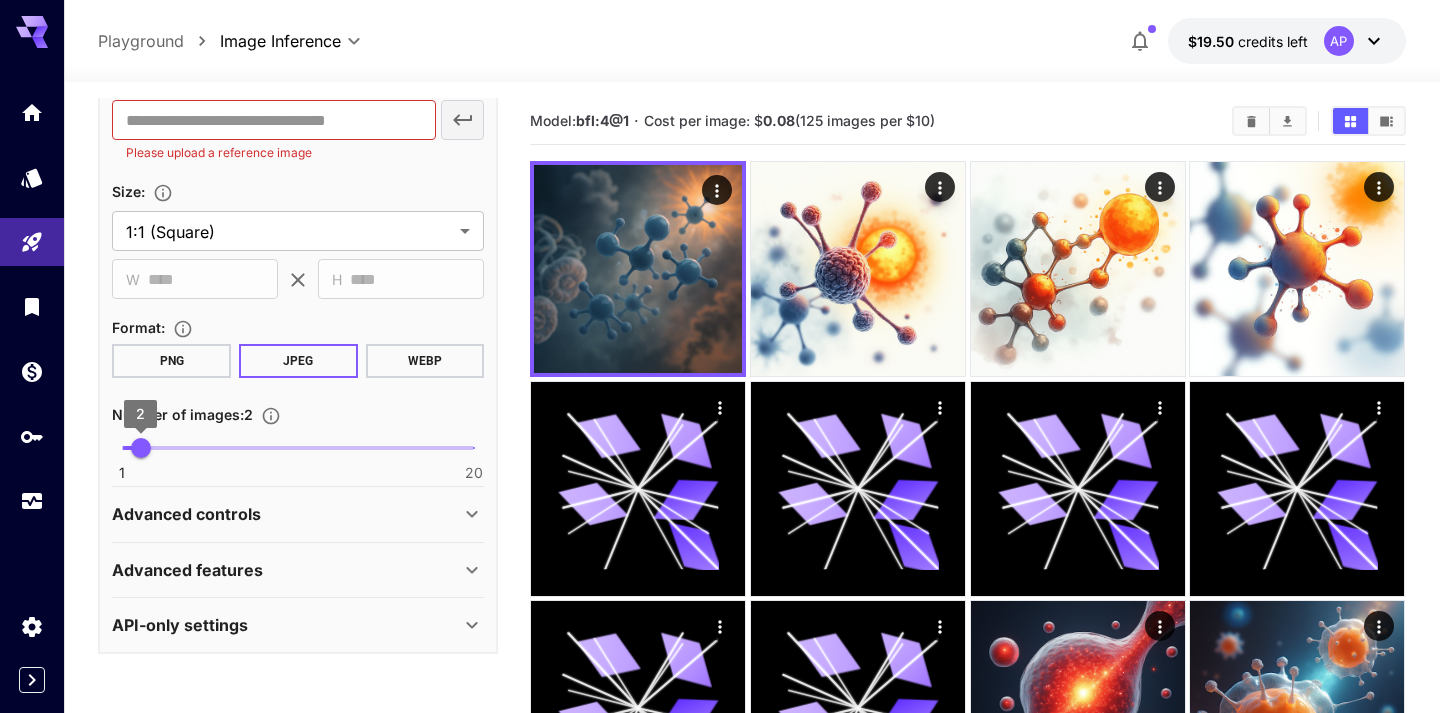 type on "*" 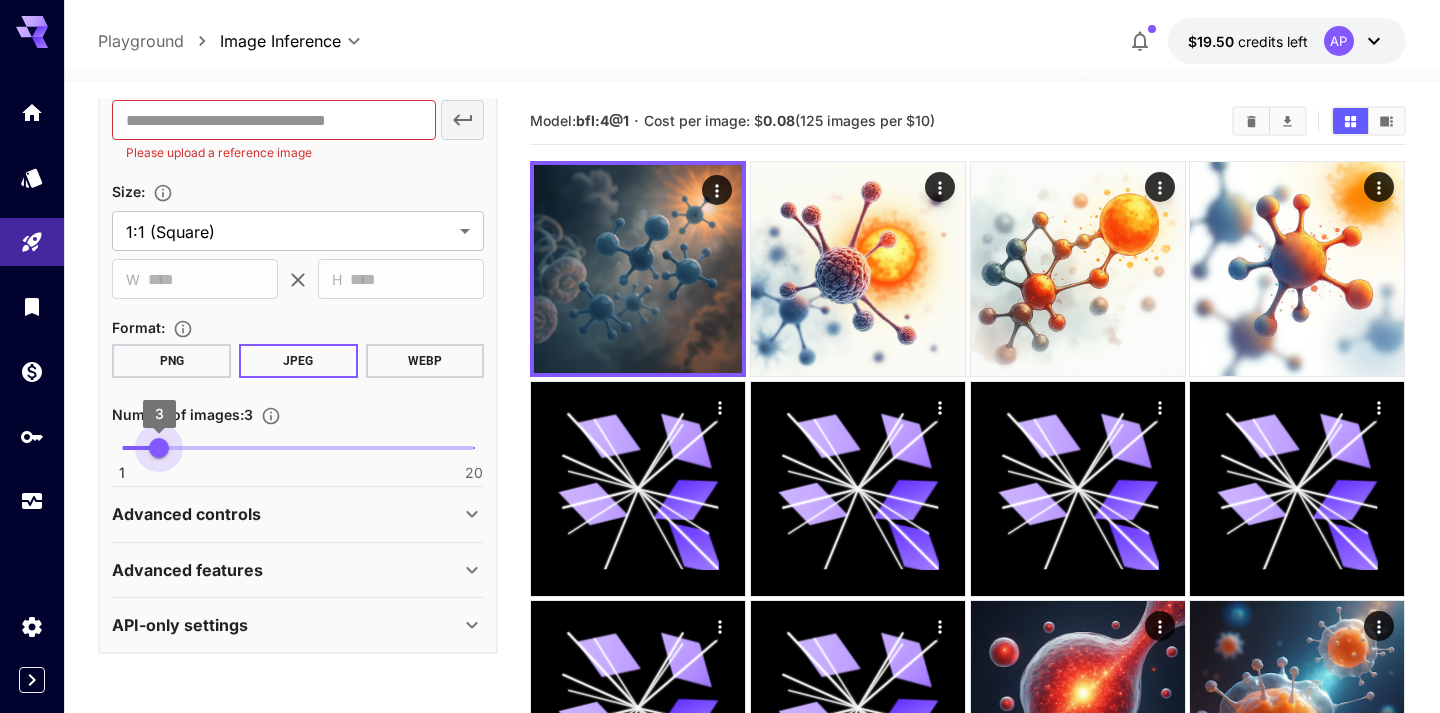 click on "3" at bounding box center (159, 448) 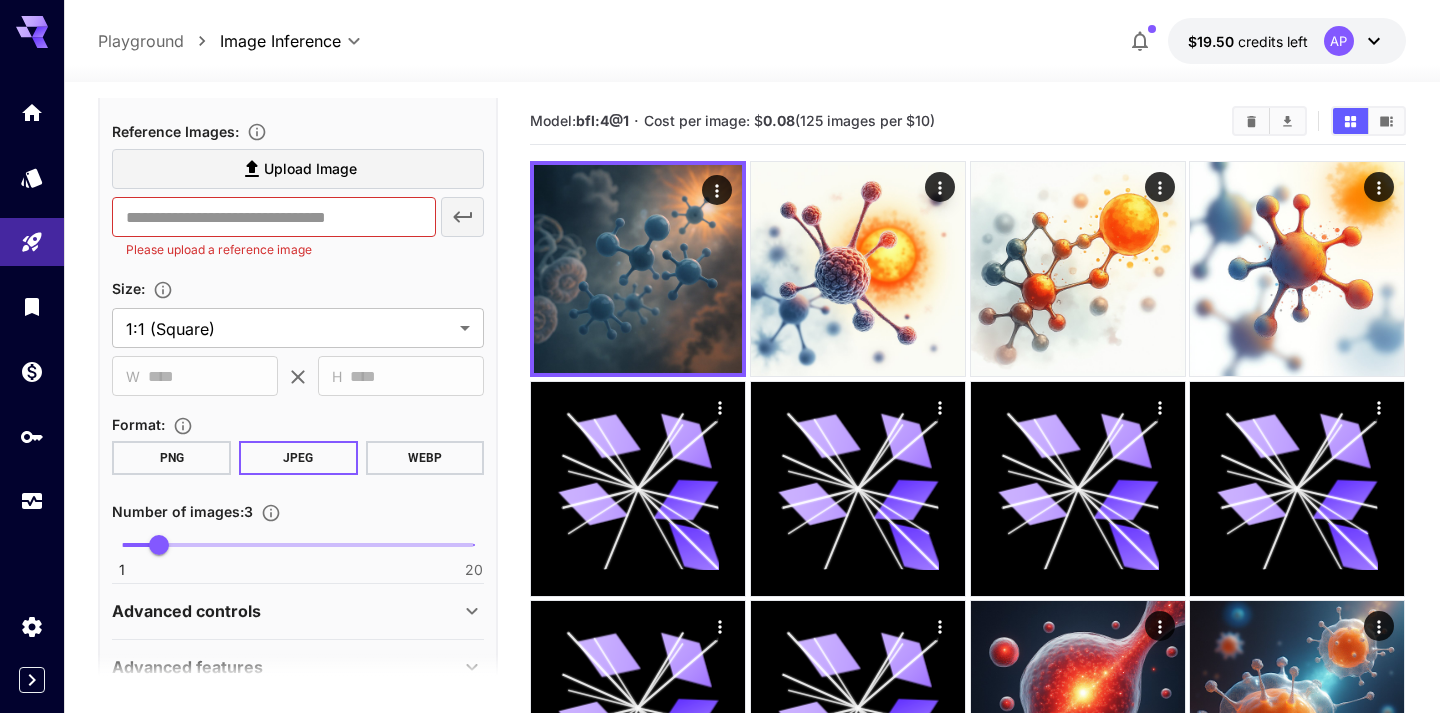 scroll, scrollTop: 486, scrollLeft: 0, axis: vertical 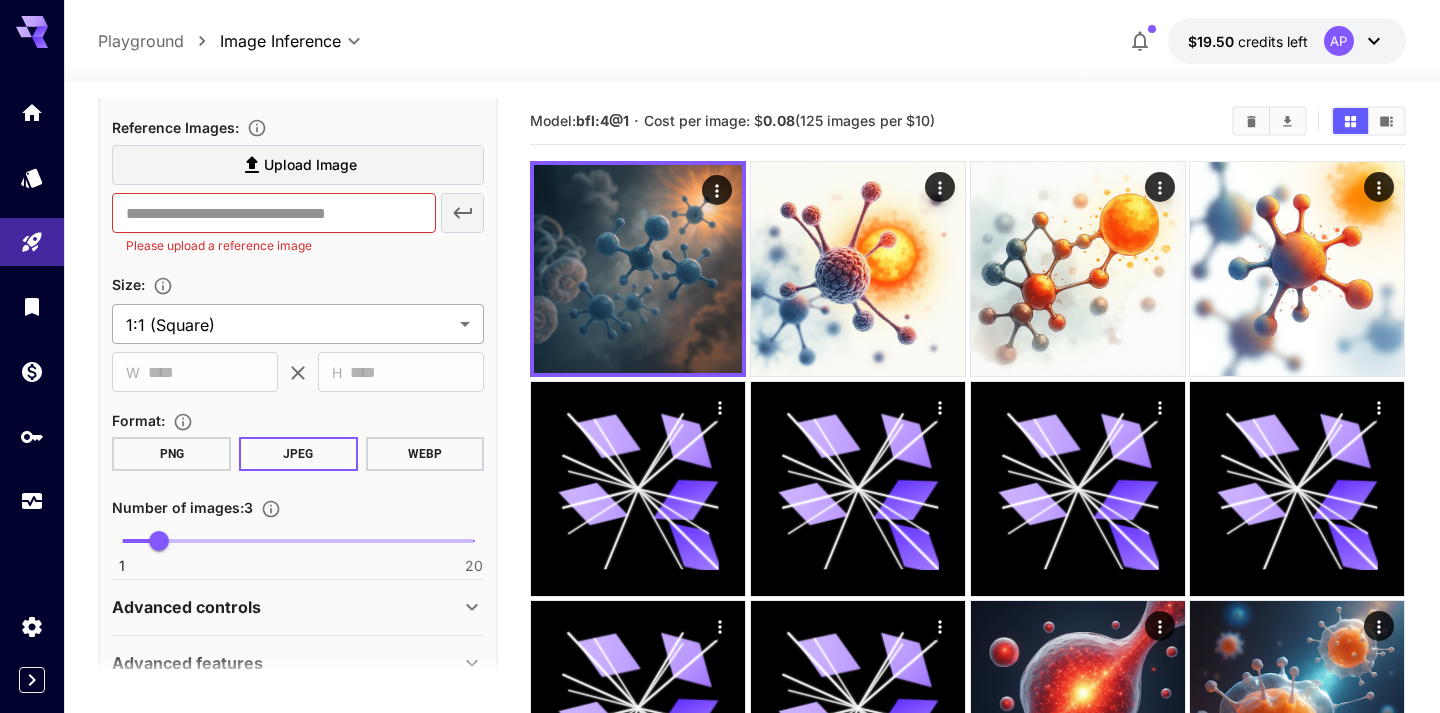 click on "**********" at bounding box center (720, 877) 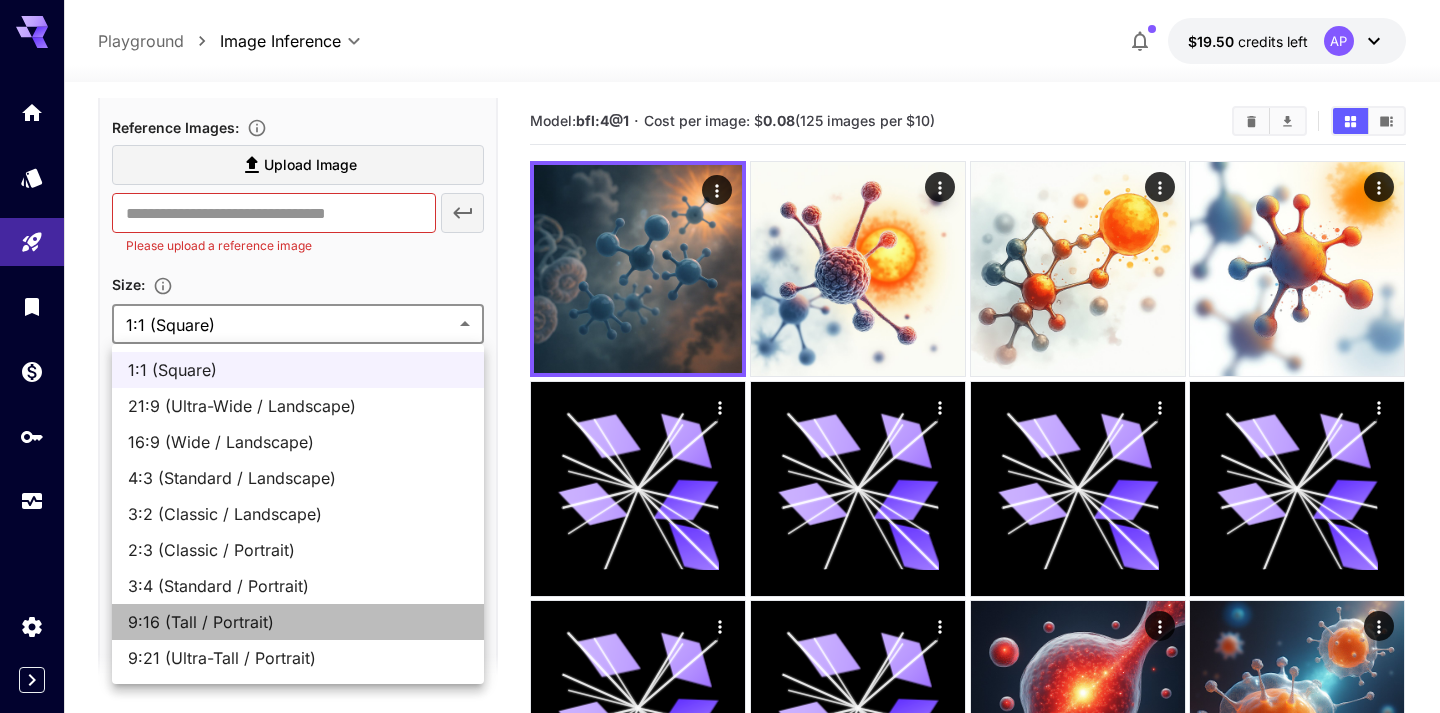 click on "9:16 (Tall / Portrait)" at bounding box center [298, 622] 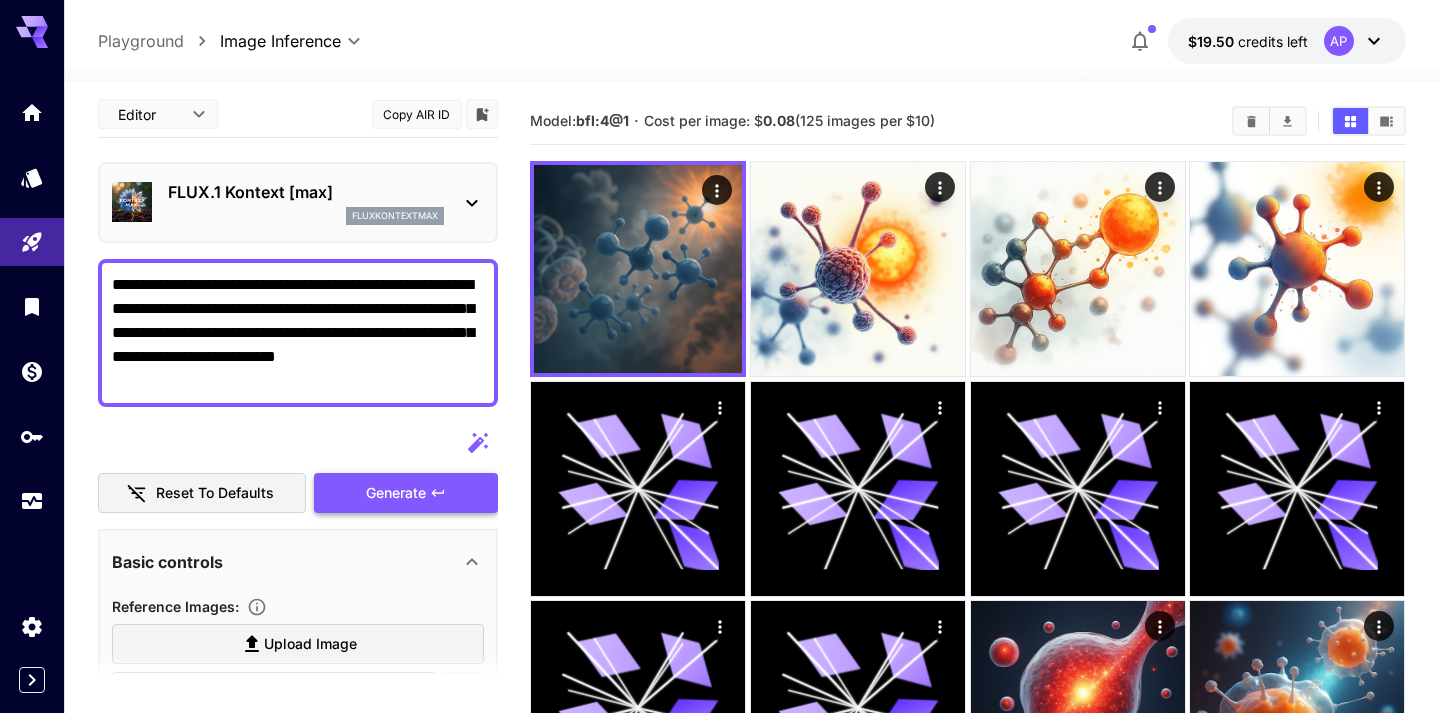 scroll, scrollTop: 0, scrollLeft: 0, axis: both 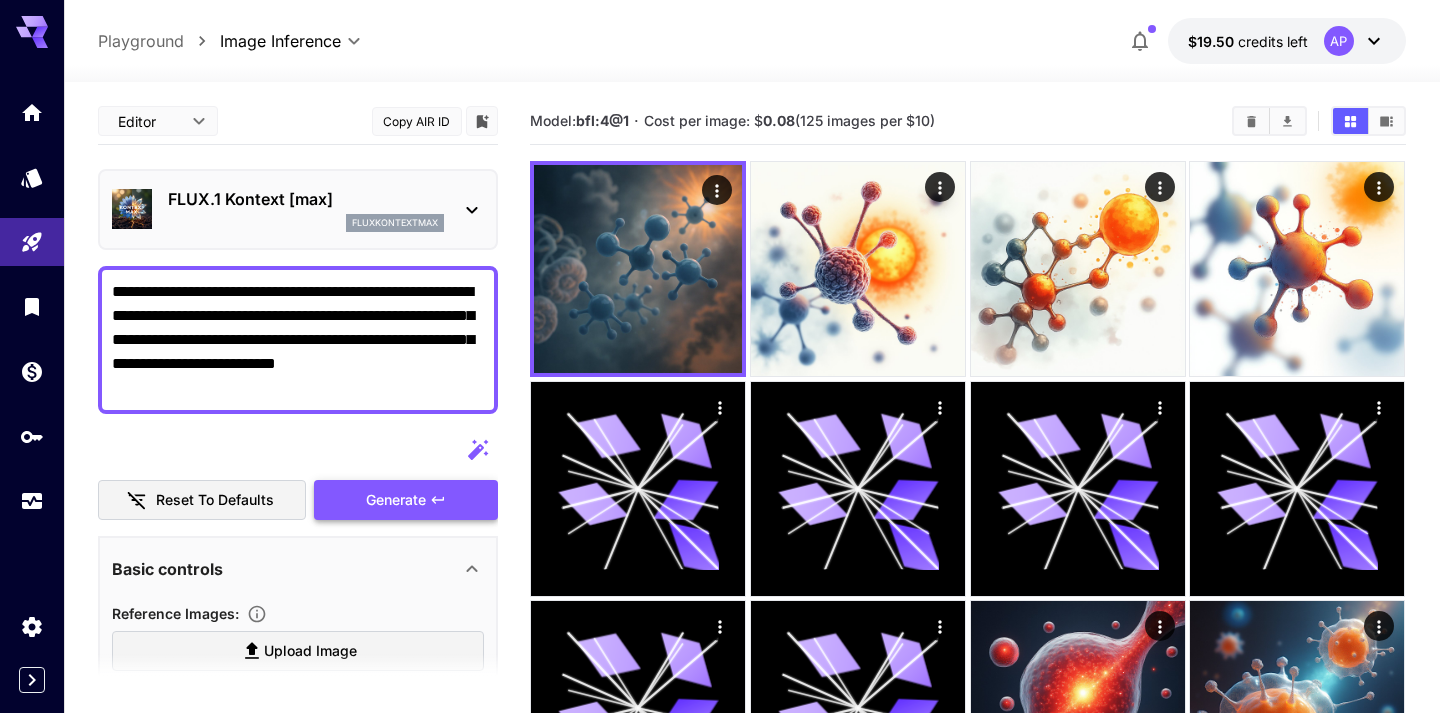 click on "Generate" at bounding box center (396, 500) 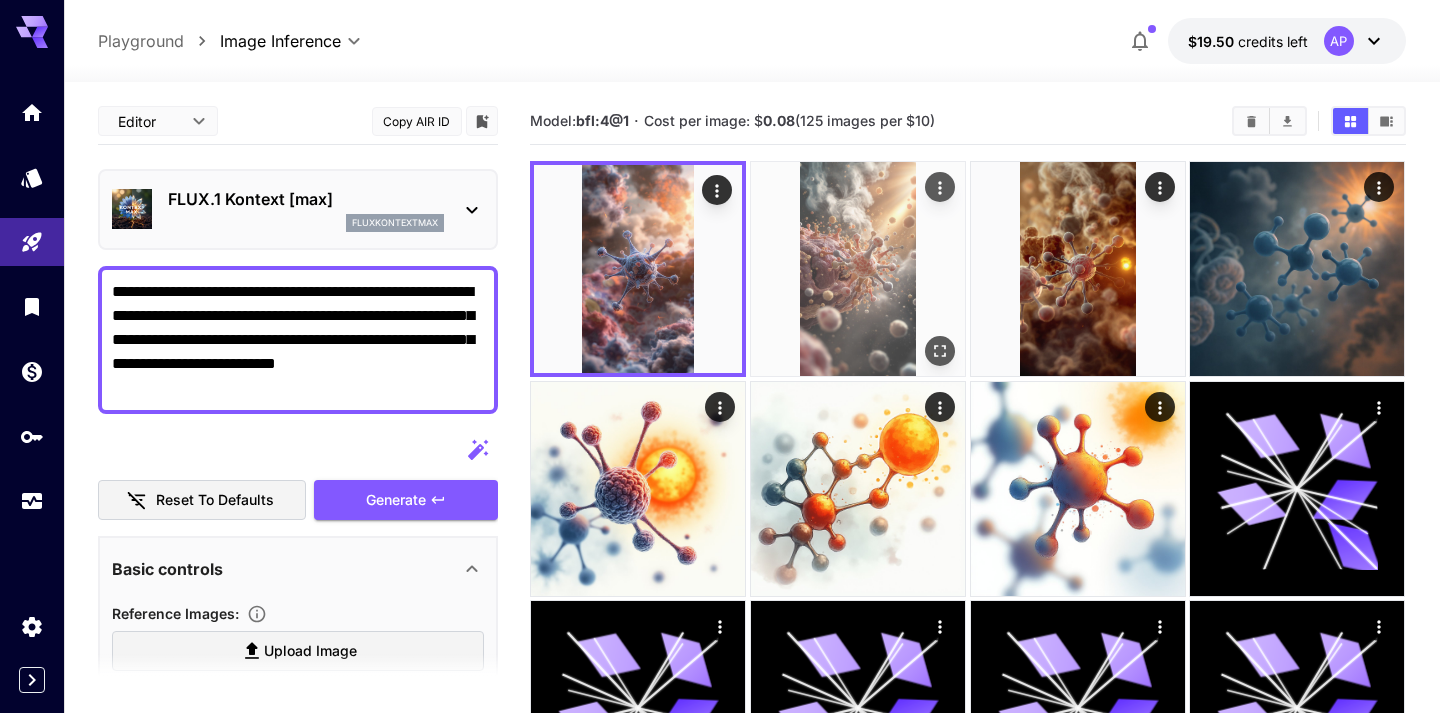click at bounding box center [858, 269] 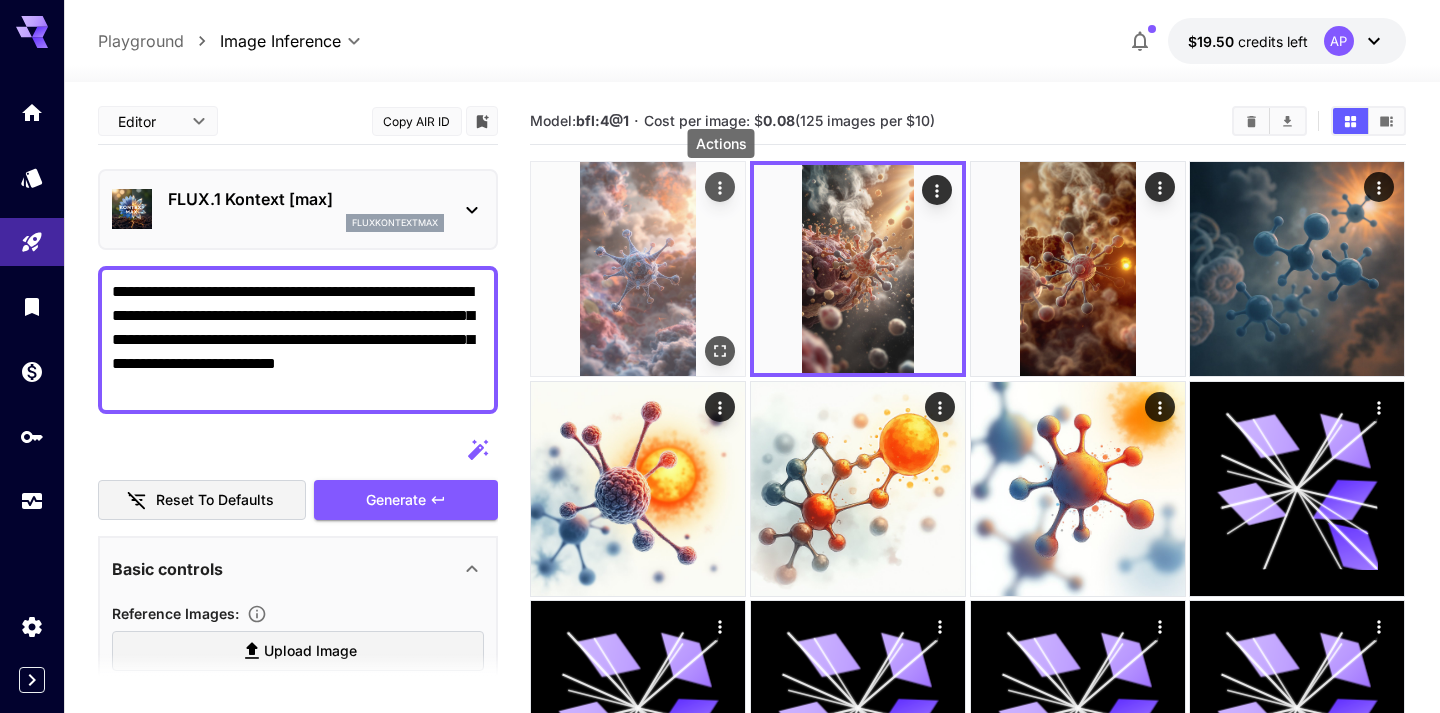 click 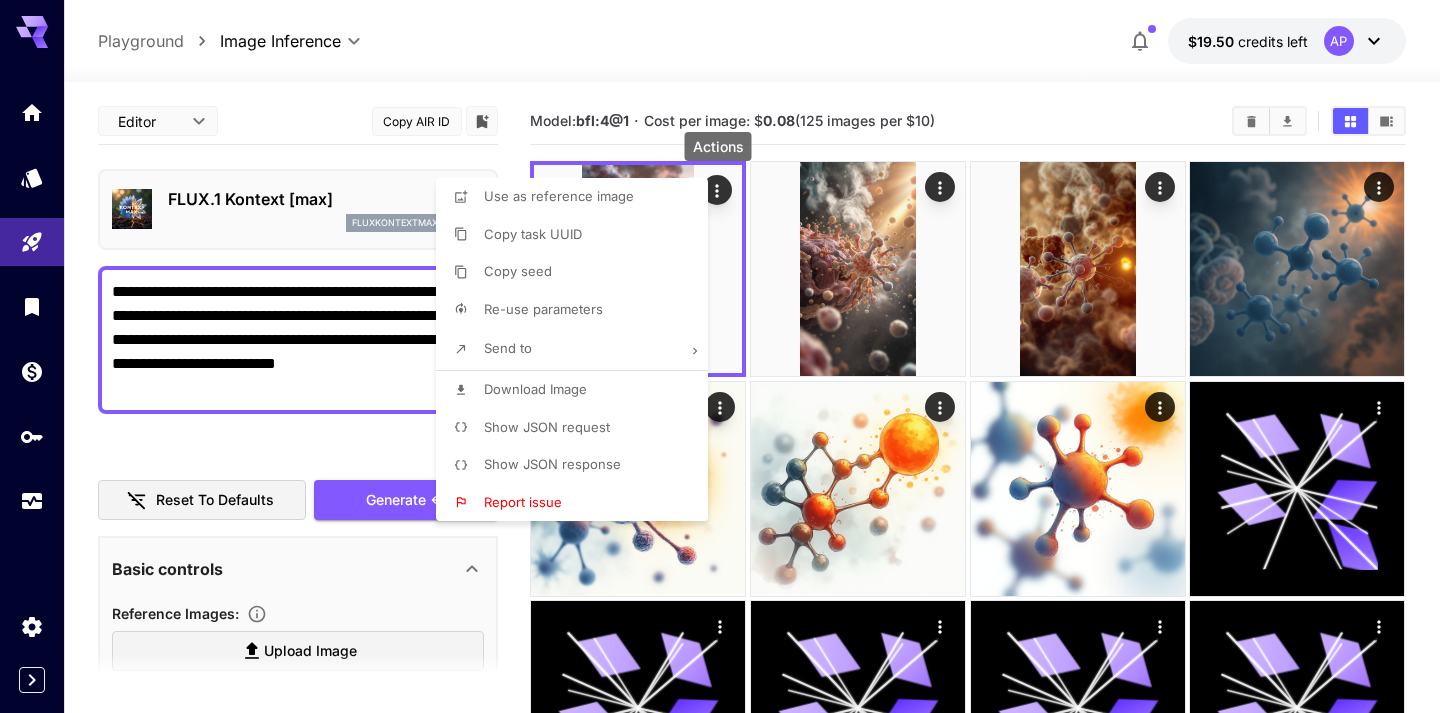 click at bounding box center [720, 356] 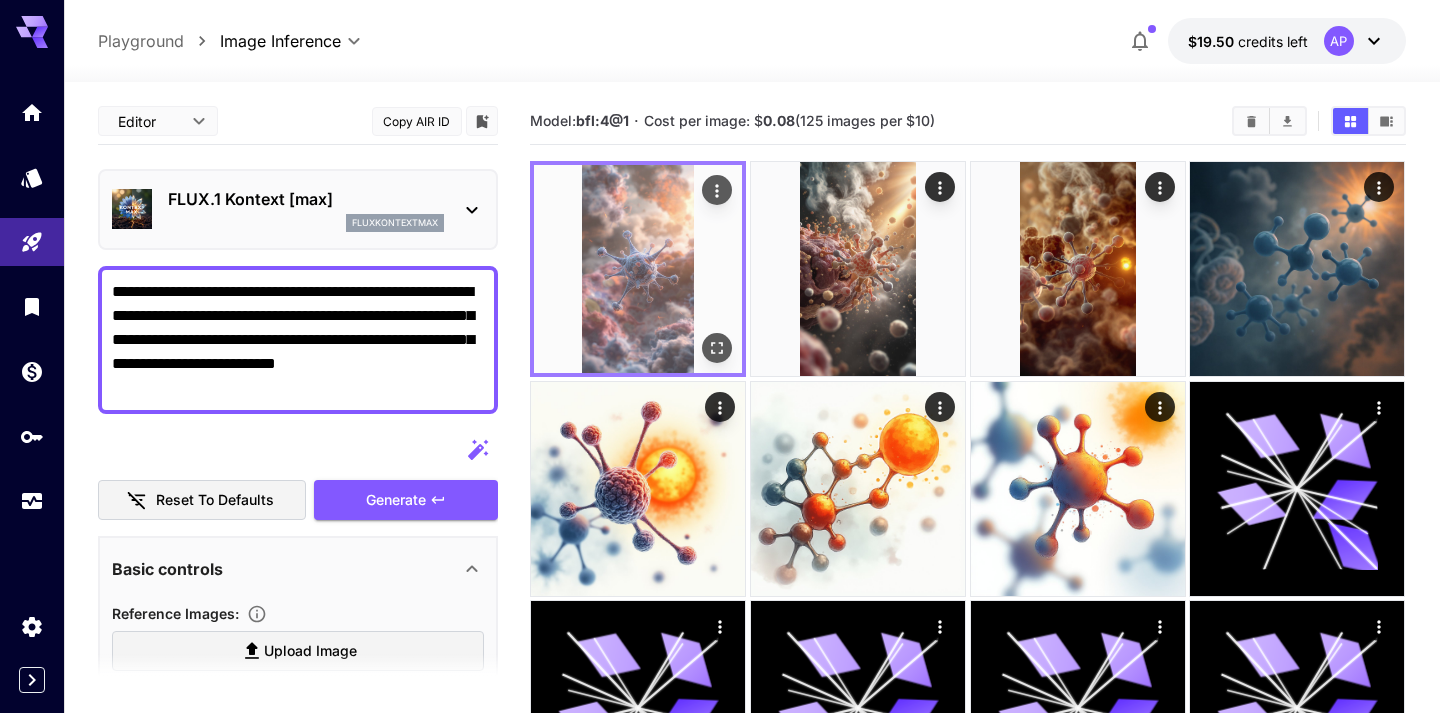 click at bounding box center [638, 269] 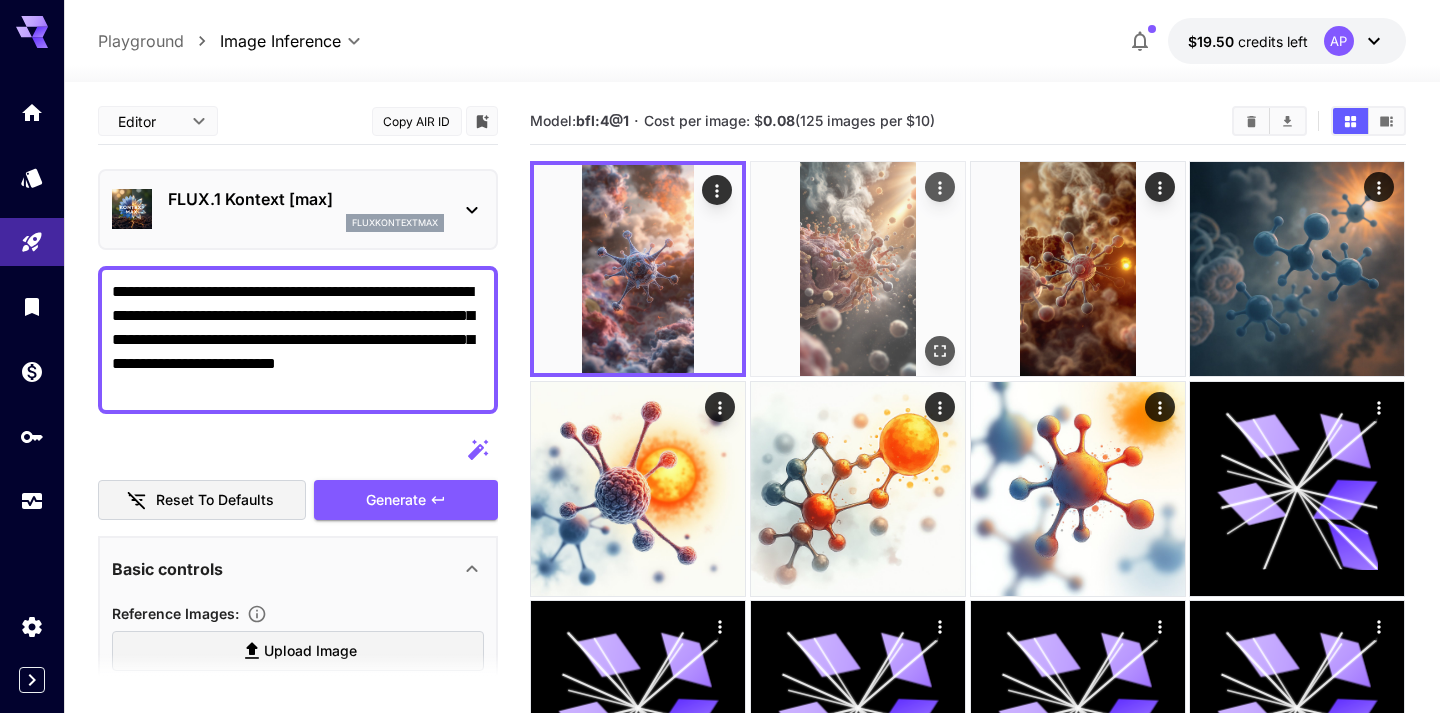 click at bounding box center (858, 269) 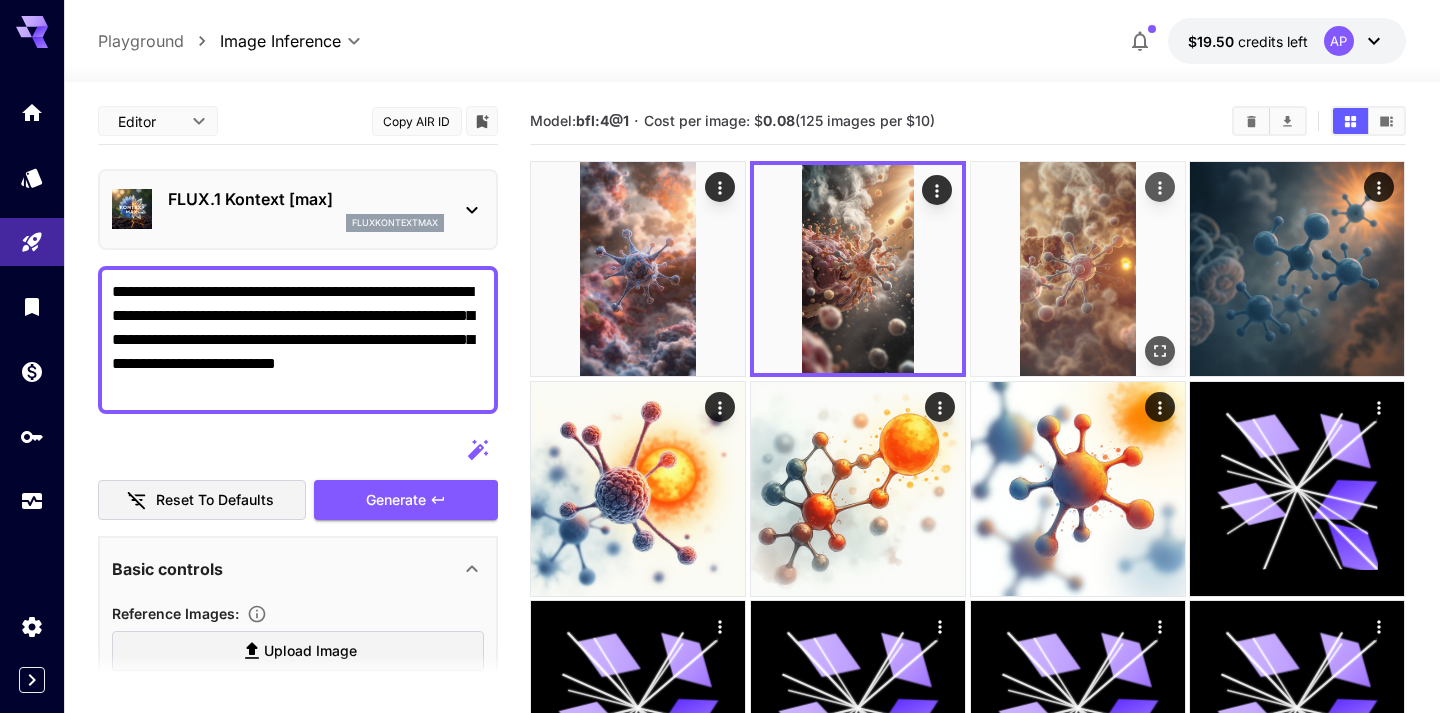 click at bounding box center [1078, 269] 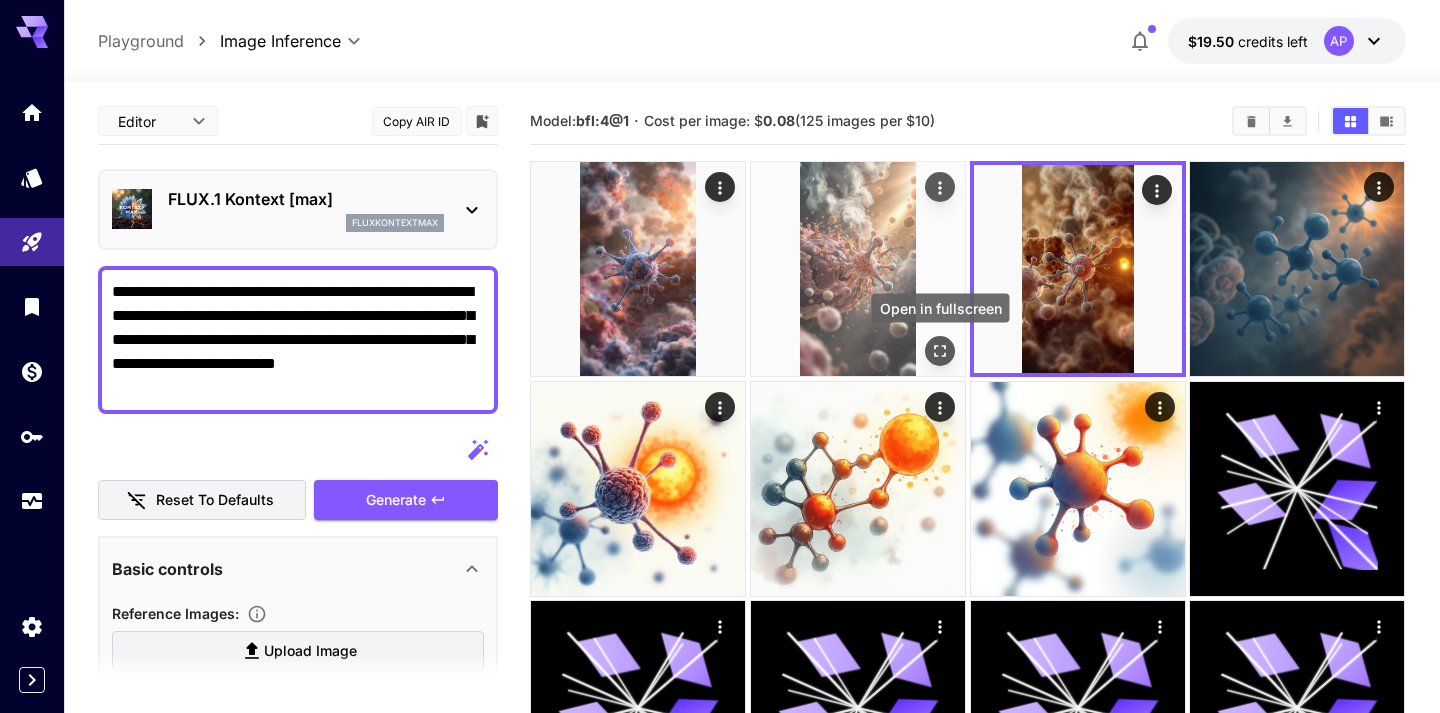 click 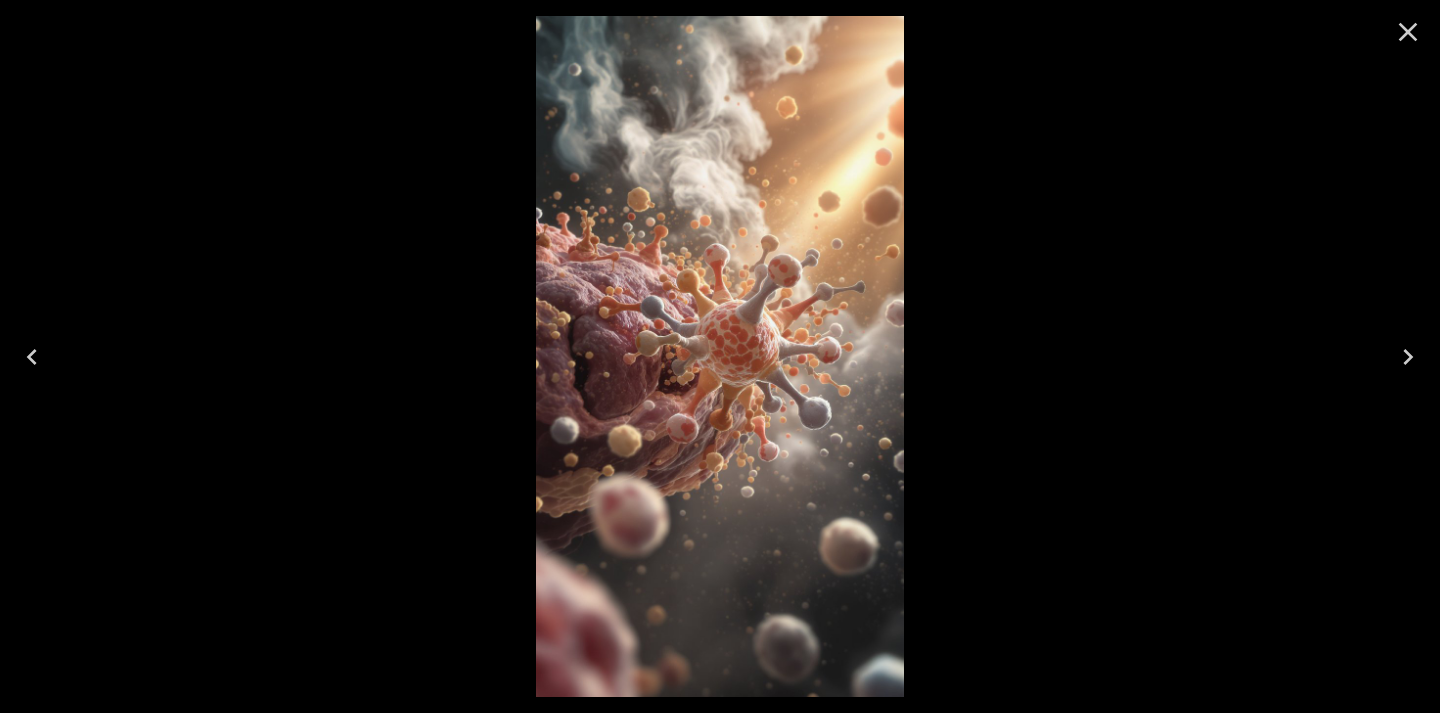 click 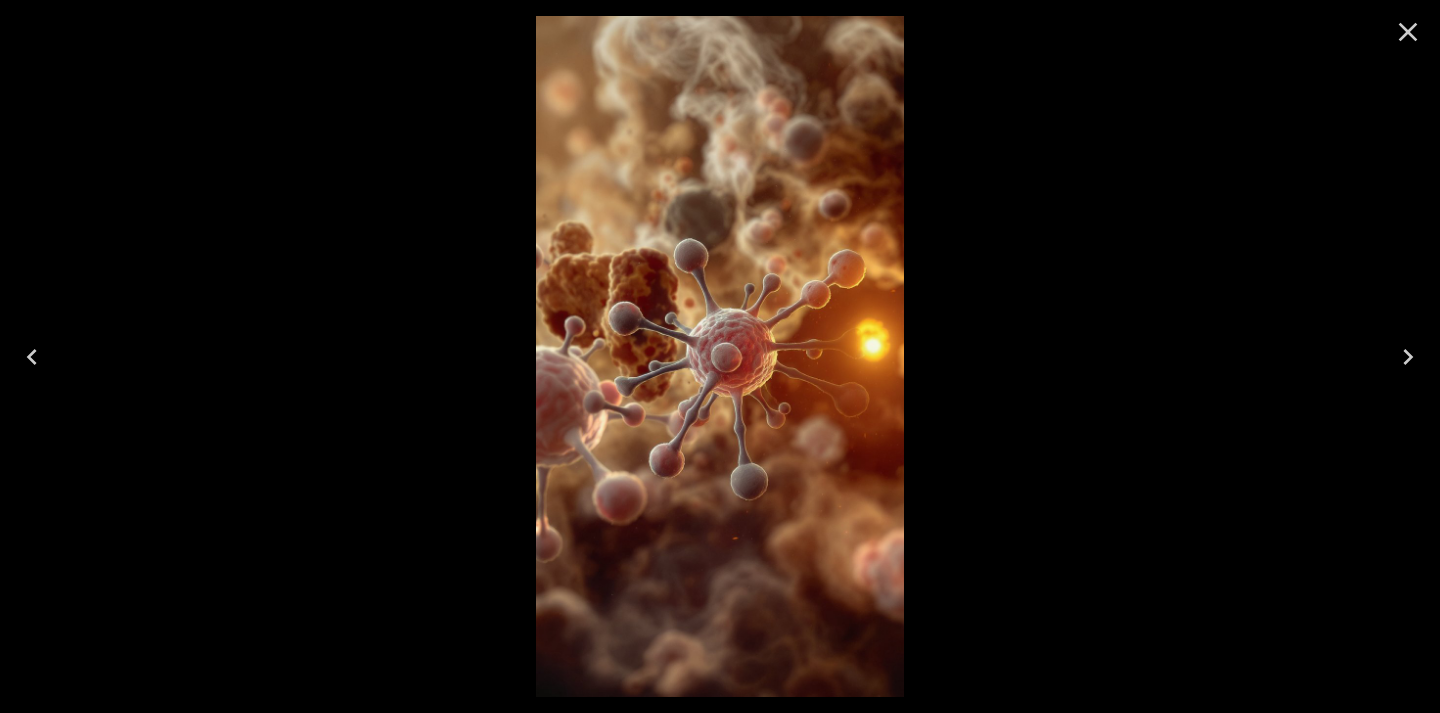 click 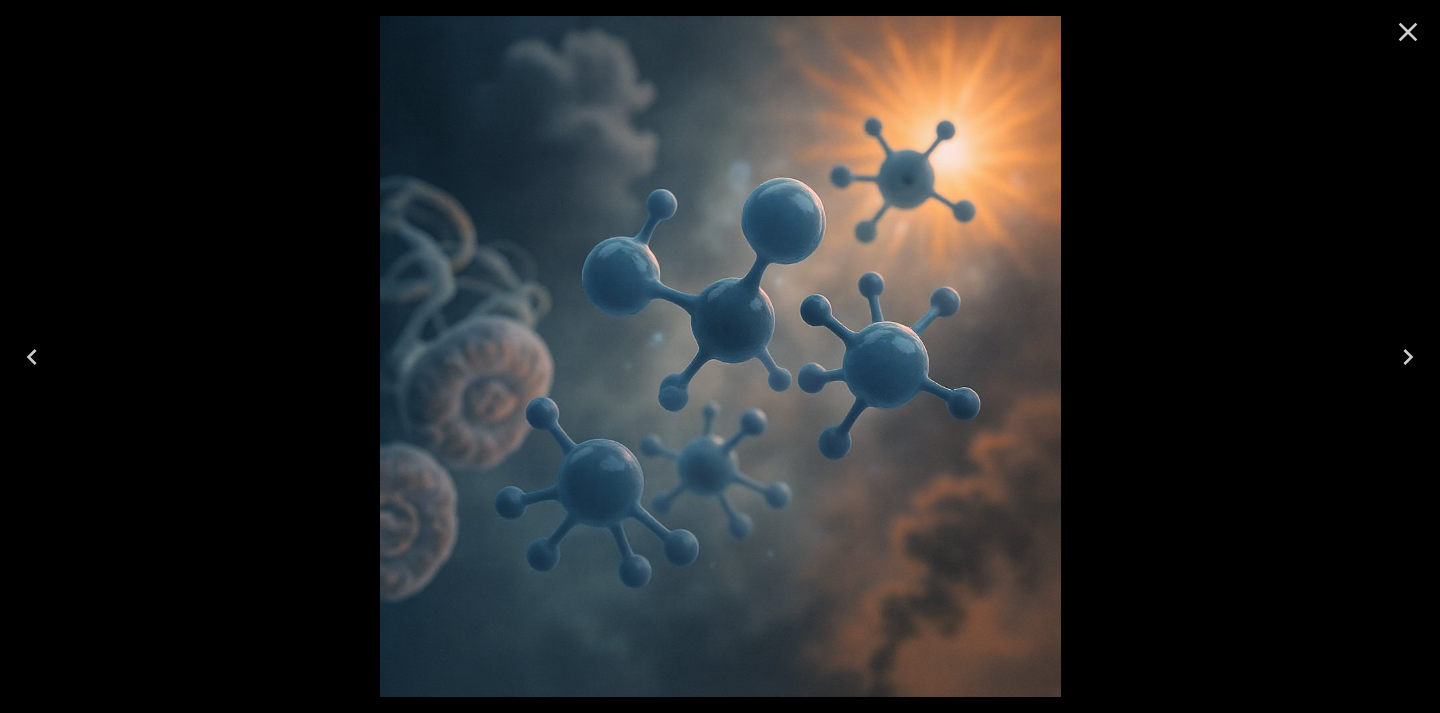 click 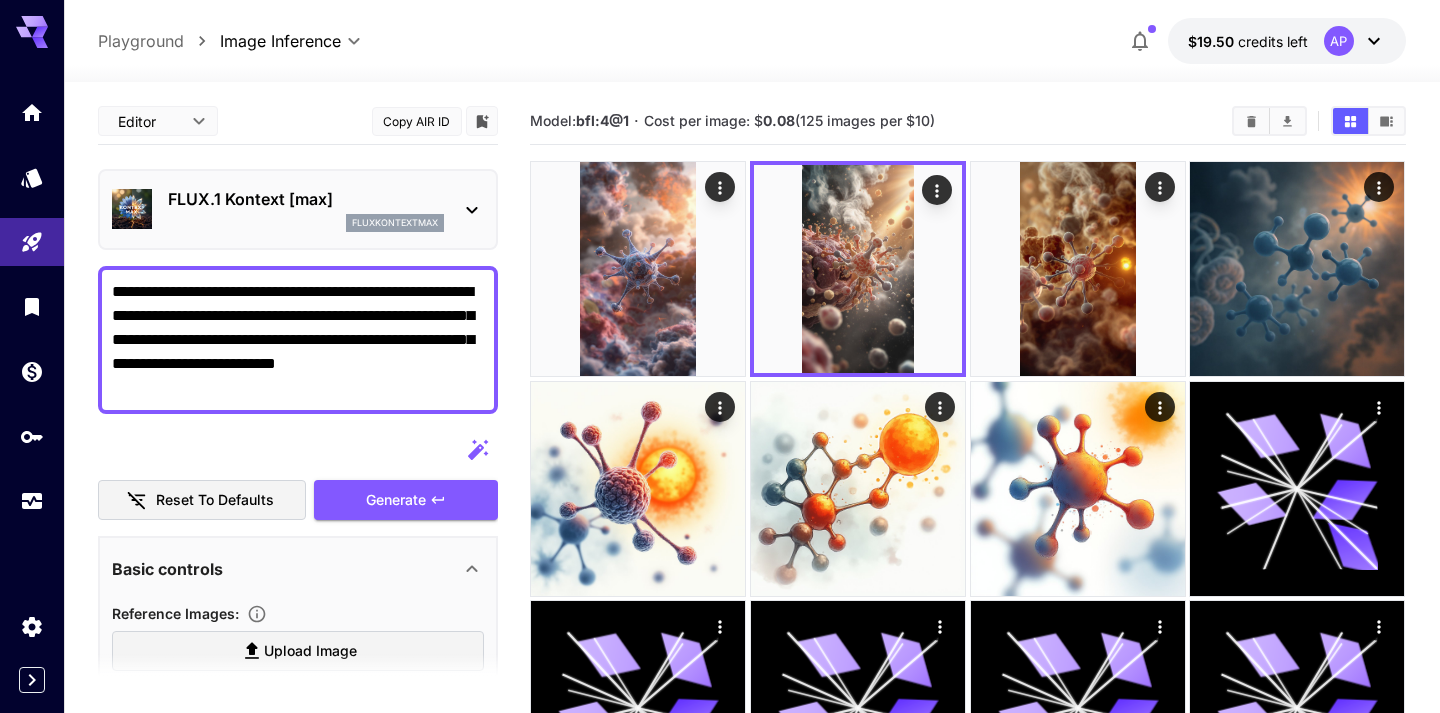 click 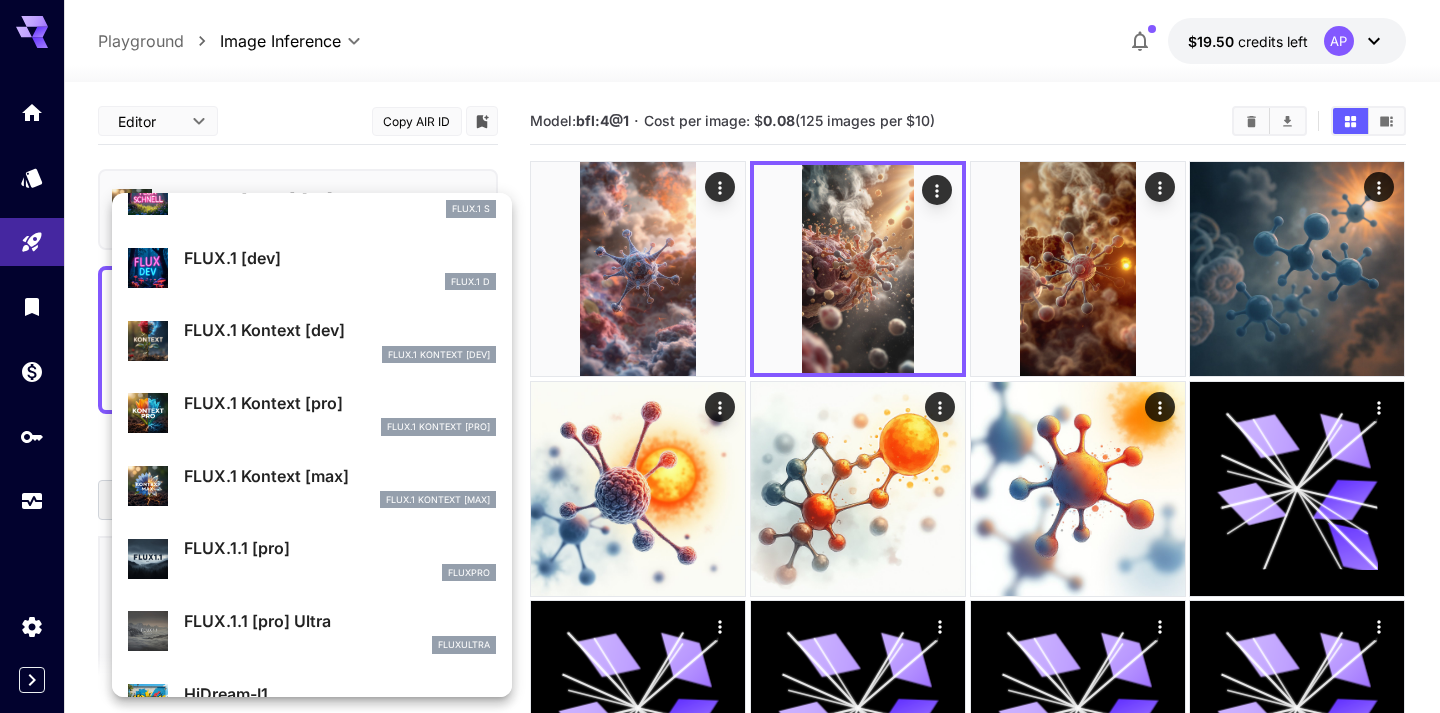 scroll, scrollTop: 0, scrollLeft: 0, axis: both 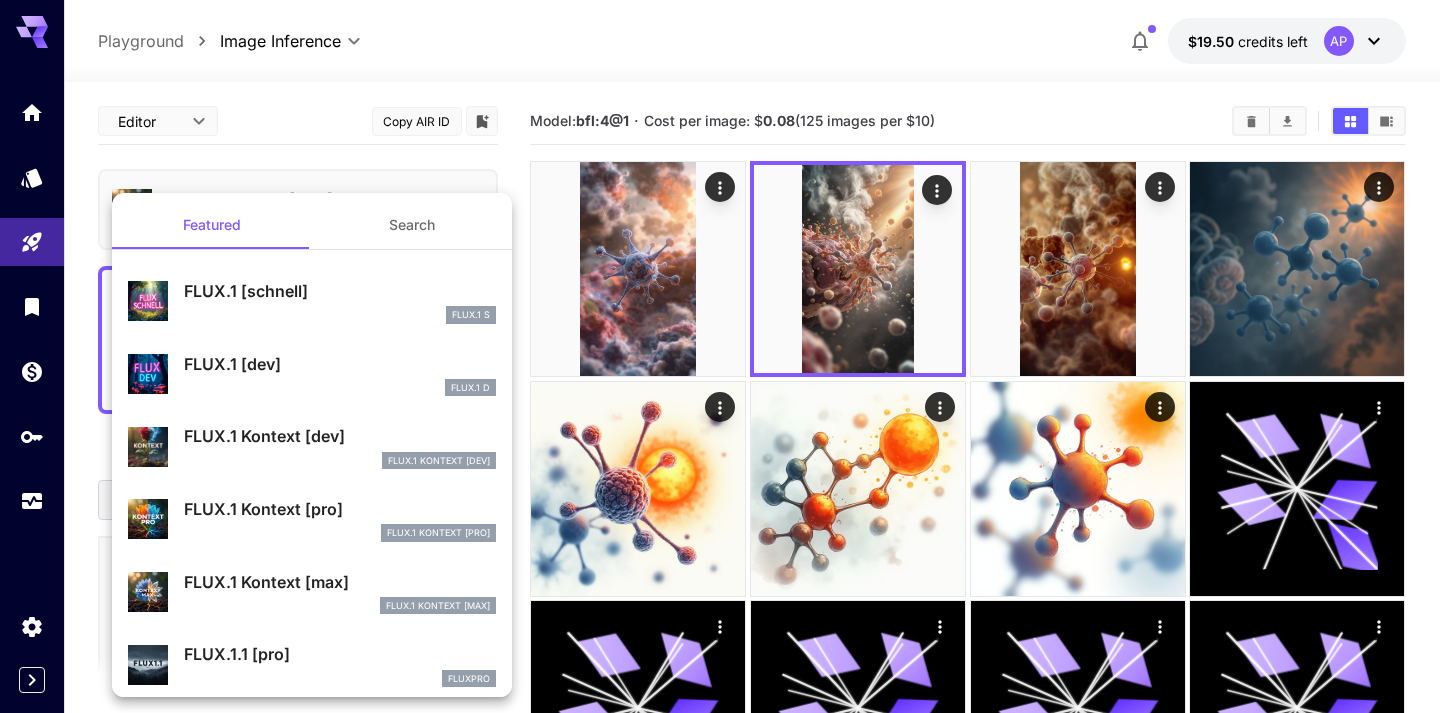 click on "Search" at bounding box center (412, 225) 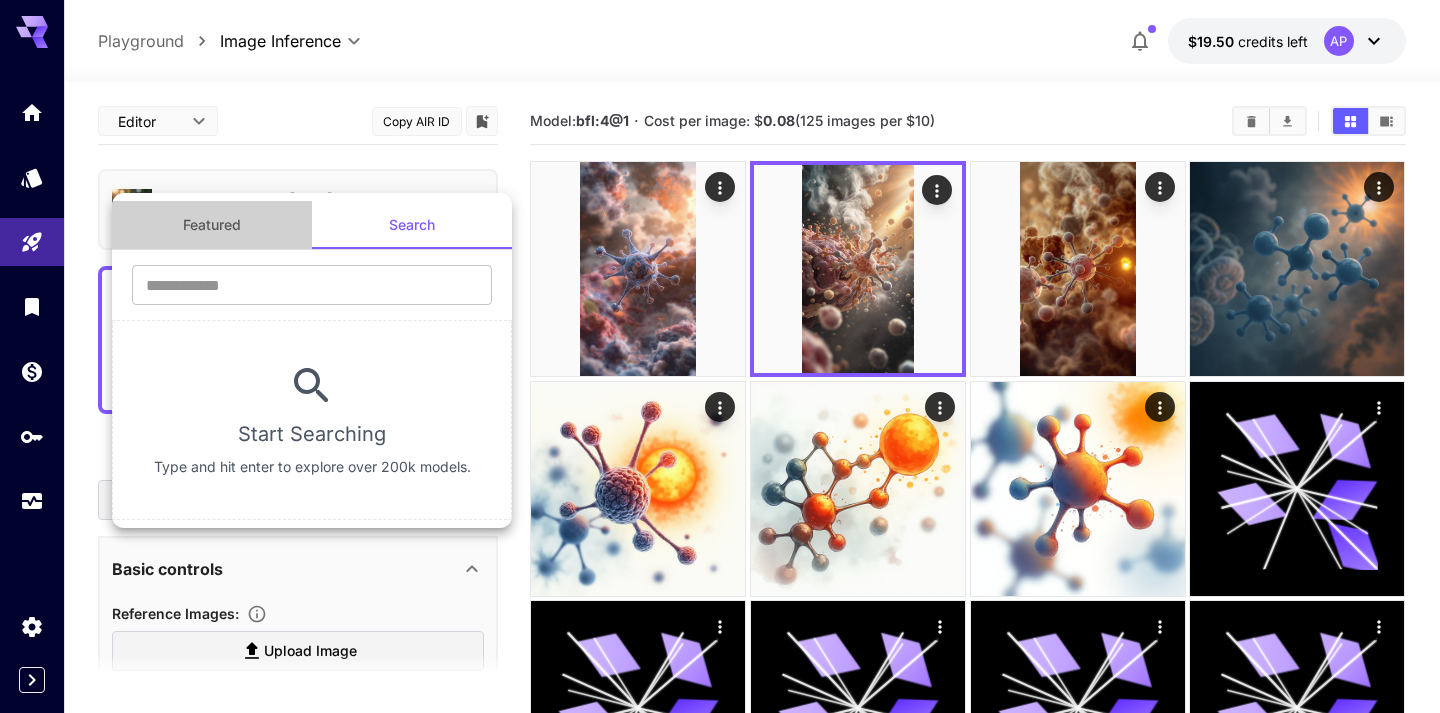 click on "Featured" at bounding box center (212, 225) 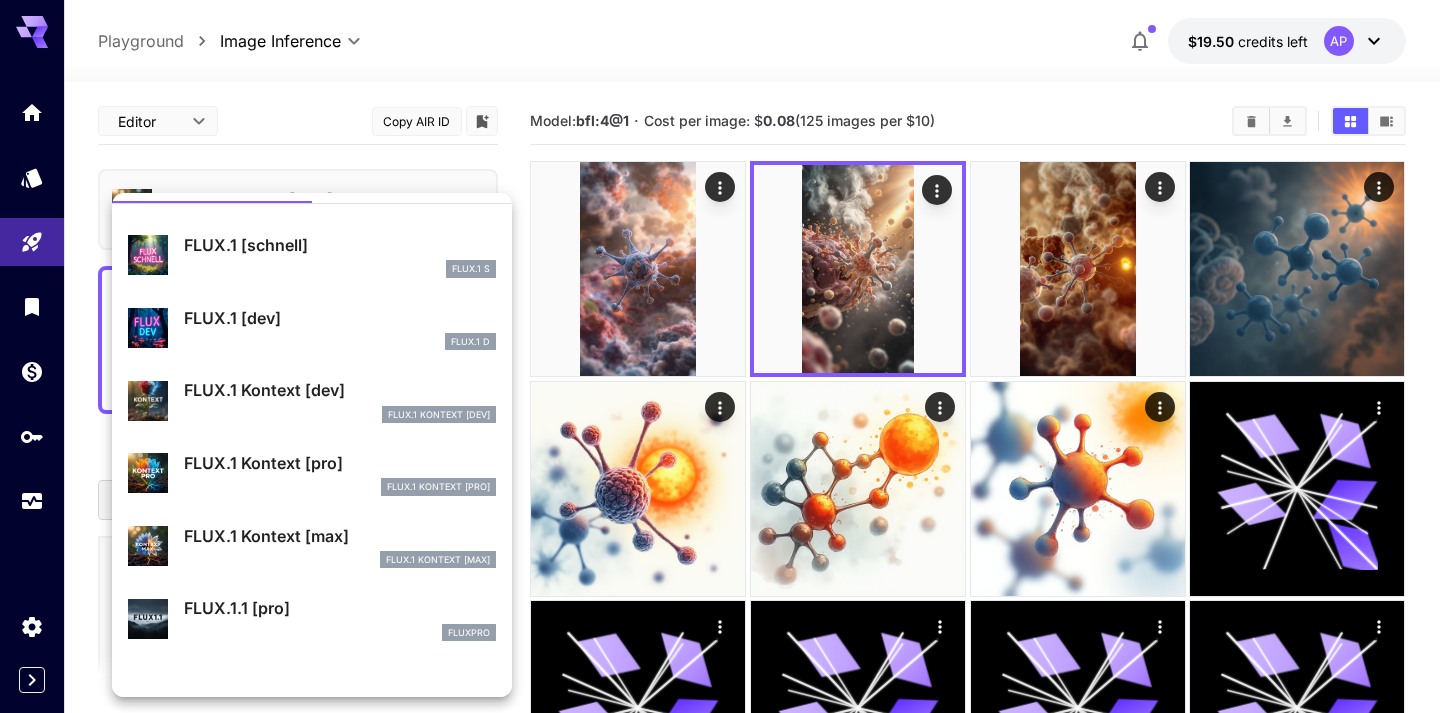 scroll, scrollTop: 0, scrollLeft: 0, axis: both 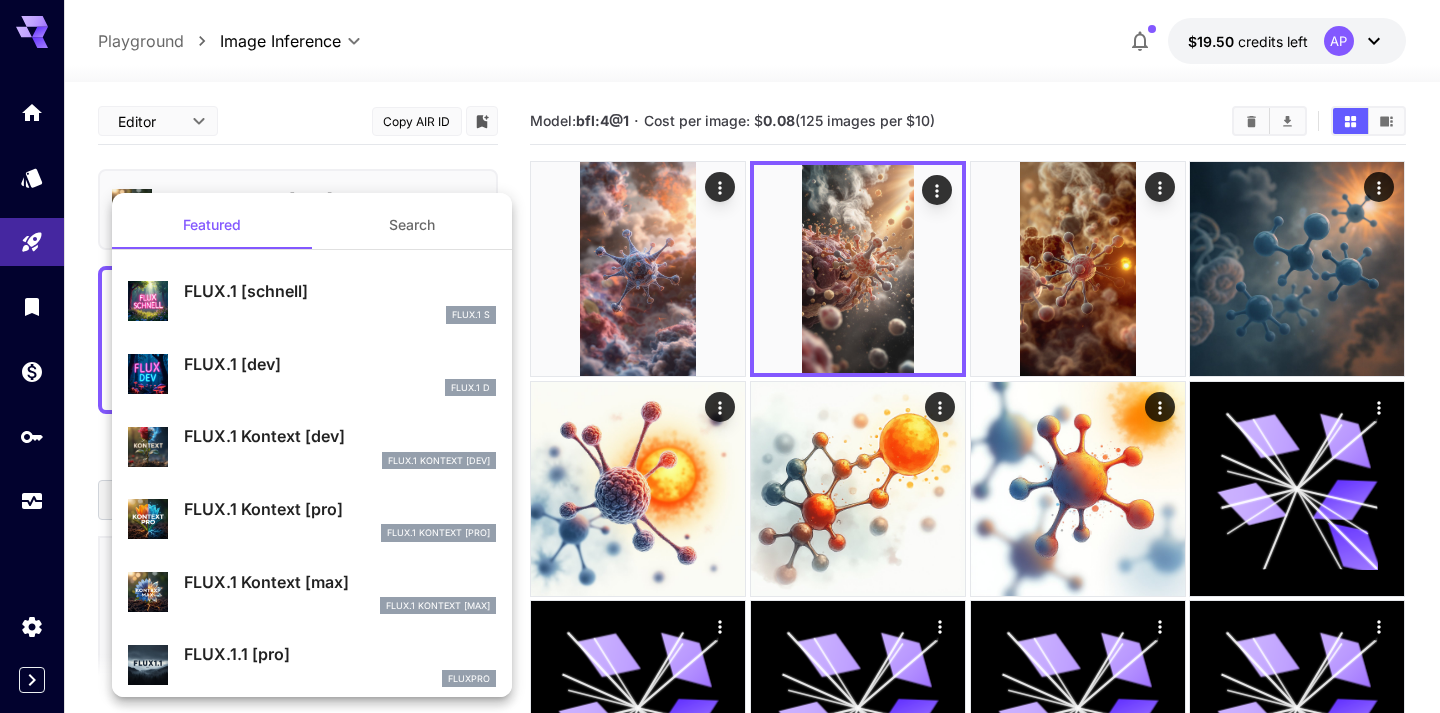 click at bounding box center (720, 356) 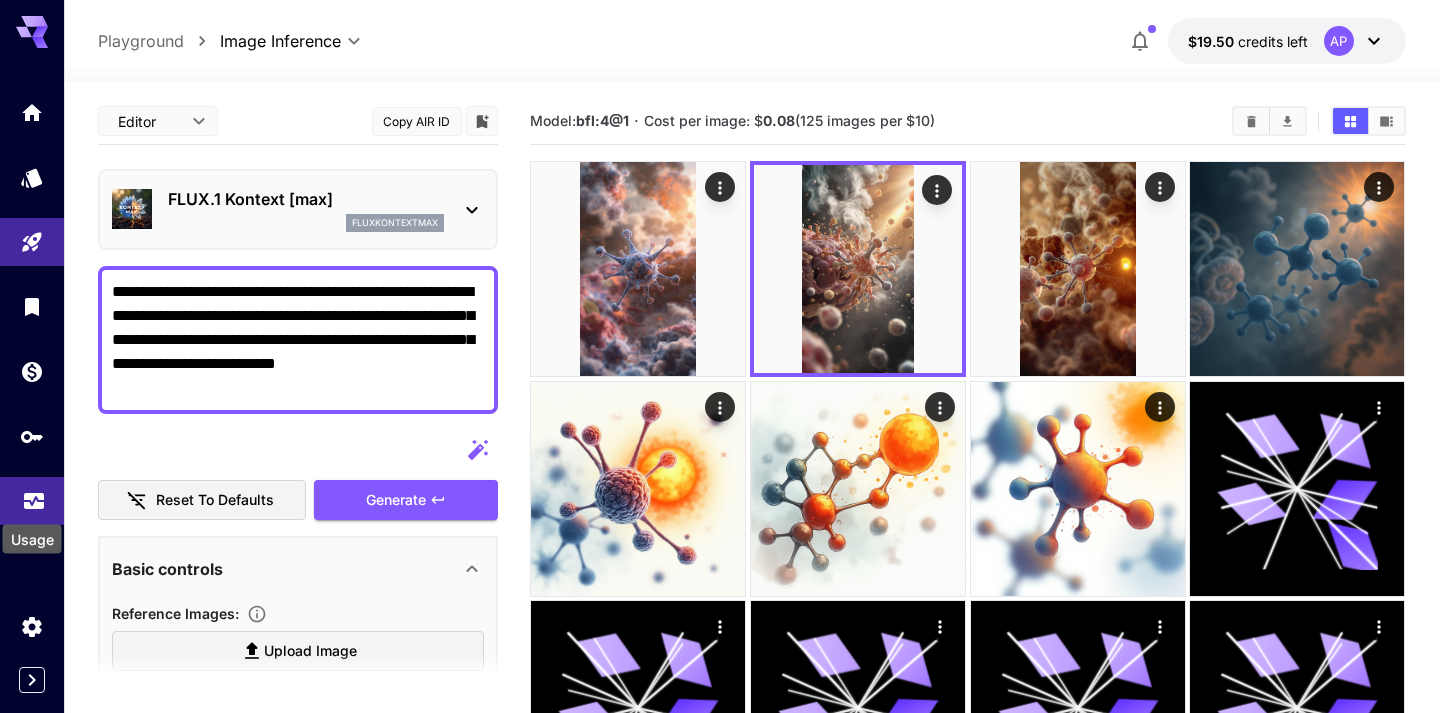 click 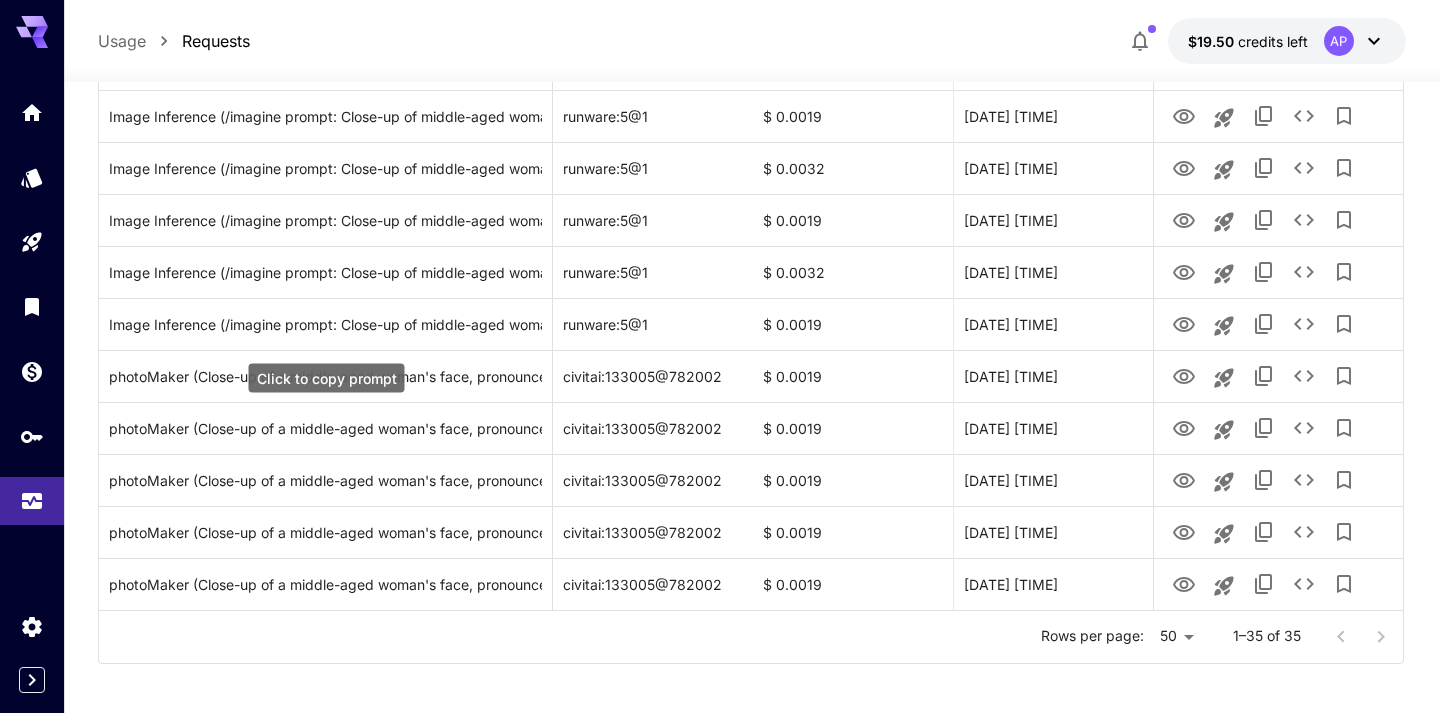 scroll, scrollTop: 1613, scrollLeft: 0, axis: vertical 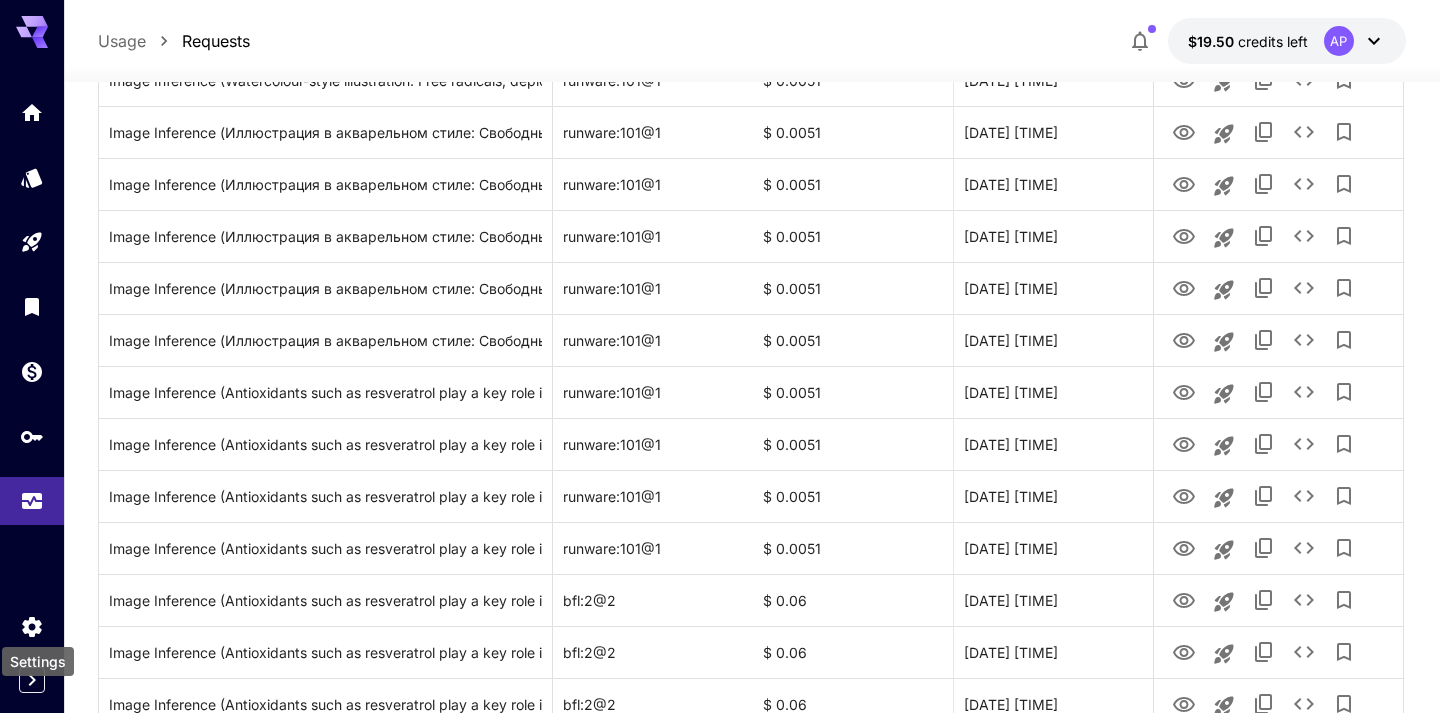 click on "Settings" at bounding box center [38, 655] 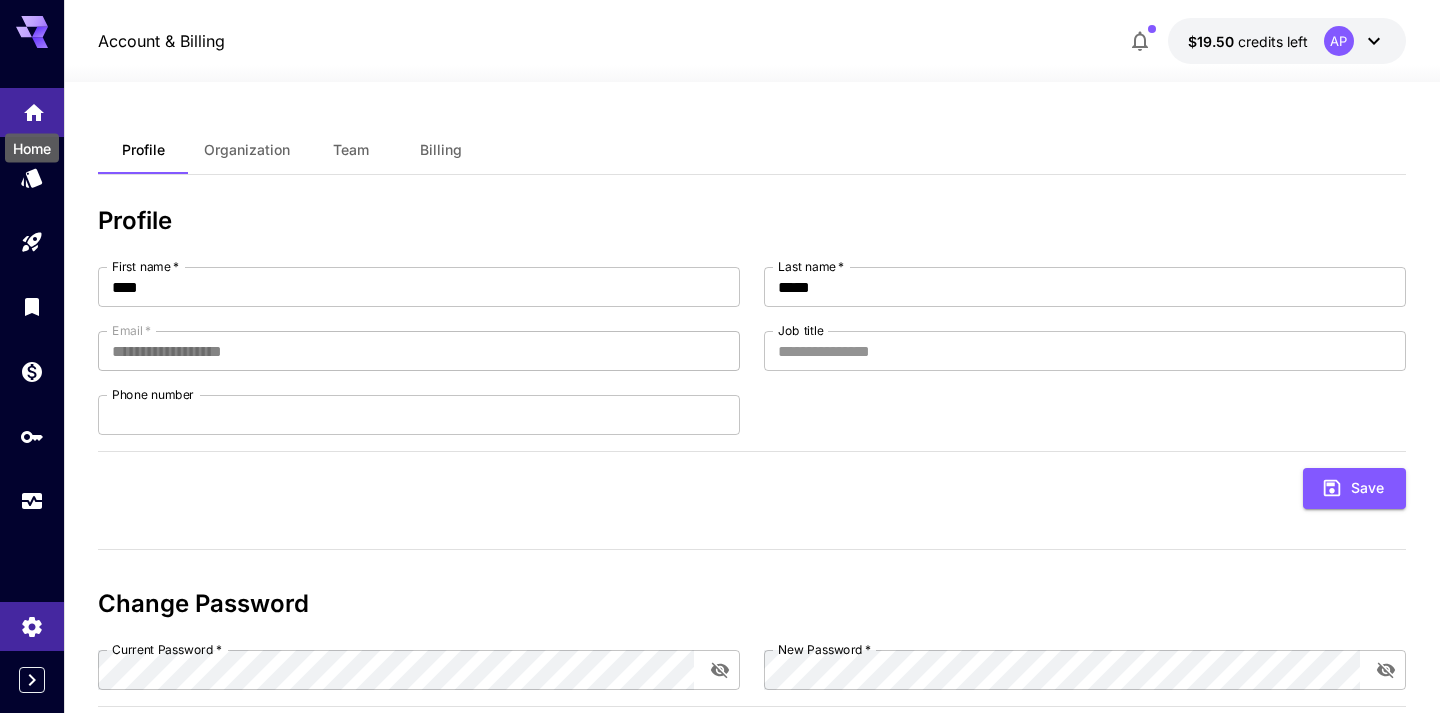 click 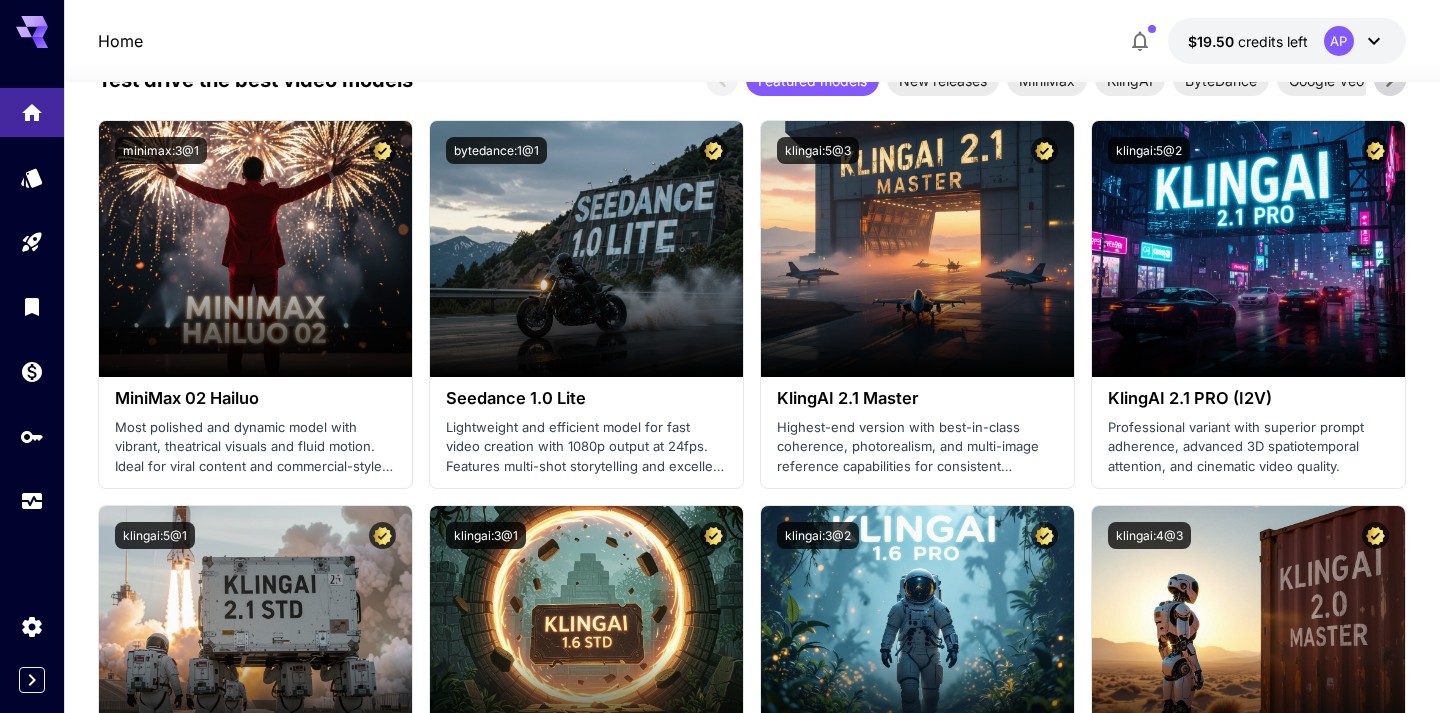 scroll, scrollTop: 504, scrollLeft: 0, axis: vertical 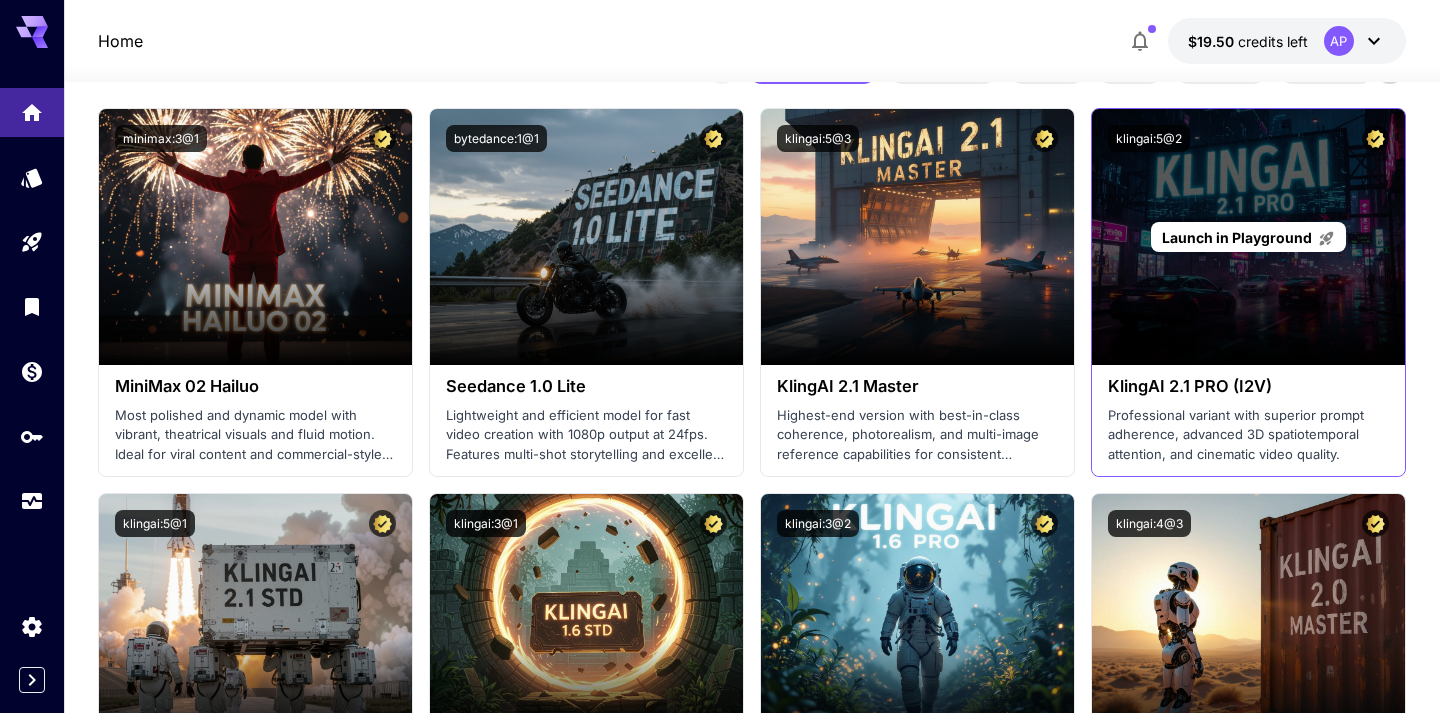 click on "Launch in Playground" at bounding box center [1237, 237] 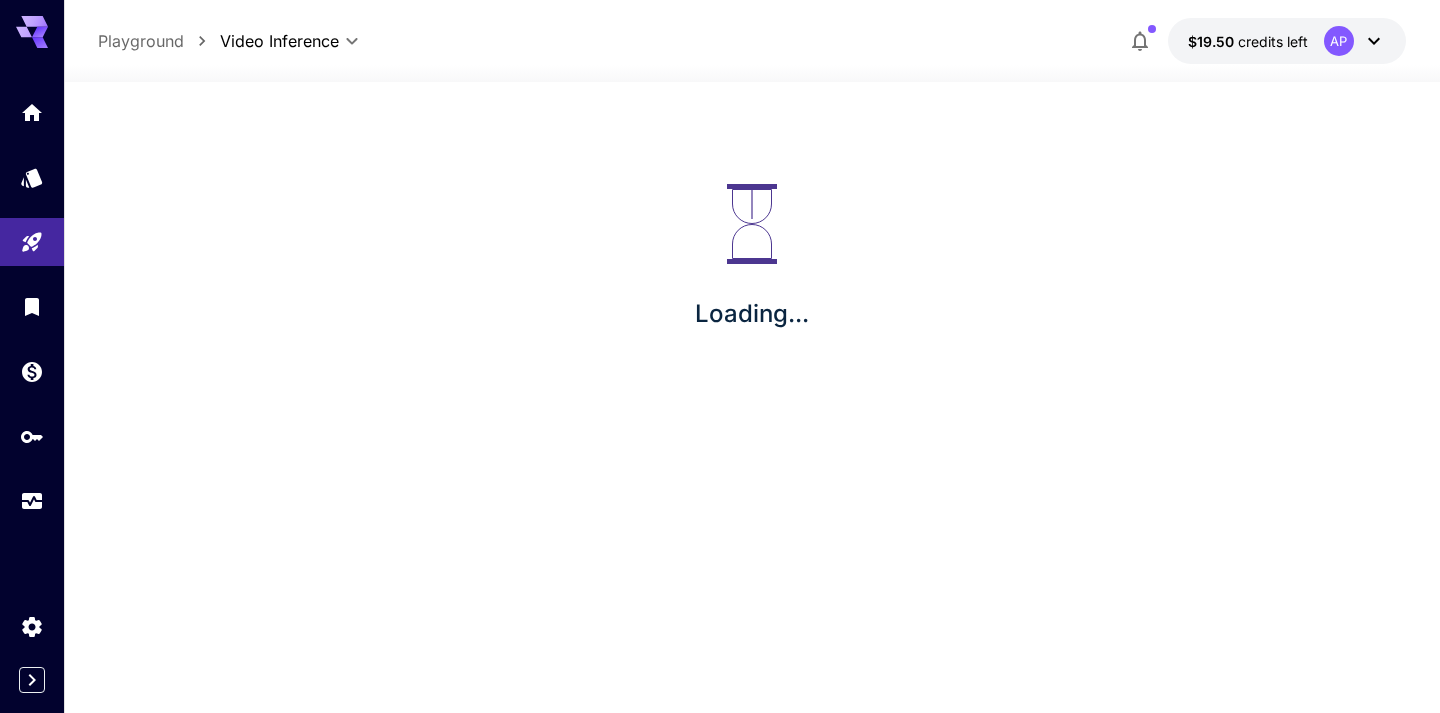 scroll, scrollTop: 0, scrollLeft: 0, axis: both 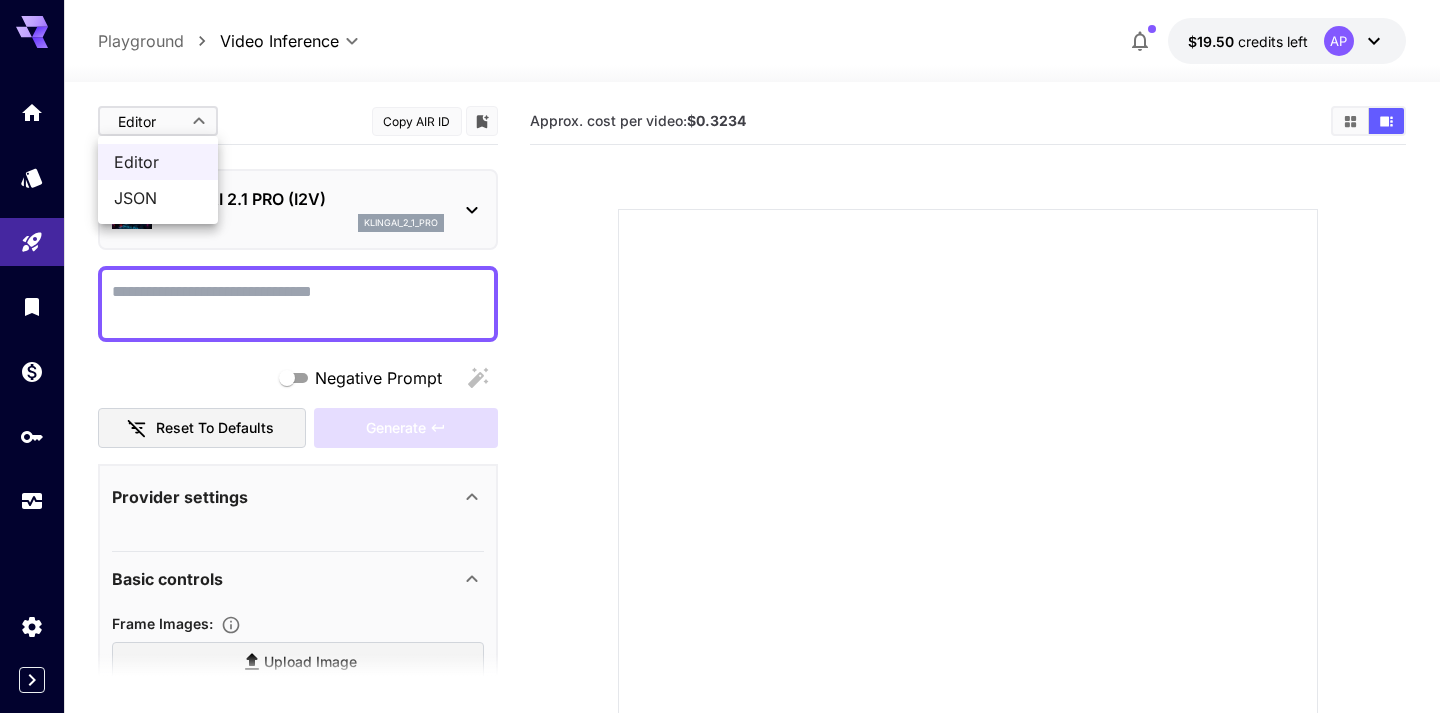 click on "**********" at bounding box center (720, 484) 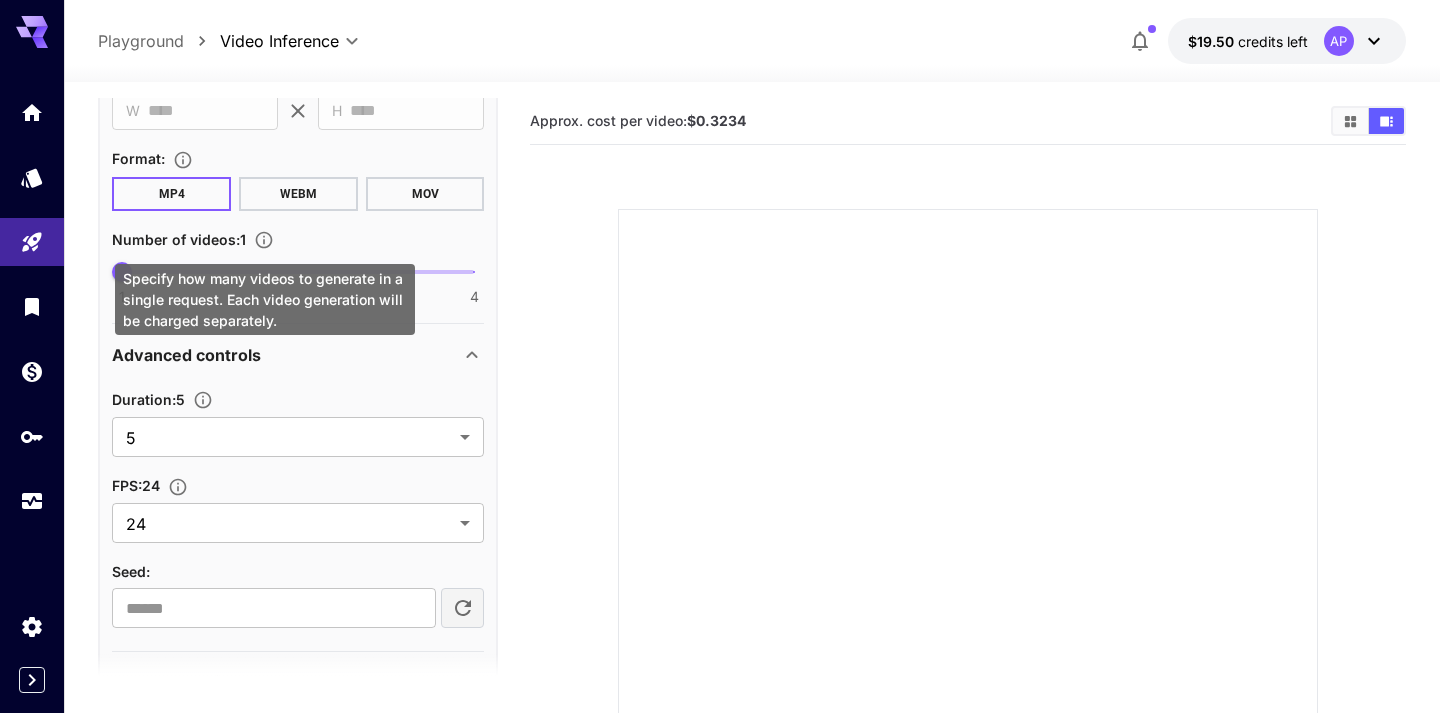 scroll, scrollTop: 833, scrollLeft: 0, axis: vertical 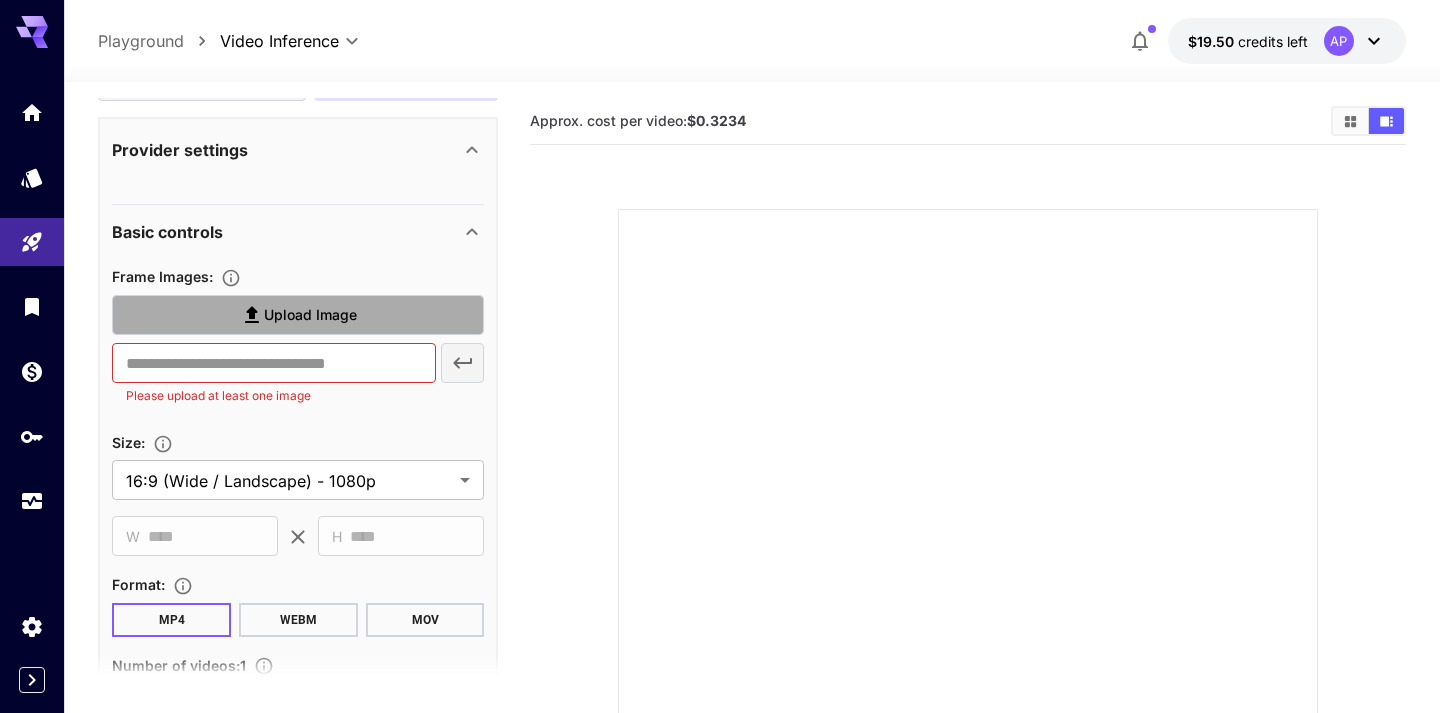 click 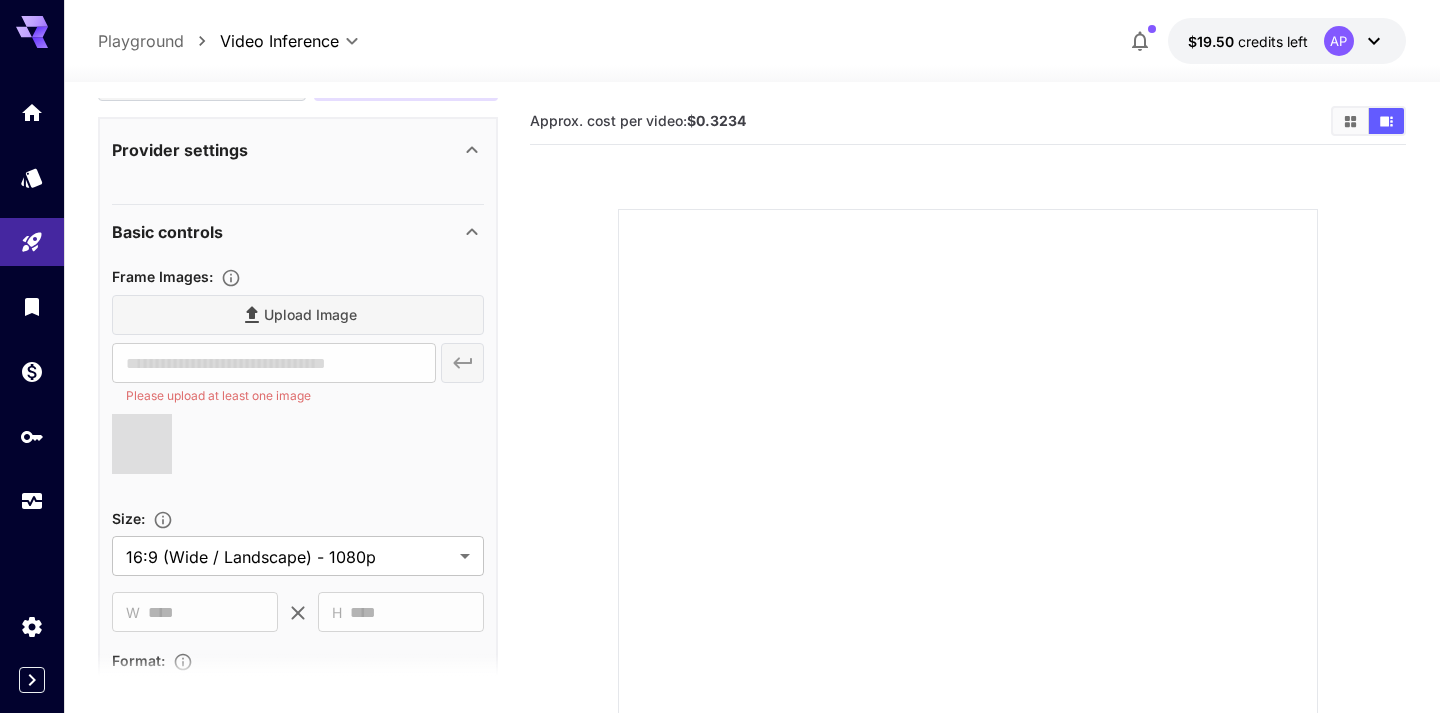 type on "**********" 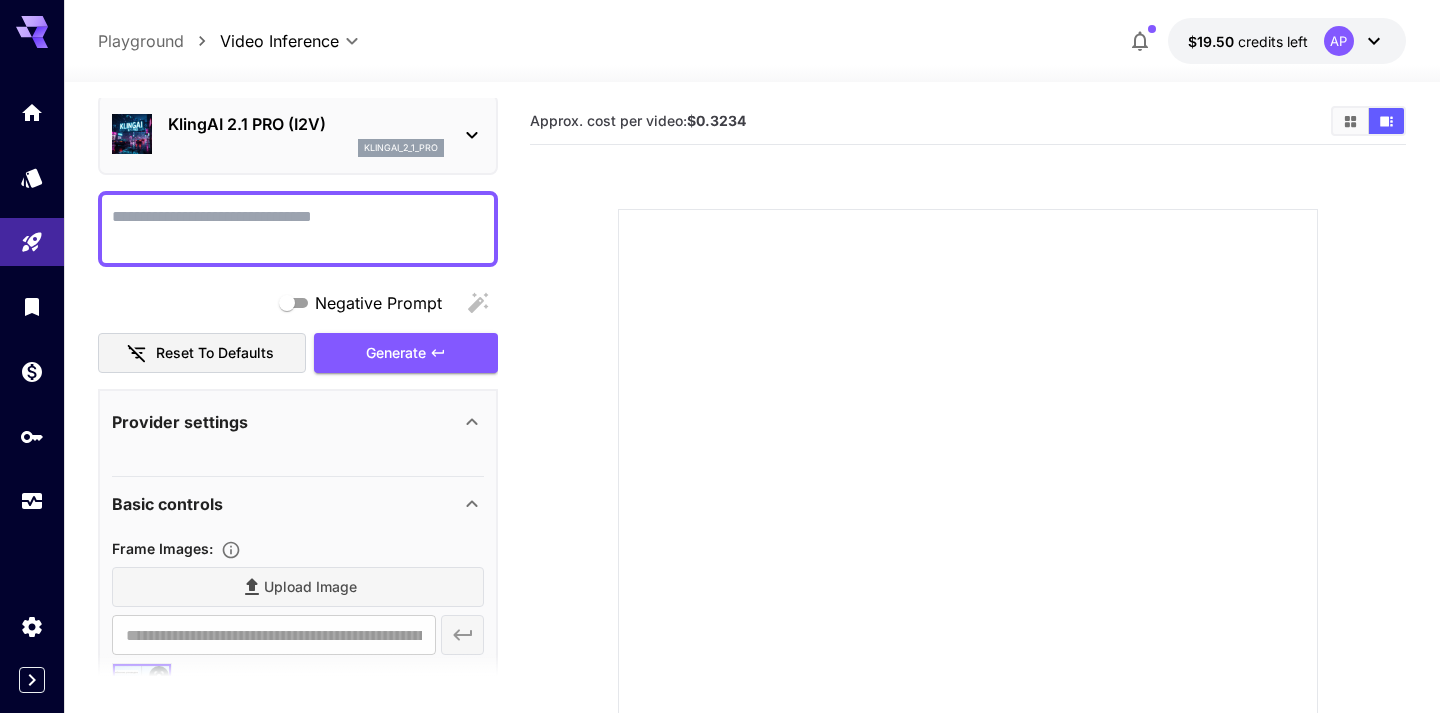 scroll, scrollTop: 73, scrollLeft: 0, axis: vertical 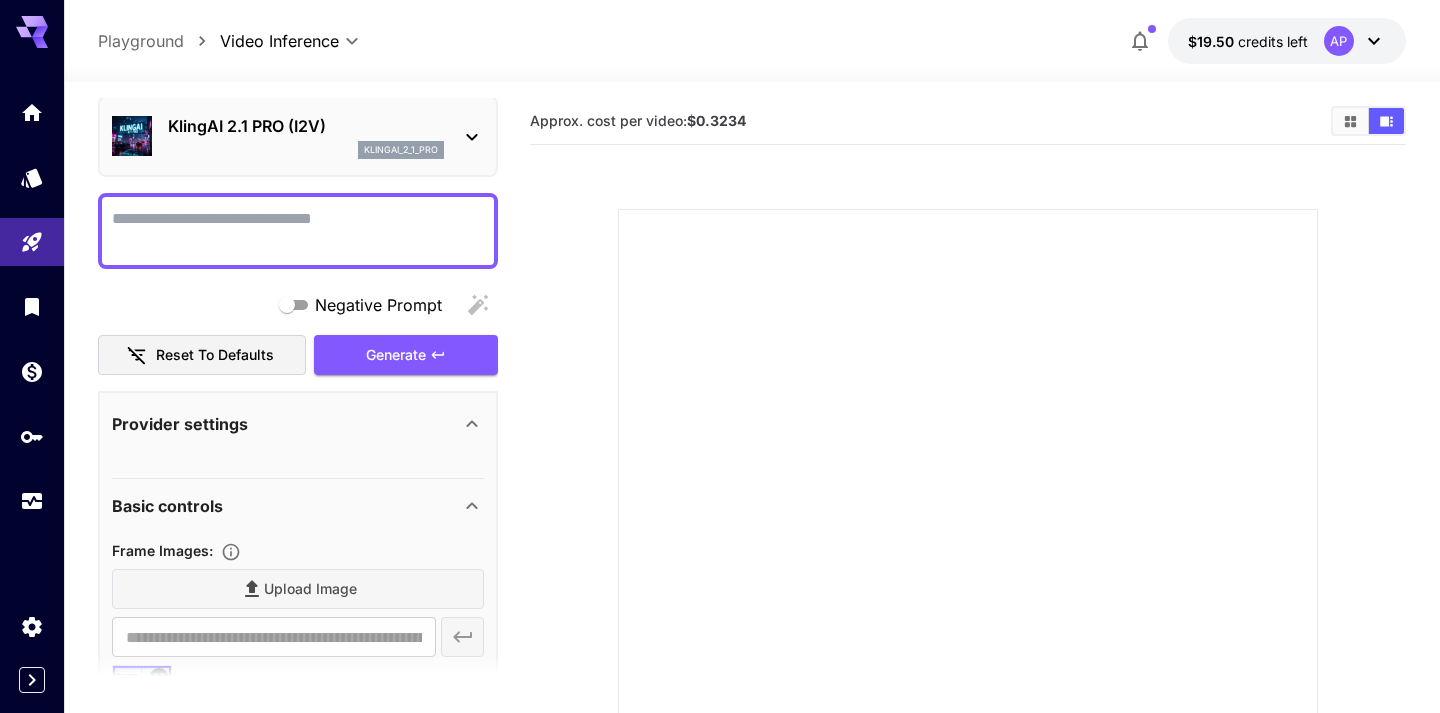 click on "Negative Prompt" at bounding box center [298, 231] 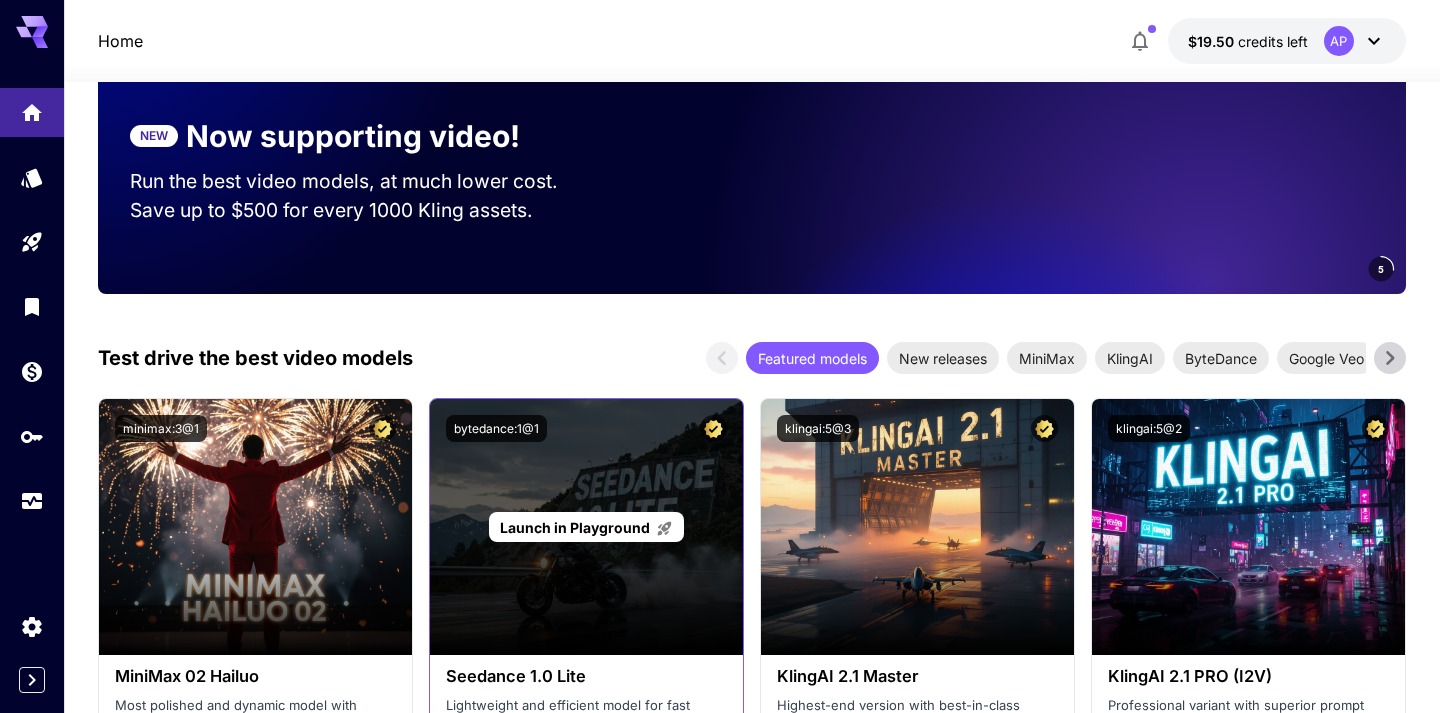 scroll, scrollTop: 0, scrollLeft: 0, axis: both 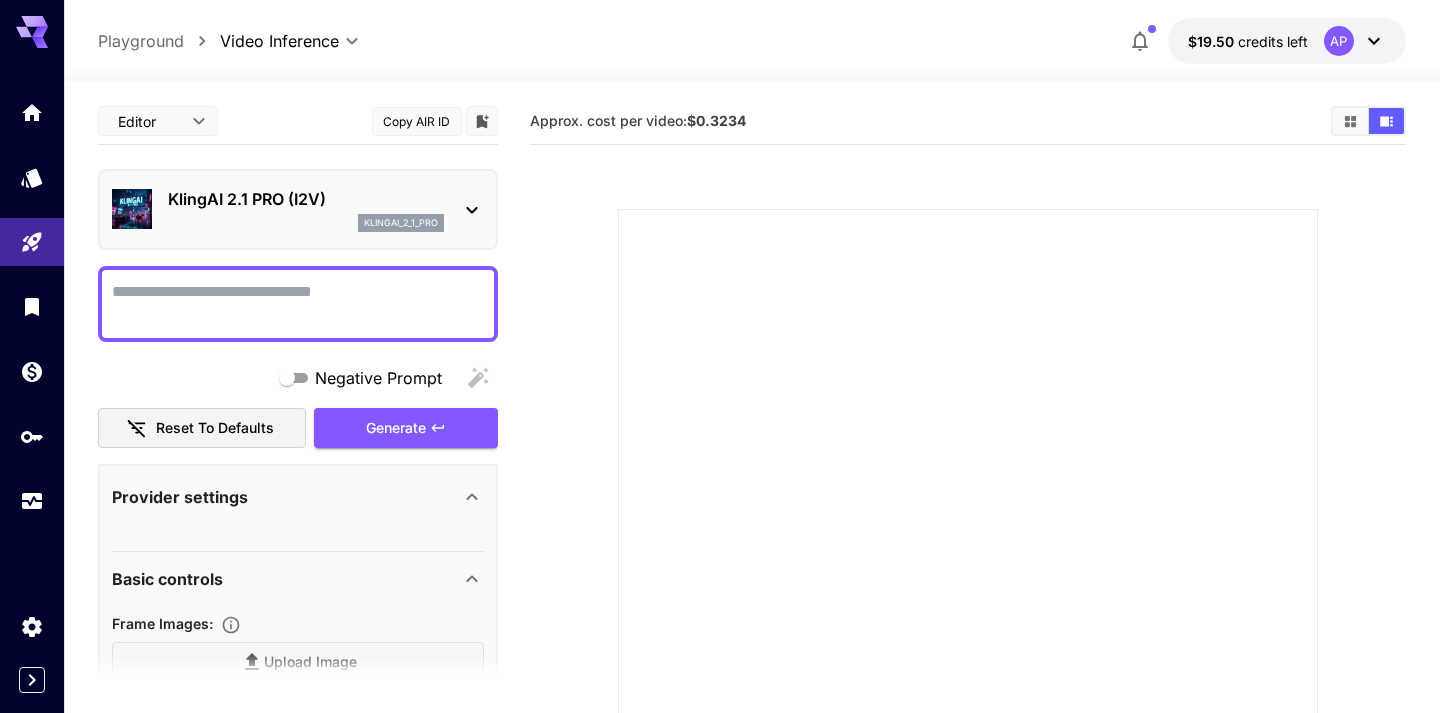 click on "Negative Prompt" at bounding box center [298, 304] 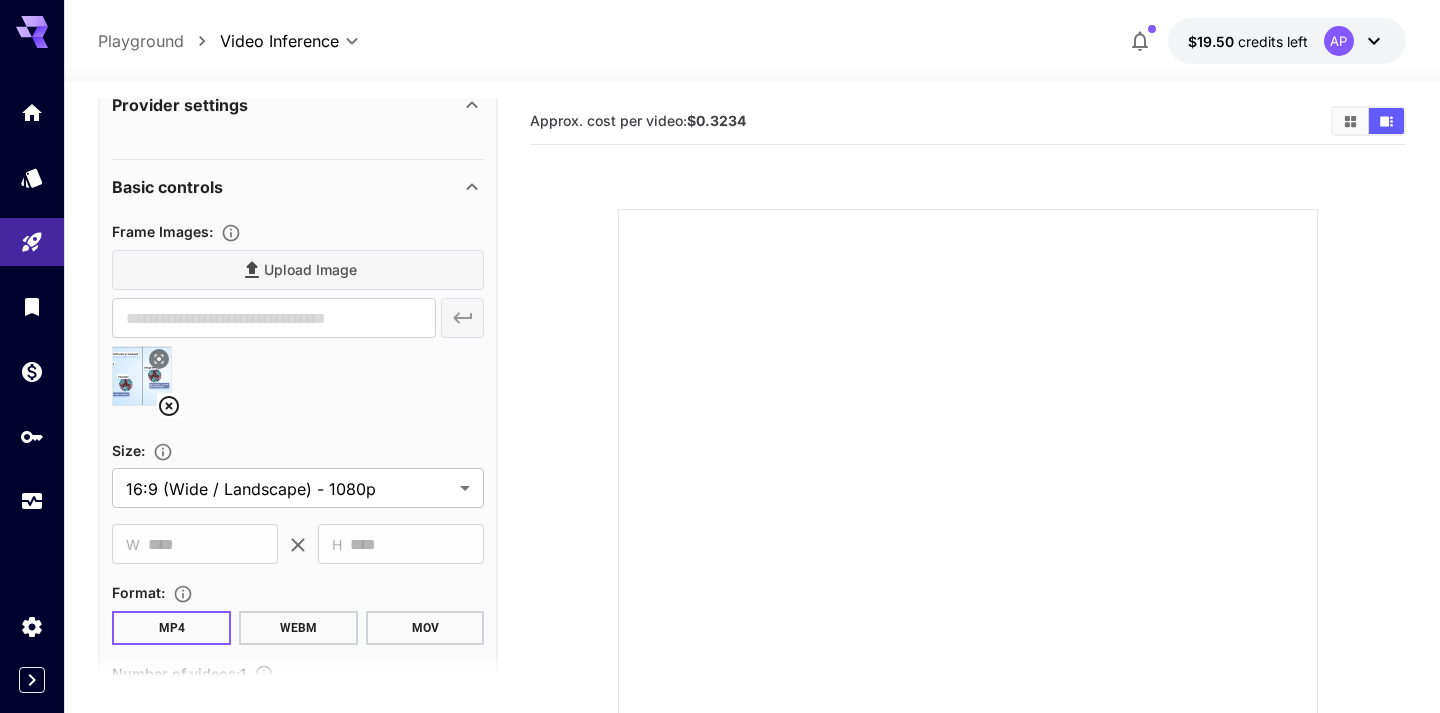 scroll, scrollTop: 397, scrollLeft: 0, axis: vertical 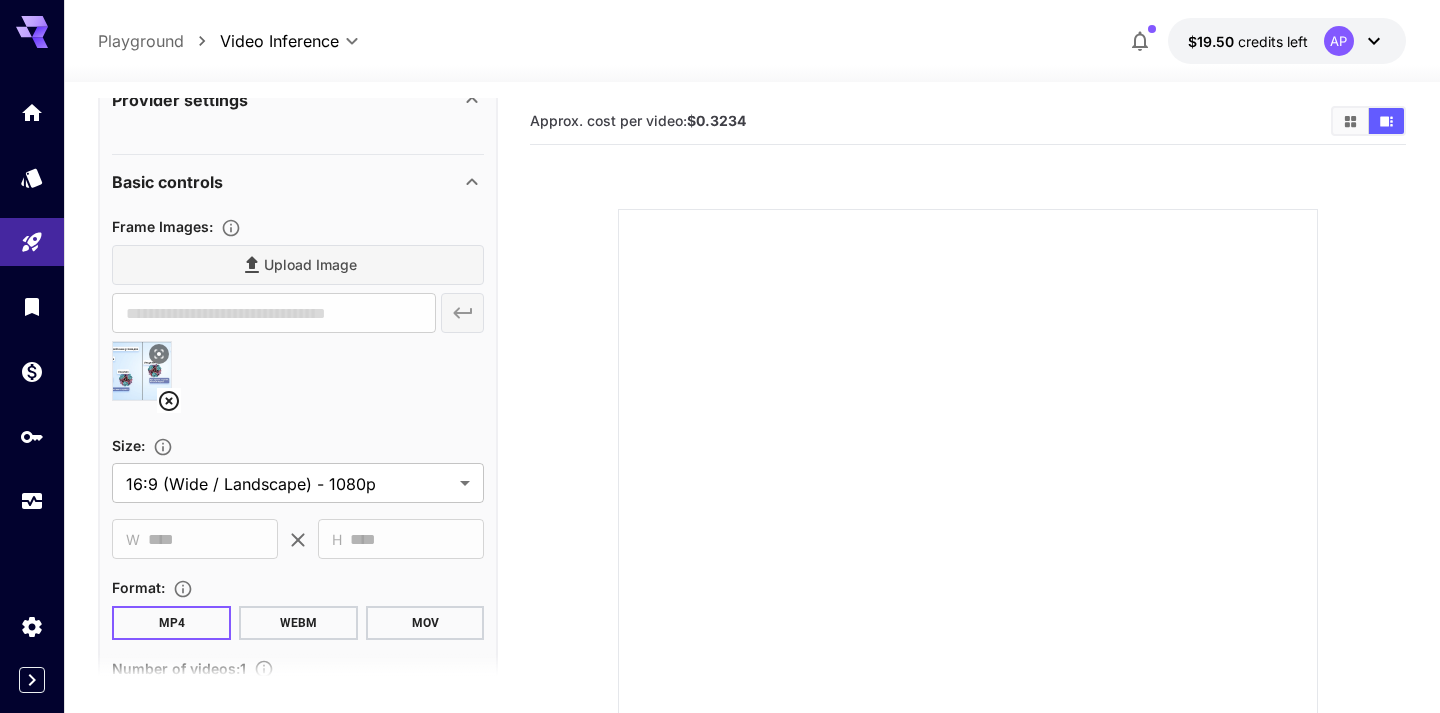 click on "Upload Image" at bounding box center [298, 265] 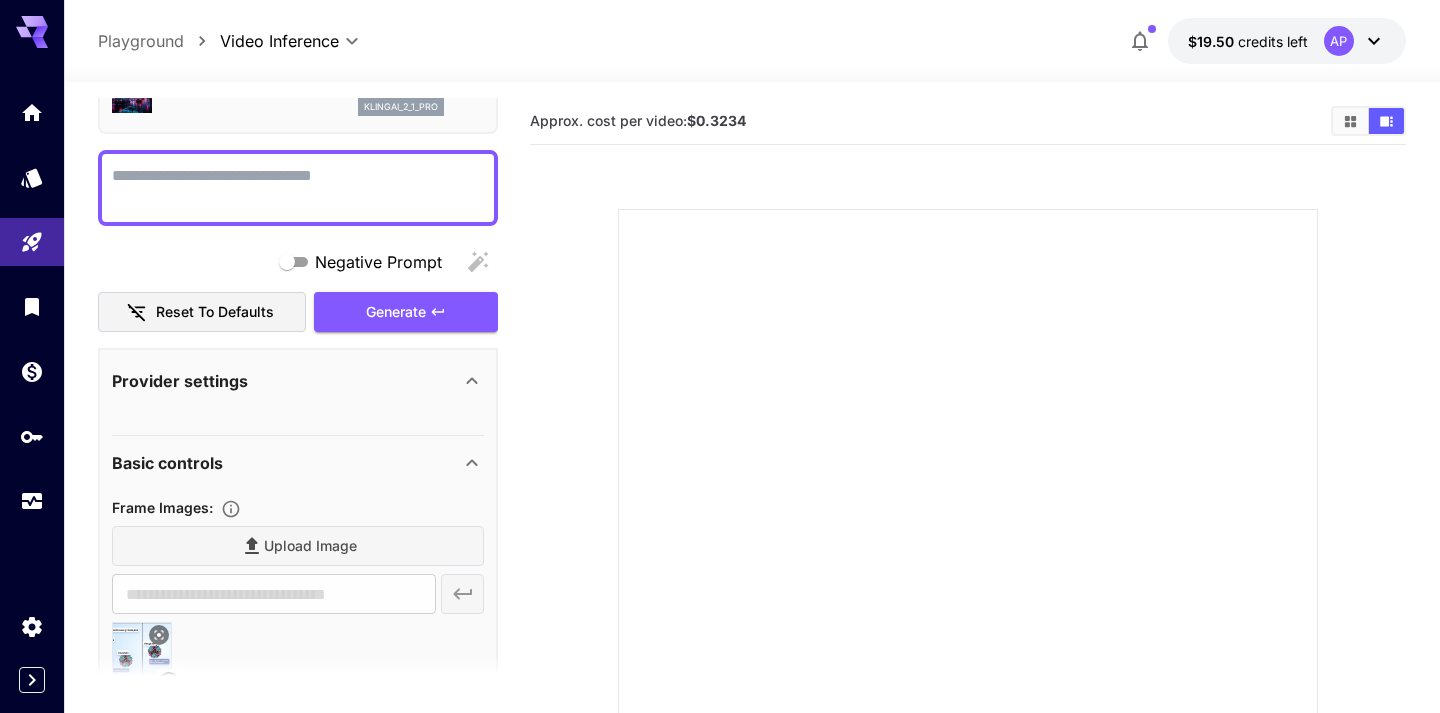 scroll, scrollTop: 0, scrollLeft: 0, axis: both 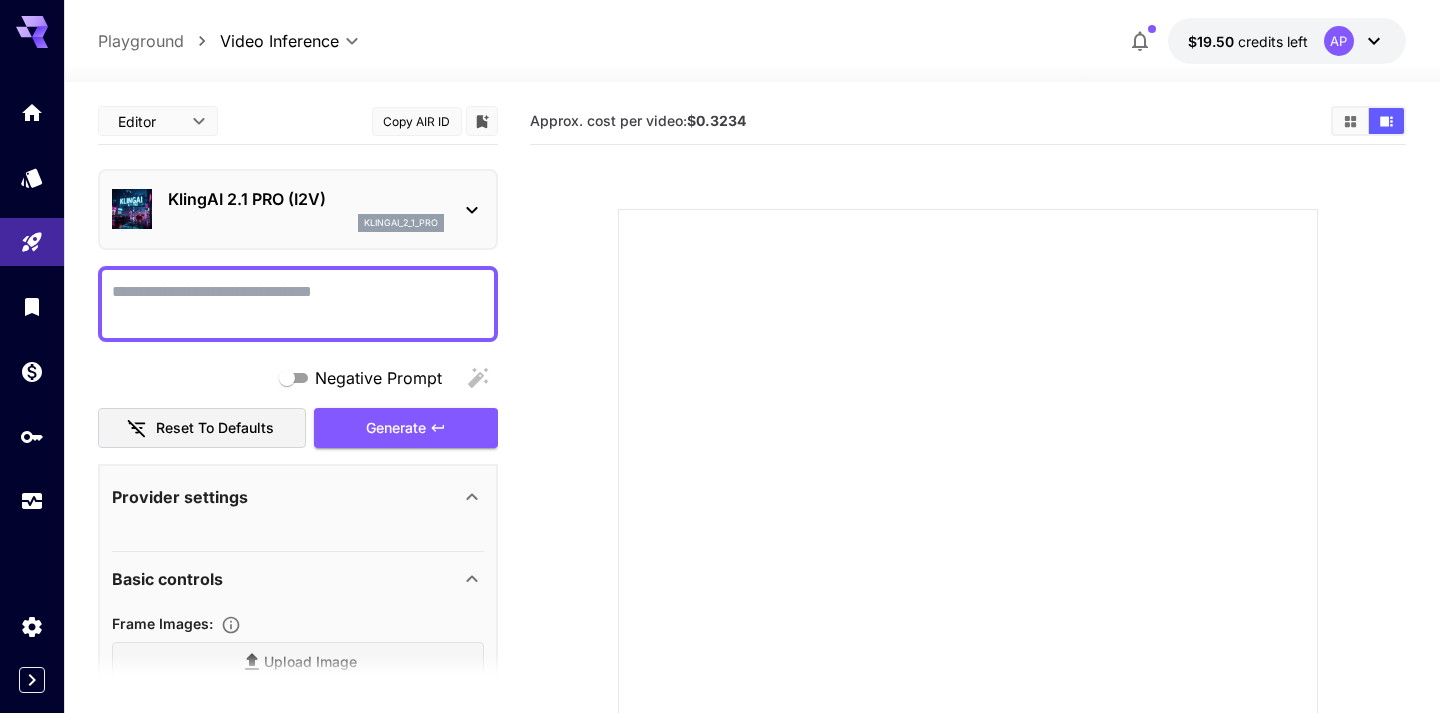 click on "Negative Prompt" at bounding box center (298, 304) 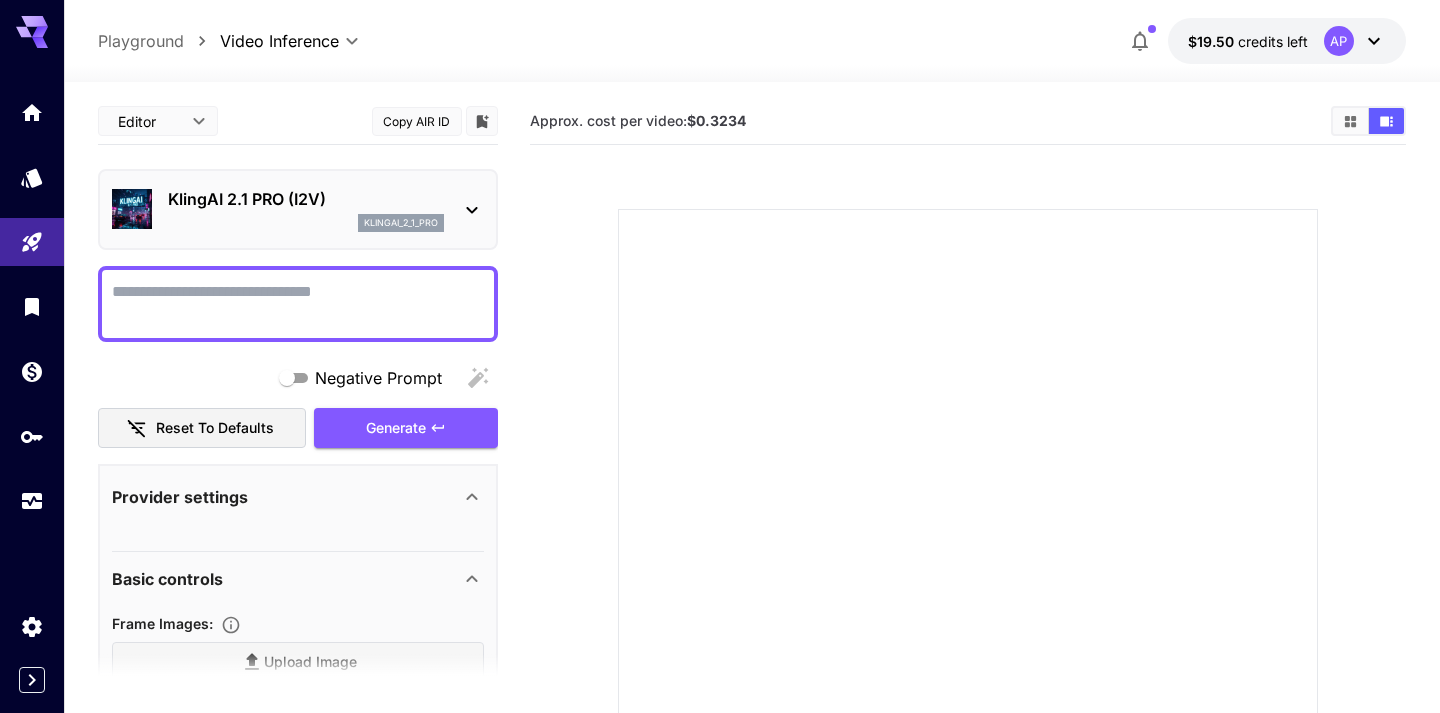 click on "Negative Prompt" at bounding box center (298, 304) 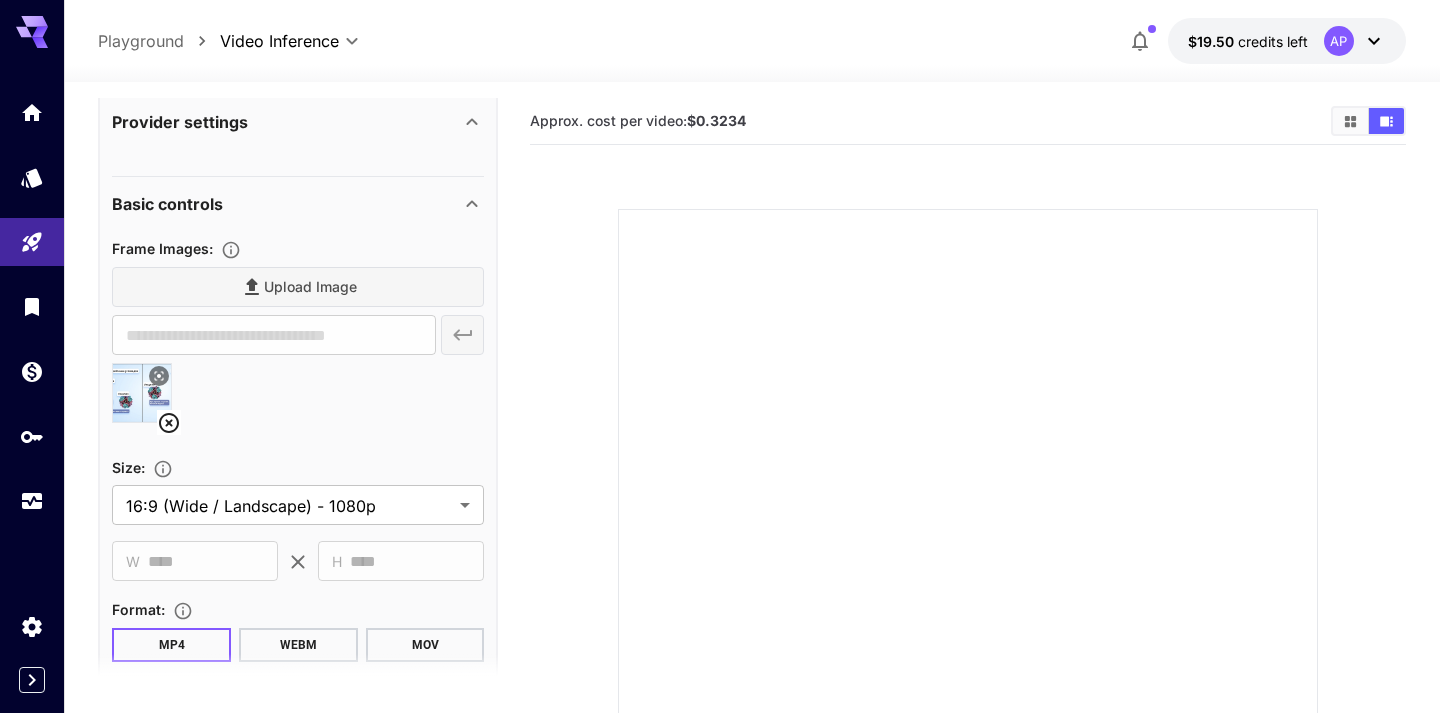 scroll, scrollTop: 0, scrollLeft: 0, axis: both 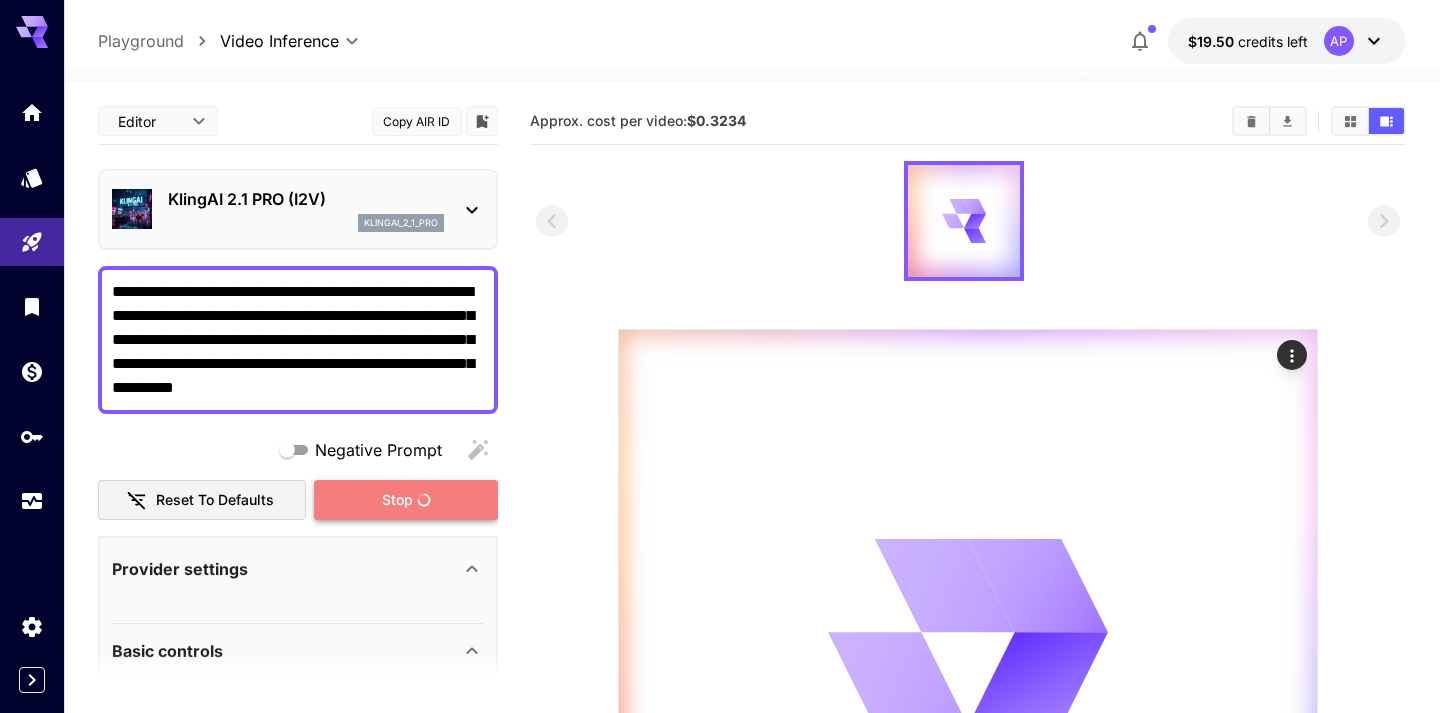 click on "Stop" at bounding box center (406, 500) 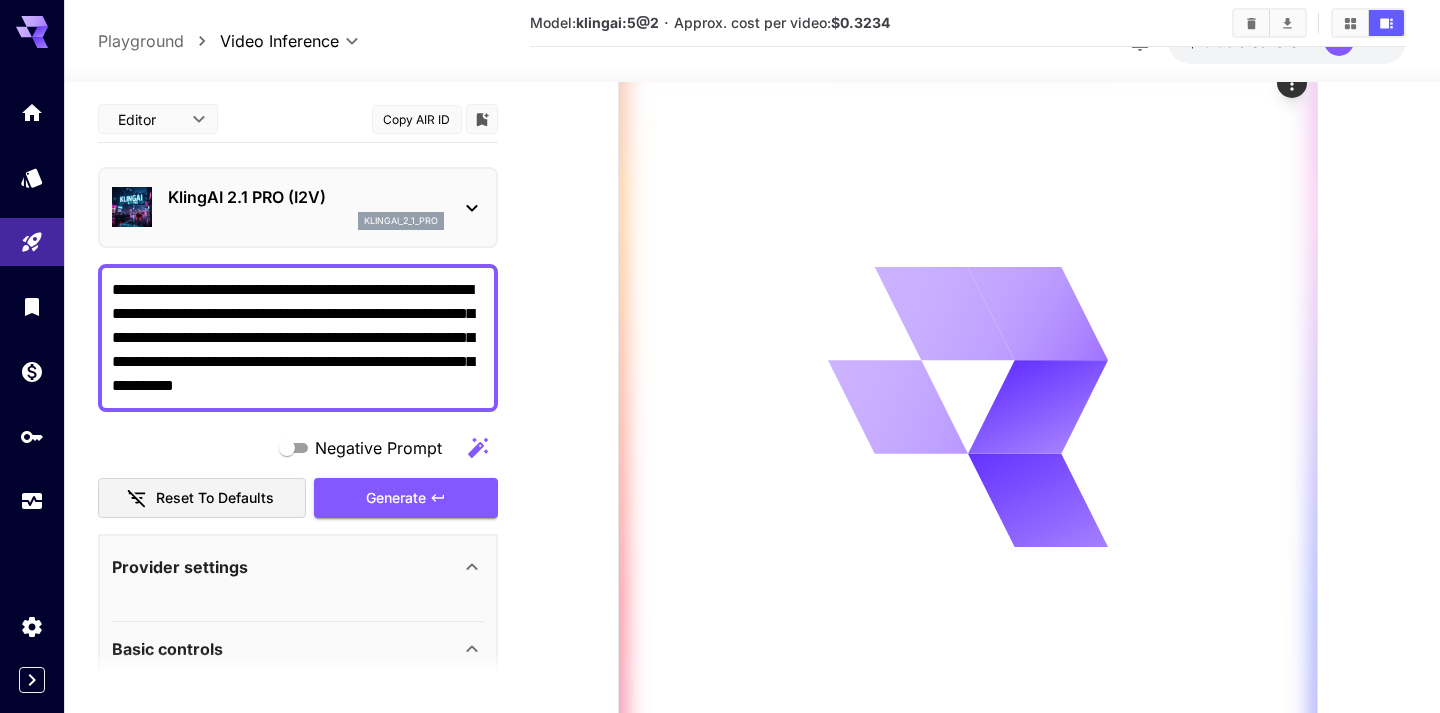 scroll, scrollTop: 376, scrollLeft: 0, axis: vertical 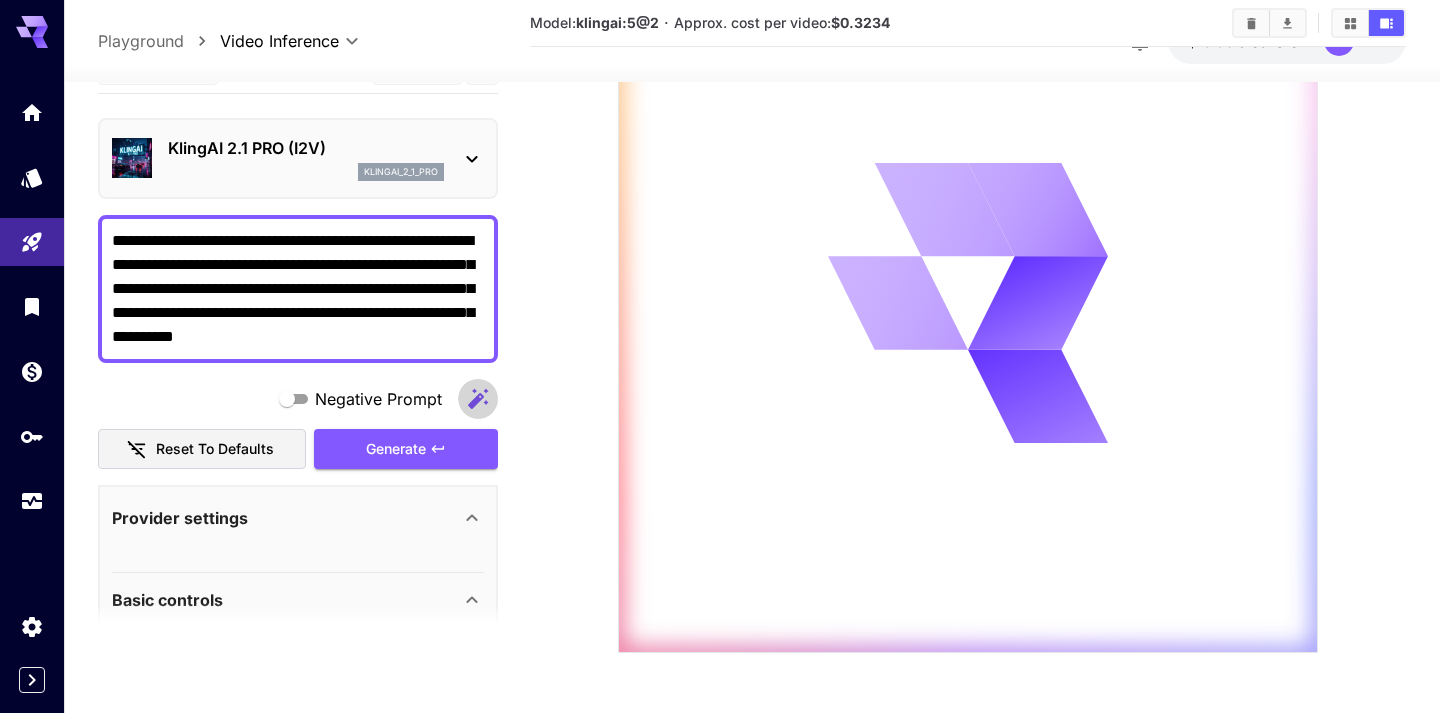 click 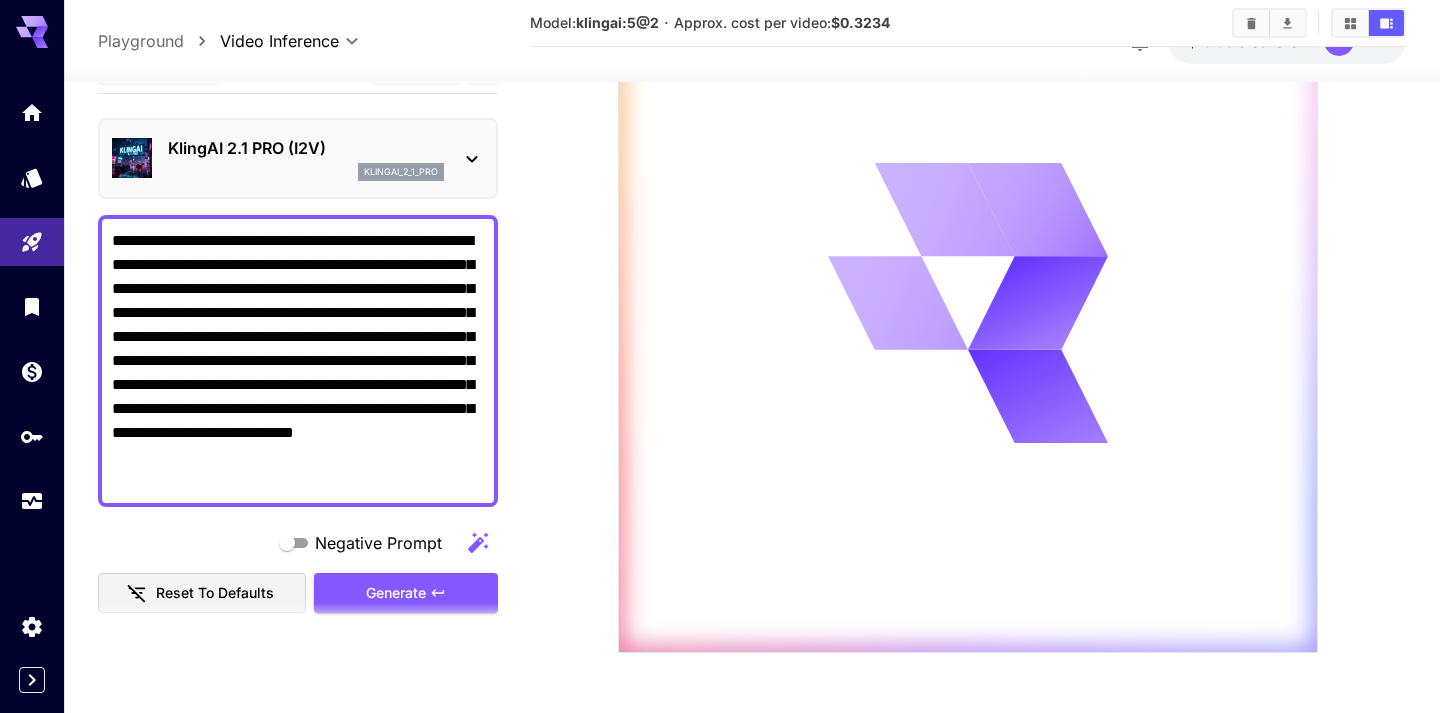 drag, startPoint x: 200, startPoint y: 361, endPoint x: 408, endPoint y: 477, distance: 238.1596 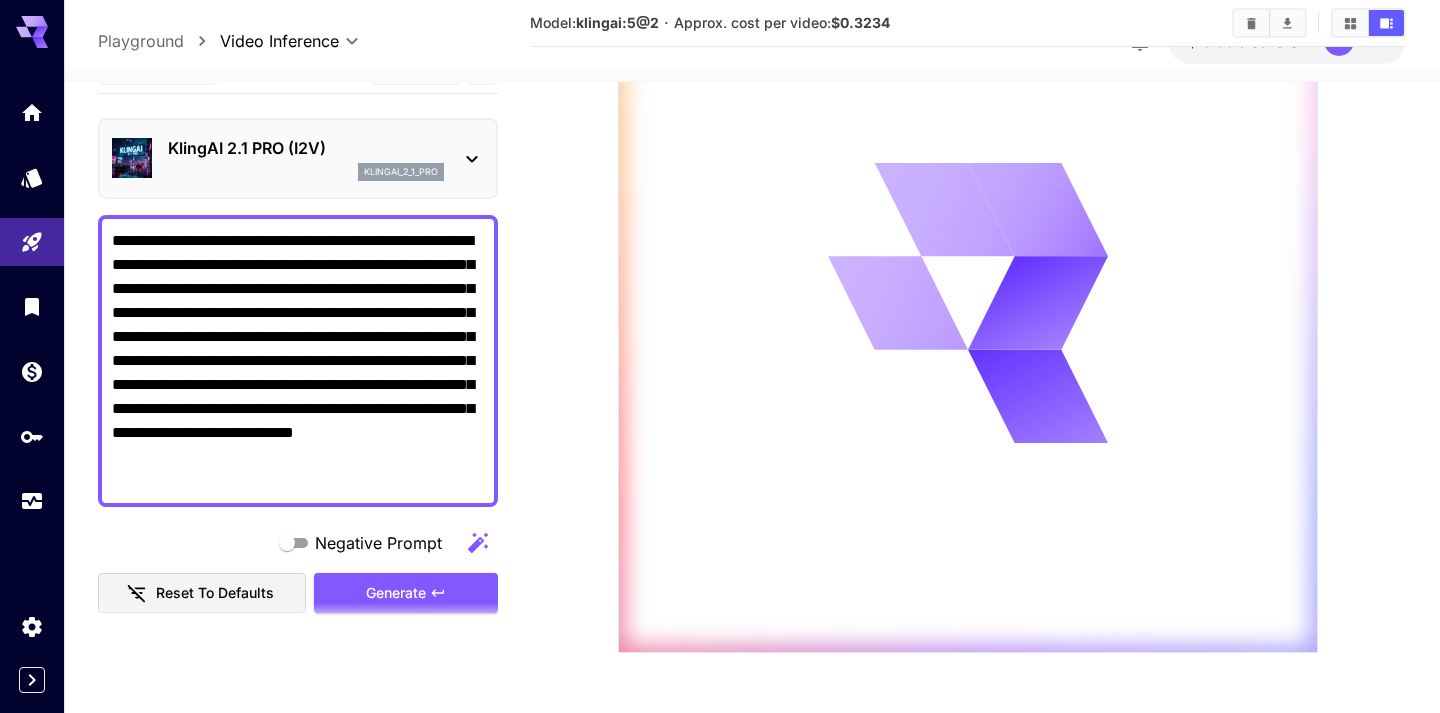 click on "**********" at bounding box center (298, 361) 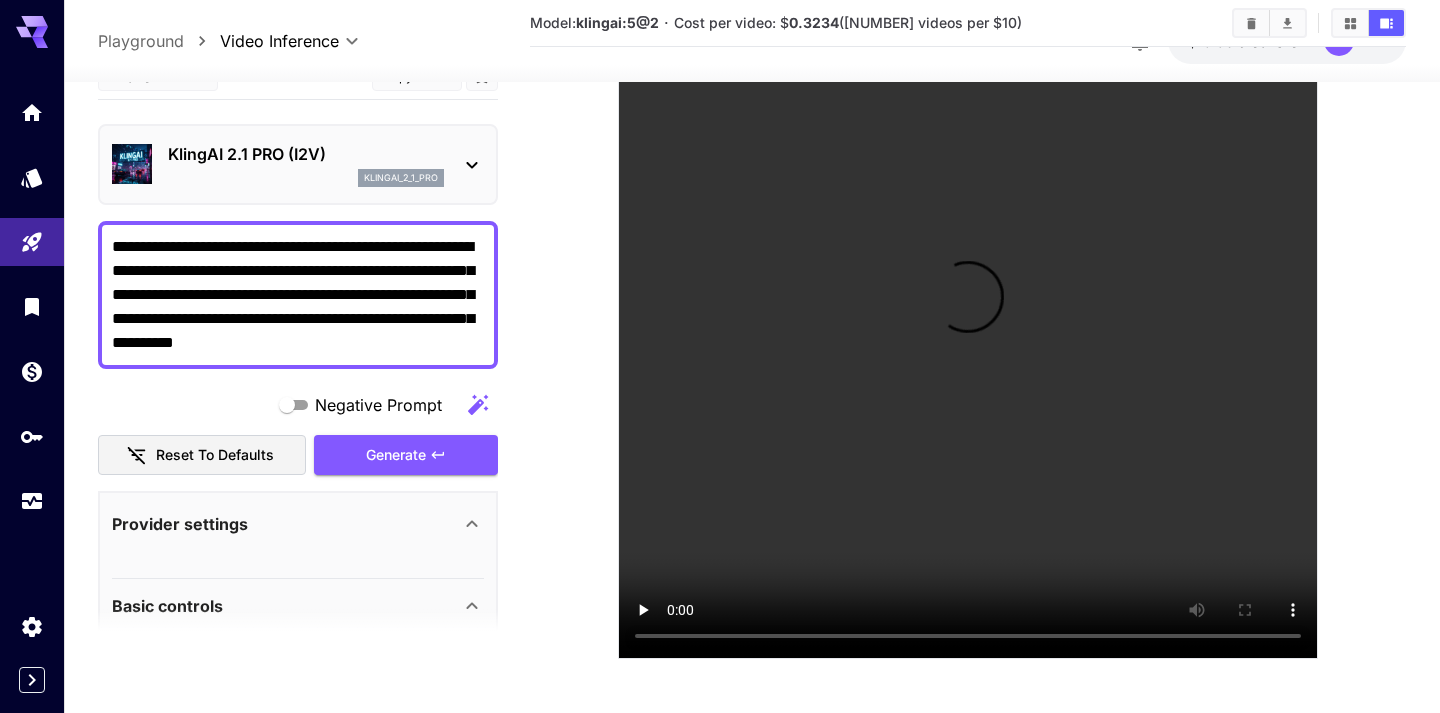 scroll, scrollTop: 376, scrollLeft: 0, axis: vertical 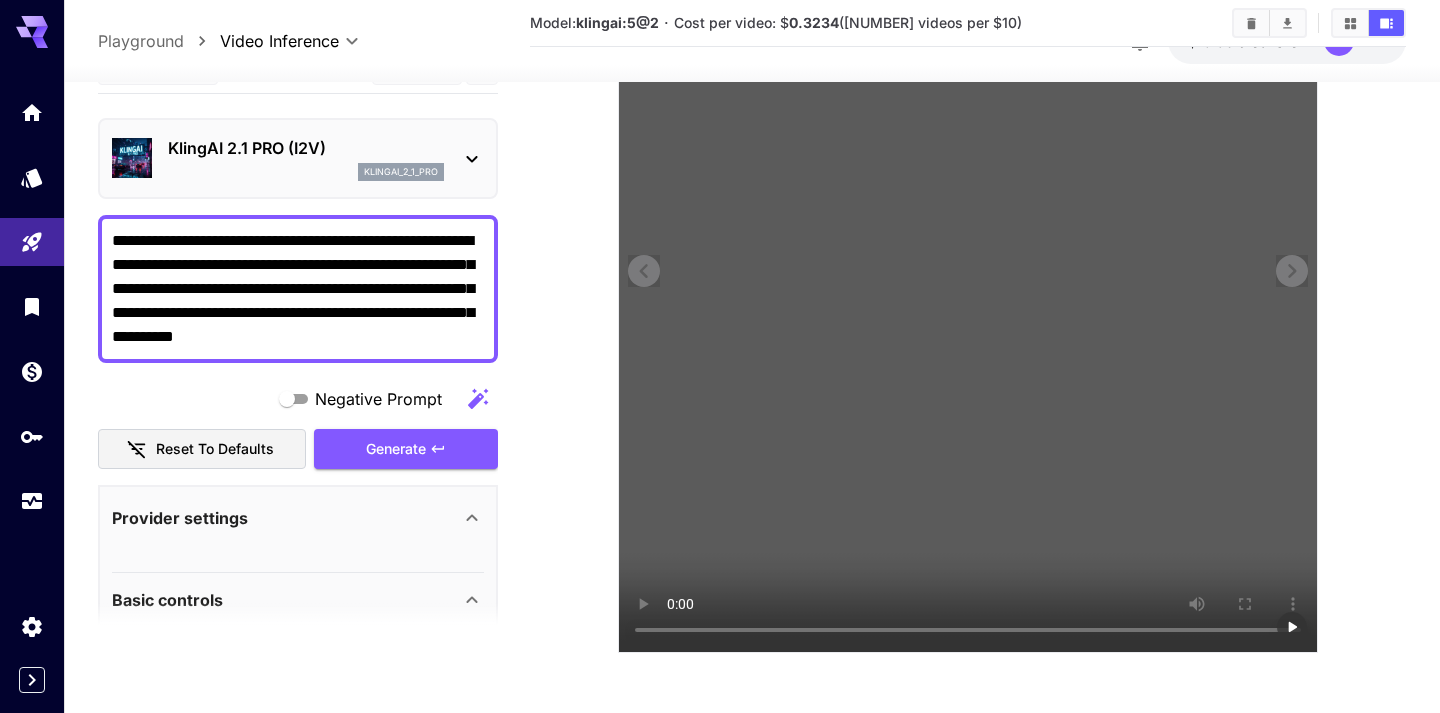 type on "**********" 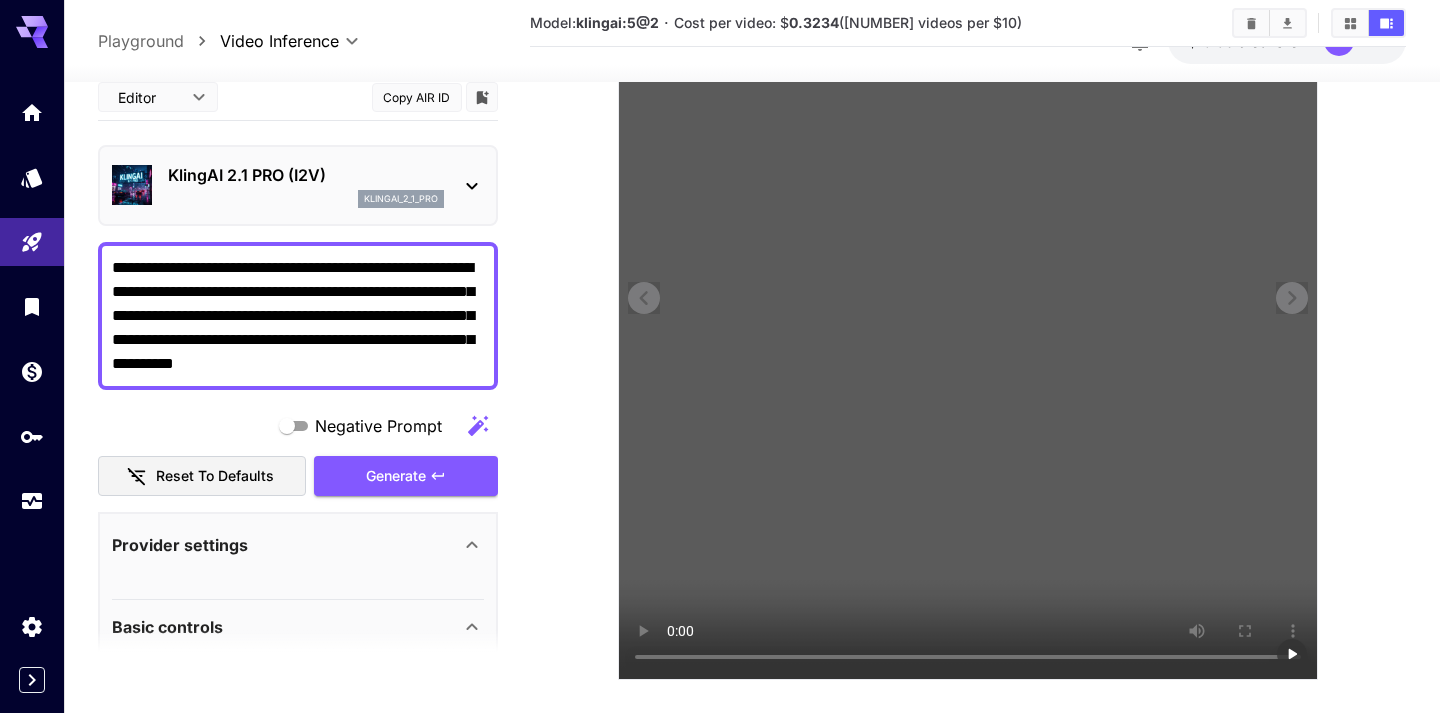 scroll, scrollTop: 355, scrollLeft: 0, axis: vertical 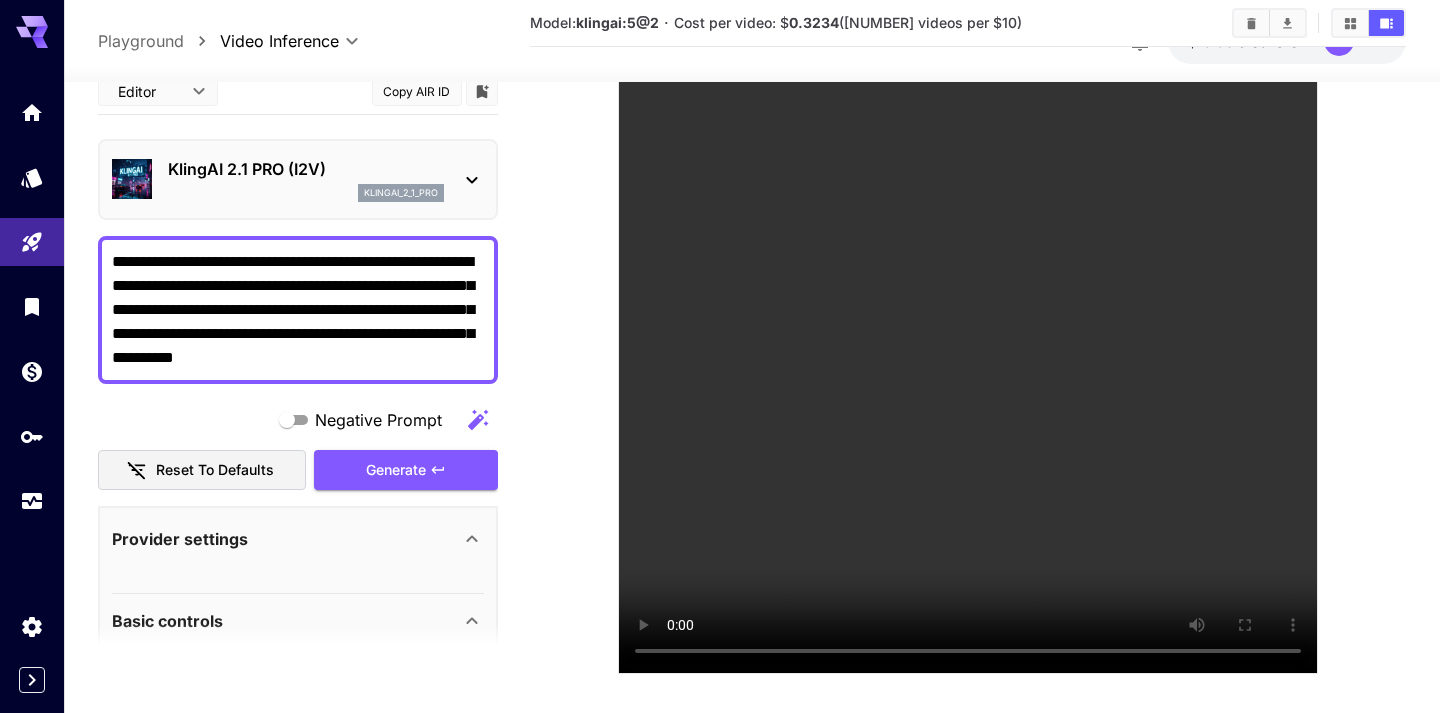 drag, startPoint x: 1176, startPoint y: 289, endPoint x: 1335, endPoint y: 237, distance: 167.28719 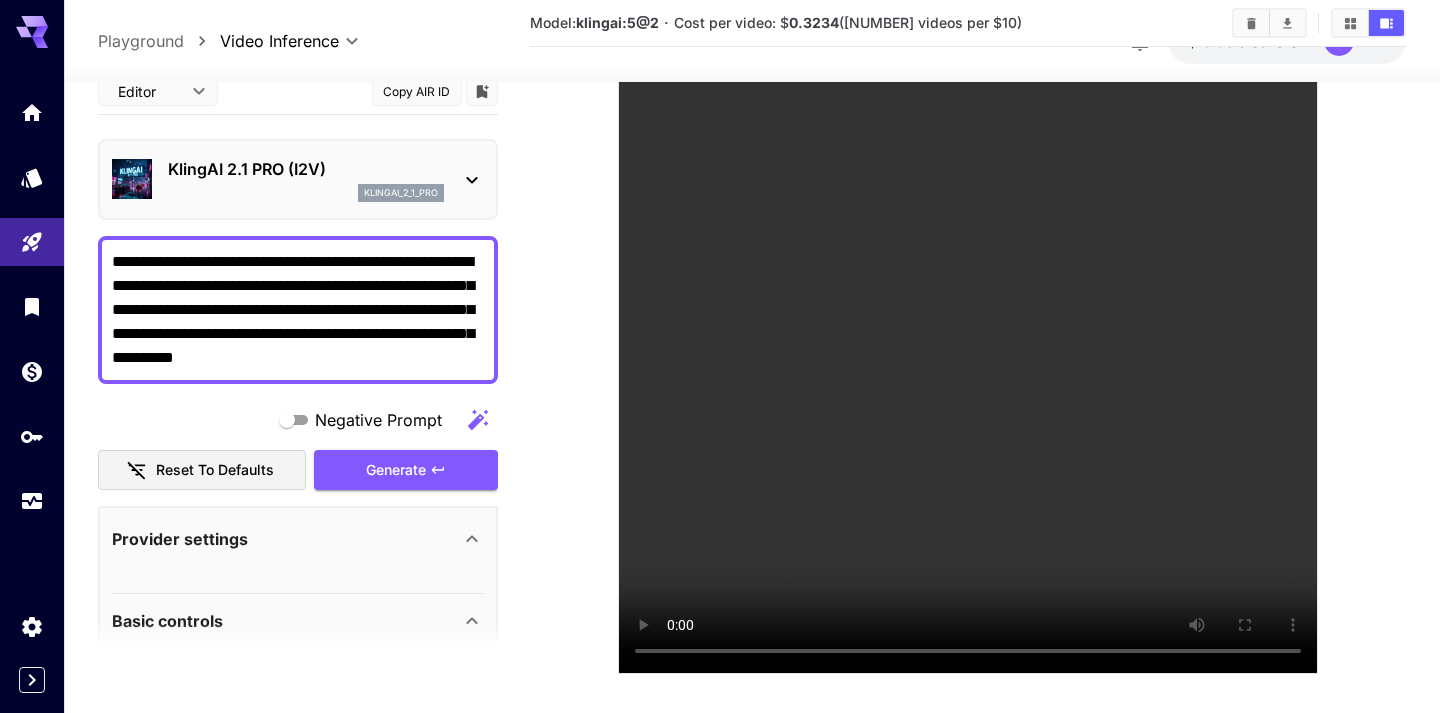 click at bounding box center [968, 240] 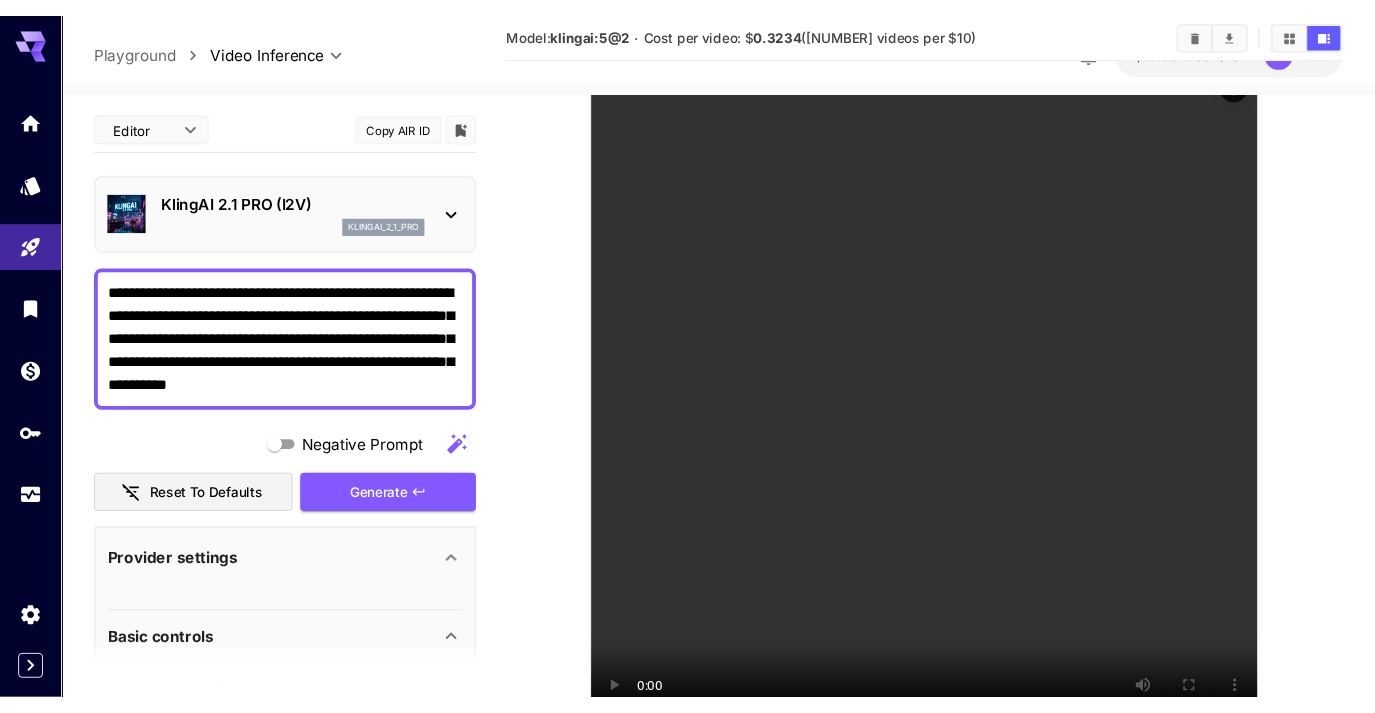 scroll, scrollTop: 249, scrollLeft: 0, axis: vertical 